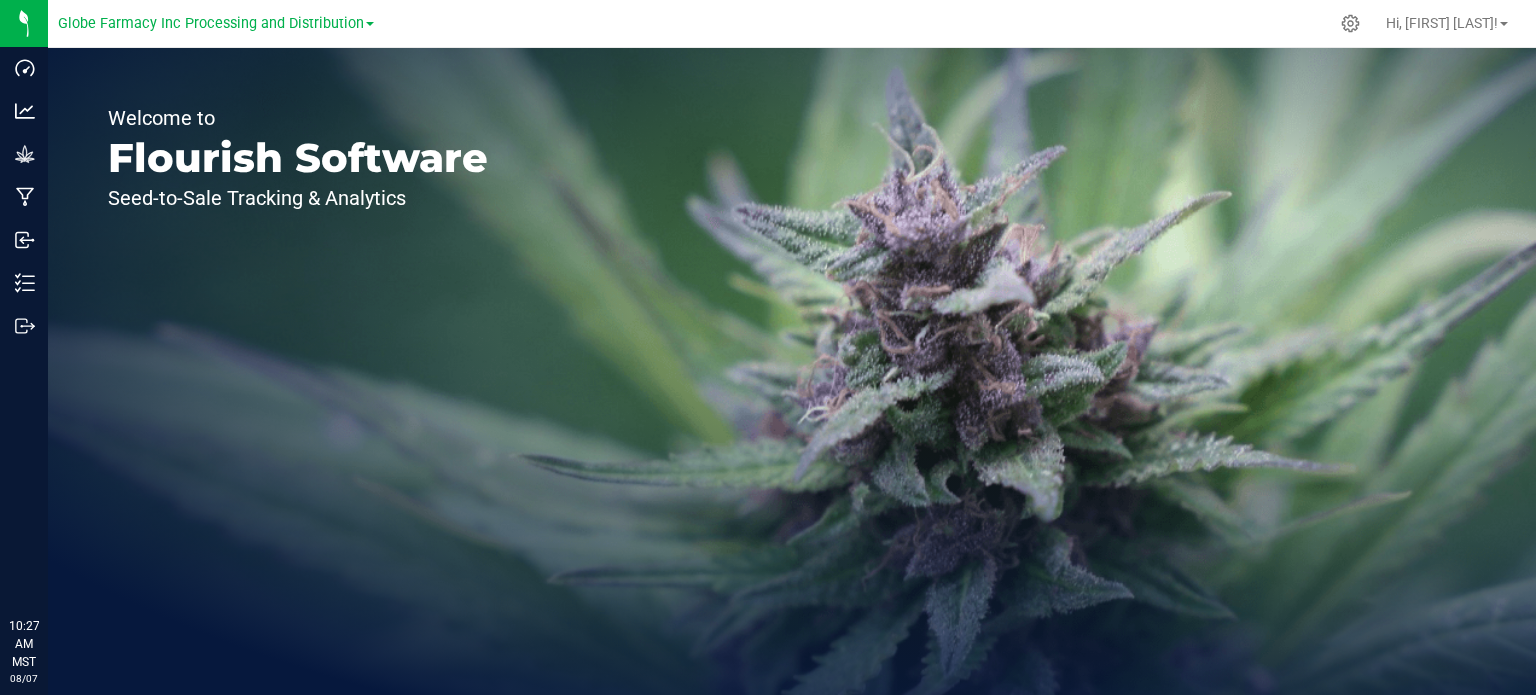scroll, scrollTop: 0, scrollLeft: 0, axis: both 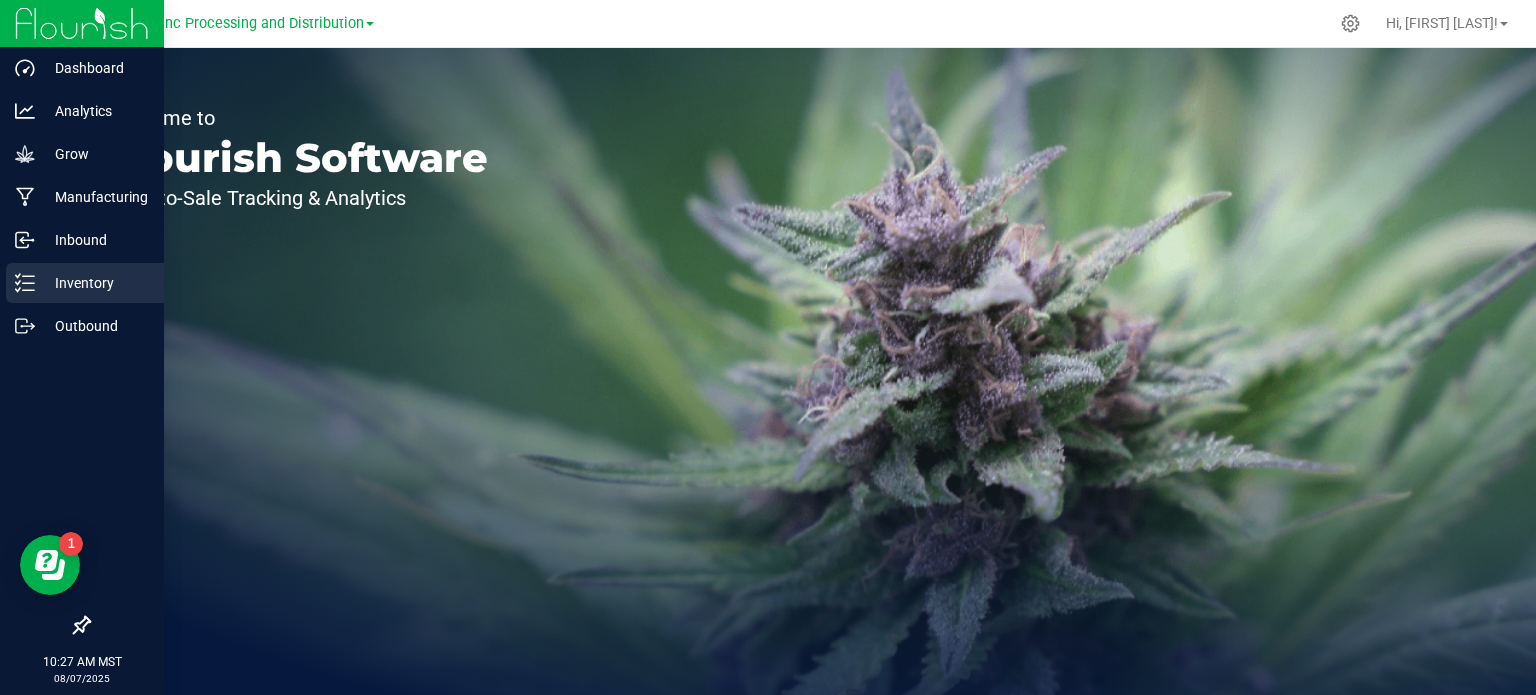 click 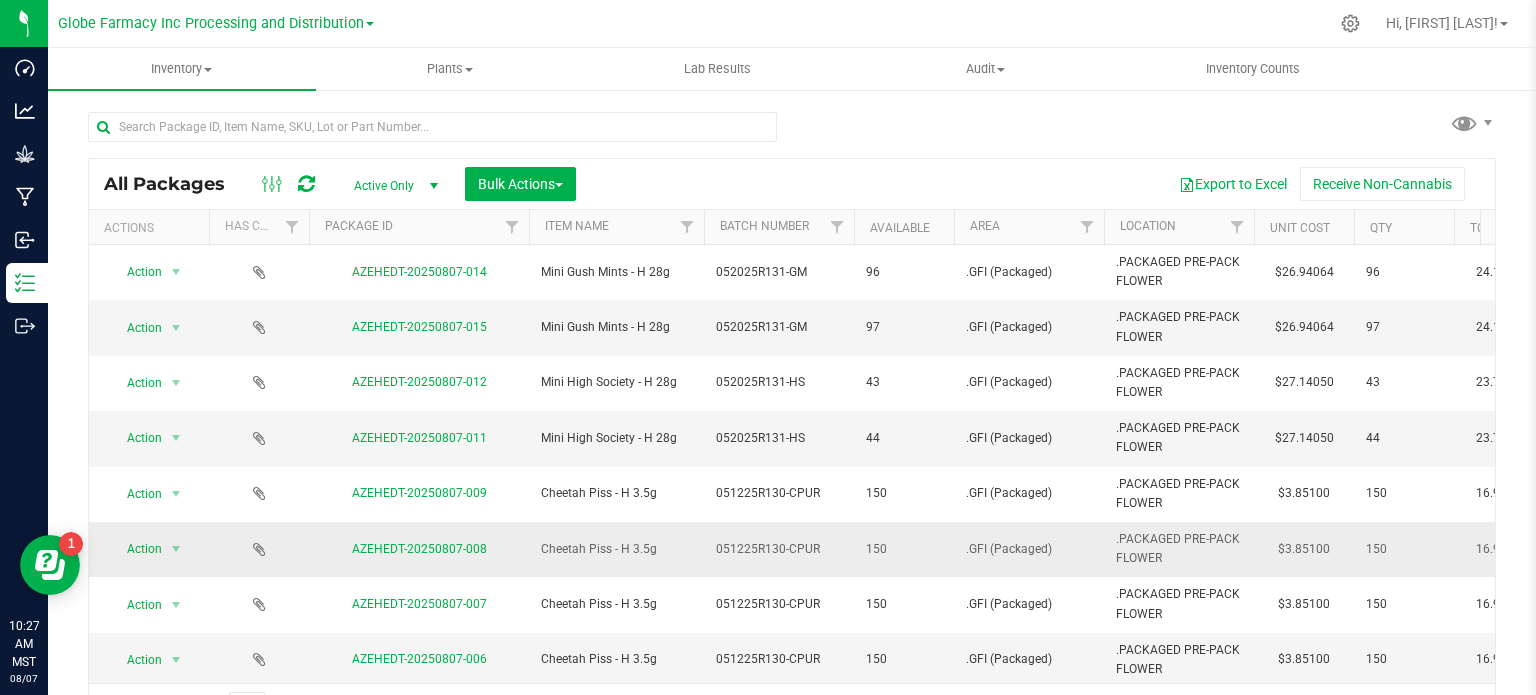 scroll, scrollTop: 100, scrollLeft: 0, axis: vertical 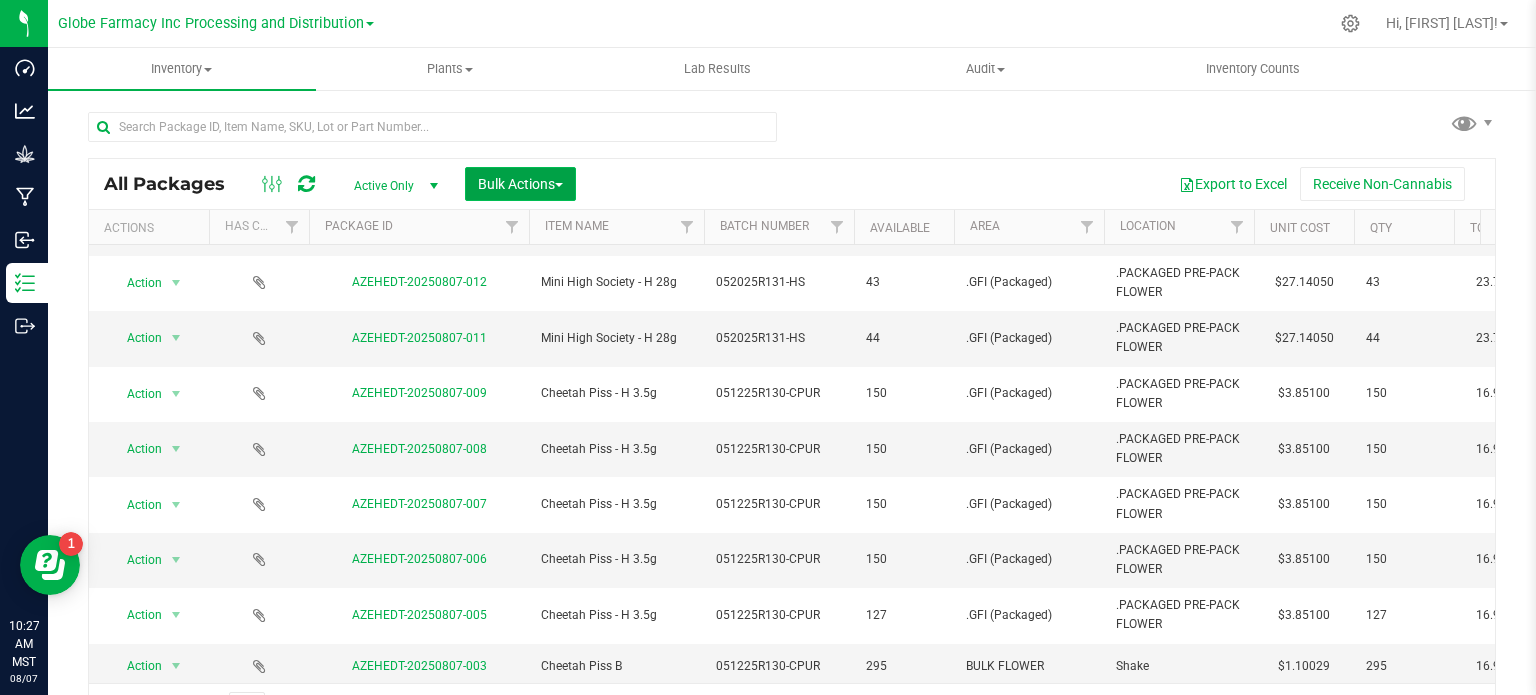 click on "Bulk Actions" at bounding box center (520, 184) 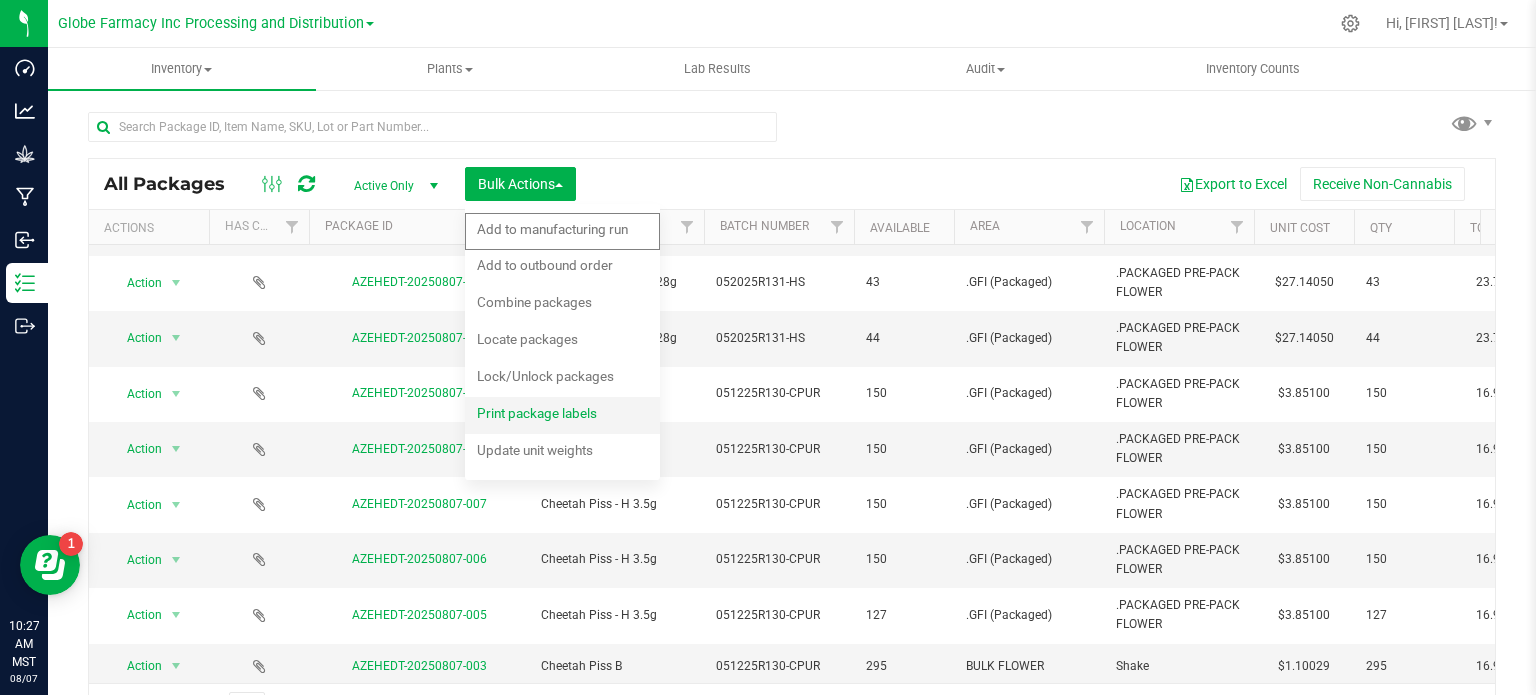 click on "Print package labels" at bounding box center [537, 413] 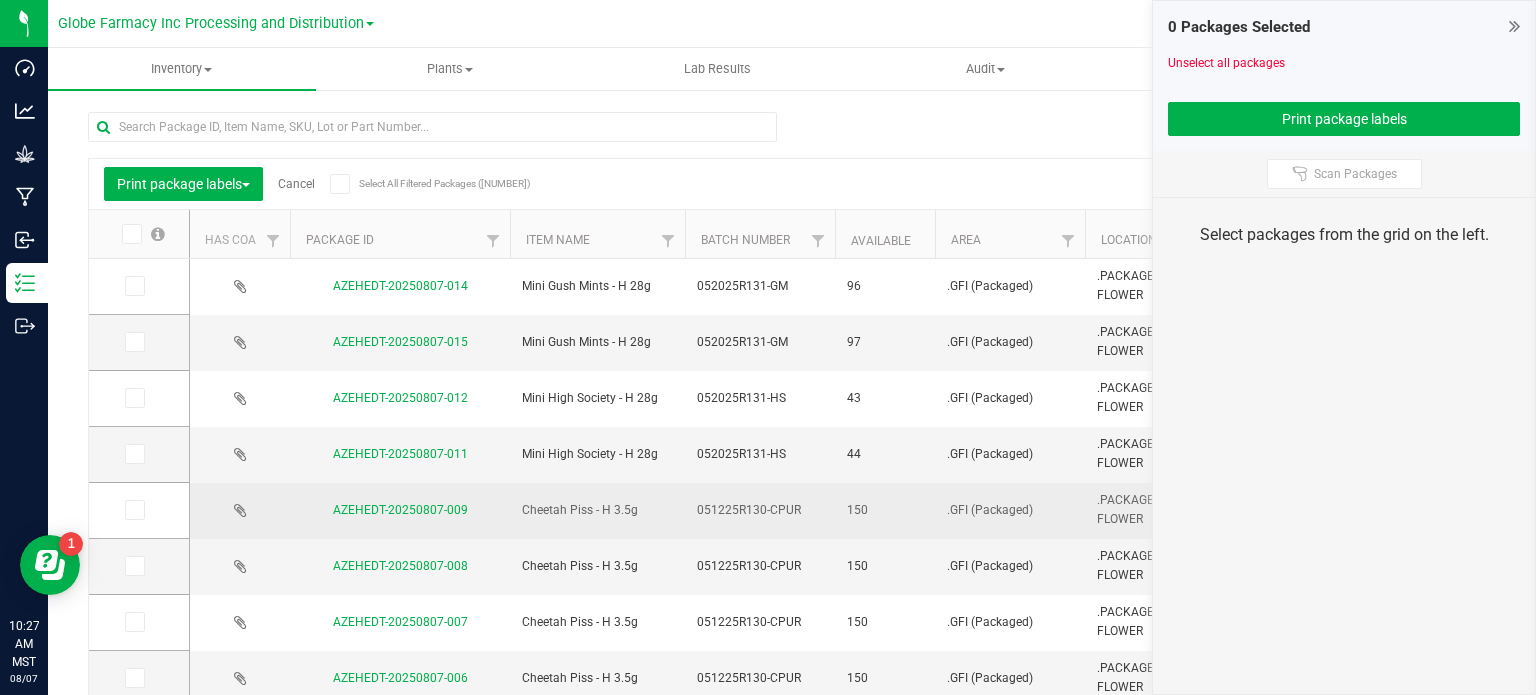 scroll, scrollTop: 100, scrollLeft: 0, axis: vertical 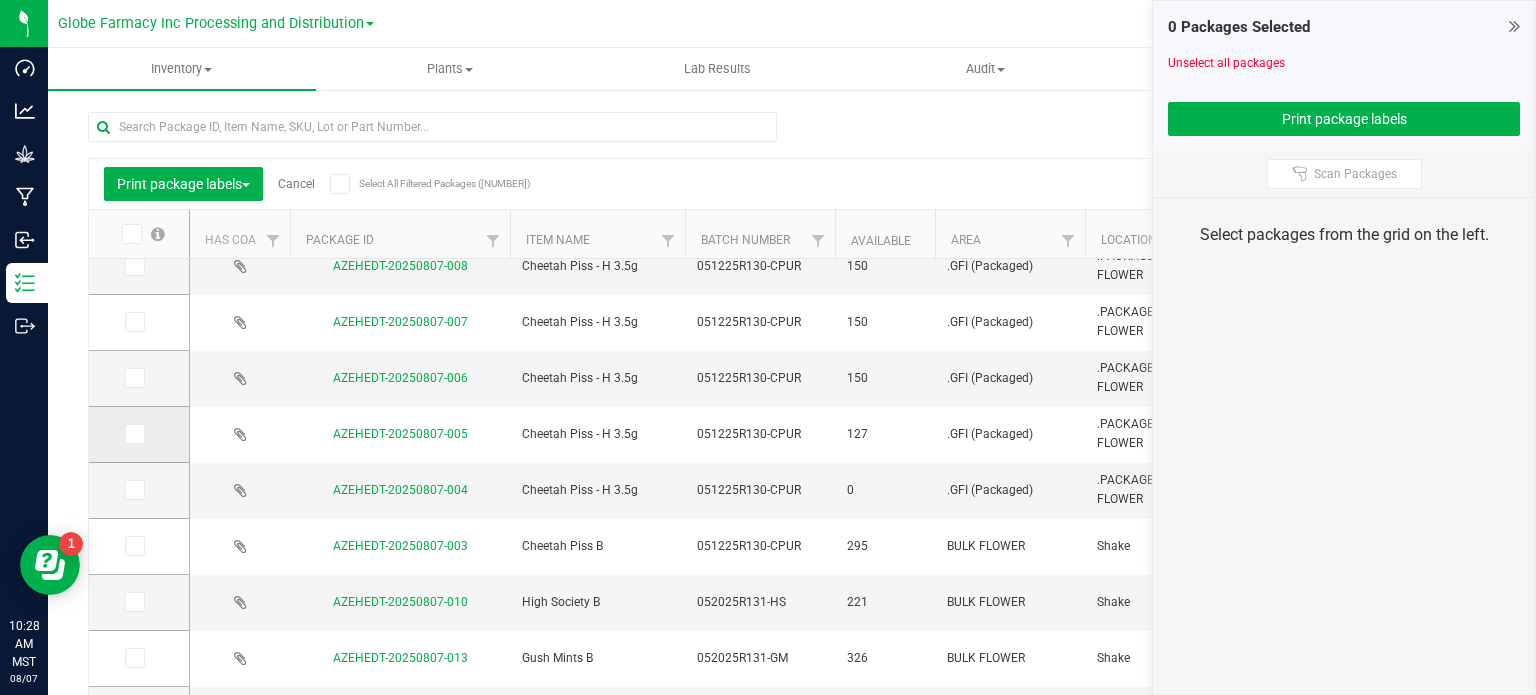 click at bounding box center [133, 434] 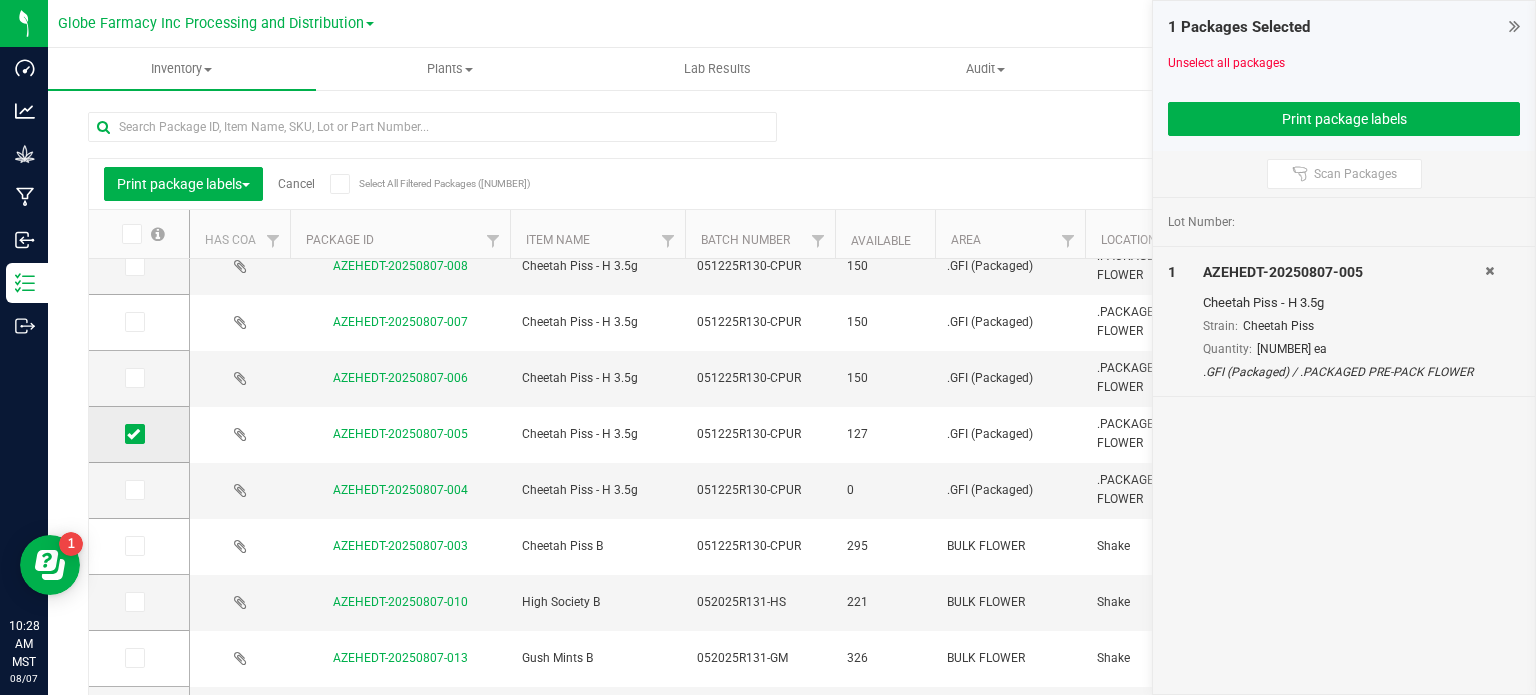 click at bounding box center [133, 434] 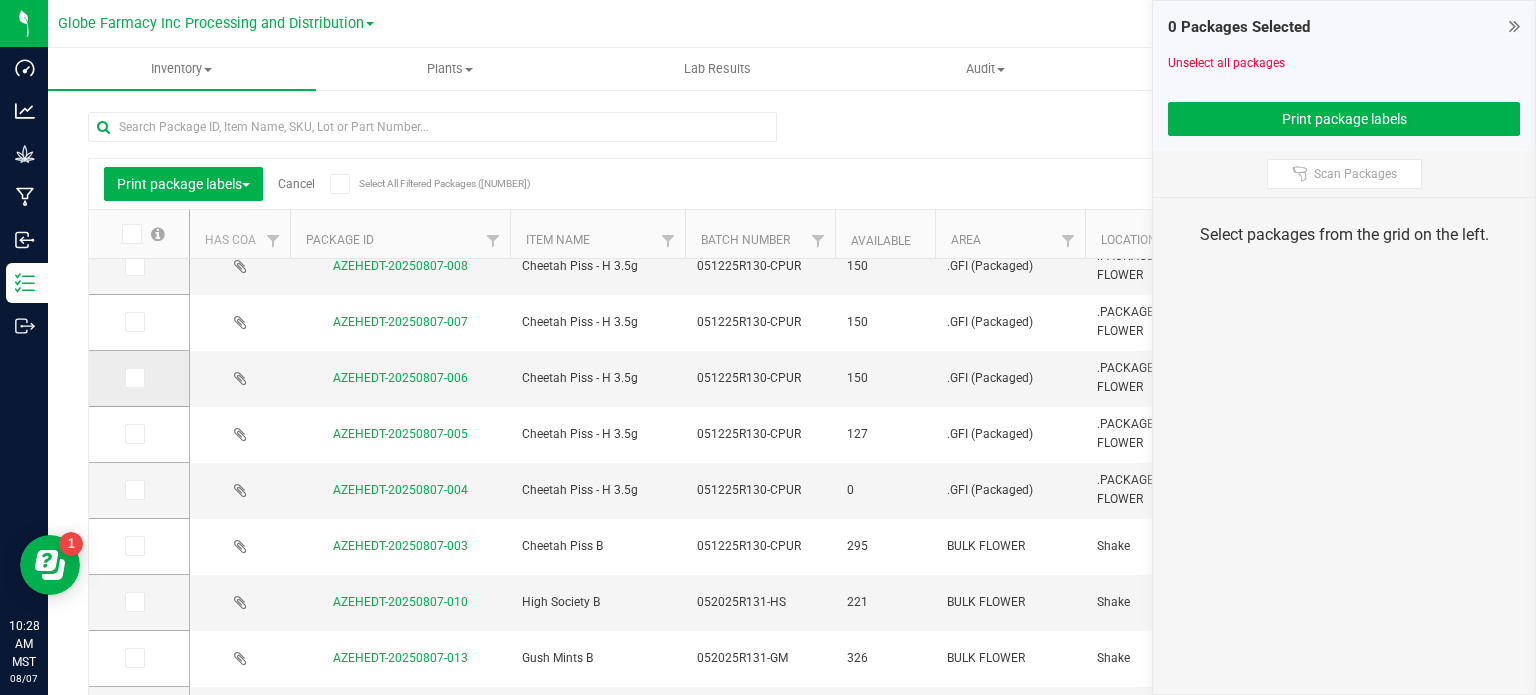click at bounding box center (133, 378) 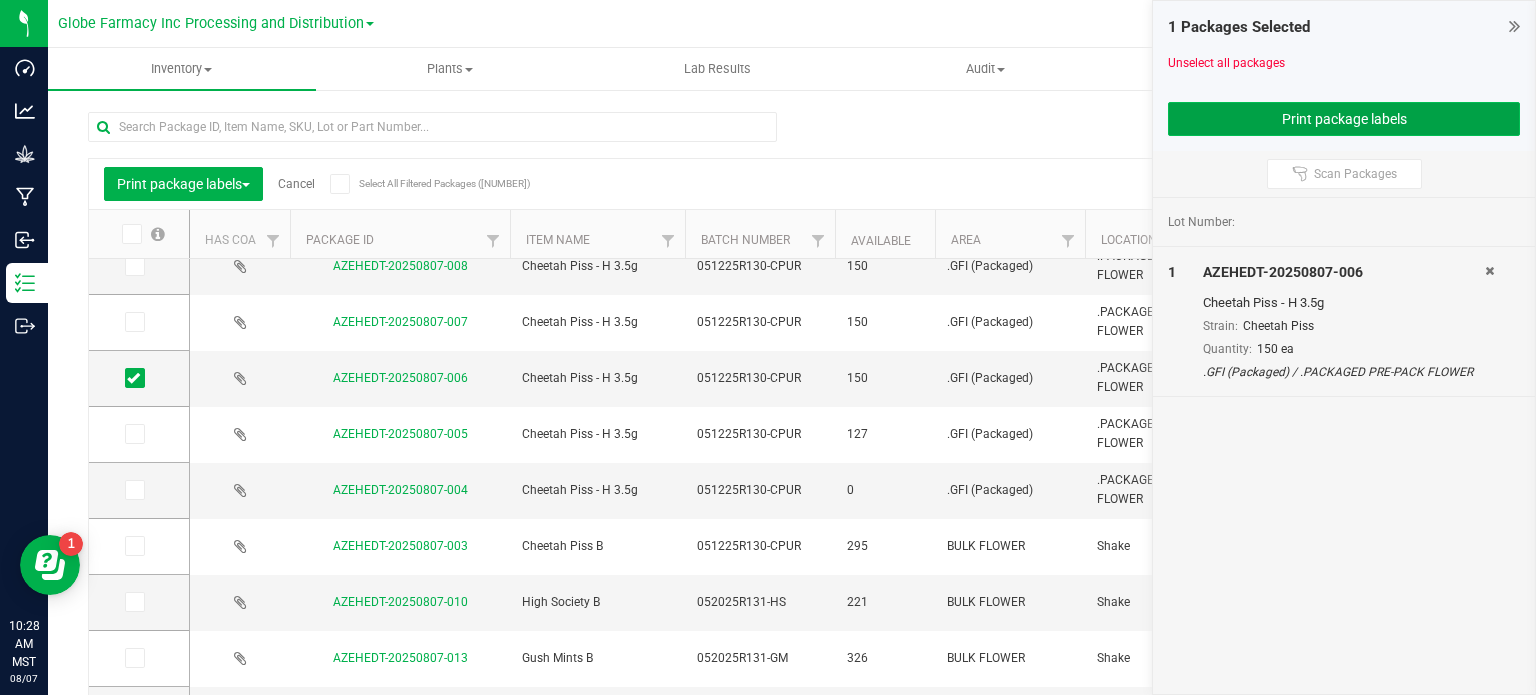 click on "Print package labels" at bounding box center [1344, 119] 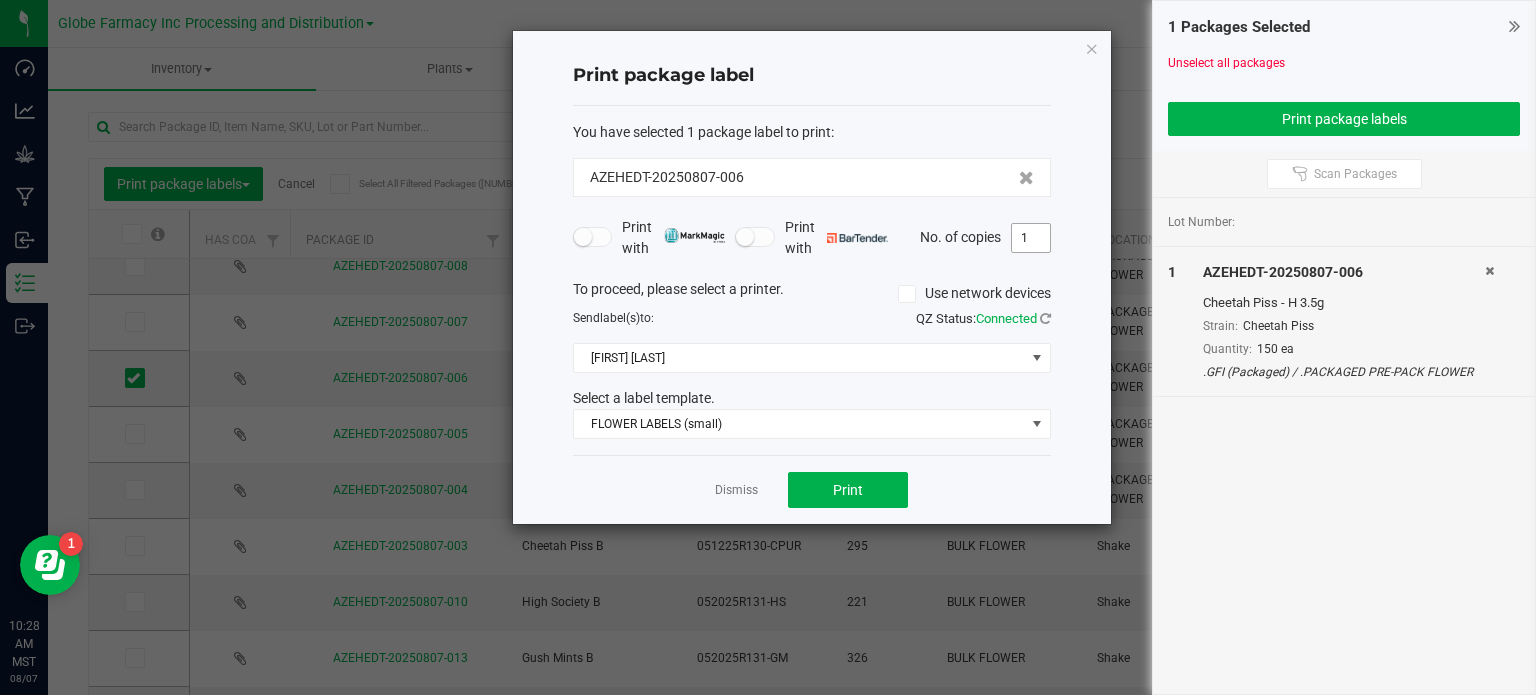 click on "1" at bounding box center [1031, 238] 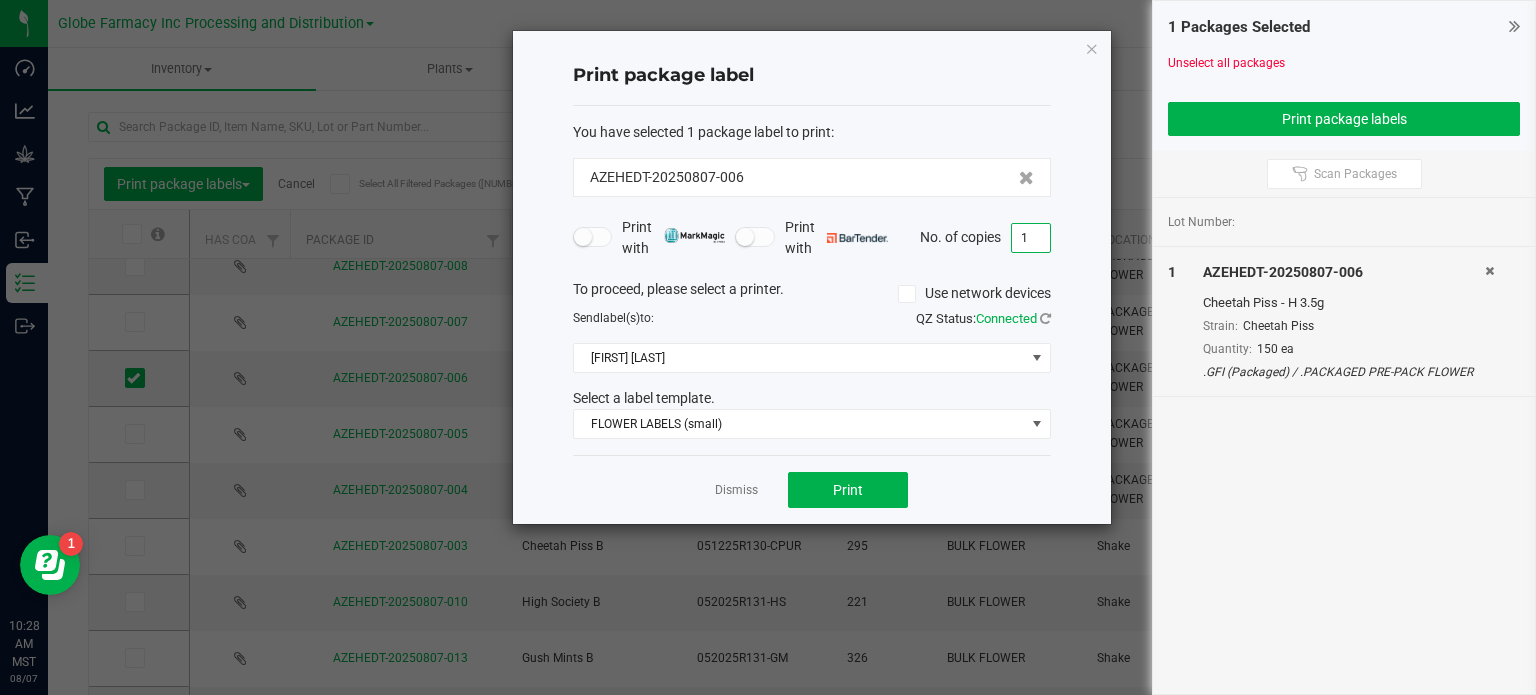 click on "1" at bounding box center (1031, 238) 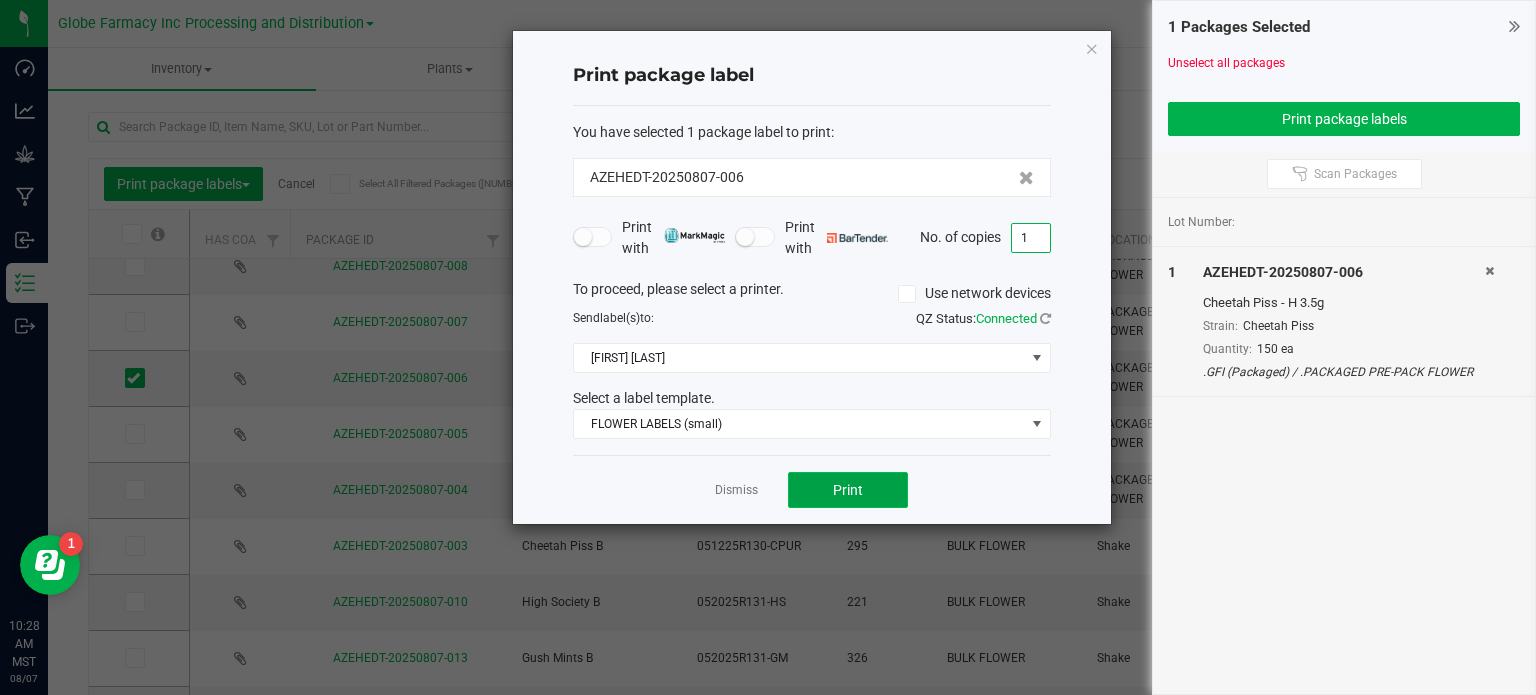 click on "Print" 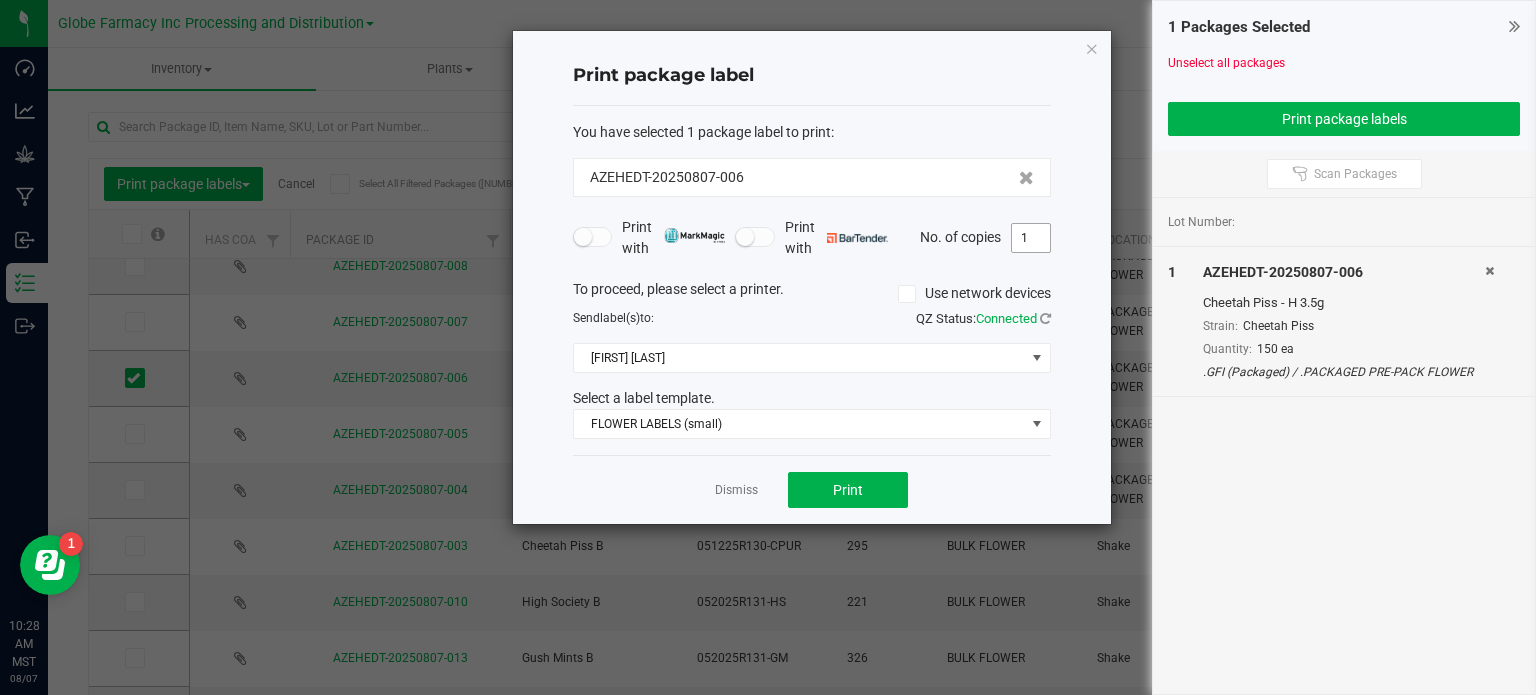 click on "1" at bounding box center [1031, 238] 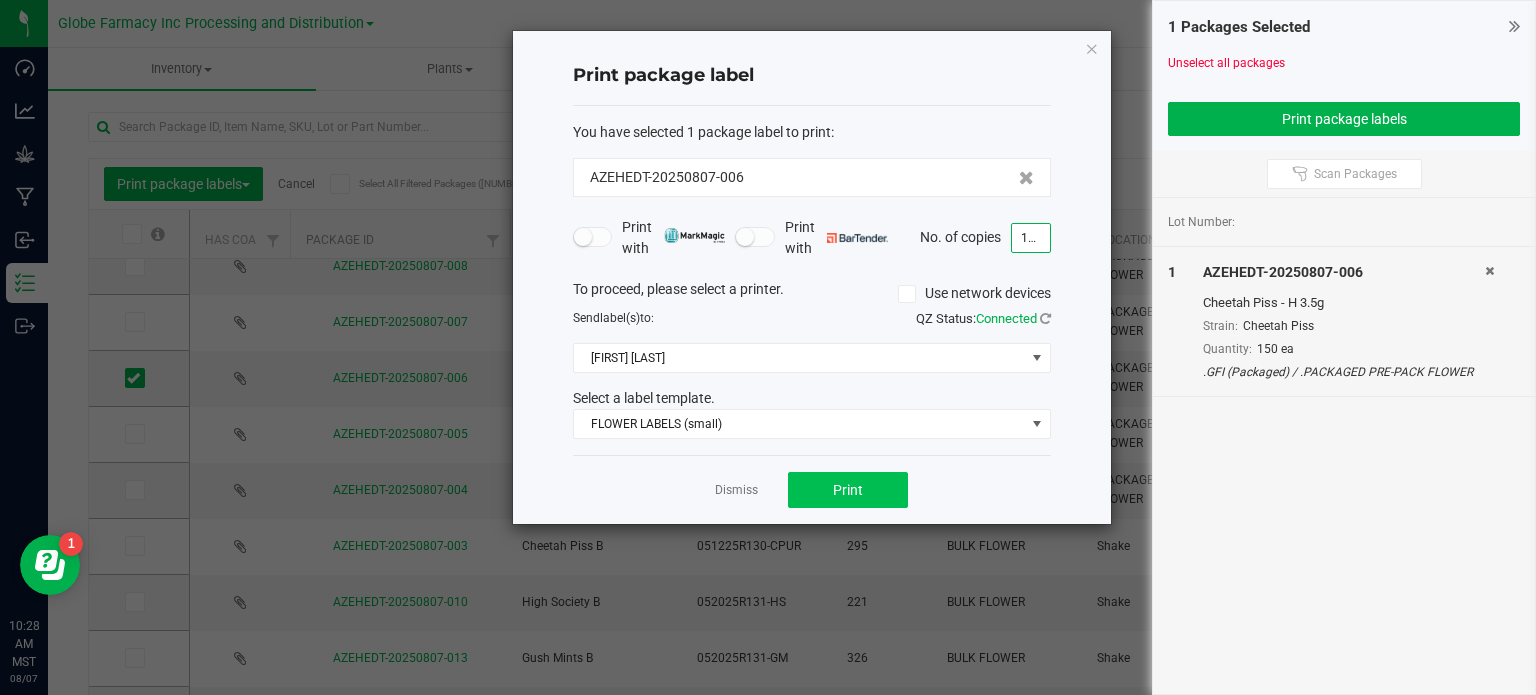 type on "150" 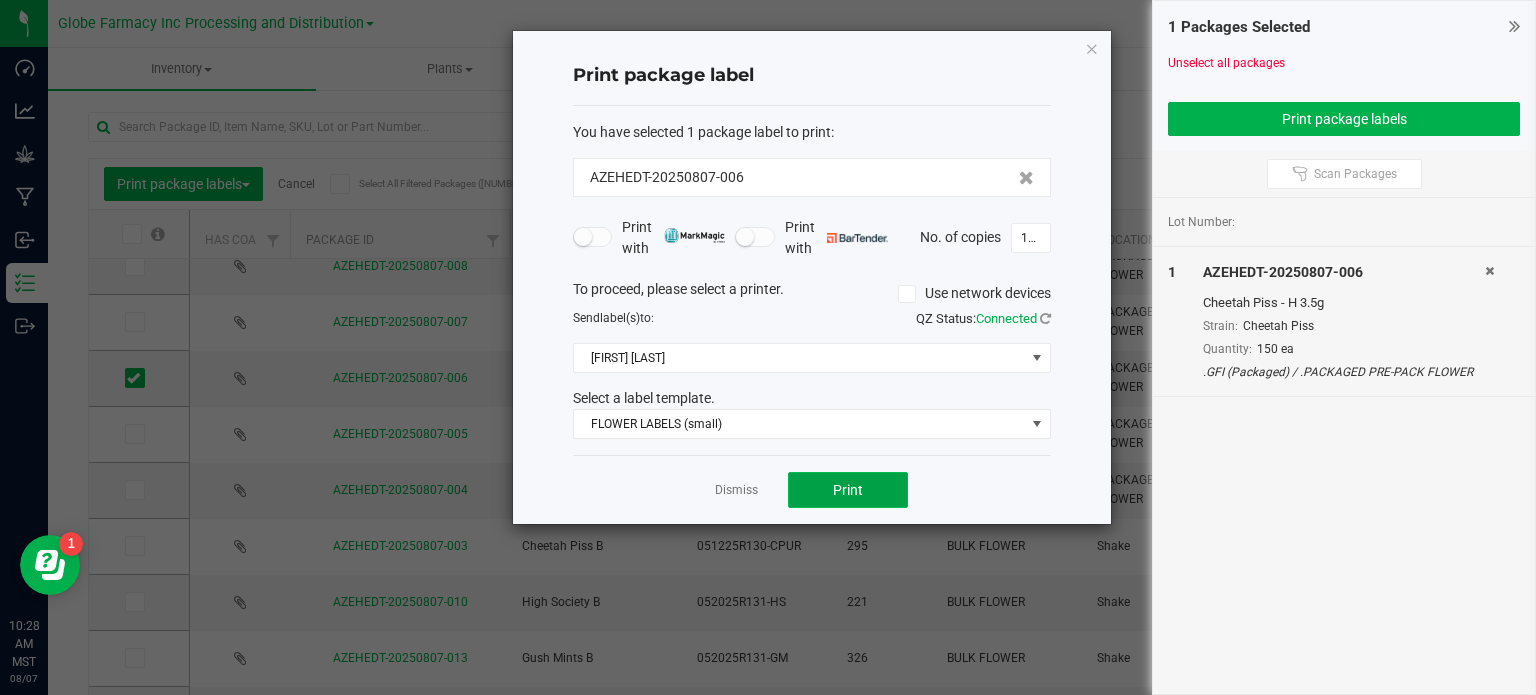 click on "Print" 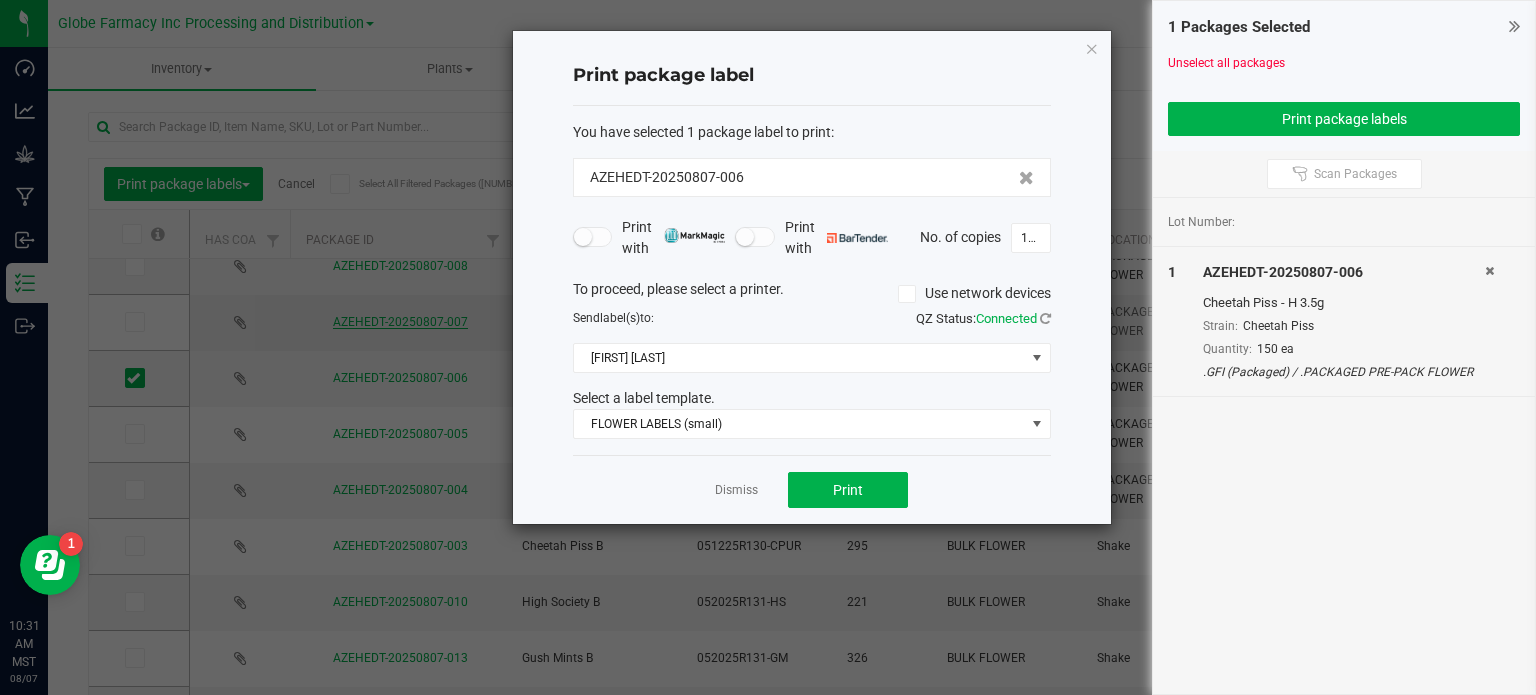 click 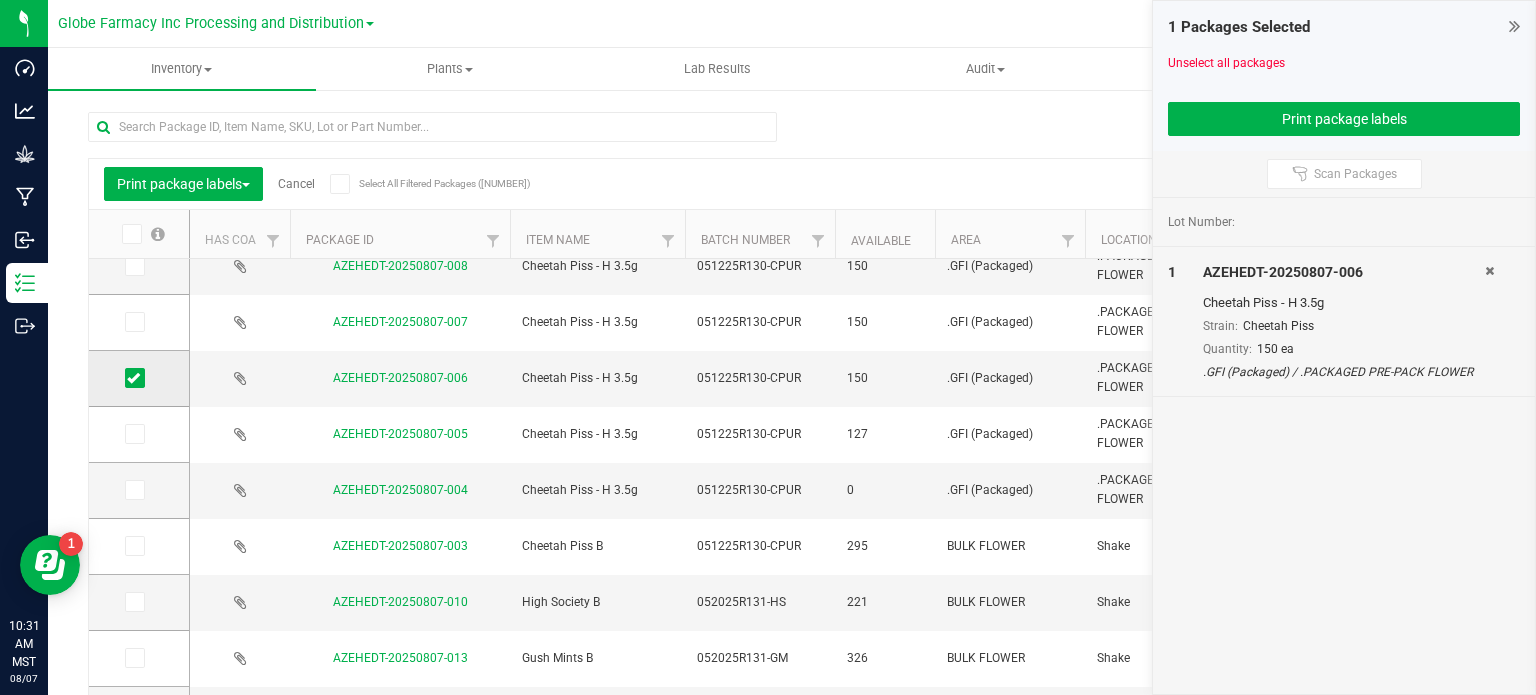 click at bounding box center (135, 378) 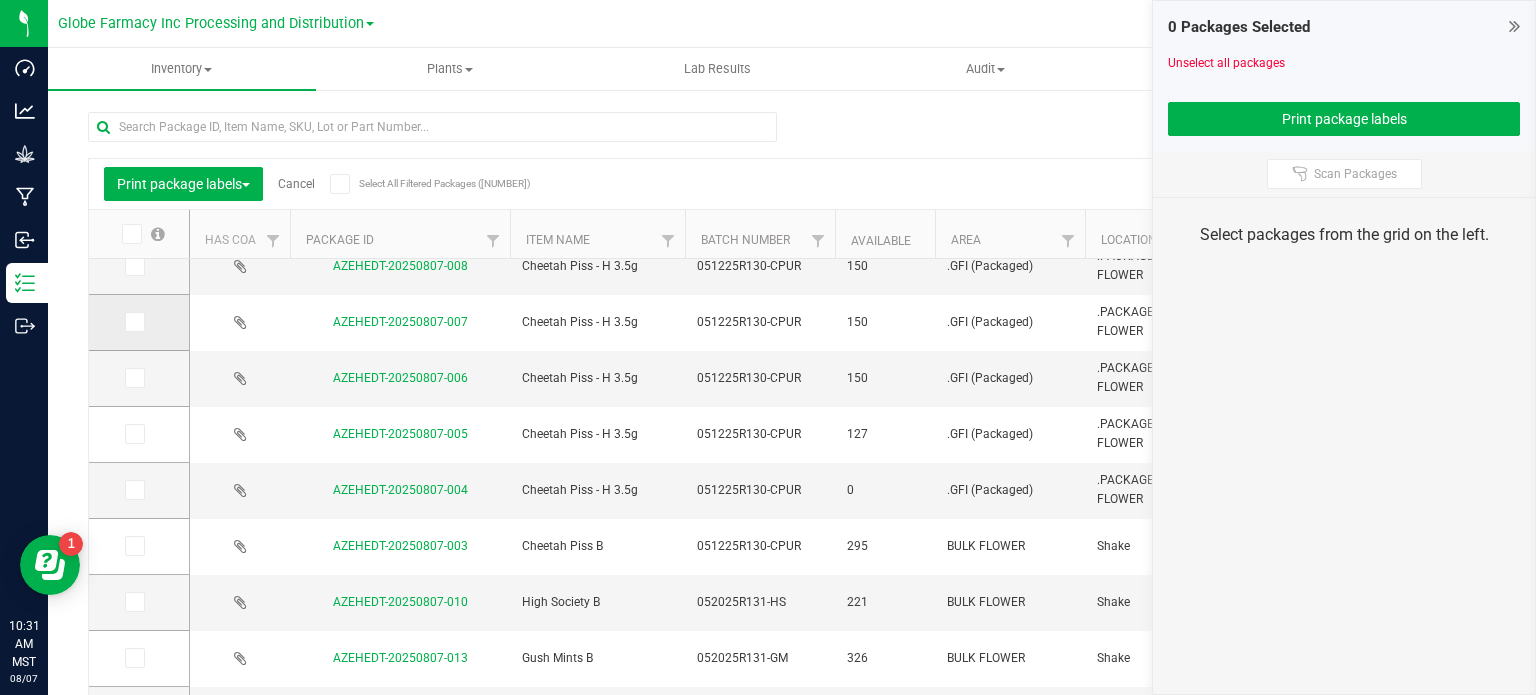 click at bounding box center [135, 322] 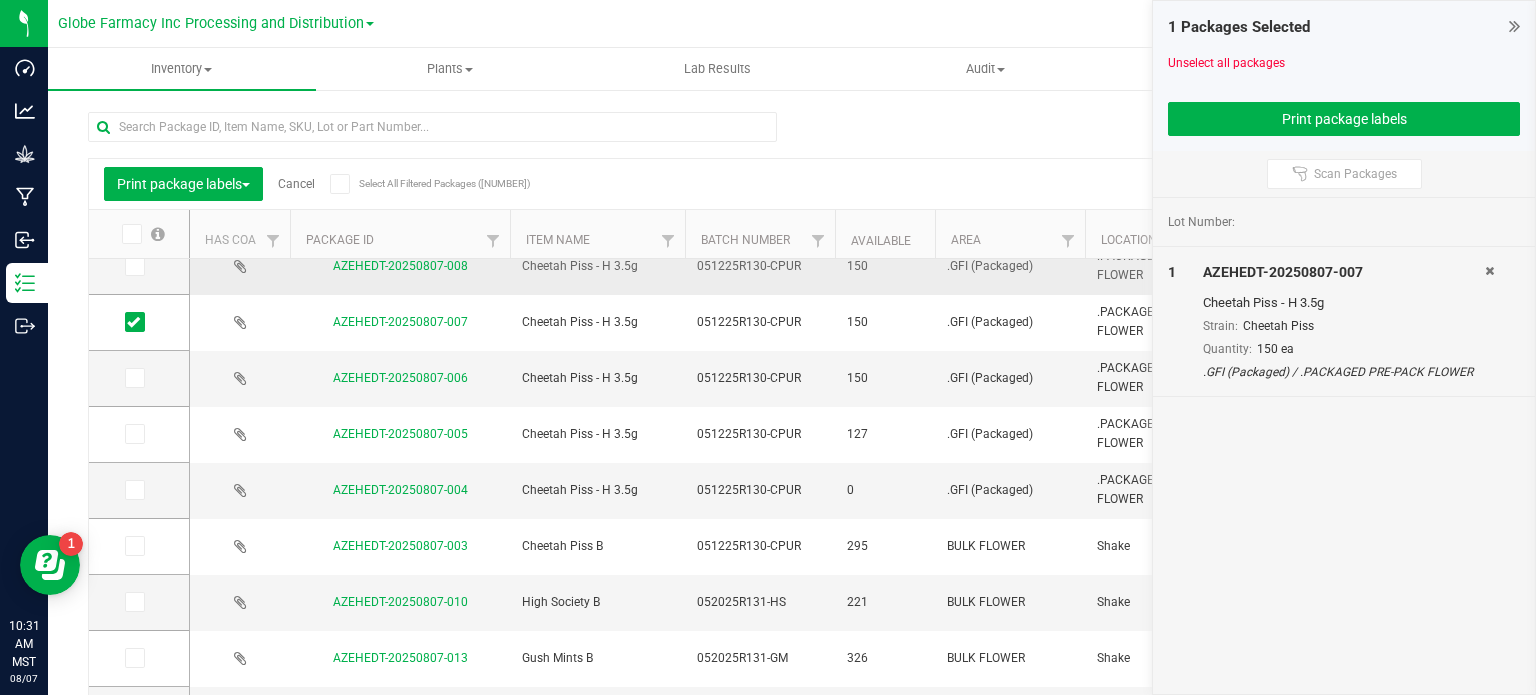 scroll, scrollTop: 234, scrollLeft: 0, axis: vertical 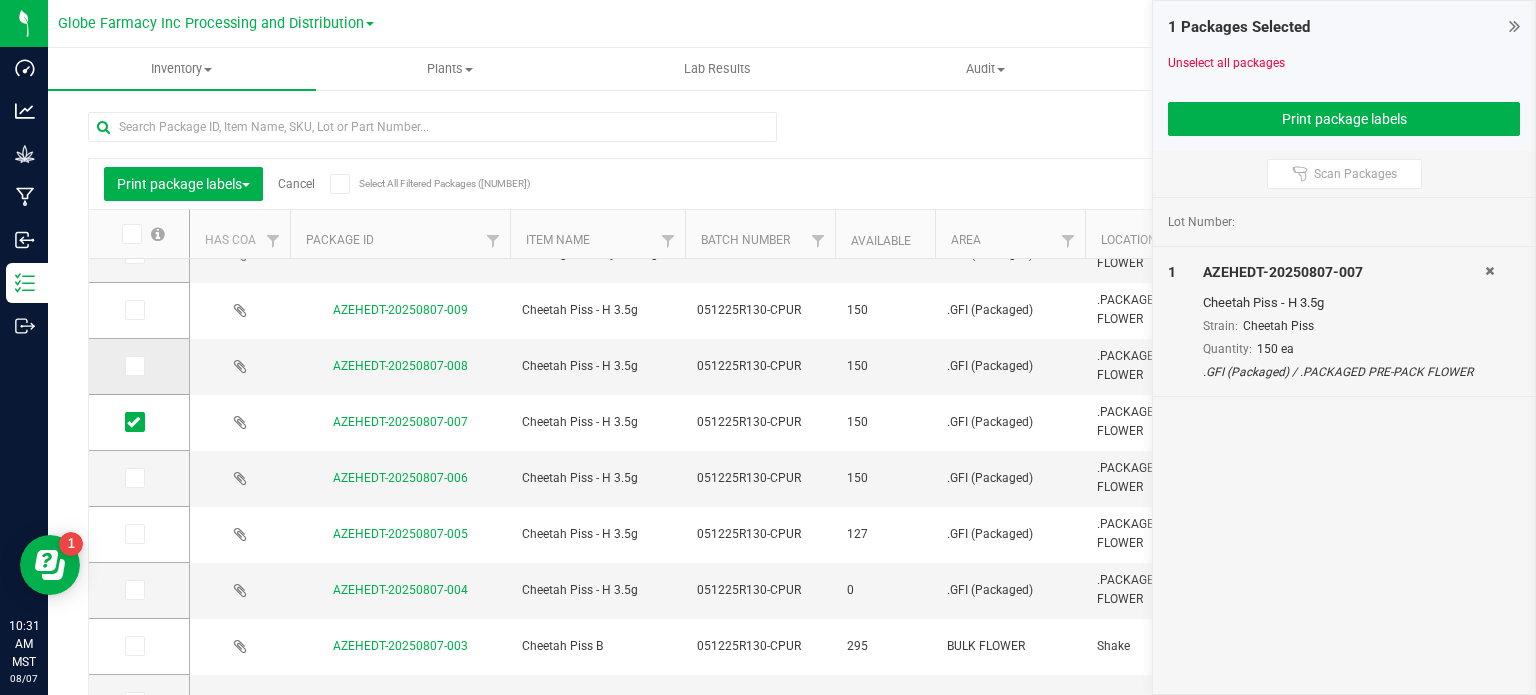 click at bounding box center [135, 366] 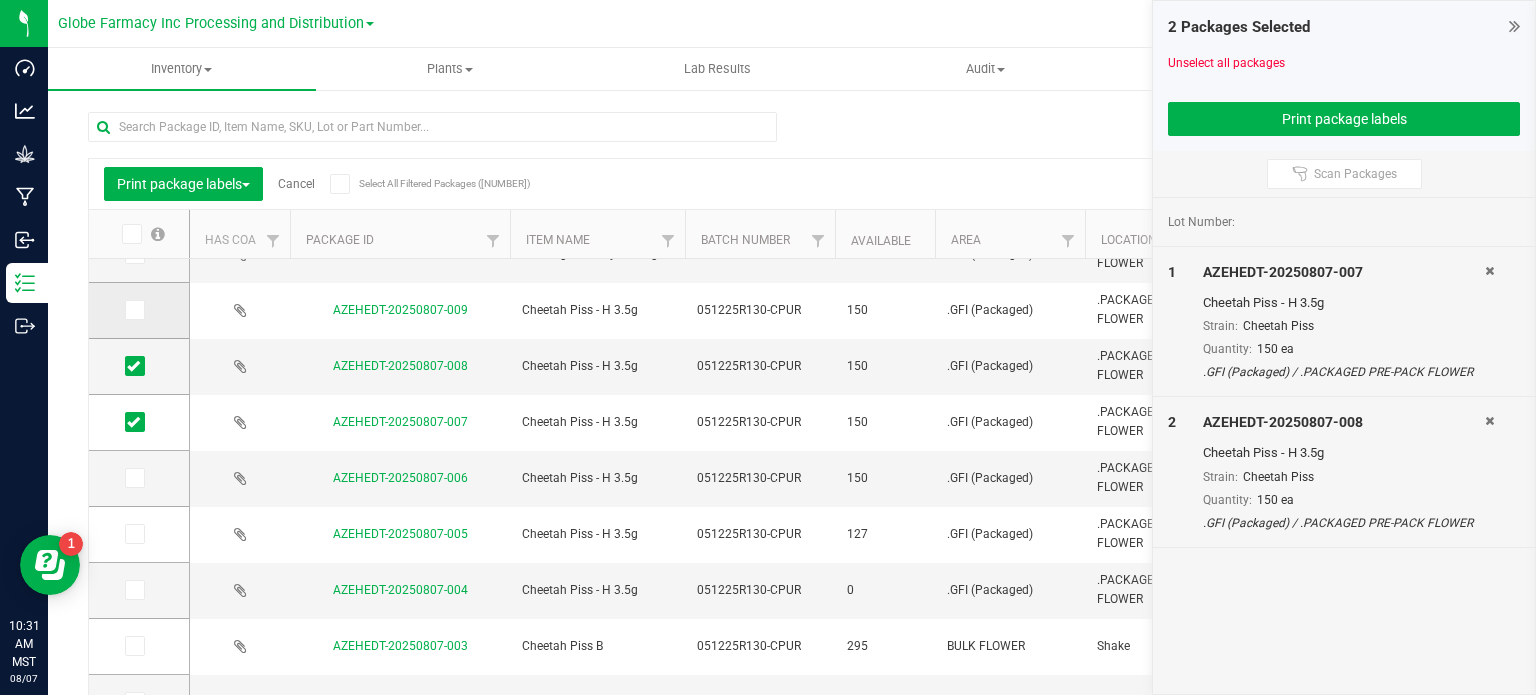 click at bounding box center [133, 310] 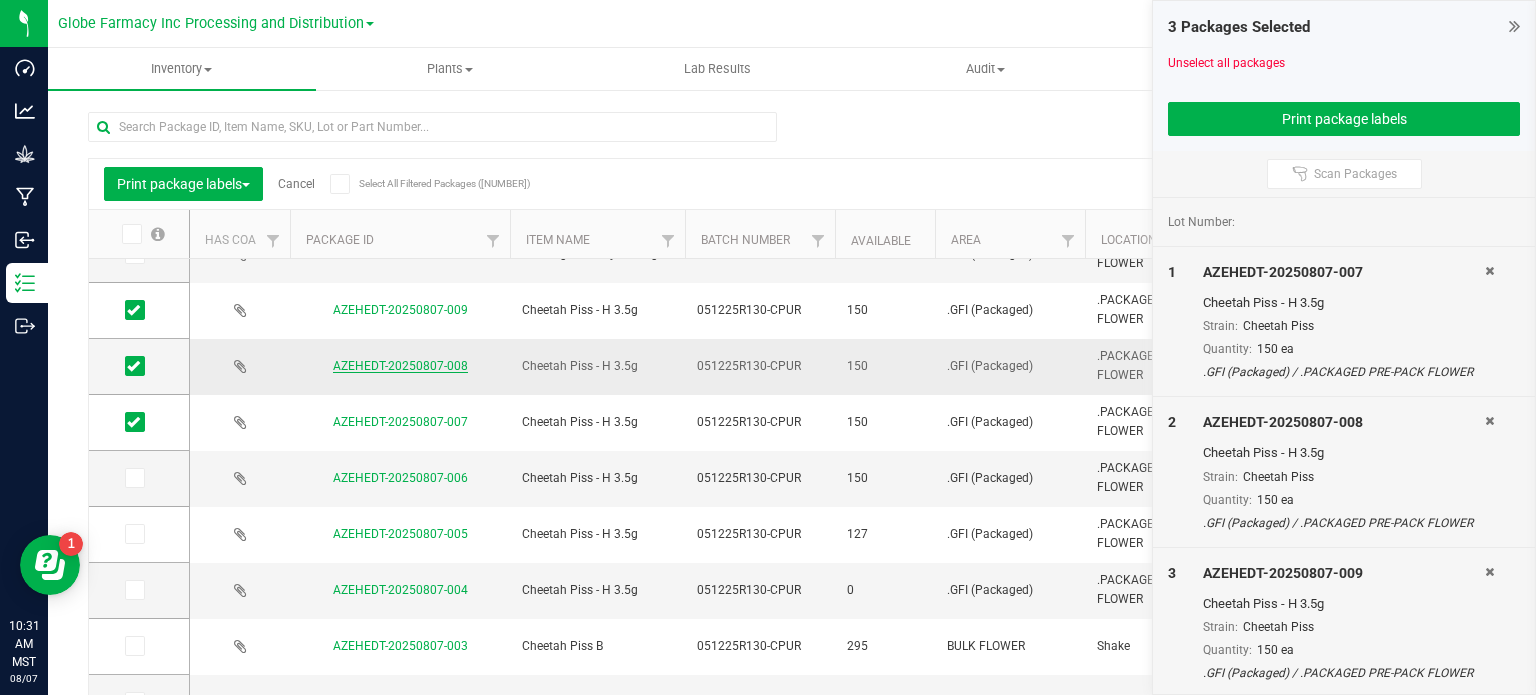 scroll, scrollTop: 121, scrollLeft: 0, axis: vertical 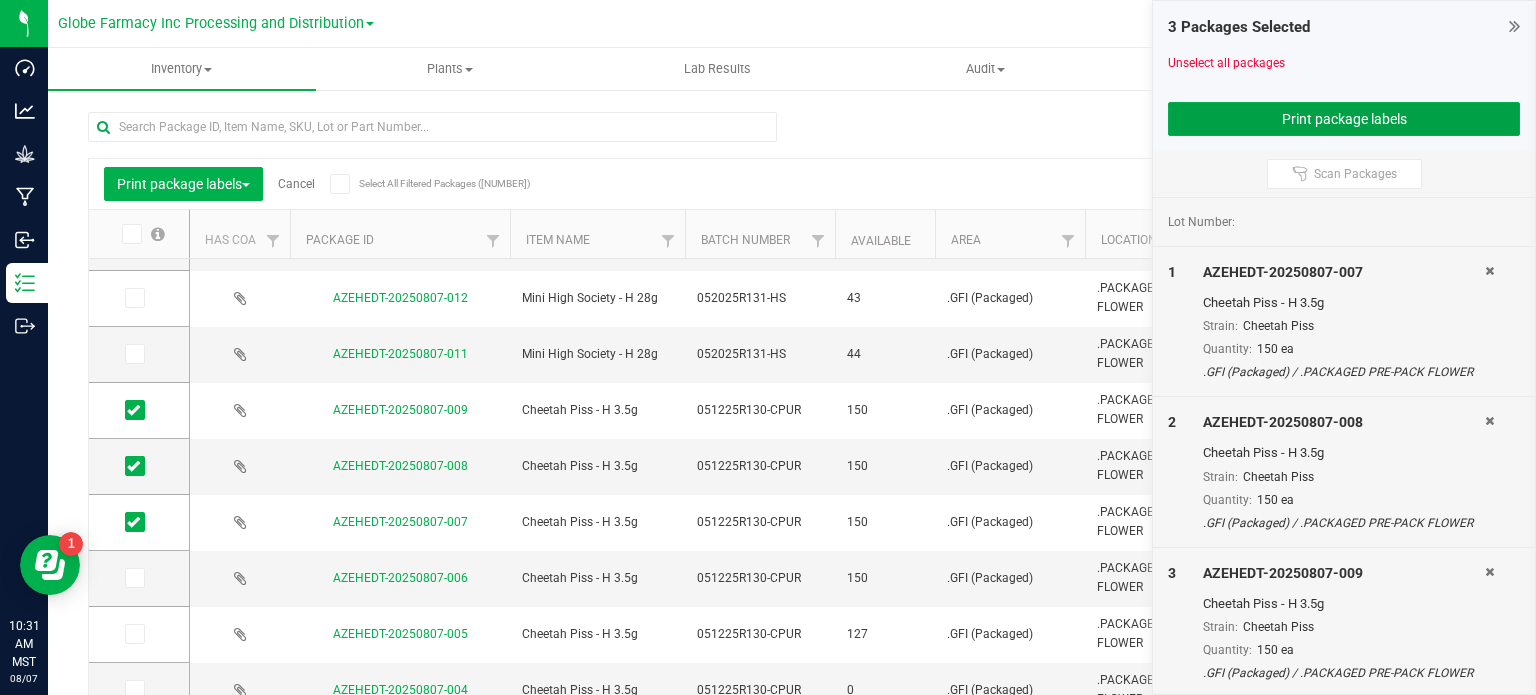 click on "Print package labels" at bounding box center [1344, 119] 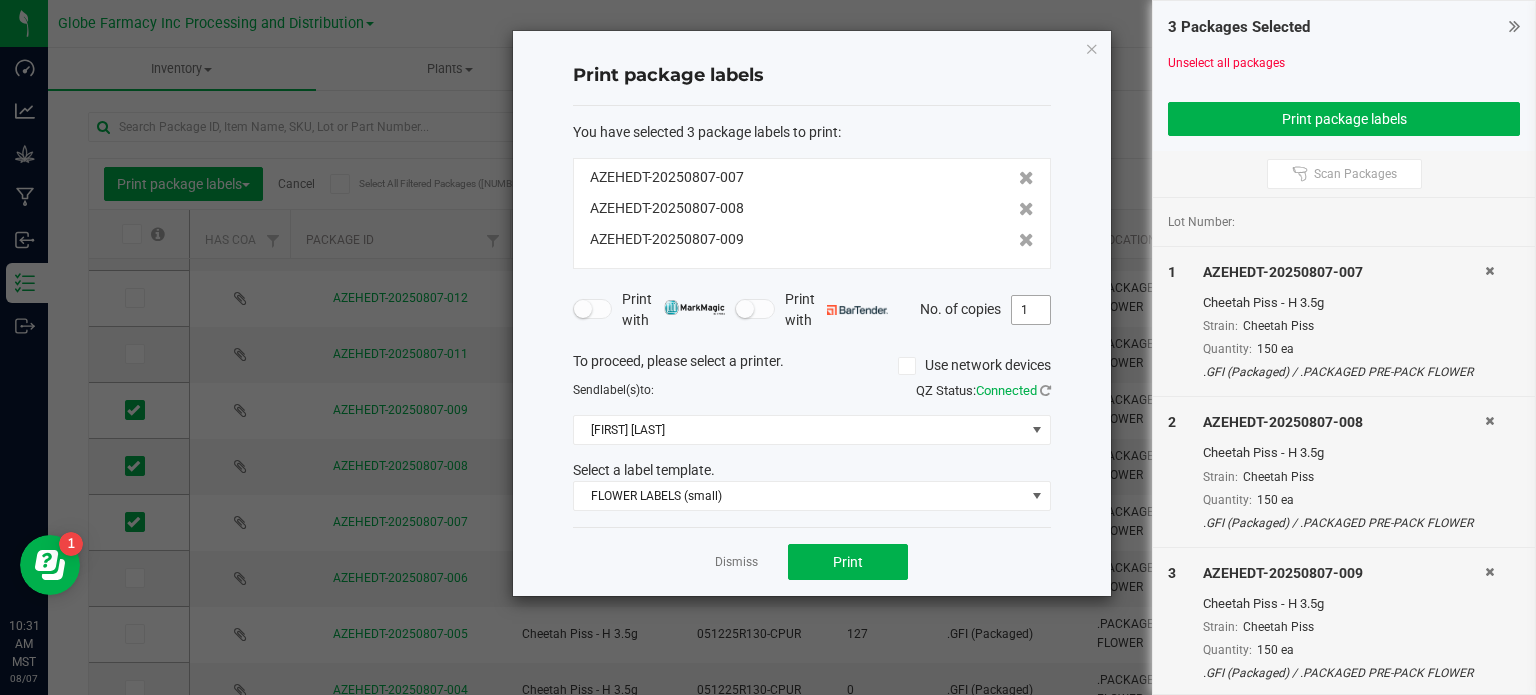 click on "1" at bounding box center (1031, 310) 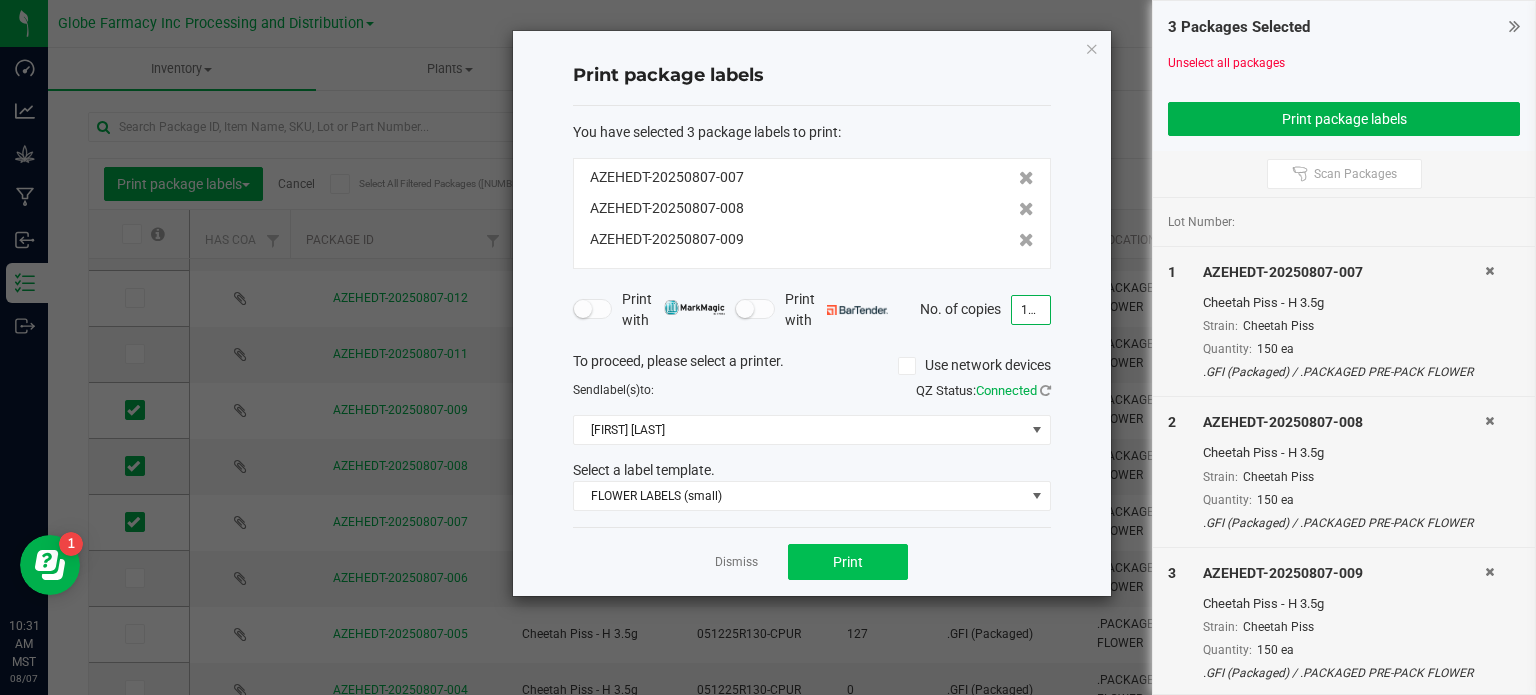 type on "150" 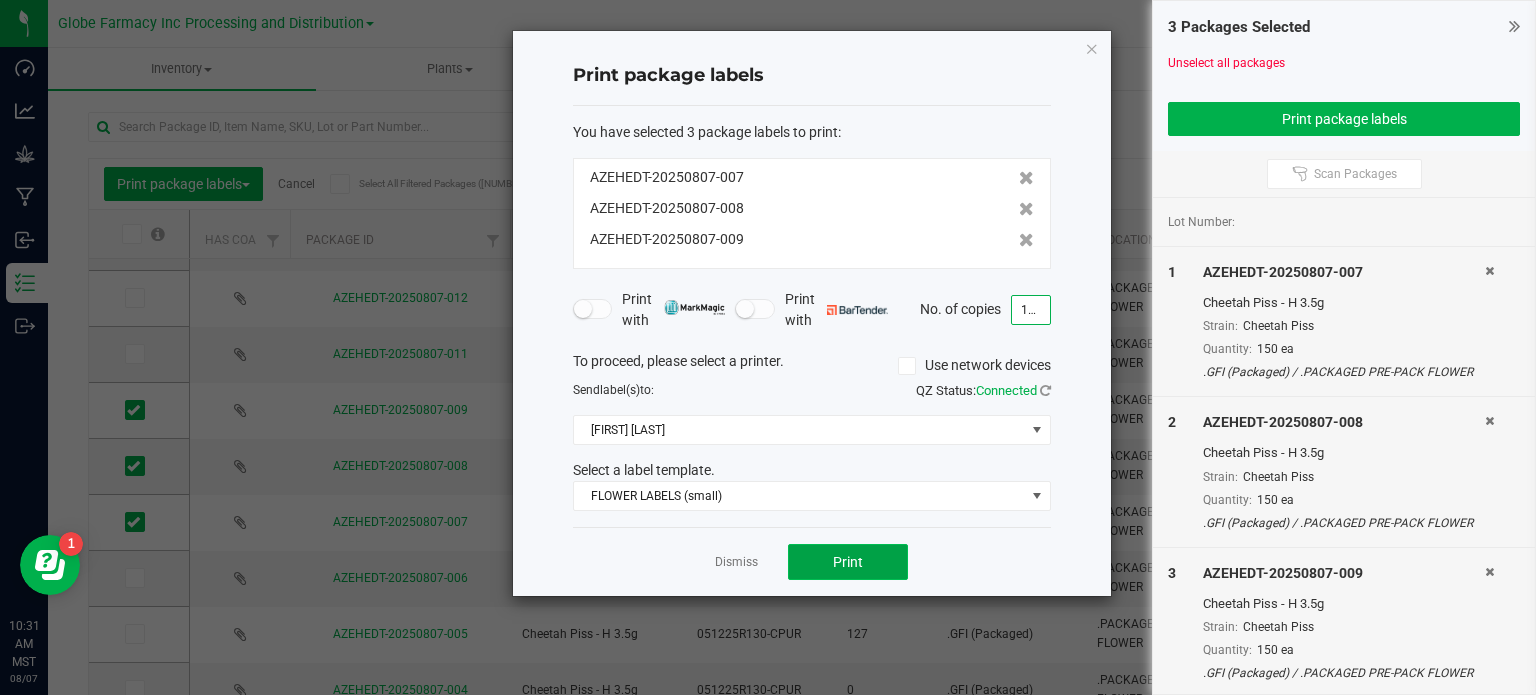 click on "Print" 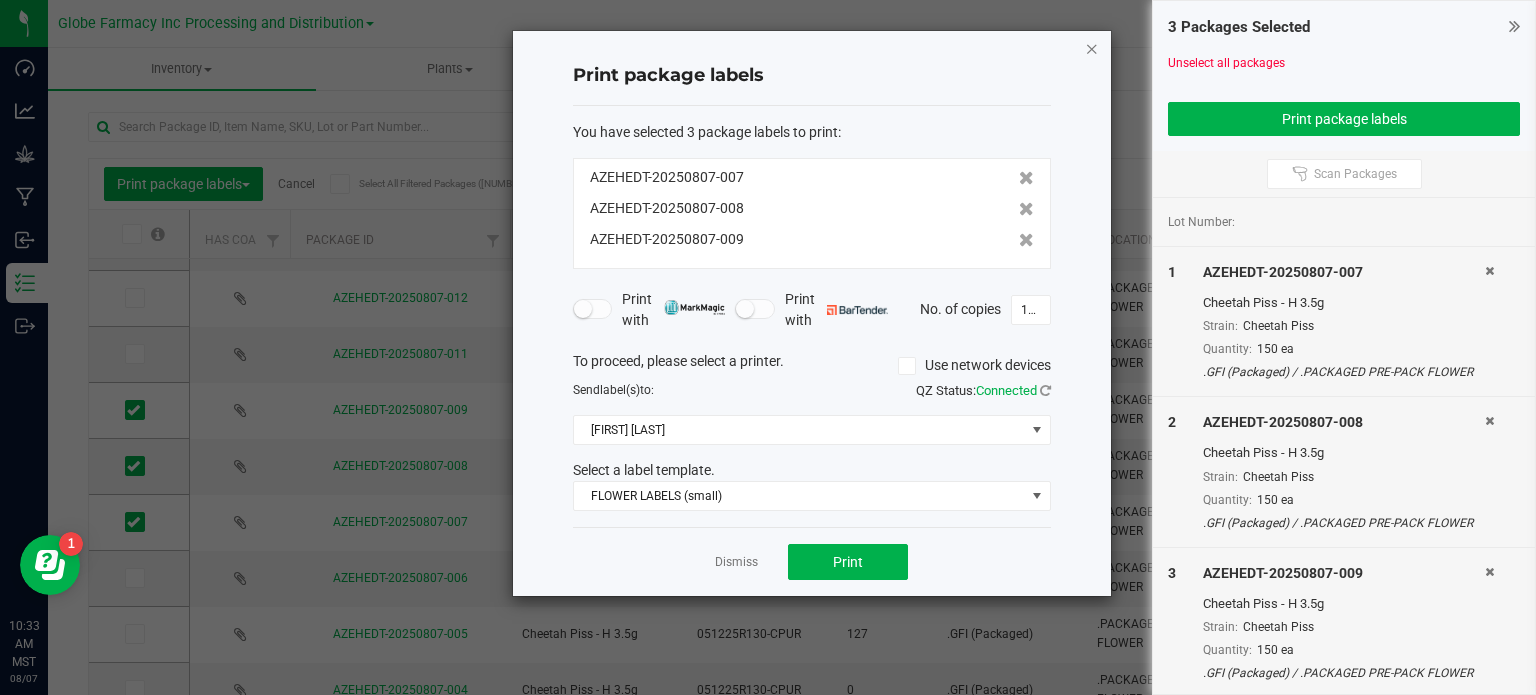 click 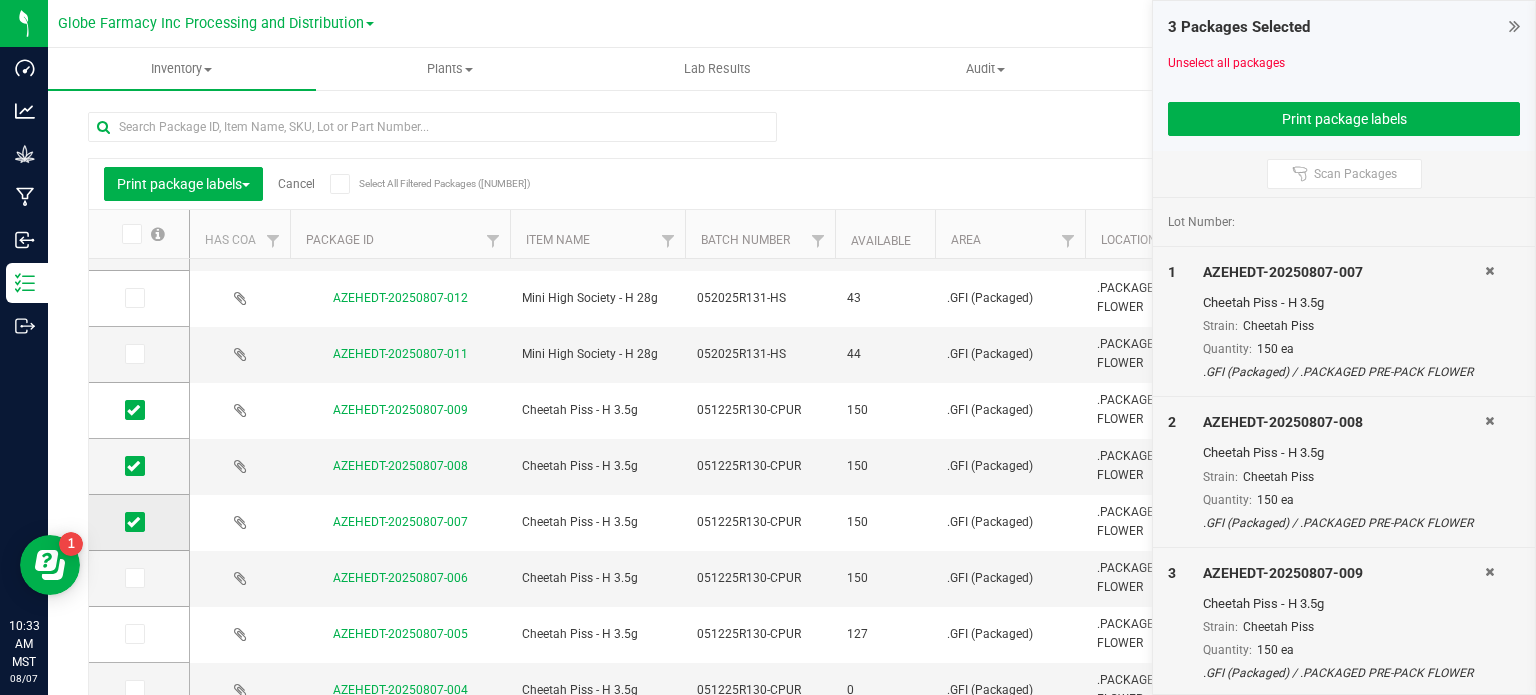 drag, startPoint x: 134, startPoint y: 519, endPoint x: 136, endPoint y: 503, distance: 16.124516 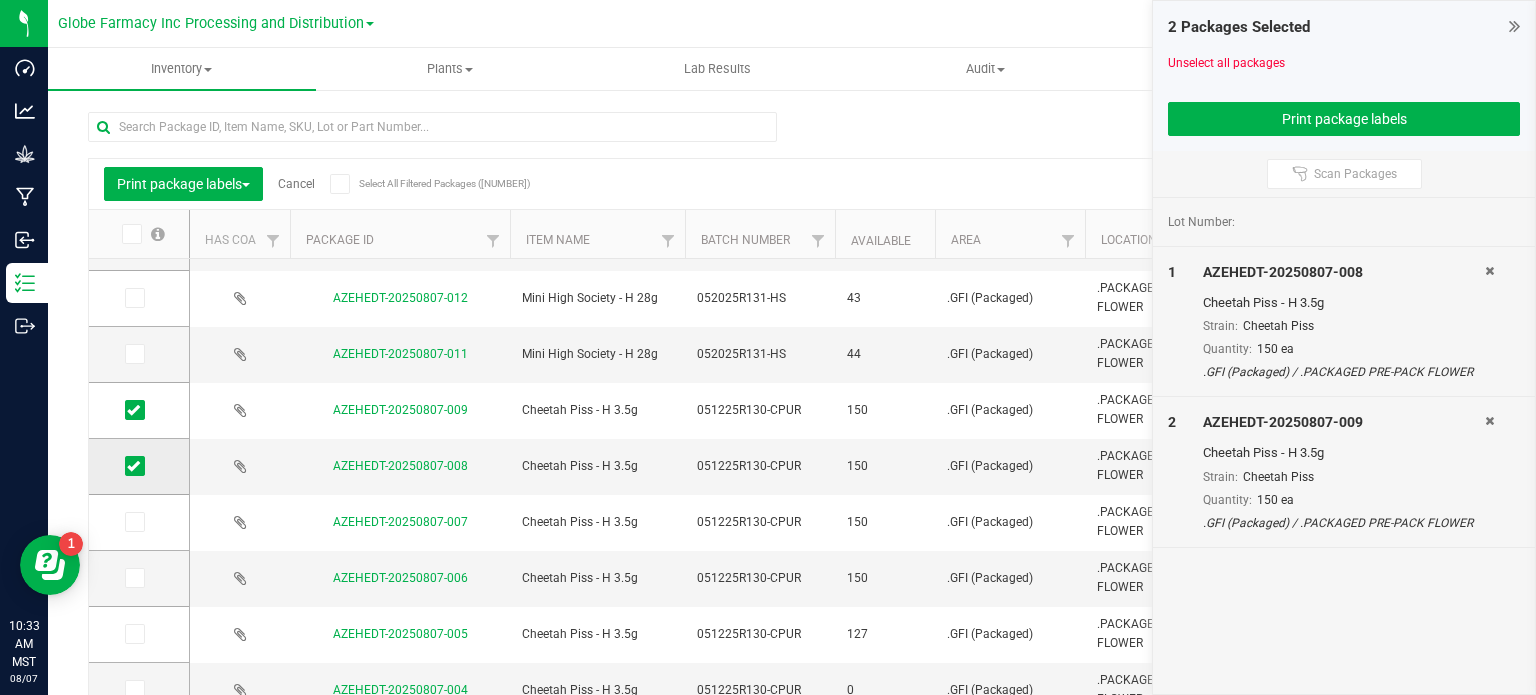 click at bounding box center (135, 466) 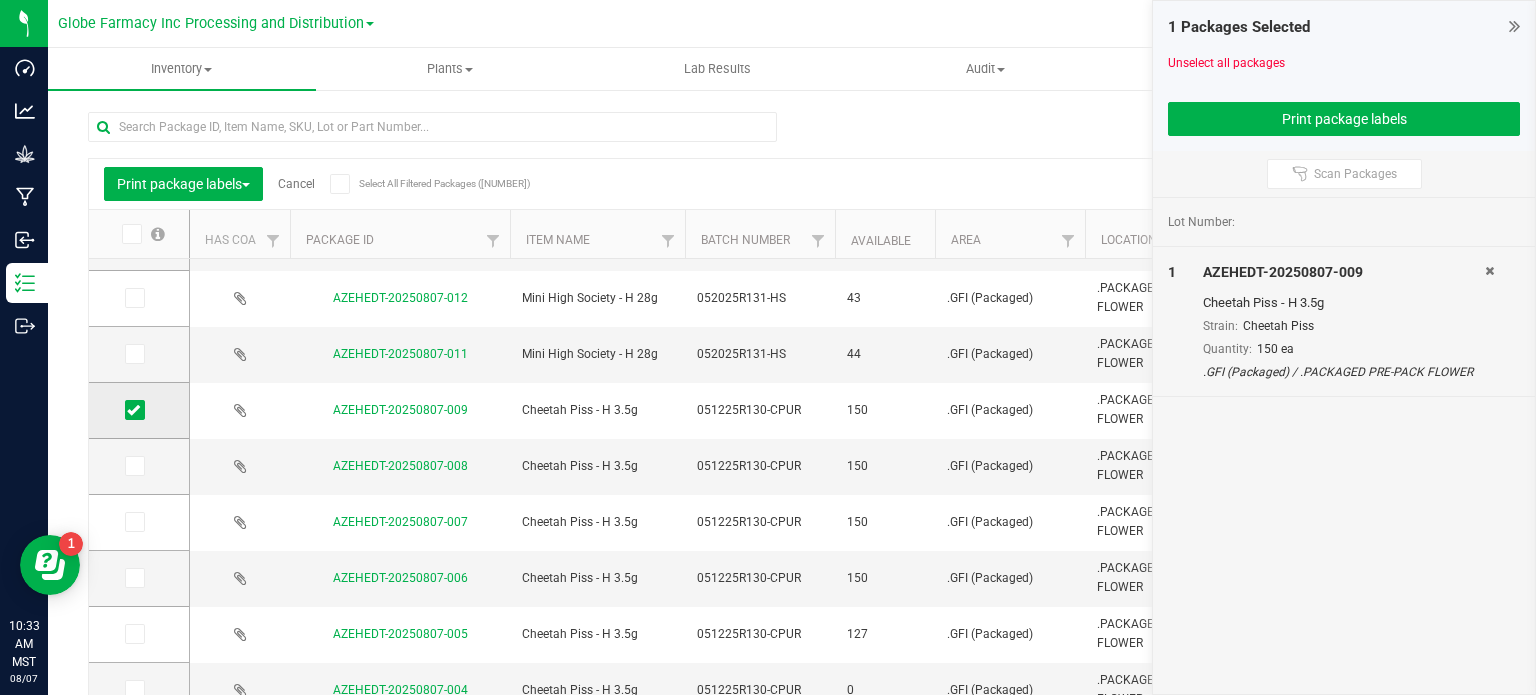 click at bounding box center [133, 410] 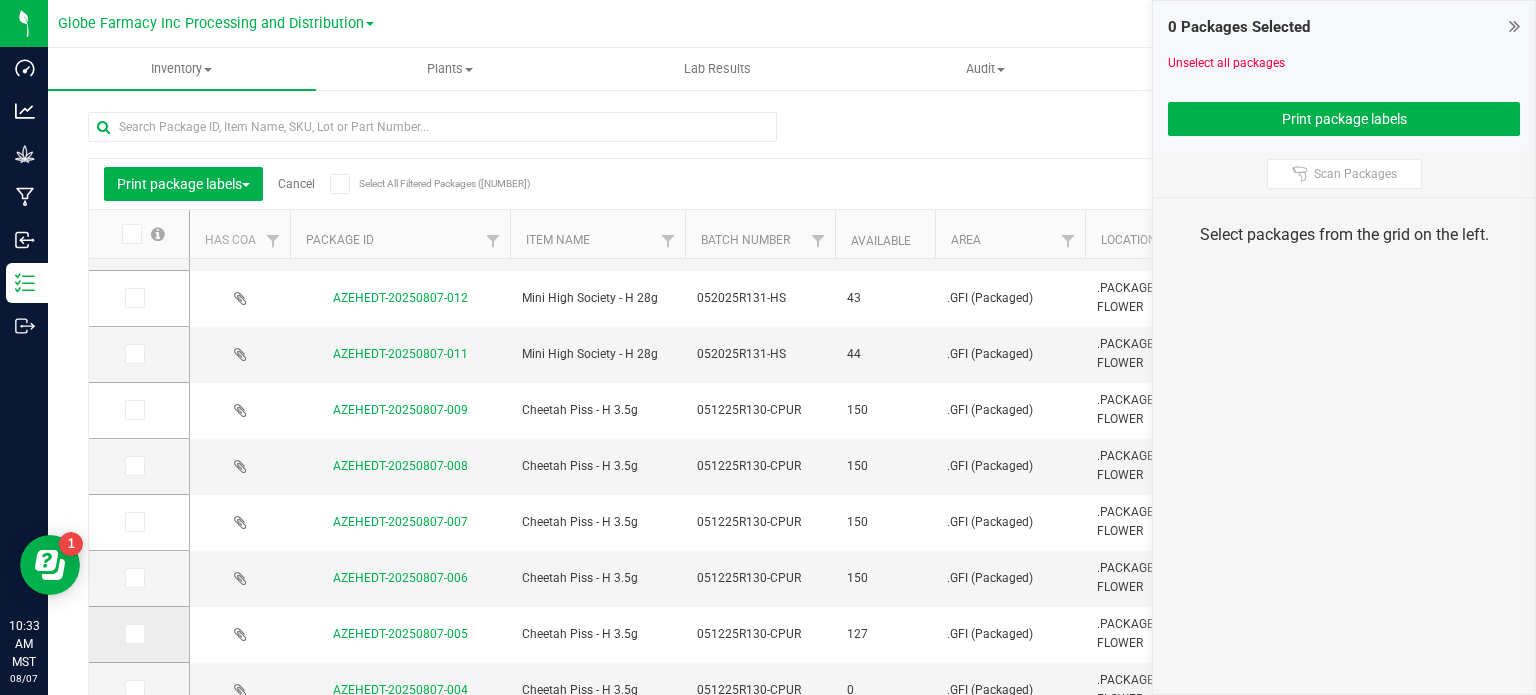 click at bounding box center (135, 634) 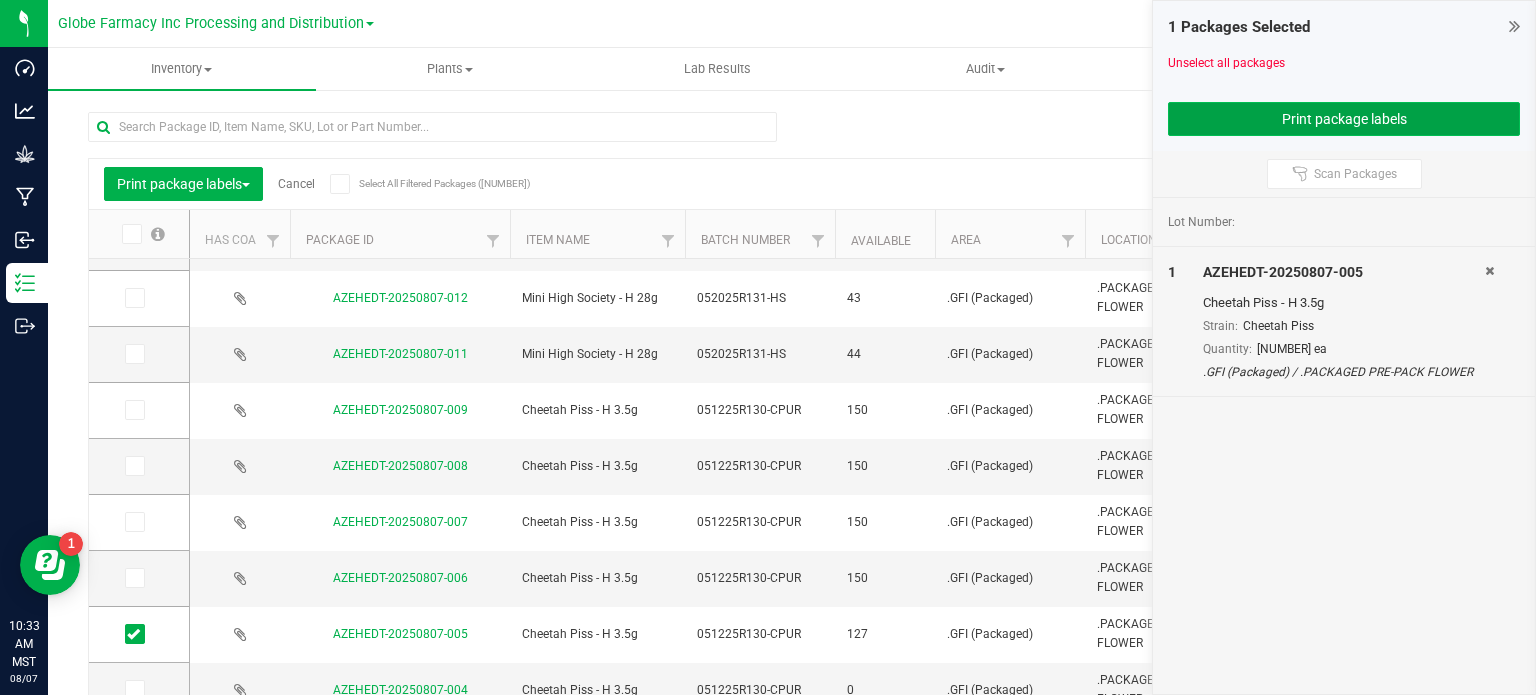 click on "Print package labels" at bounding box center (1344, 119) 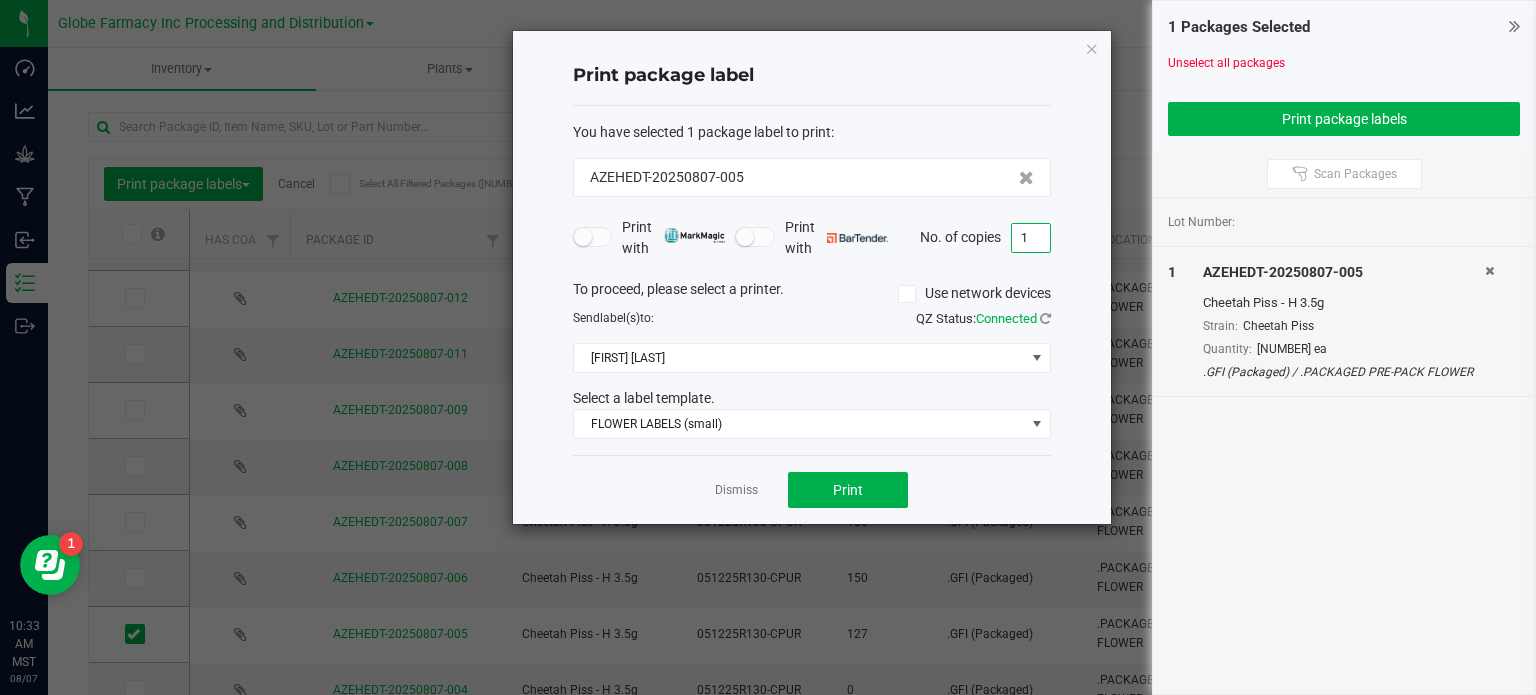 click on "1" at bounding box center [1031, 238] 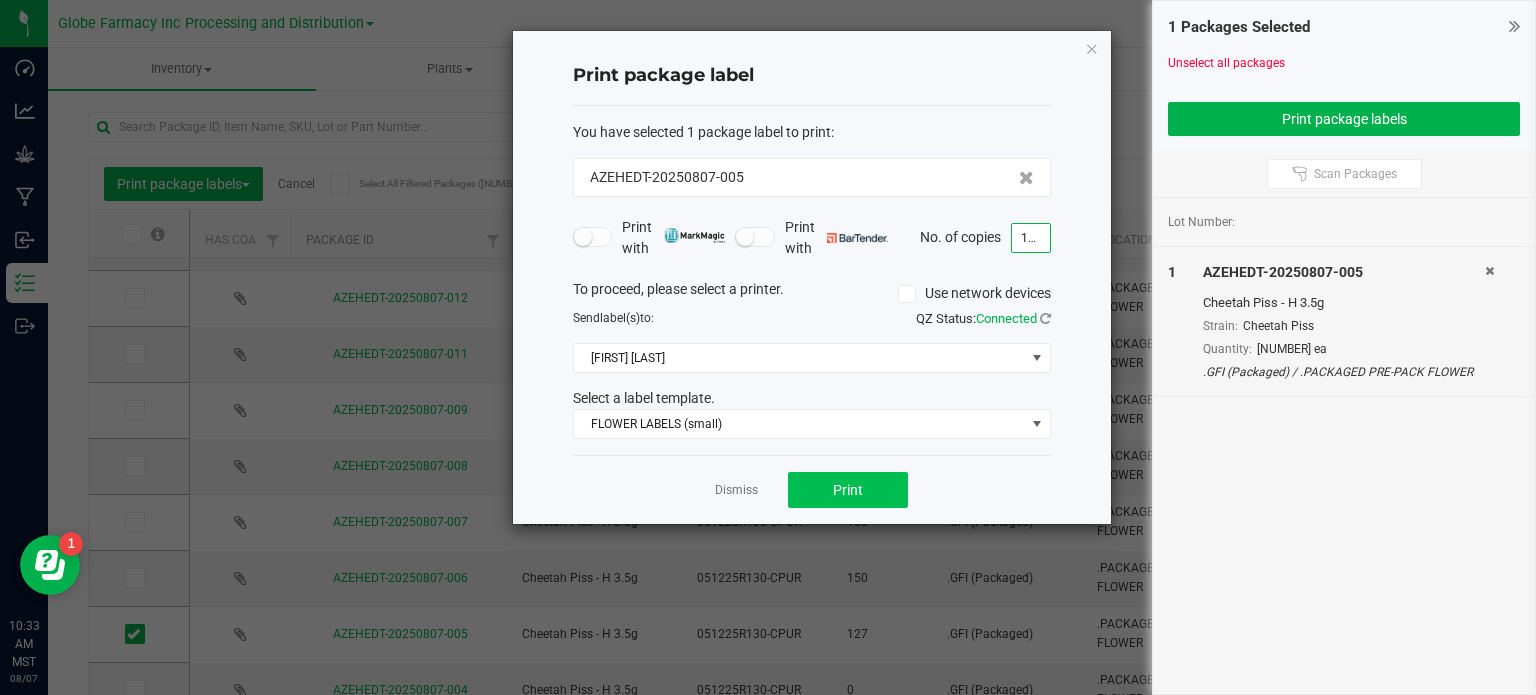 type on "127" 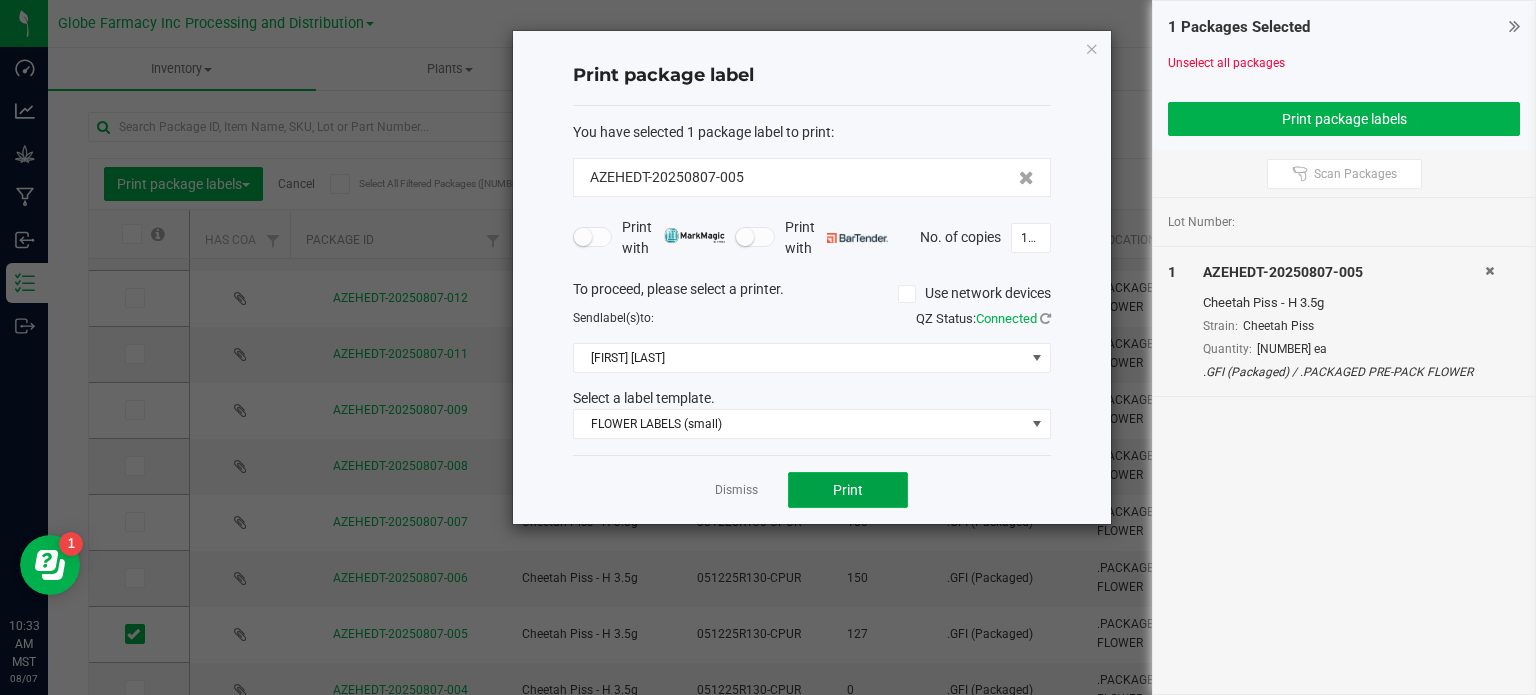 click on "Print" 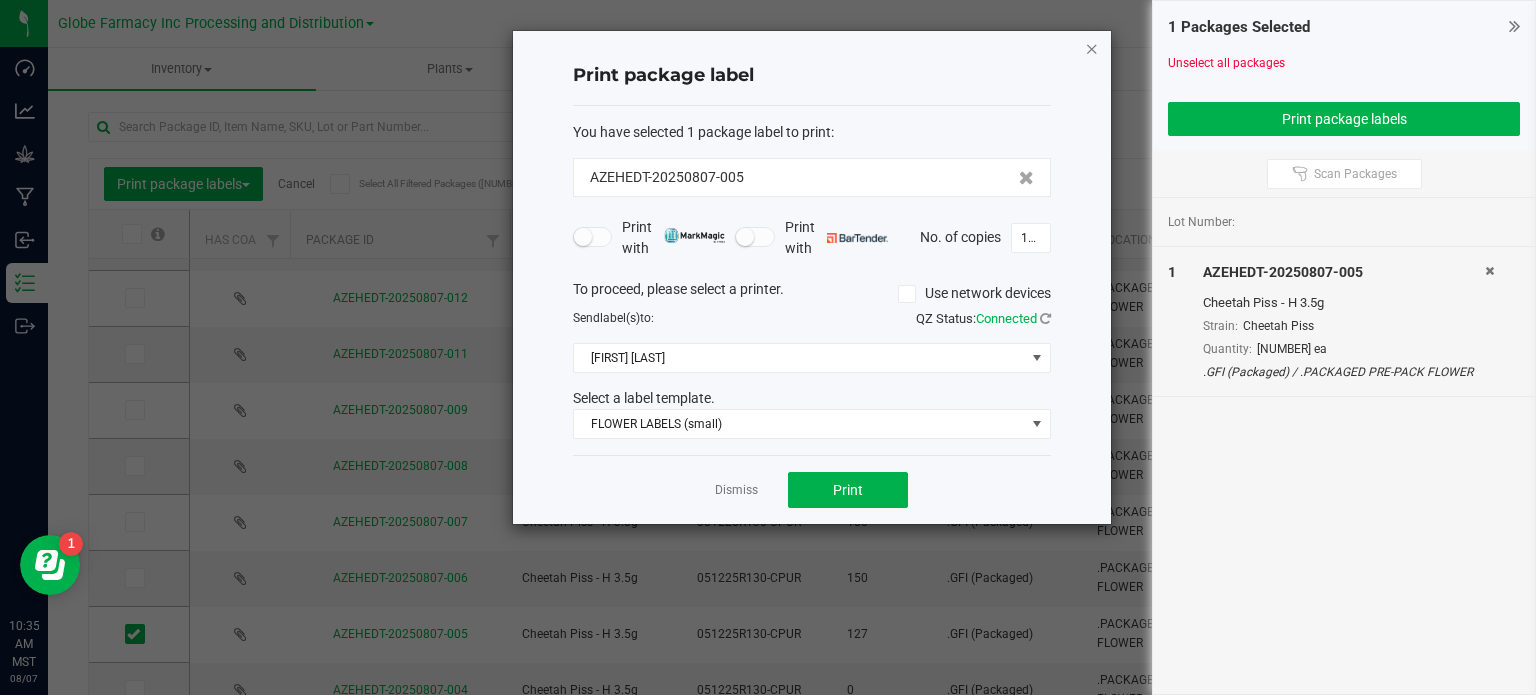 click 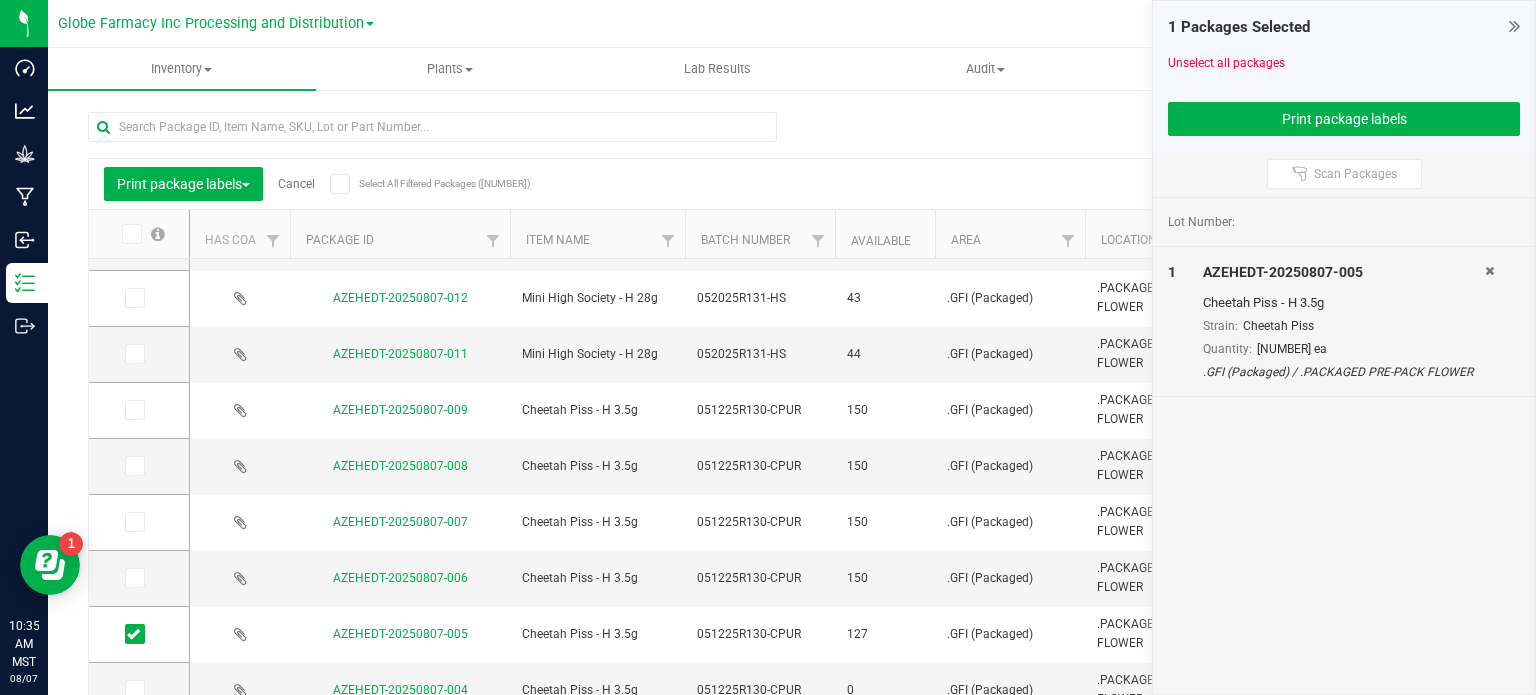 click on "Select All Filtered Packages ([NUMBER])" at bounding box center (281, 184) 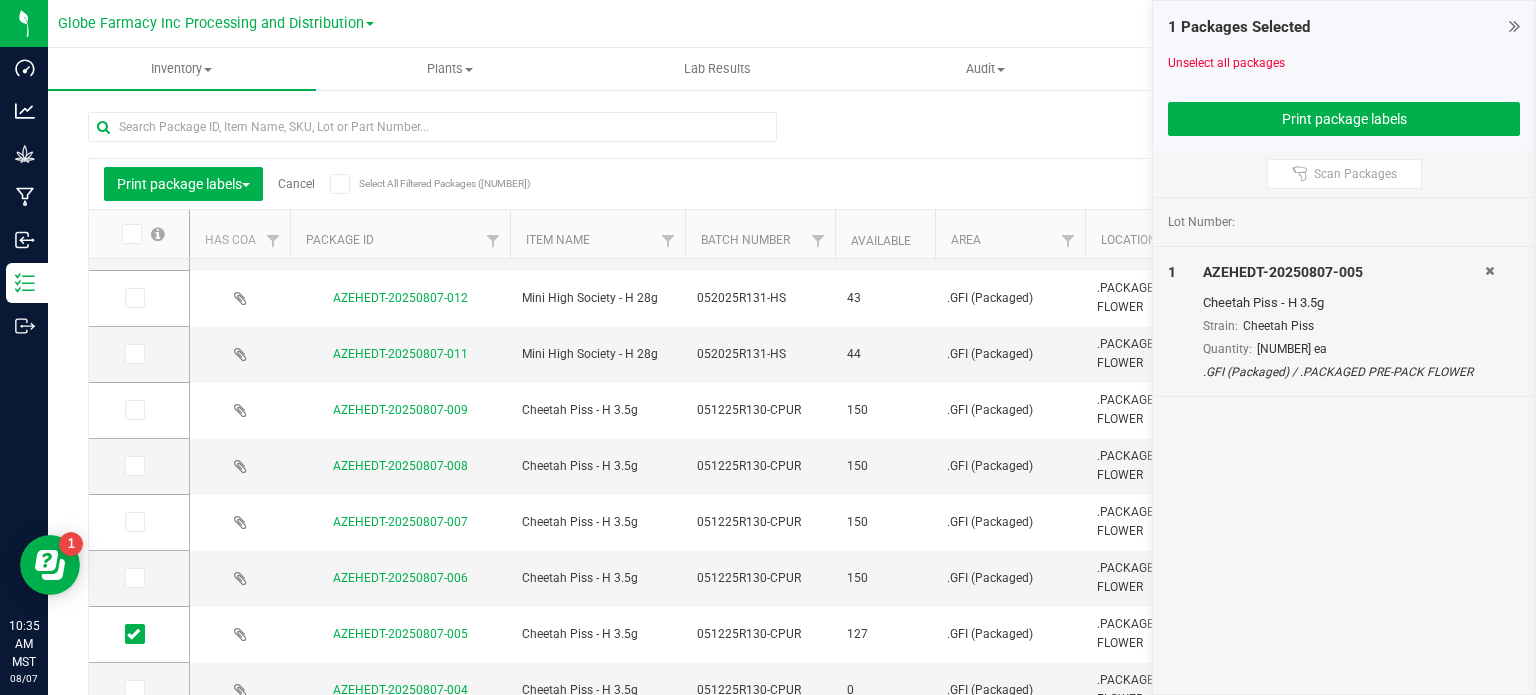 click on "Cancel" at bounding box center [296, 184] 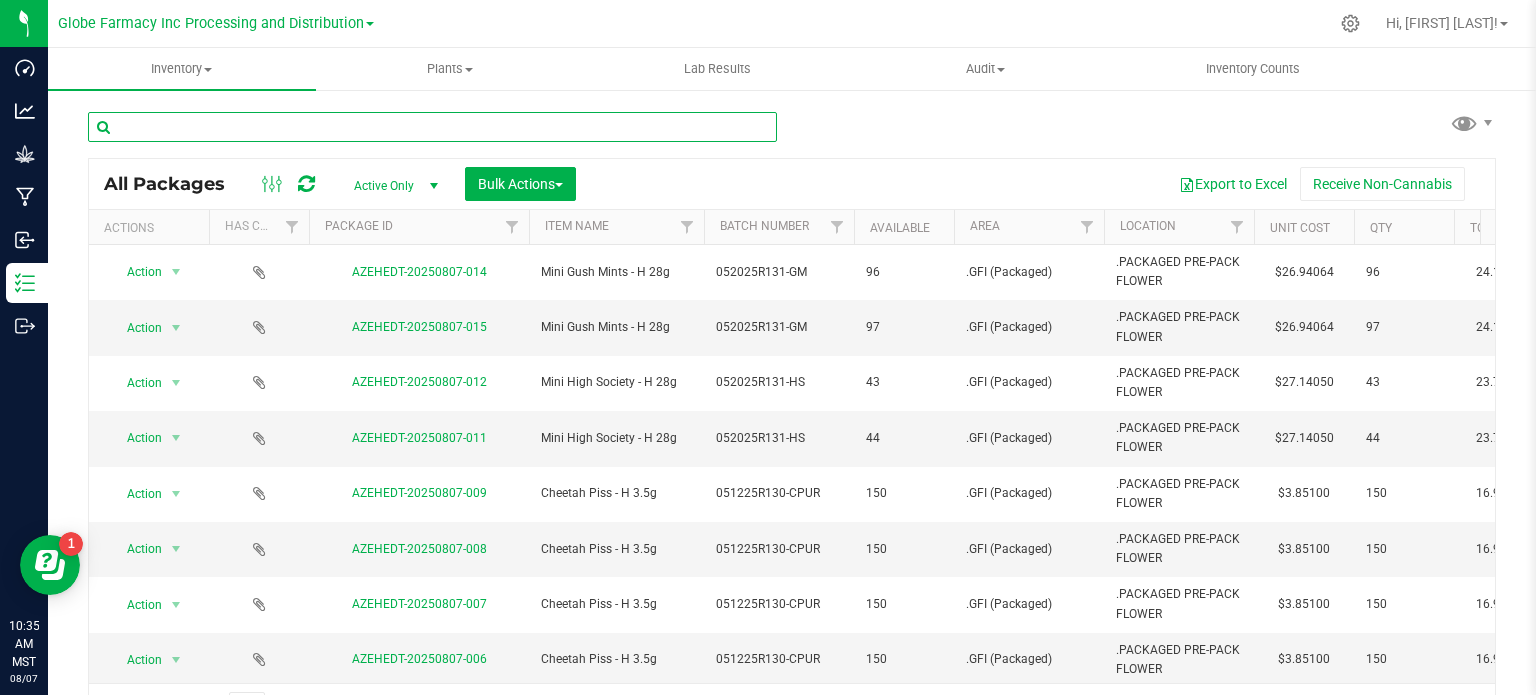 click at bounding box center [432, 127] 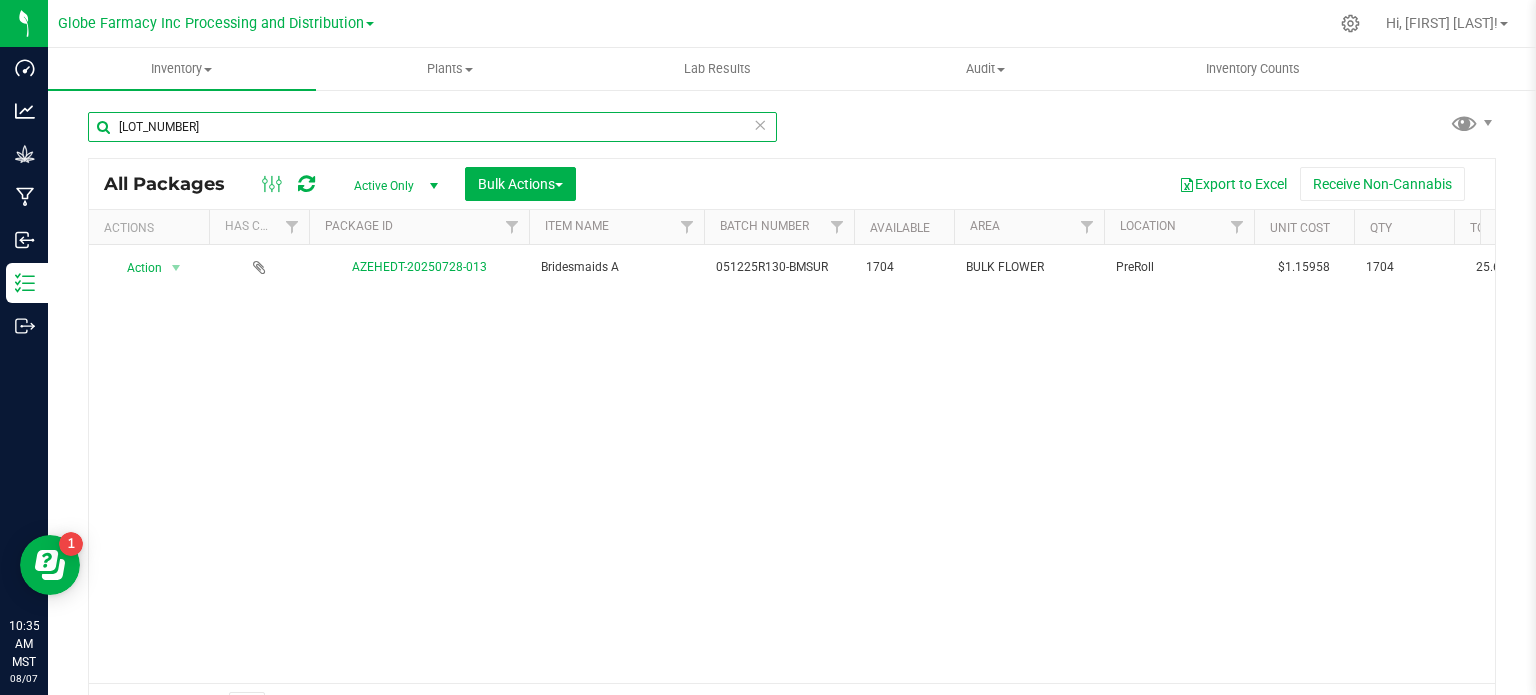 type on "[LOT_NUMBER]" 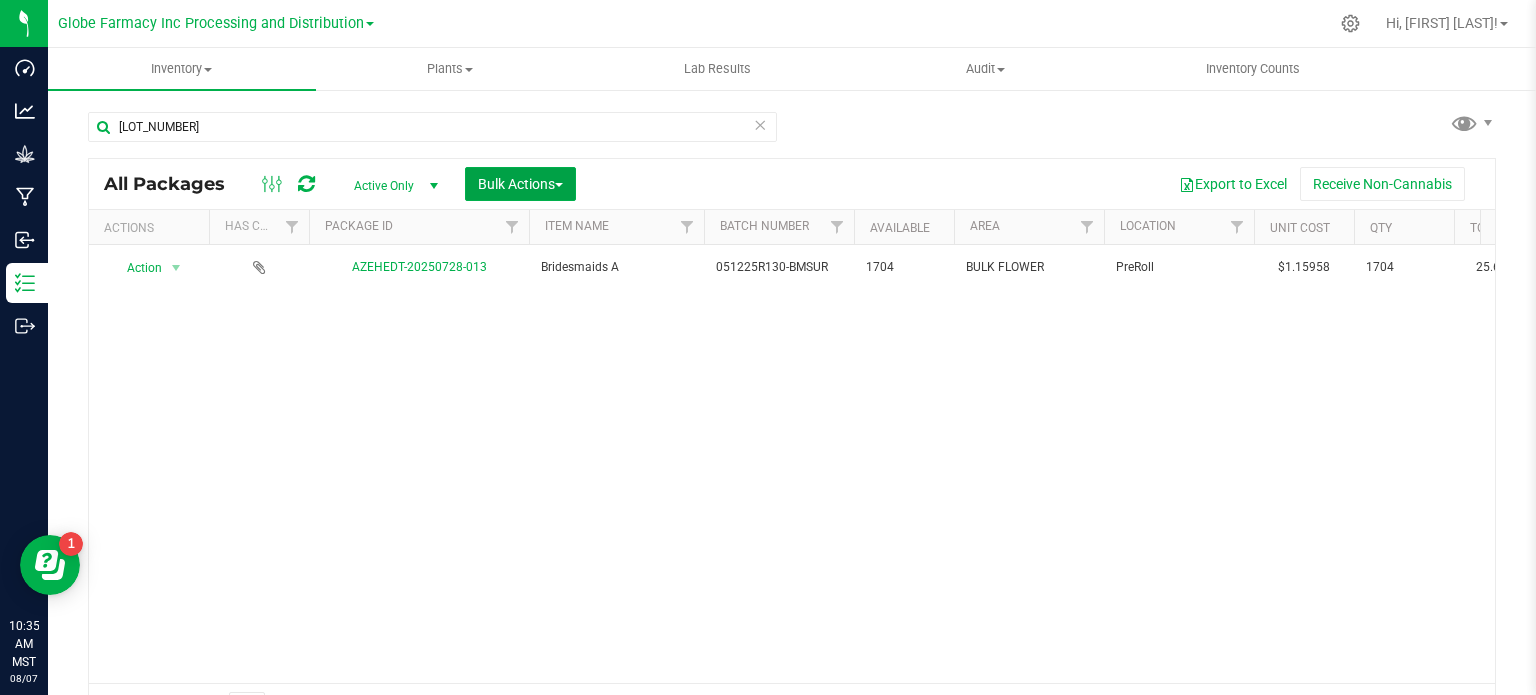 click on "Bulk Actions" at bounding box center [520, 184] 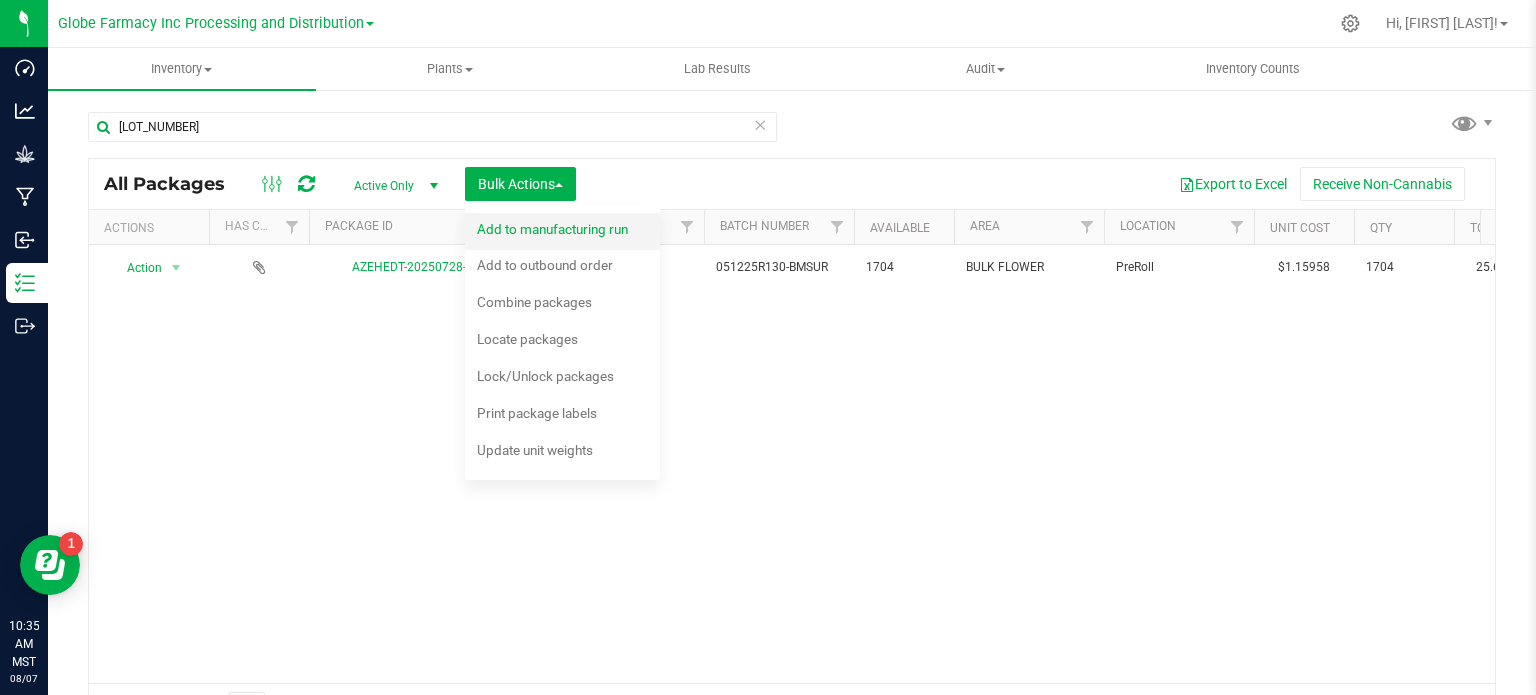 click on "Add to manufacturing run" at bounding box center [566, 232] 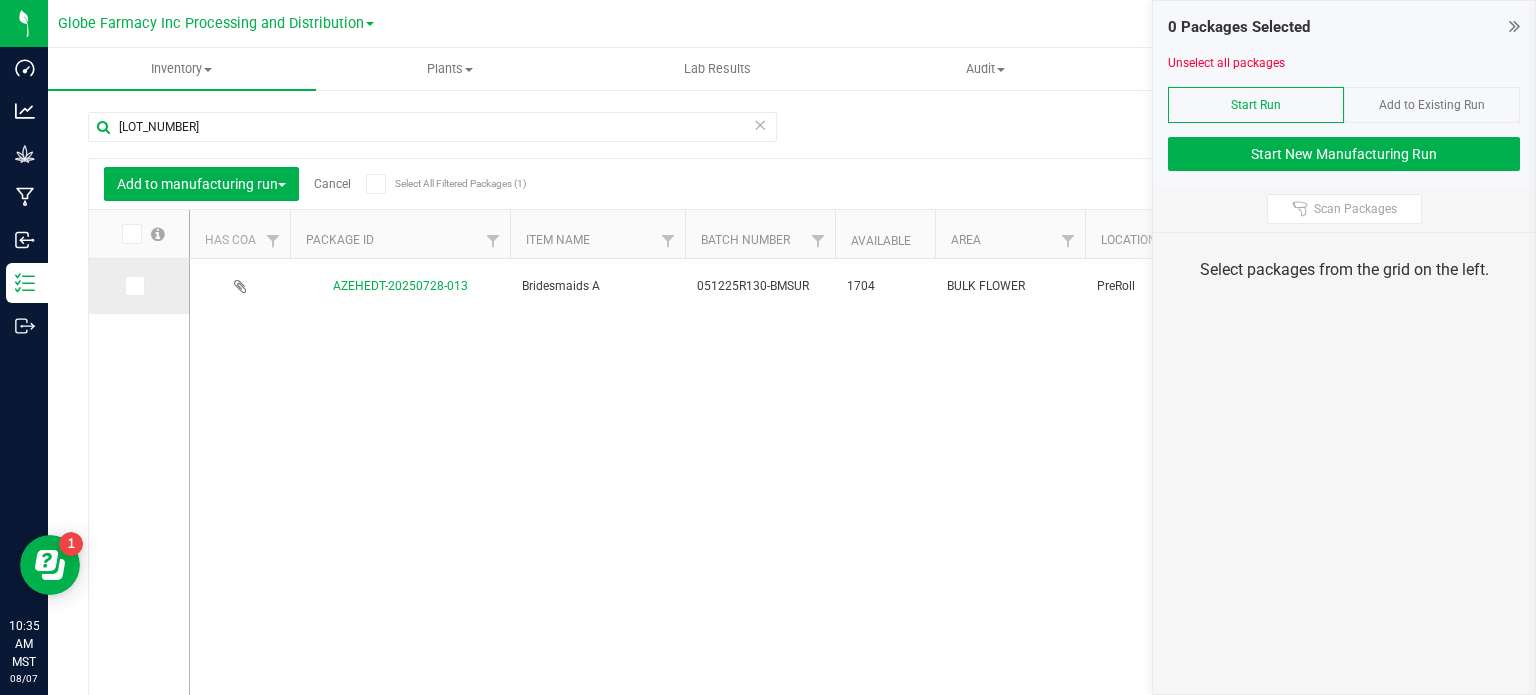 click at bounding box center (135, 286) 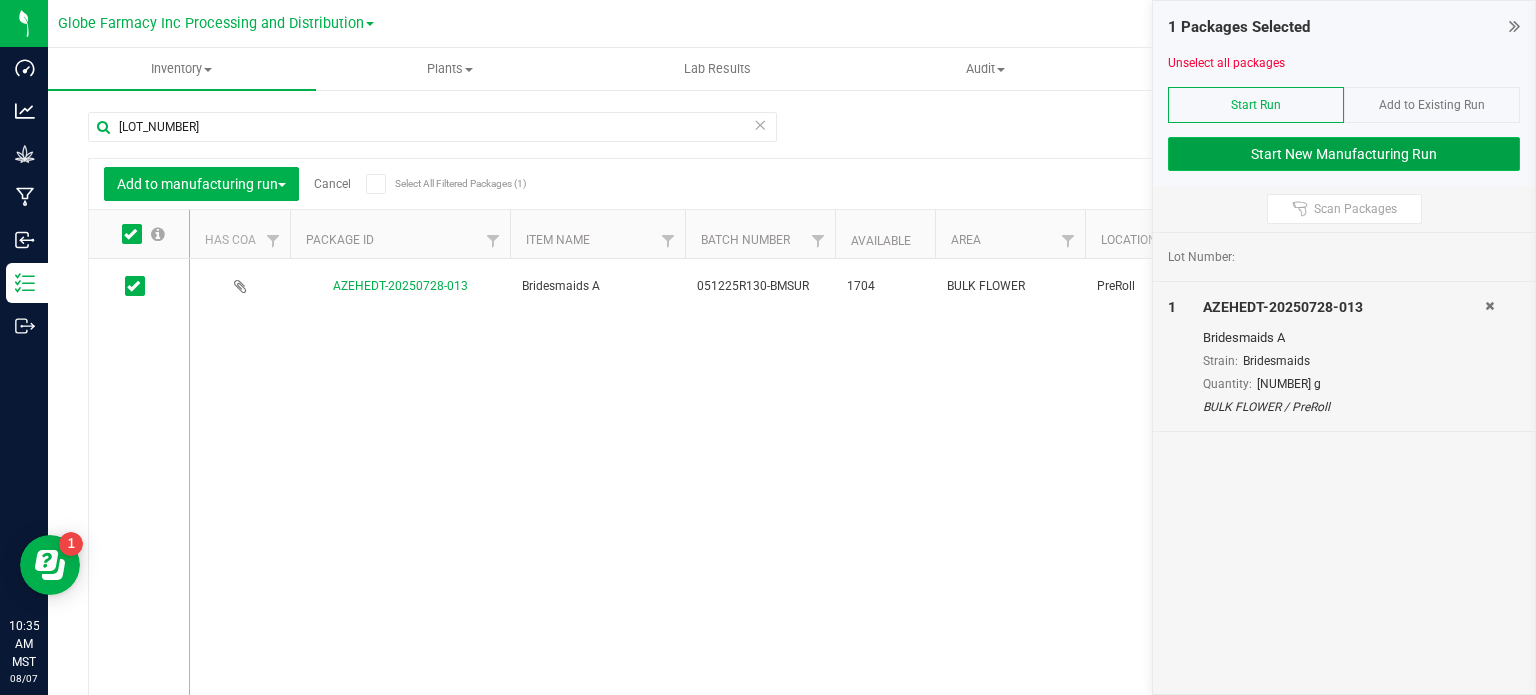 click on "Start New Manufacturing Run" at bounding box center [1344, 154] 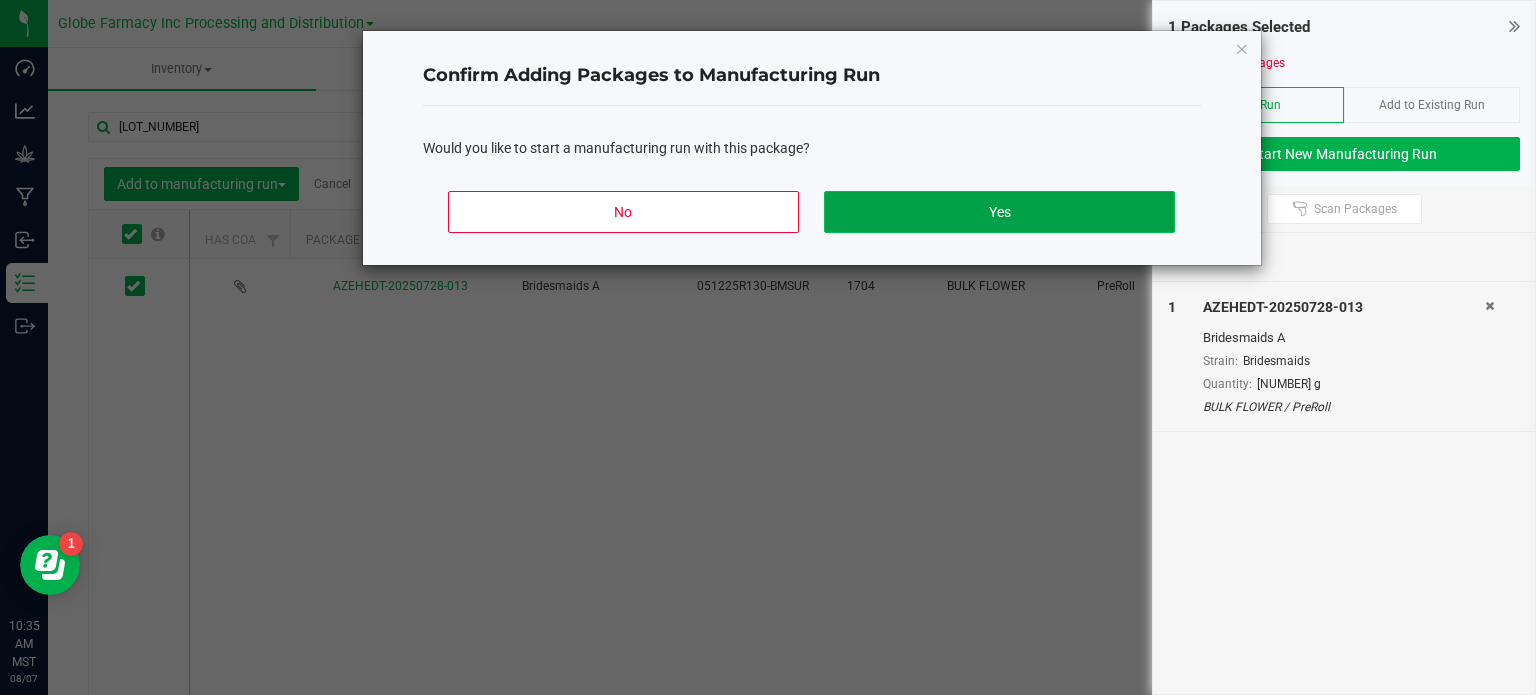 click on "Yes" 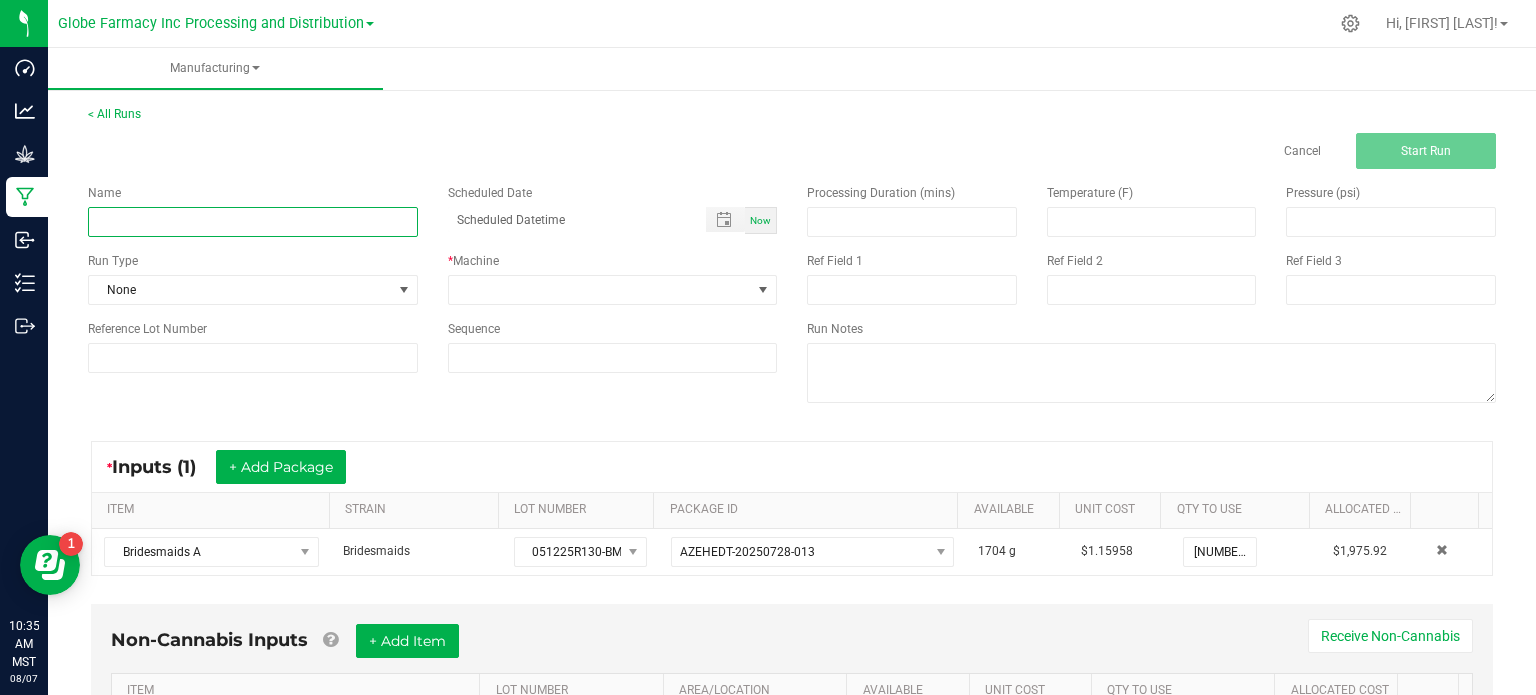 drag, startPoint x: 308, startPoint y: 228, endPoint x: 315, endPoint y: 215, distance: 14.764823 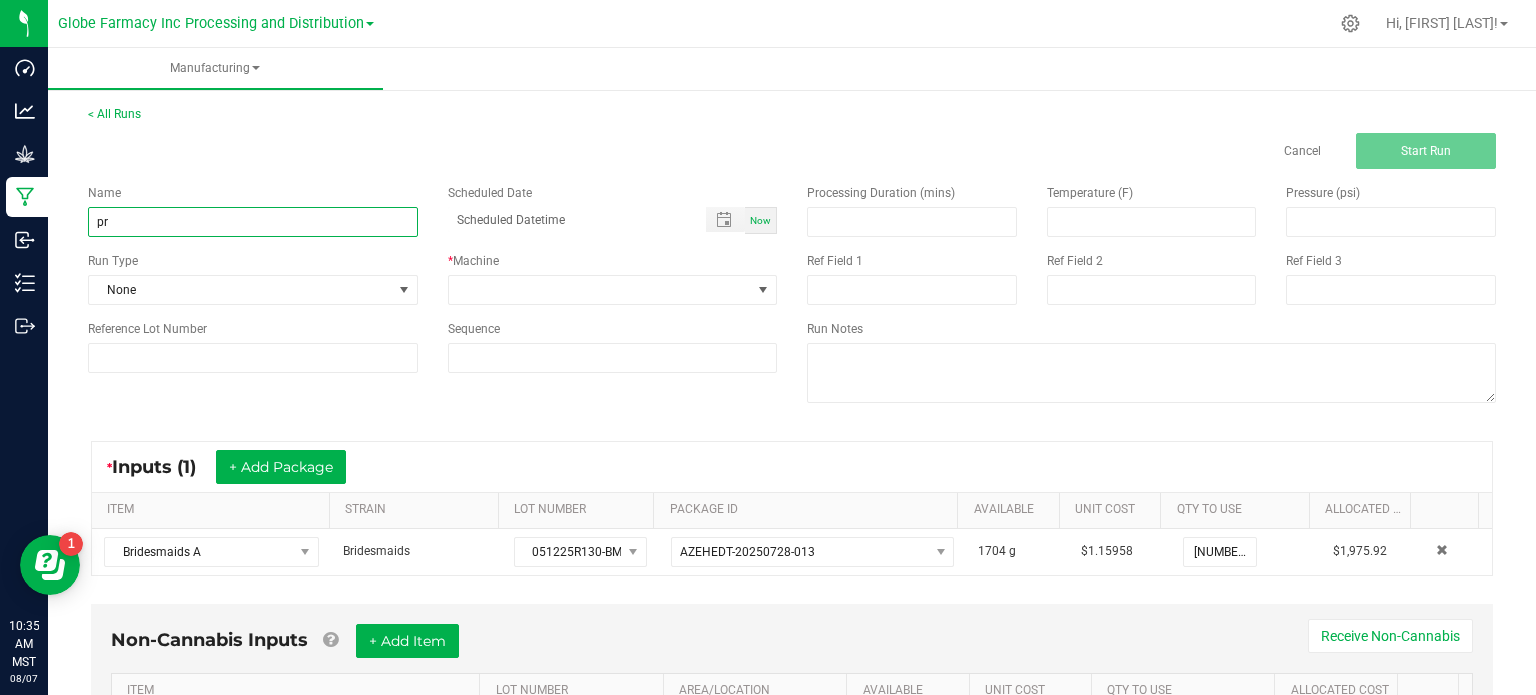 type on "p" 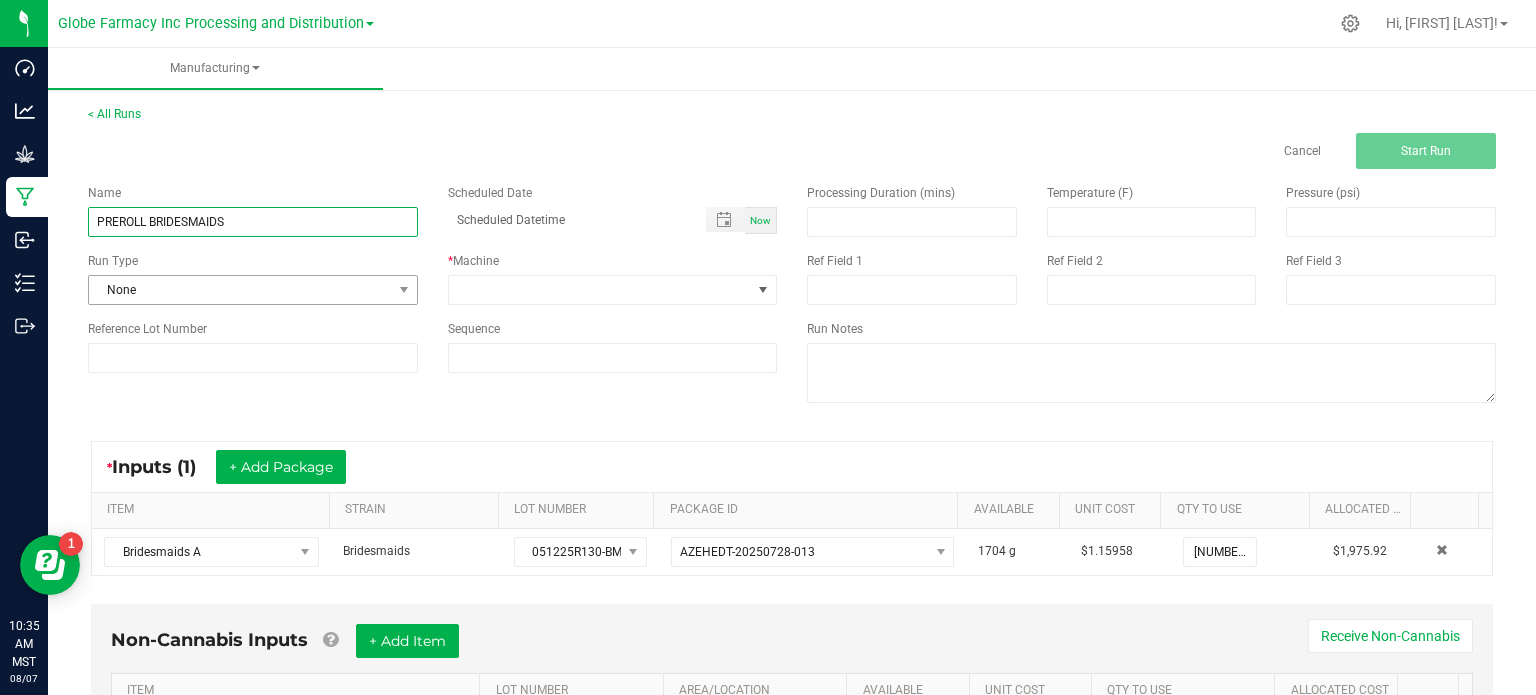 type on "PREROLL BRIDESMAIDS 1G" 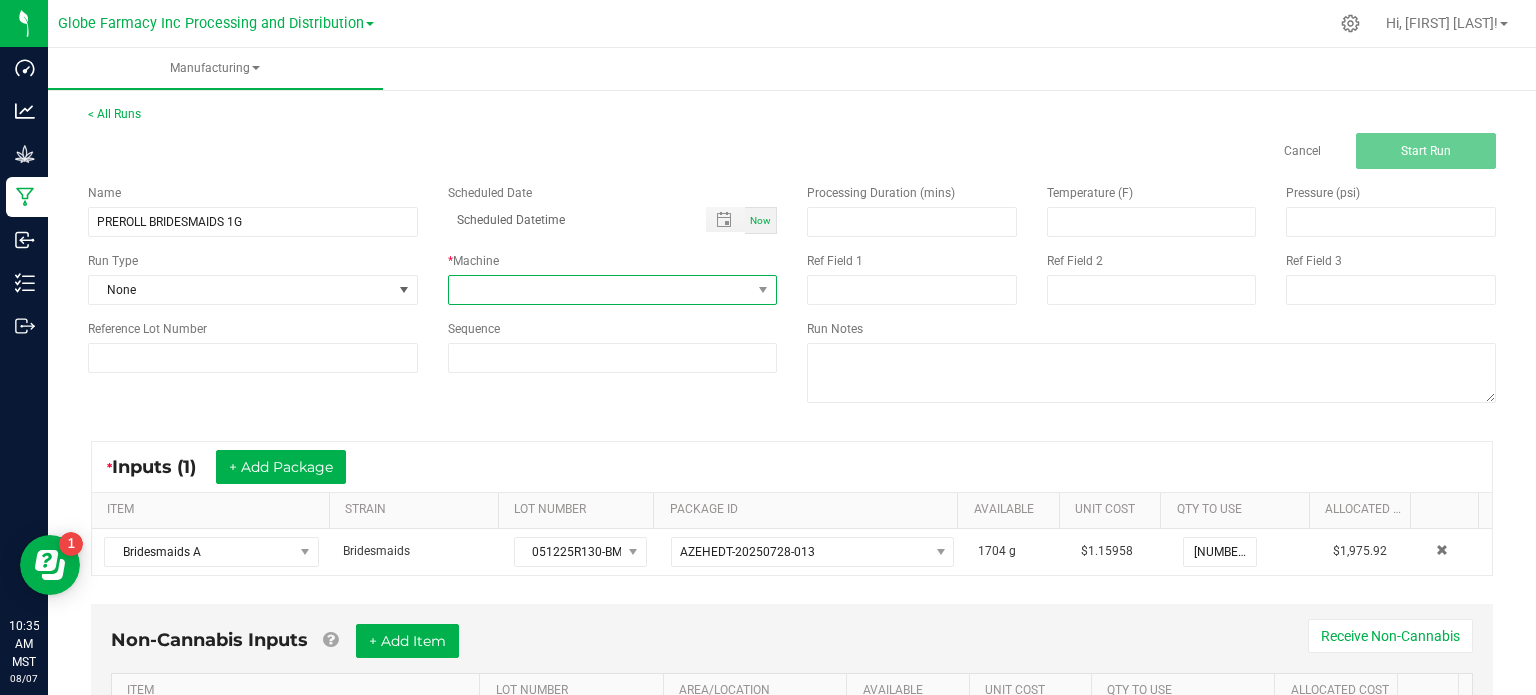 click at bounding box center [600, 290] 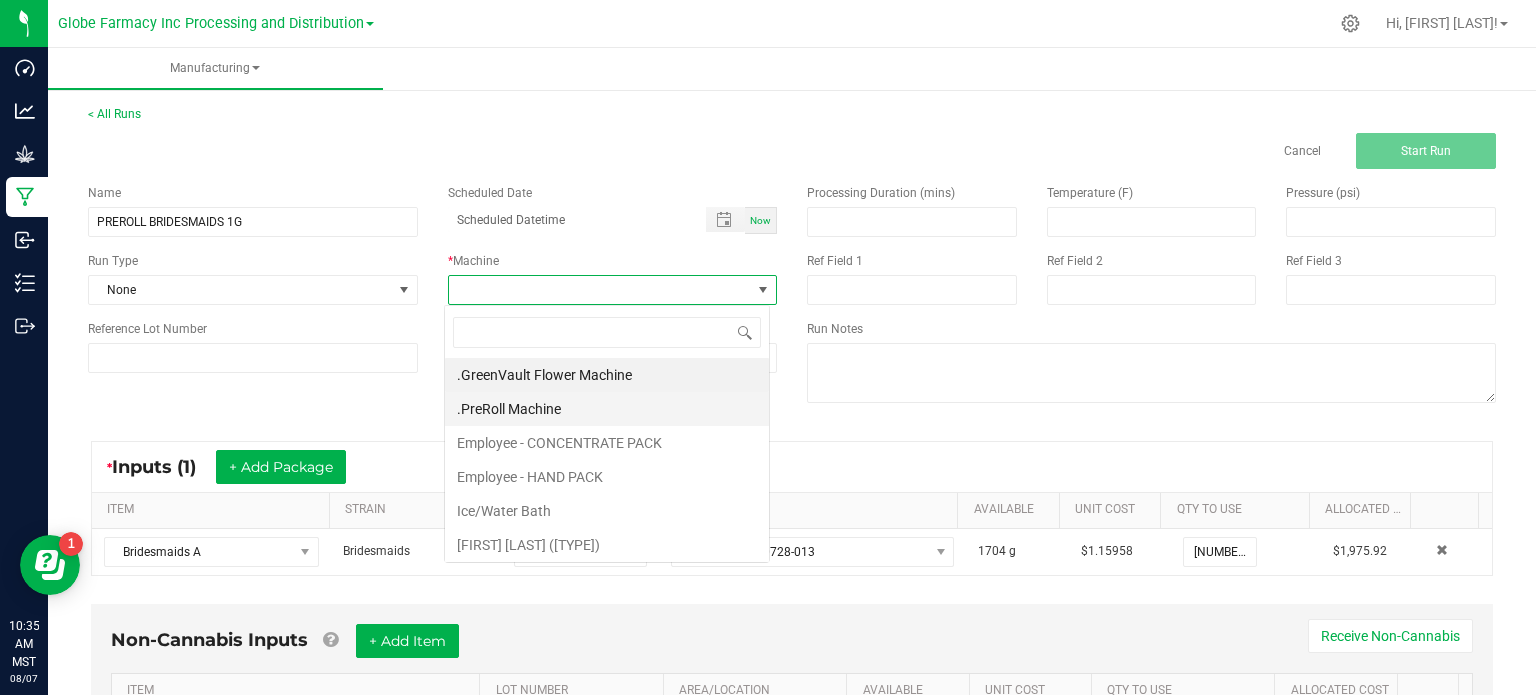 scroll, scrollTop: 99970, scrollLeft: 99674, axis: both 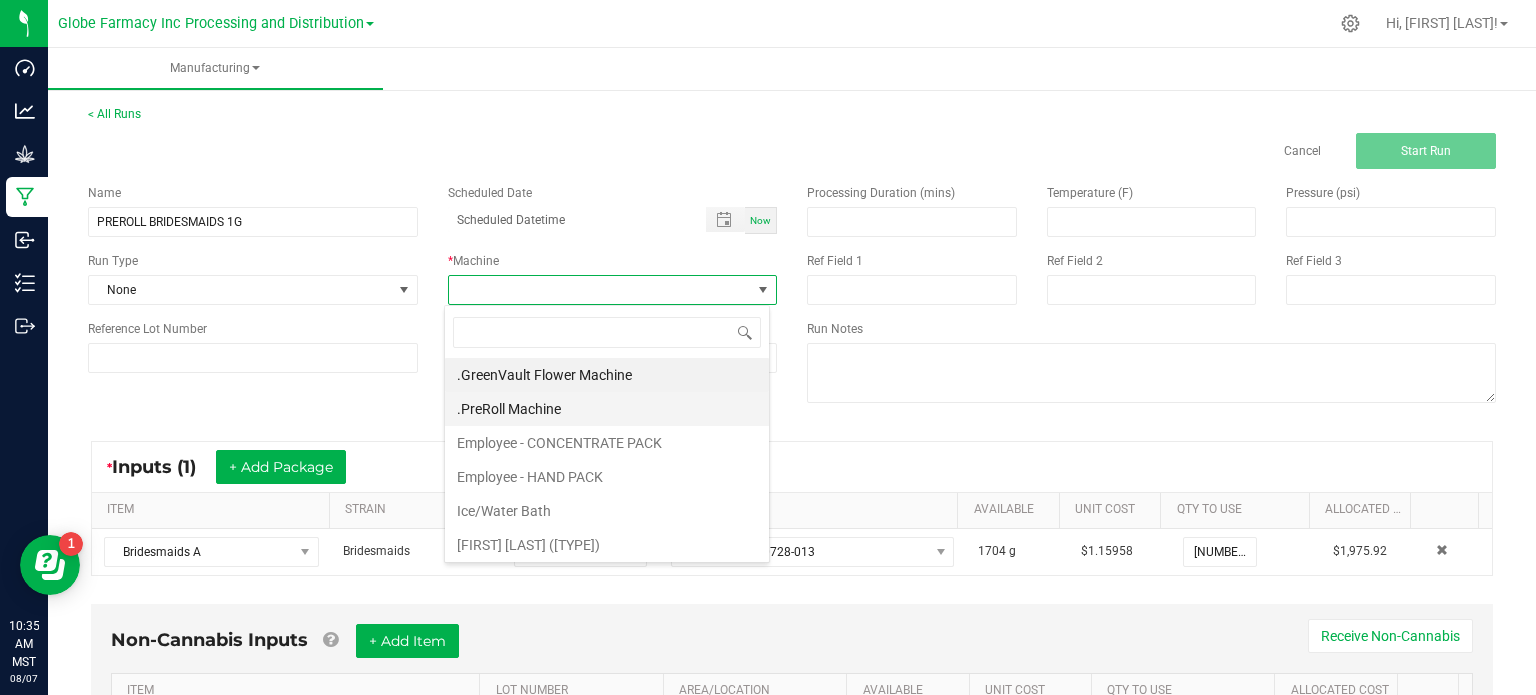 click on ".PreRoll Machine" at bounding box center (607, 409) 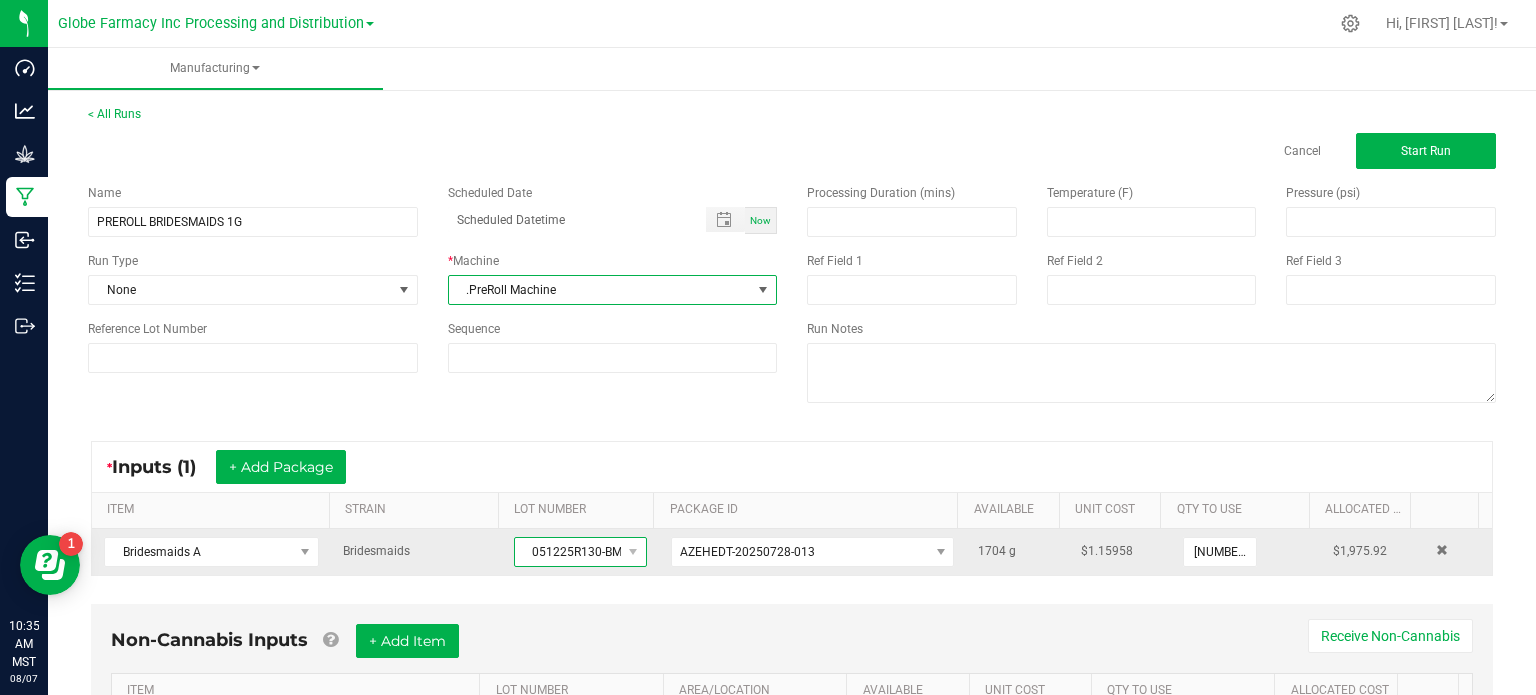 click on "051225R130-BMSUR" at bounding box center (568, 552) 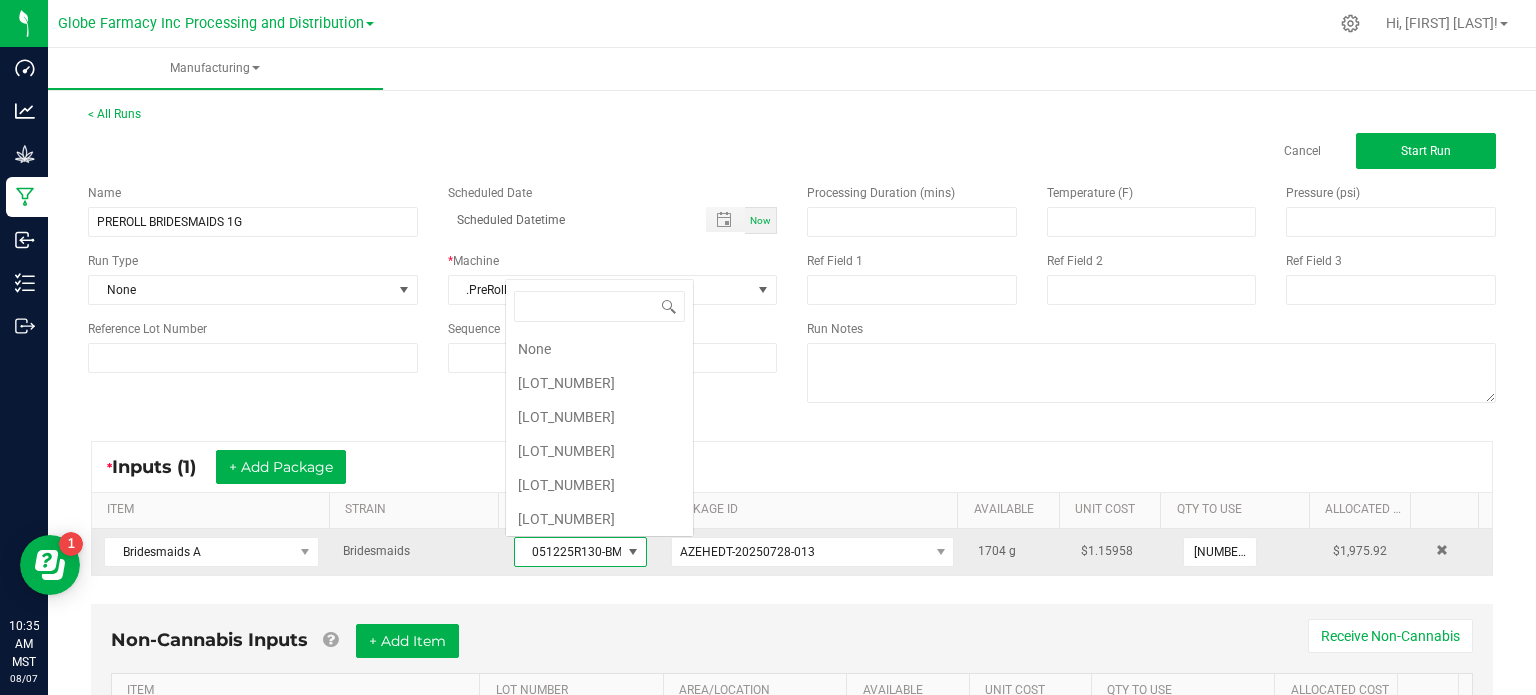click on "051225R130-BMSUR" at bounding box center [568, 552] 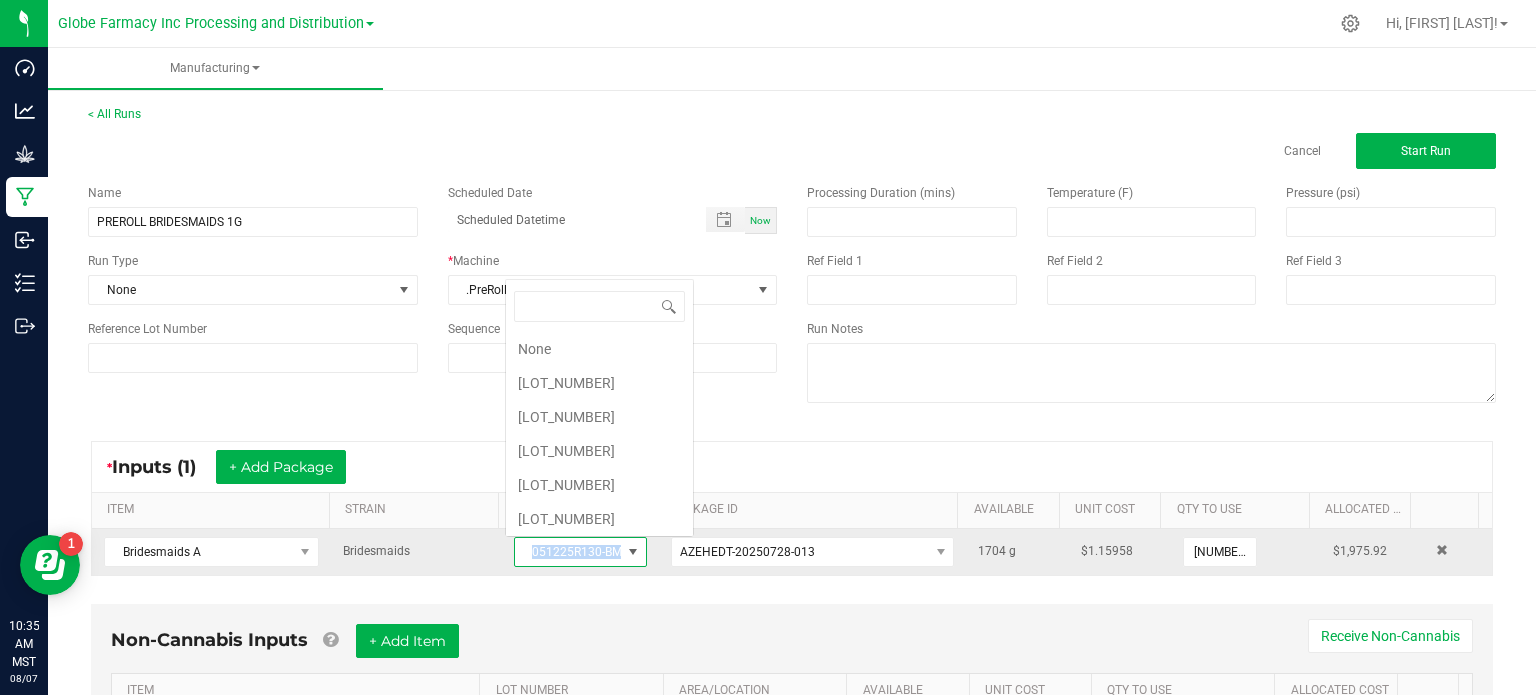 click on "051225R130-BMSUR" at bounding box center [568, 552] 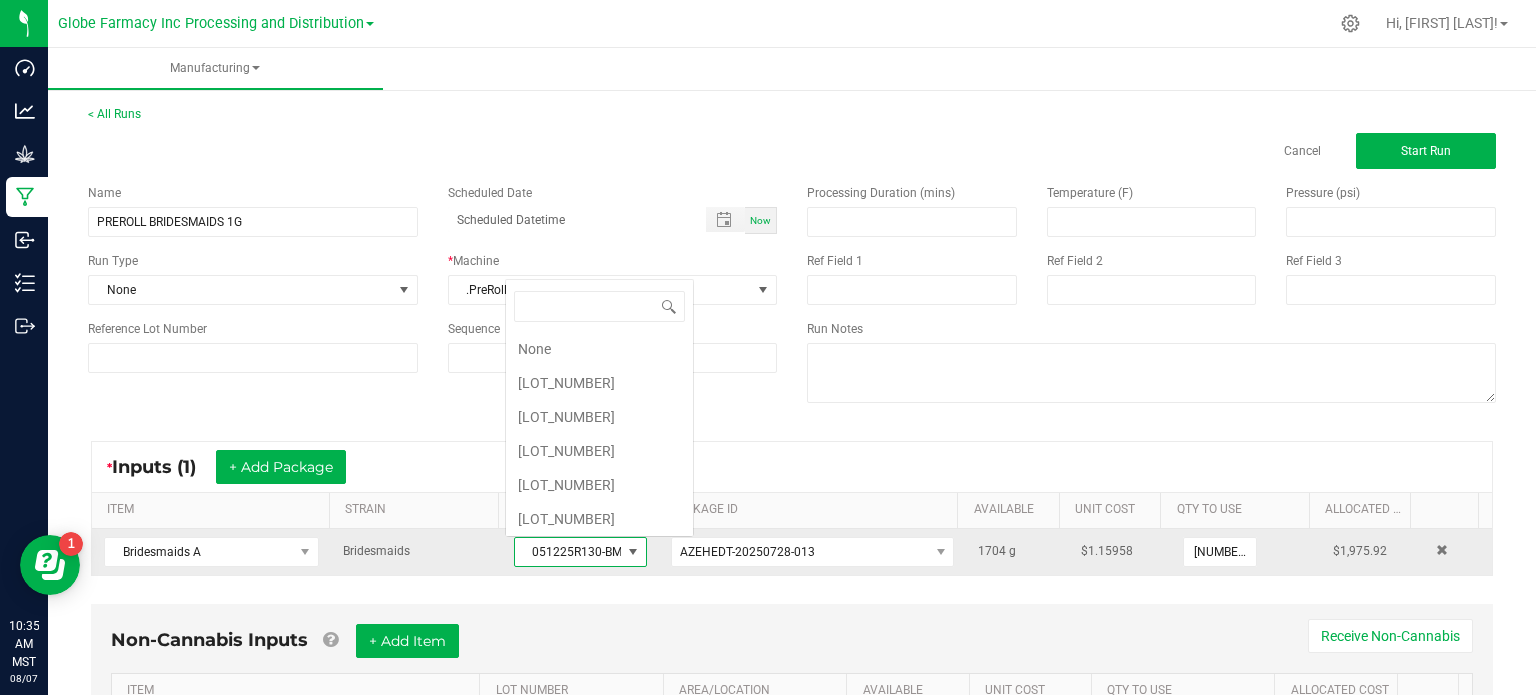 scroll, scrollTop: 0, scrollLeft: 0, axis: both 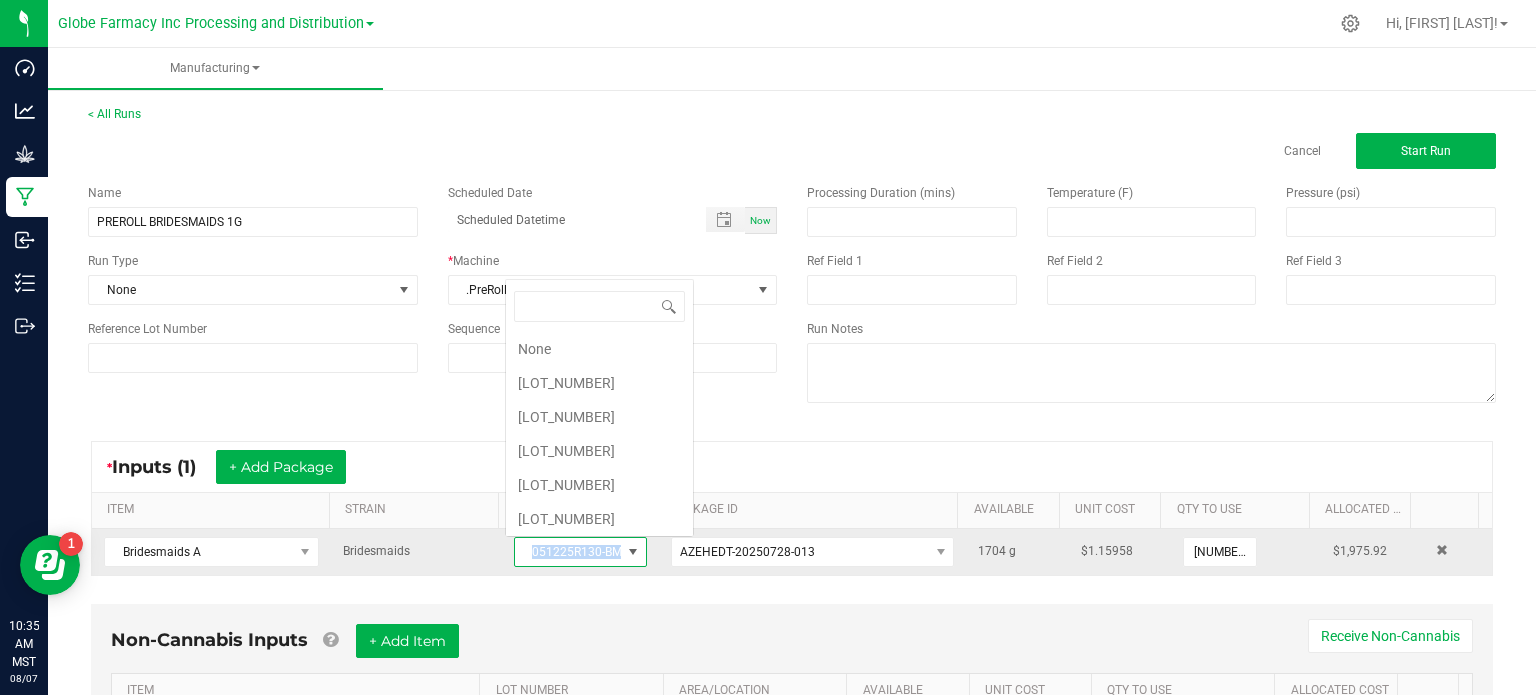 click on "051225R130-BMSUR" at bounding box center (568, 552) 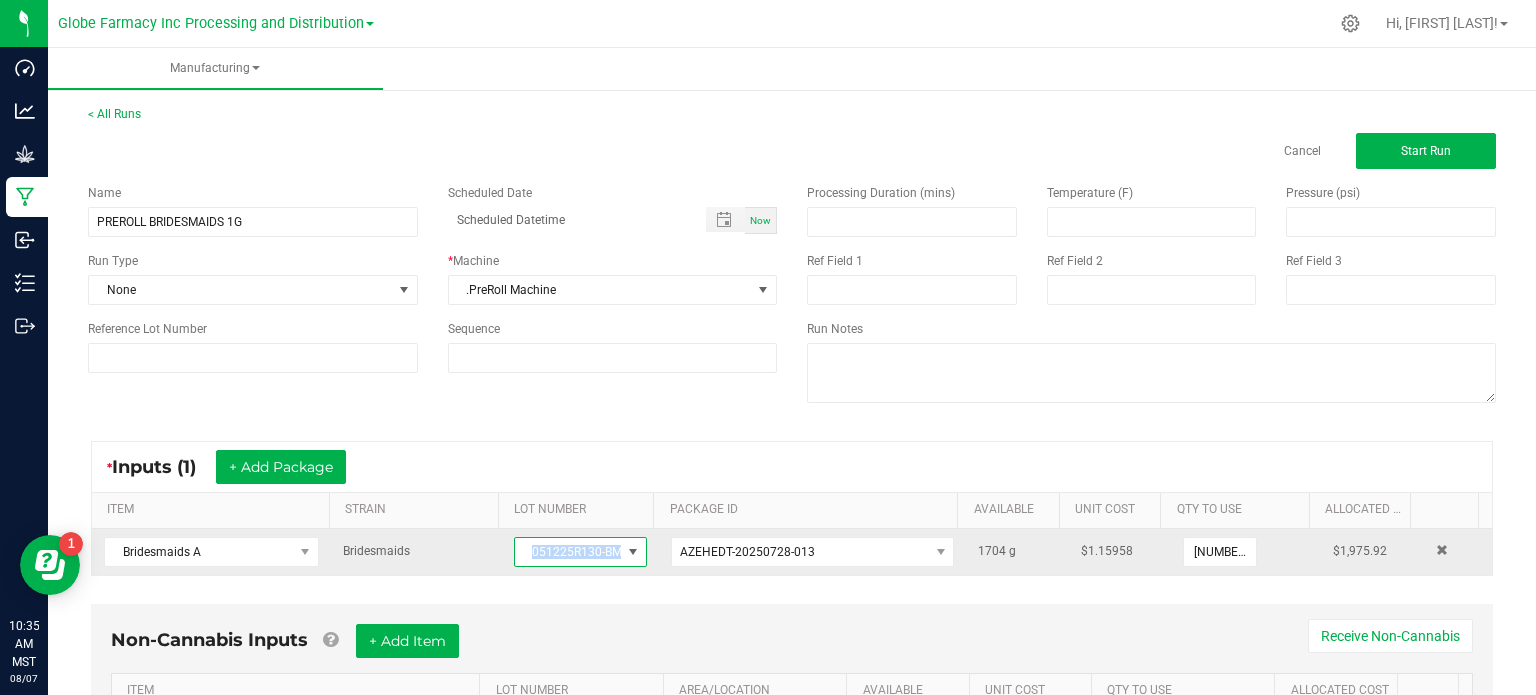 copy on "051225R130-BMSUR" 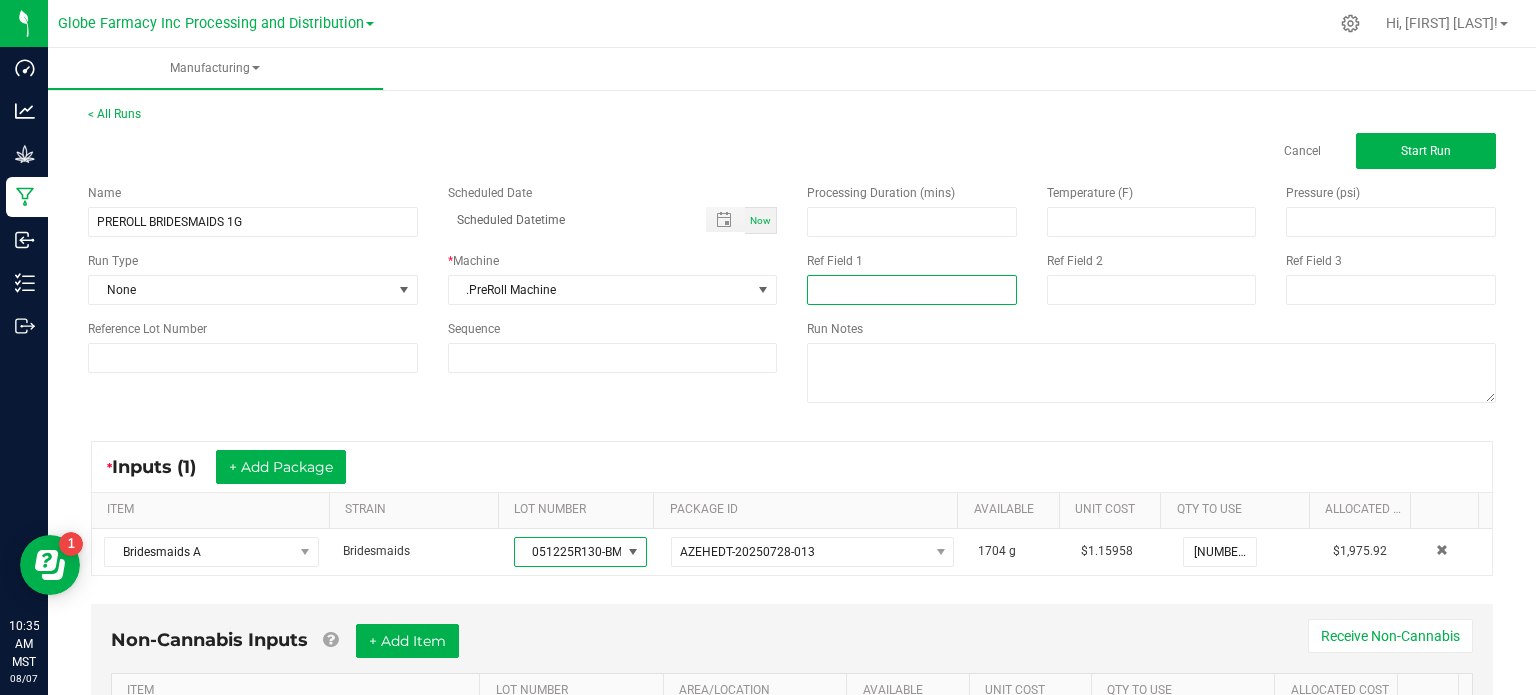 click at bounding box center (912, 290) 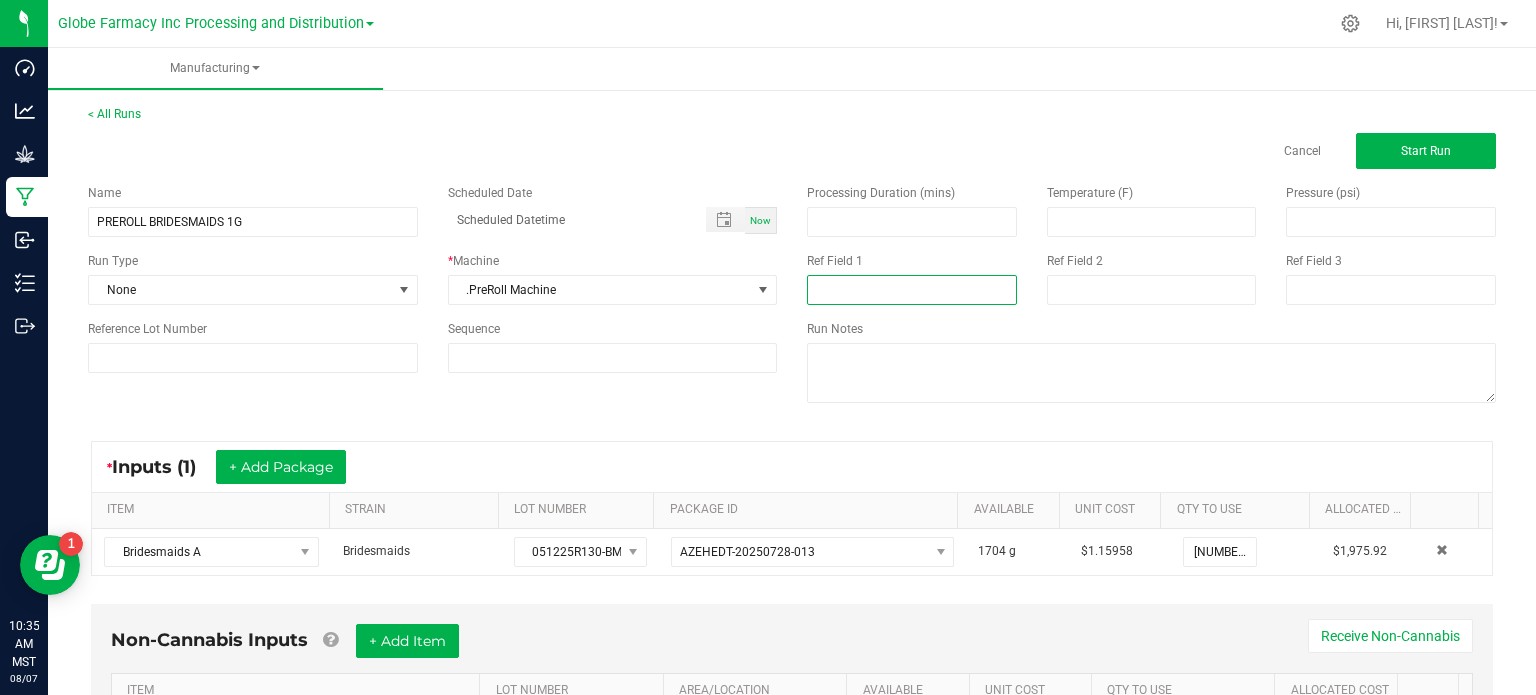 paste on "051225R130-BMSUR" 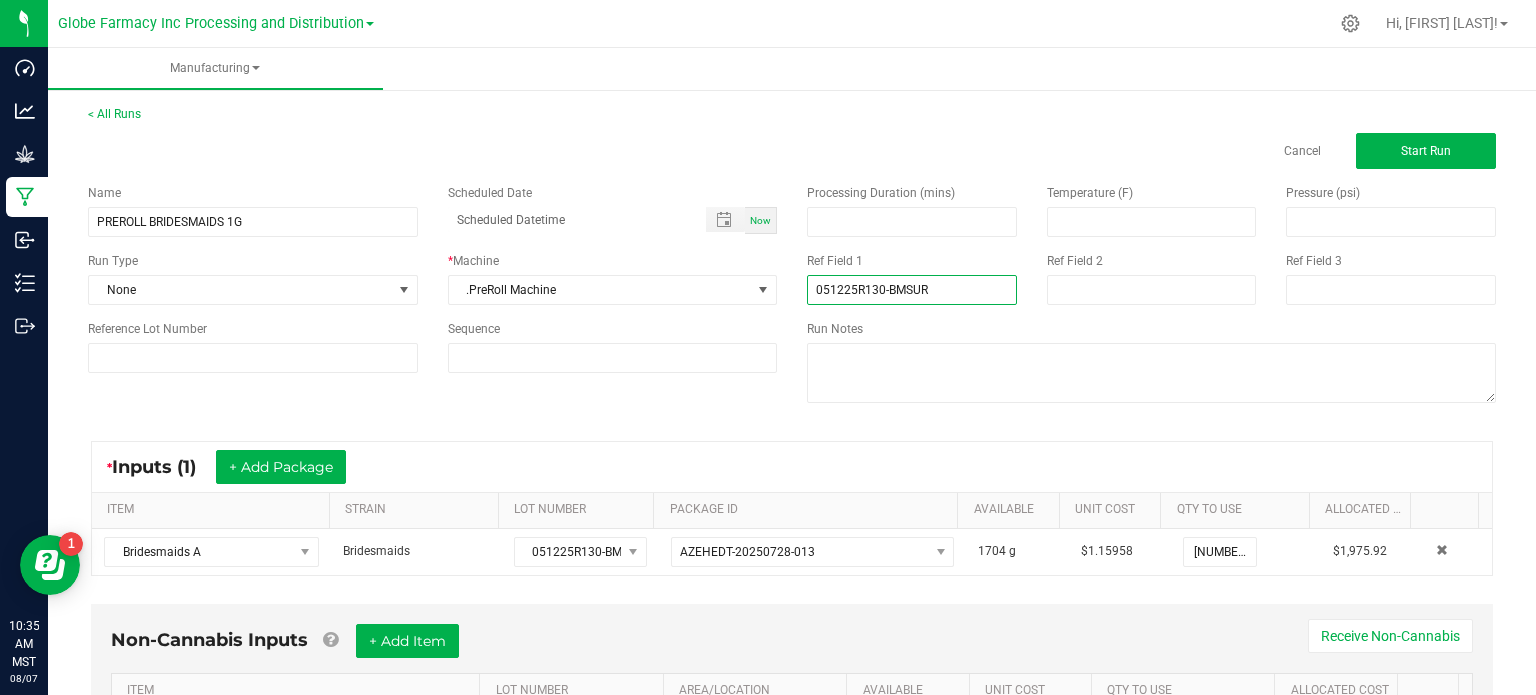 type on "051225R130-BMSUR" 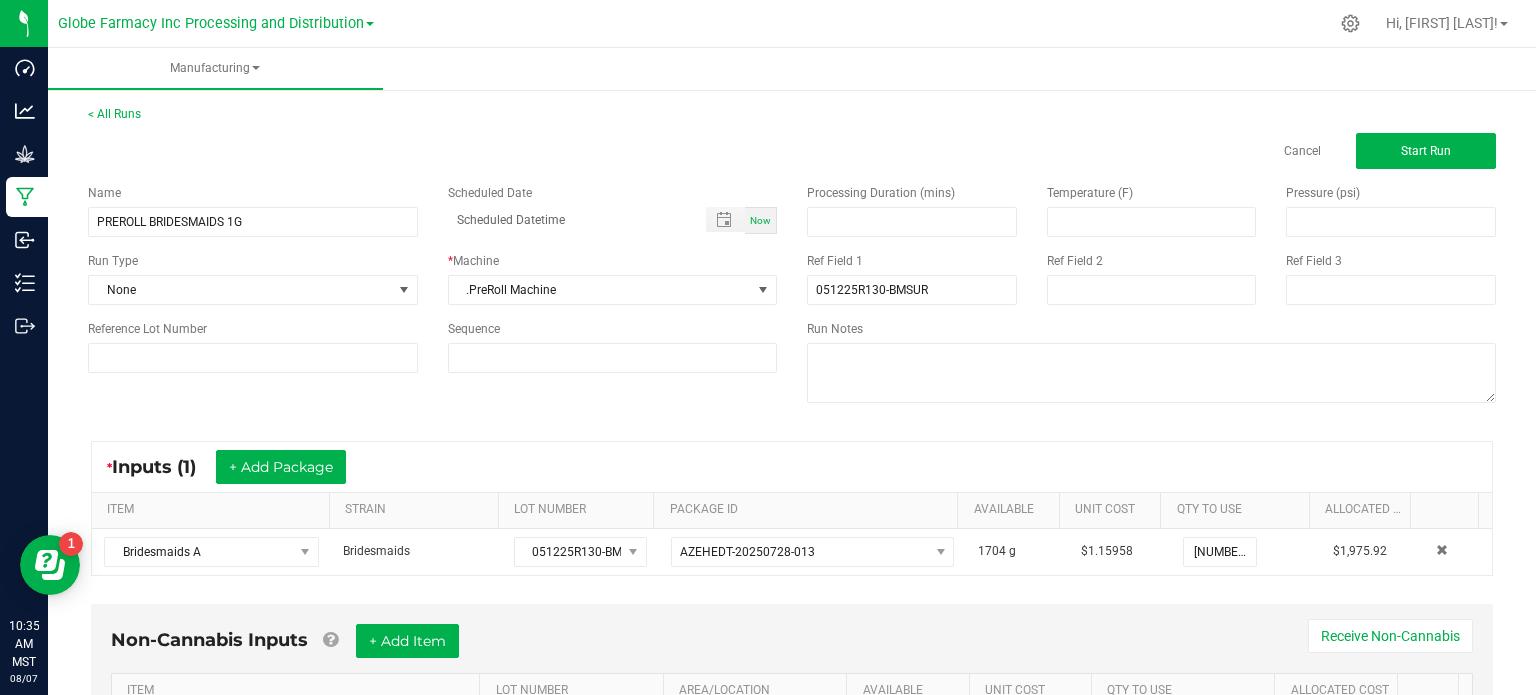 click on "Processing Duration (mins)   Temperature (F)   Pressure (psi)   Ref Field 1  [LOT_NUMBER]  Ref Field 2   Ref Field 3   Run Notes" at bounding box center [1151, 296] 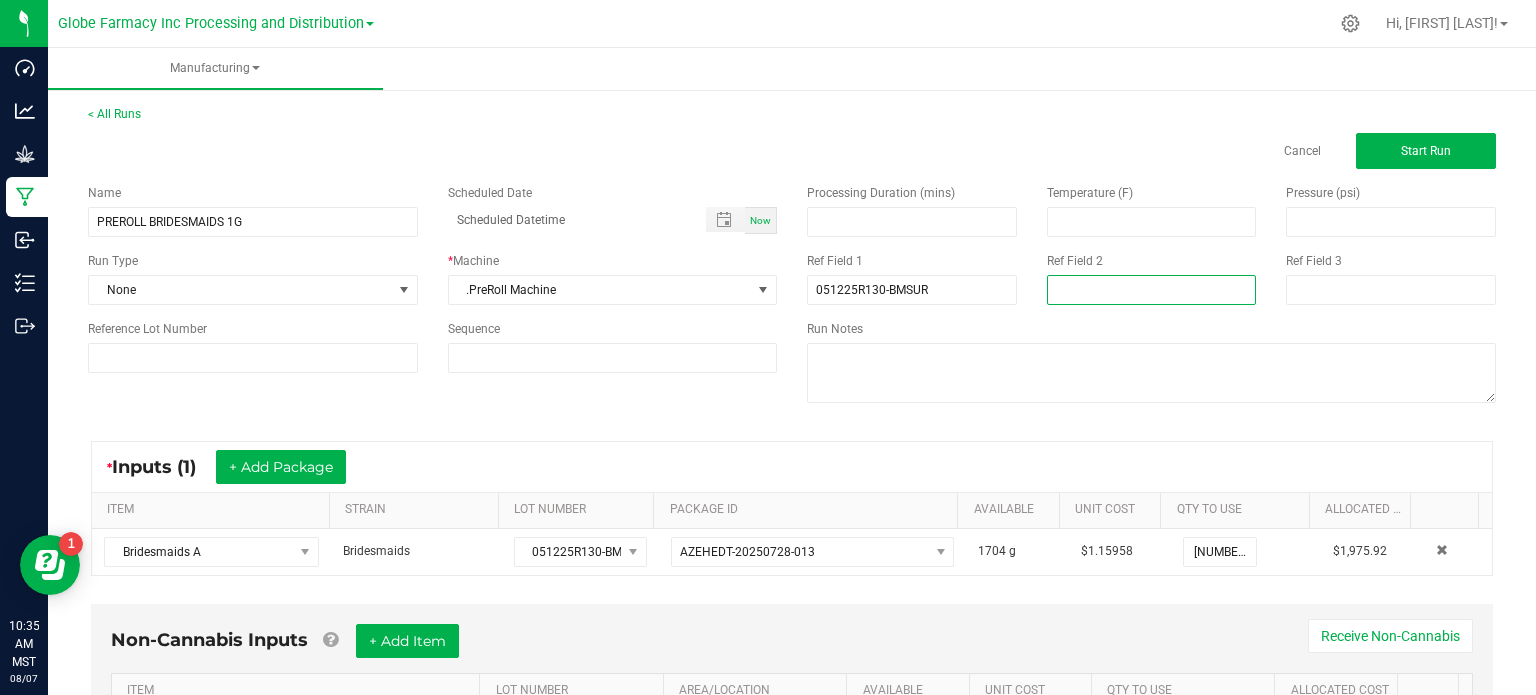 click at bounding box center [1152, 290] 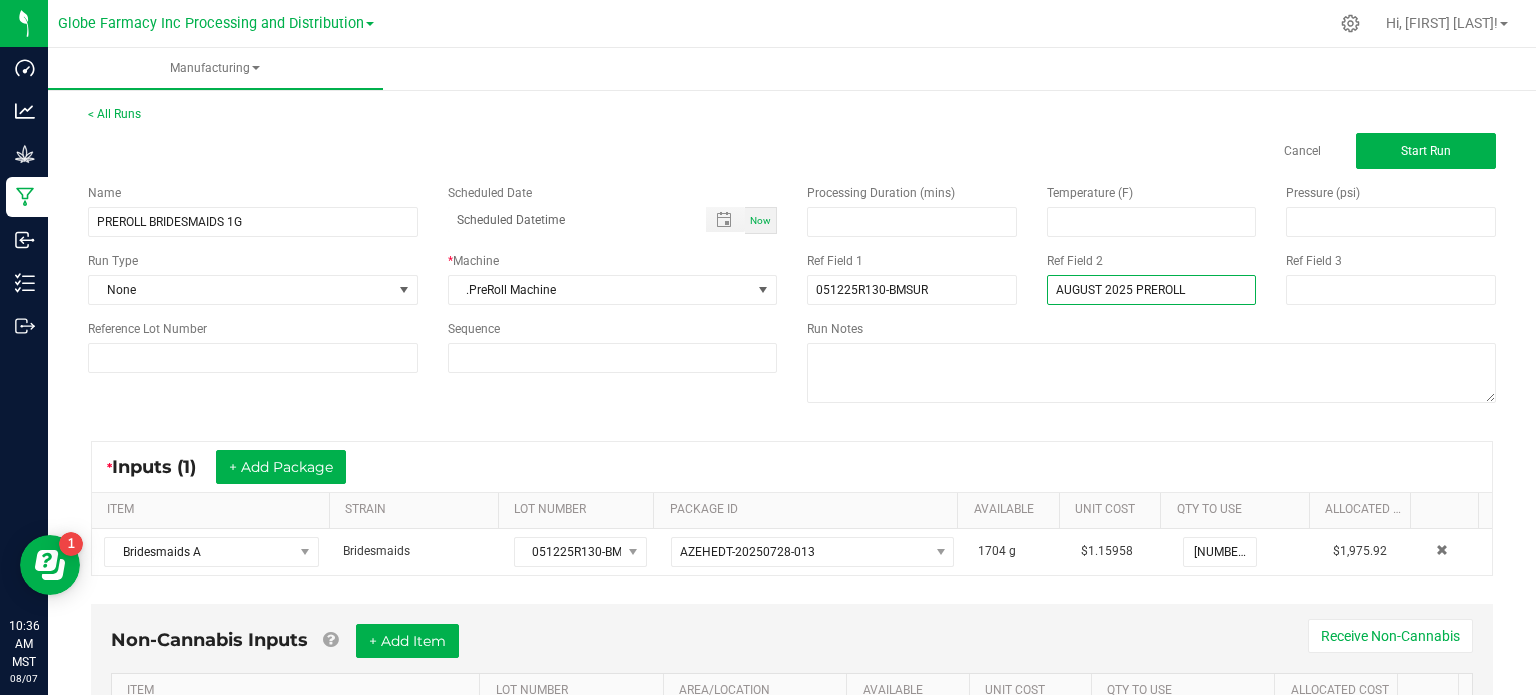 type on "AUGUST 2025 PREROLL" 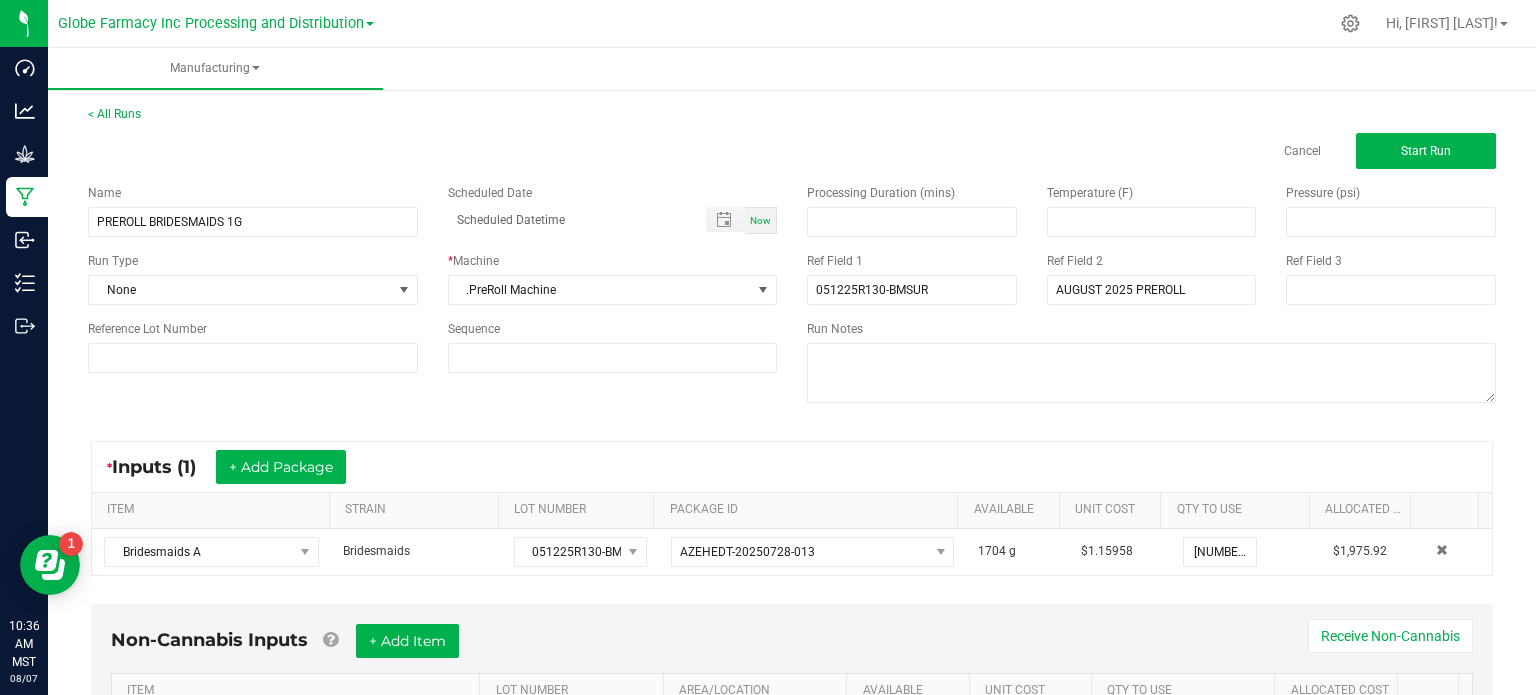click on "Name  PREROLL BRIDESMAIDS 1G  Scheduled Date  Now  Run Type  None  *   Machine  .PreRoll Machine  Reference Lot Number   Sequence   Processing Duration (mins)   Temperature (F)   Pressure (psi)   Ref Field 1  [LOT_NUMBER]  Ref Field 2  [MONTH] [YEAR] PREROLL  Ref Field 3   Run Notes" at bounding box center [792, 296] 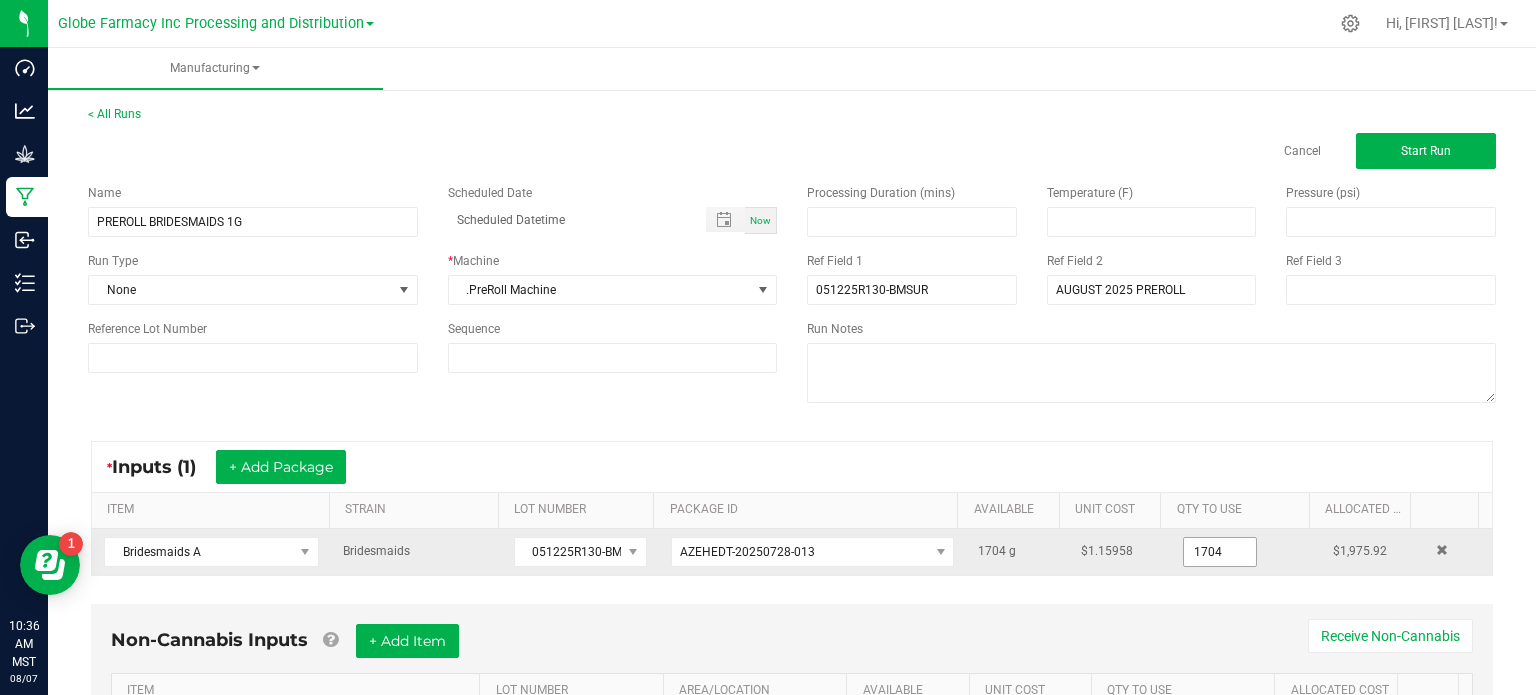 click on "1704" at bounding box center [1220, 552] 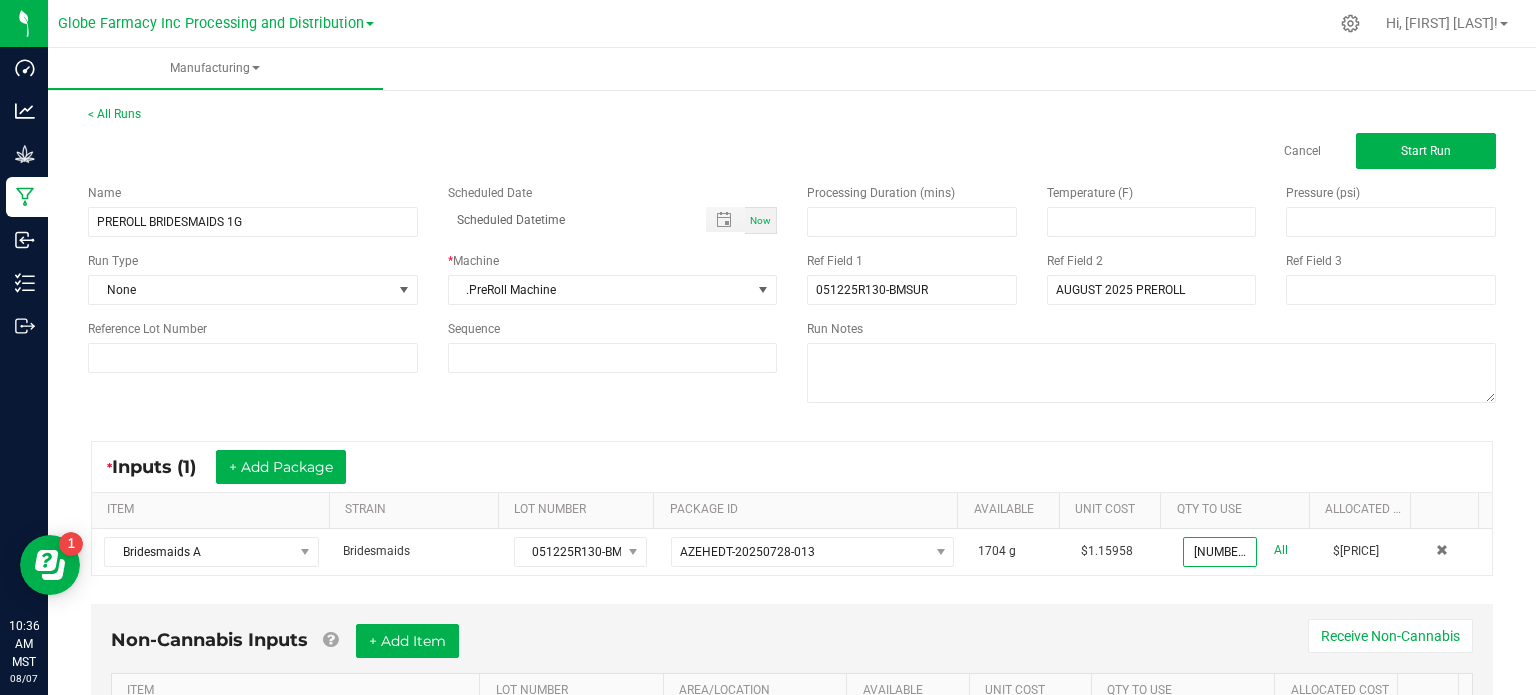 click on "*    Inputs (1)   + Add Package" at bounding box center (792, 467) 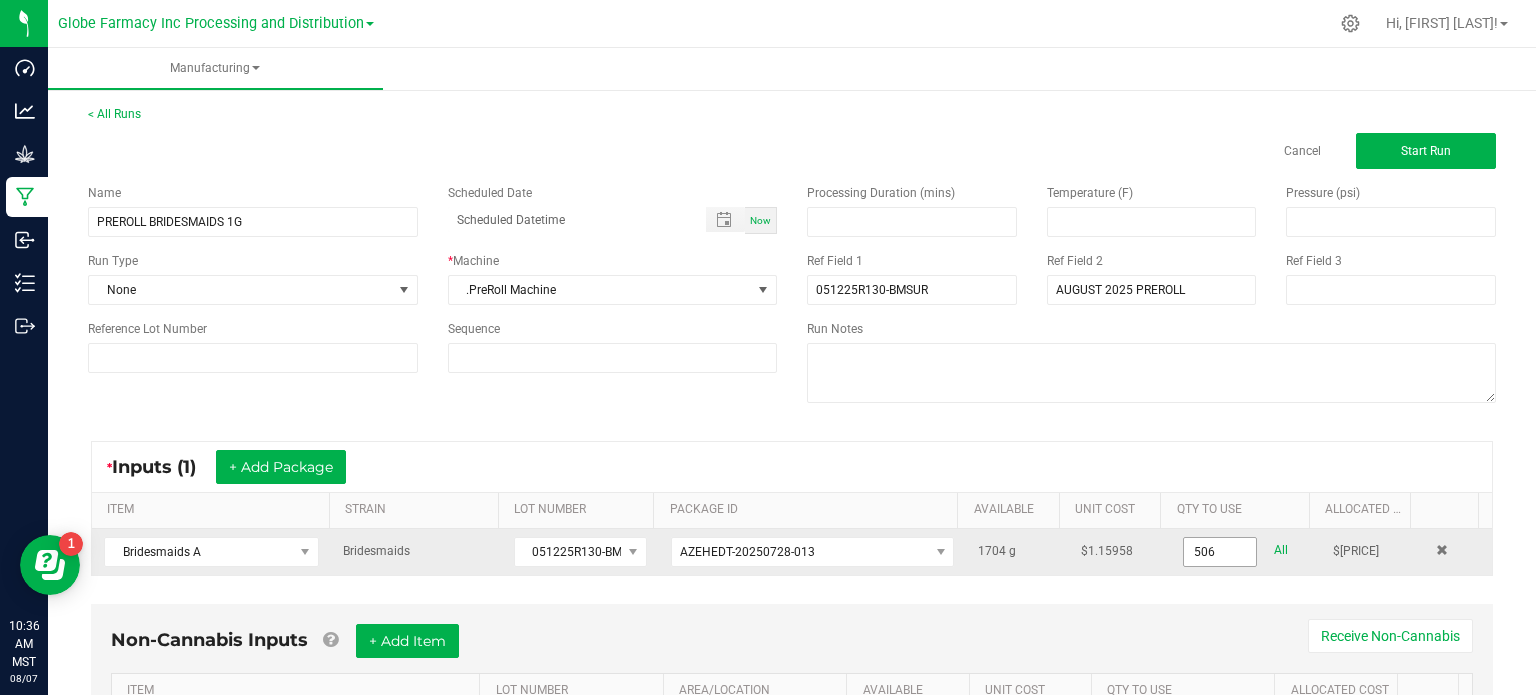click on "506" at bounding box center [1220, 552] 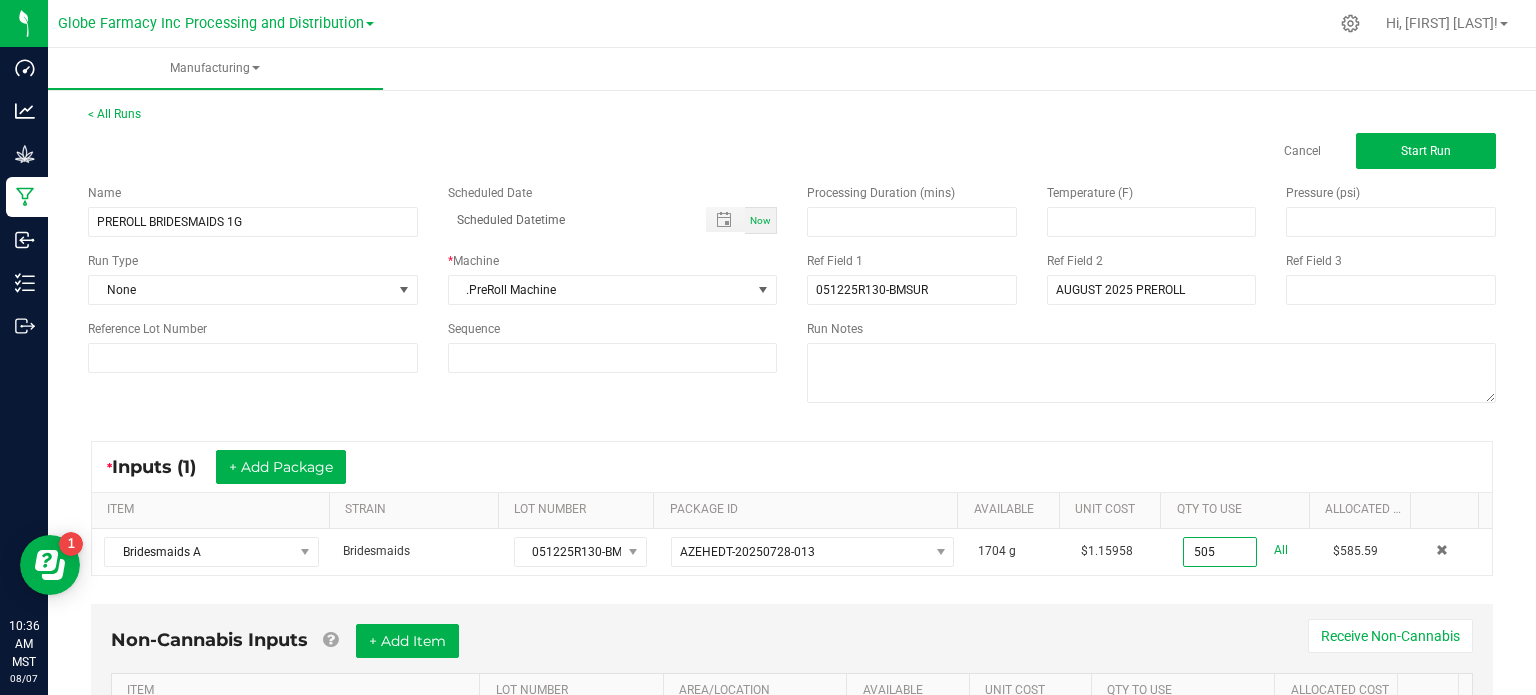 type on "505.0000 g" 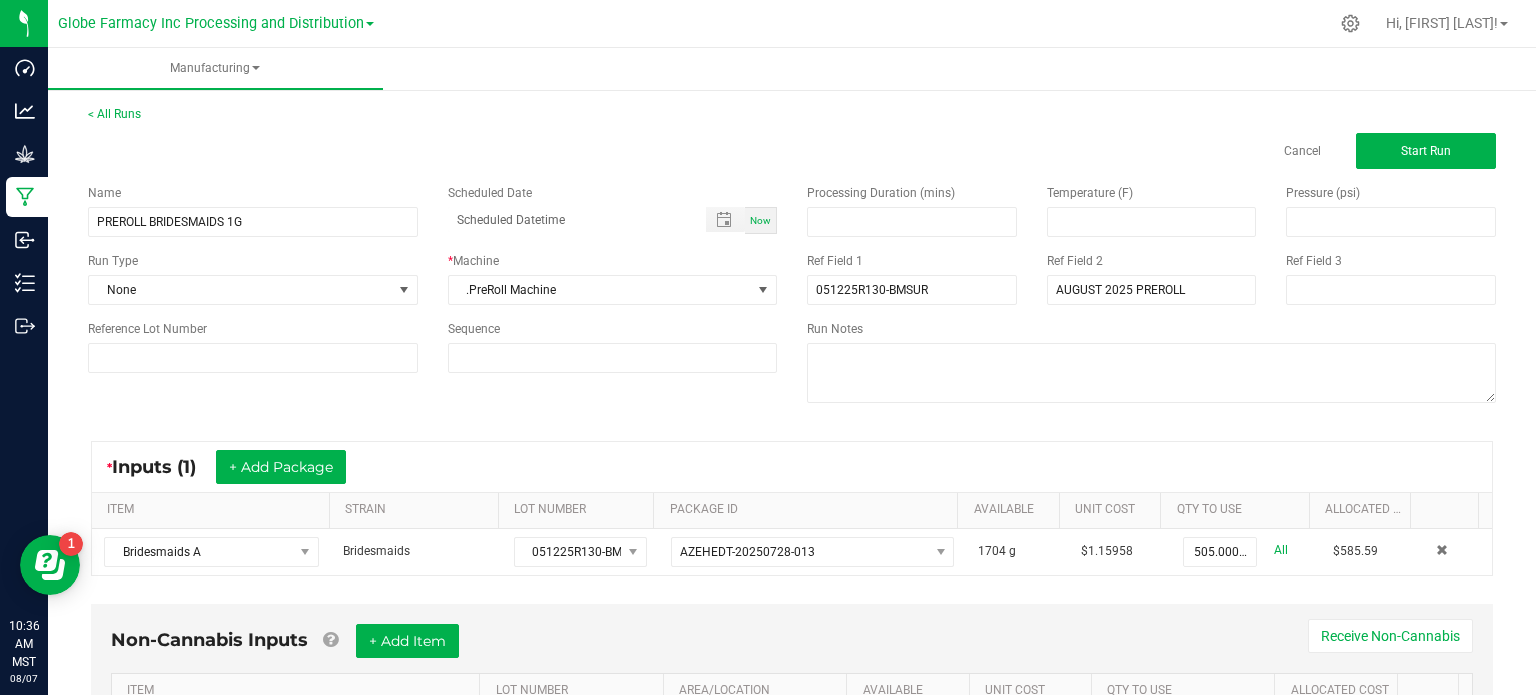 click on "*    Inputs (1)   + Add Package" at bounding box center [792, 467] 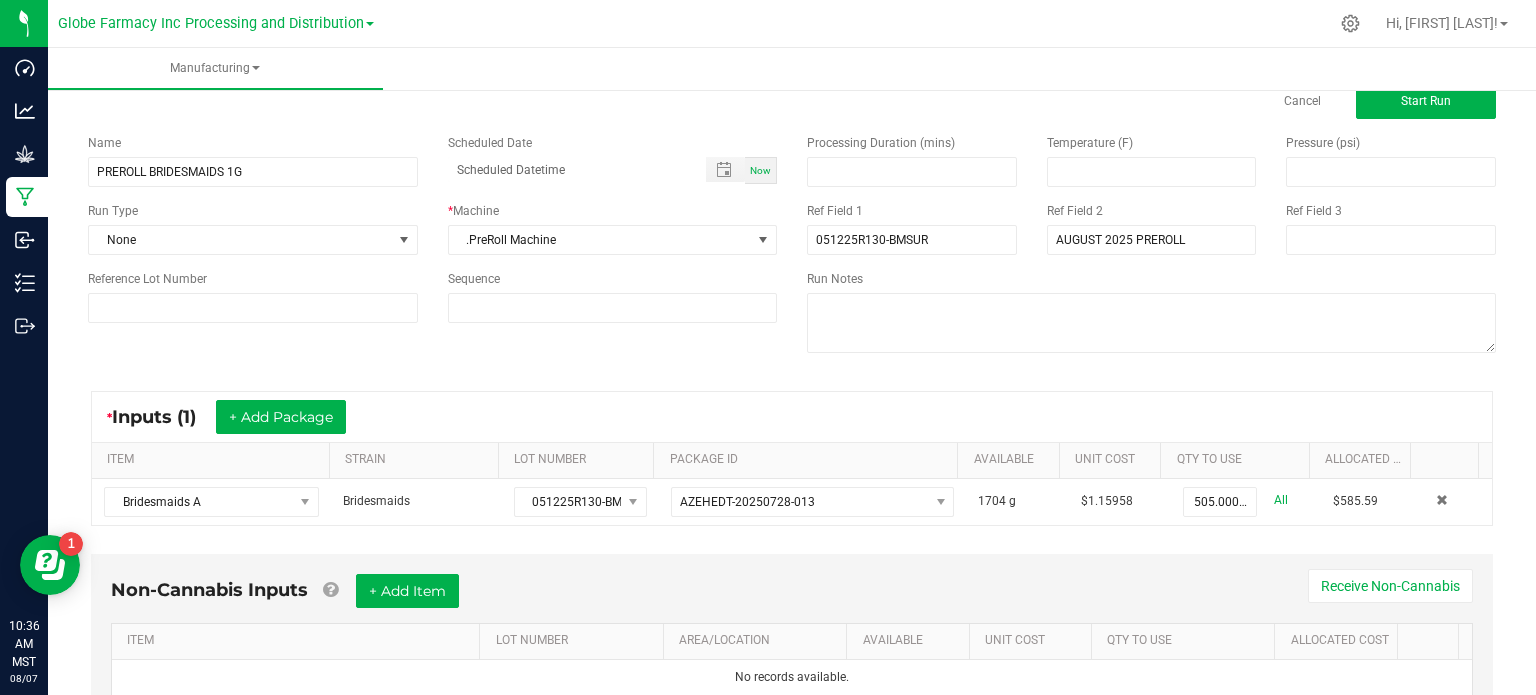 scroll, scrollTop: 125, scrollLeft: 0, axis: vertical 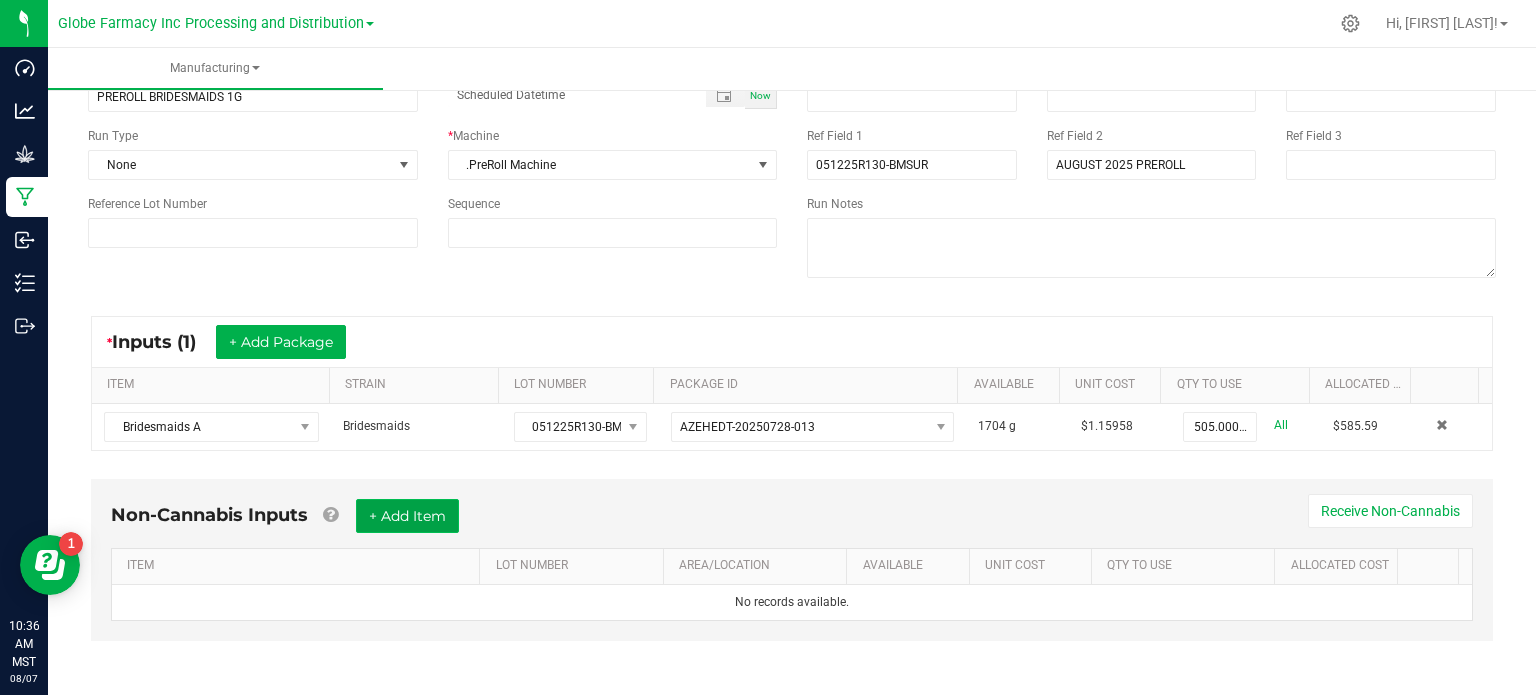 click on "+ Add Item" at bounding box center [407, 516] 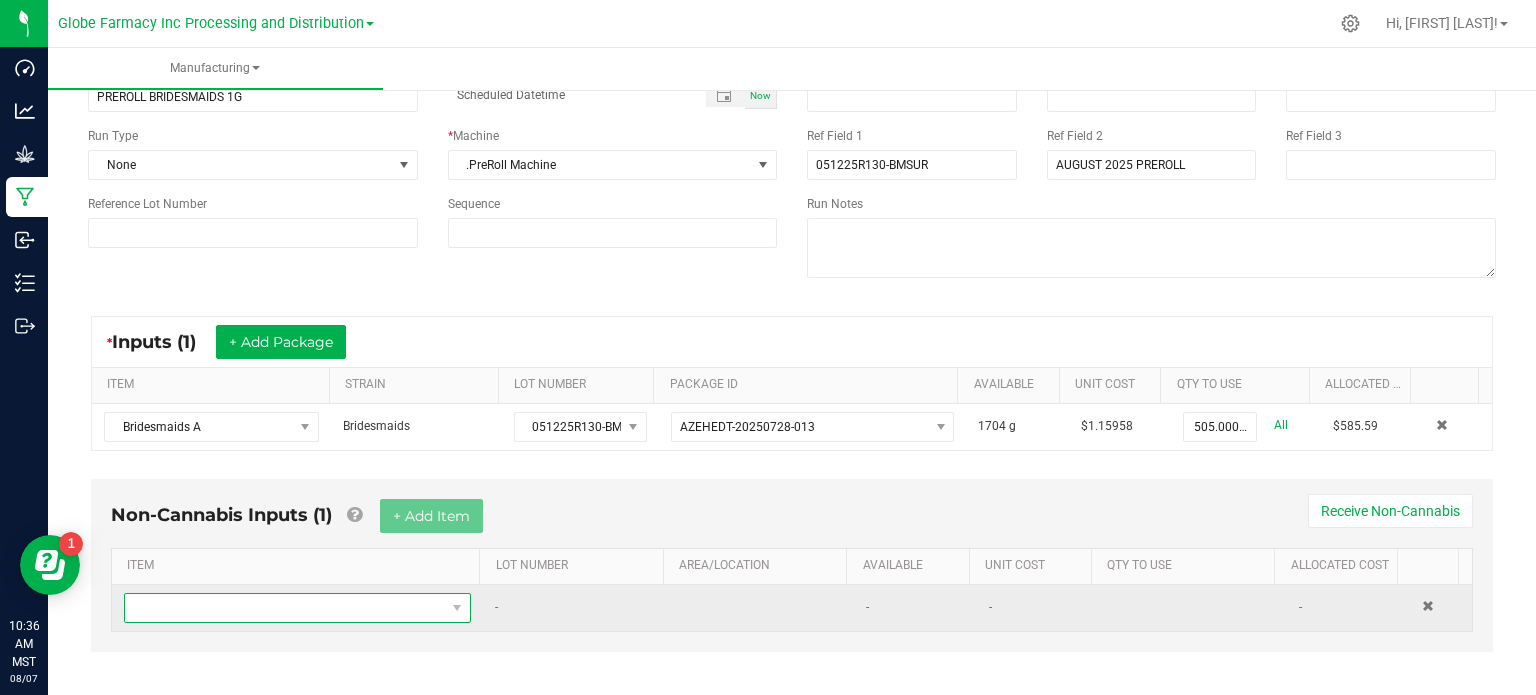 click at bounding box center (285, 608) 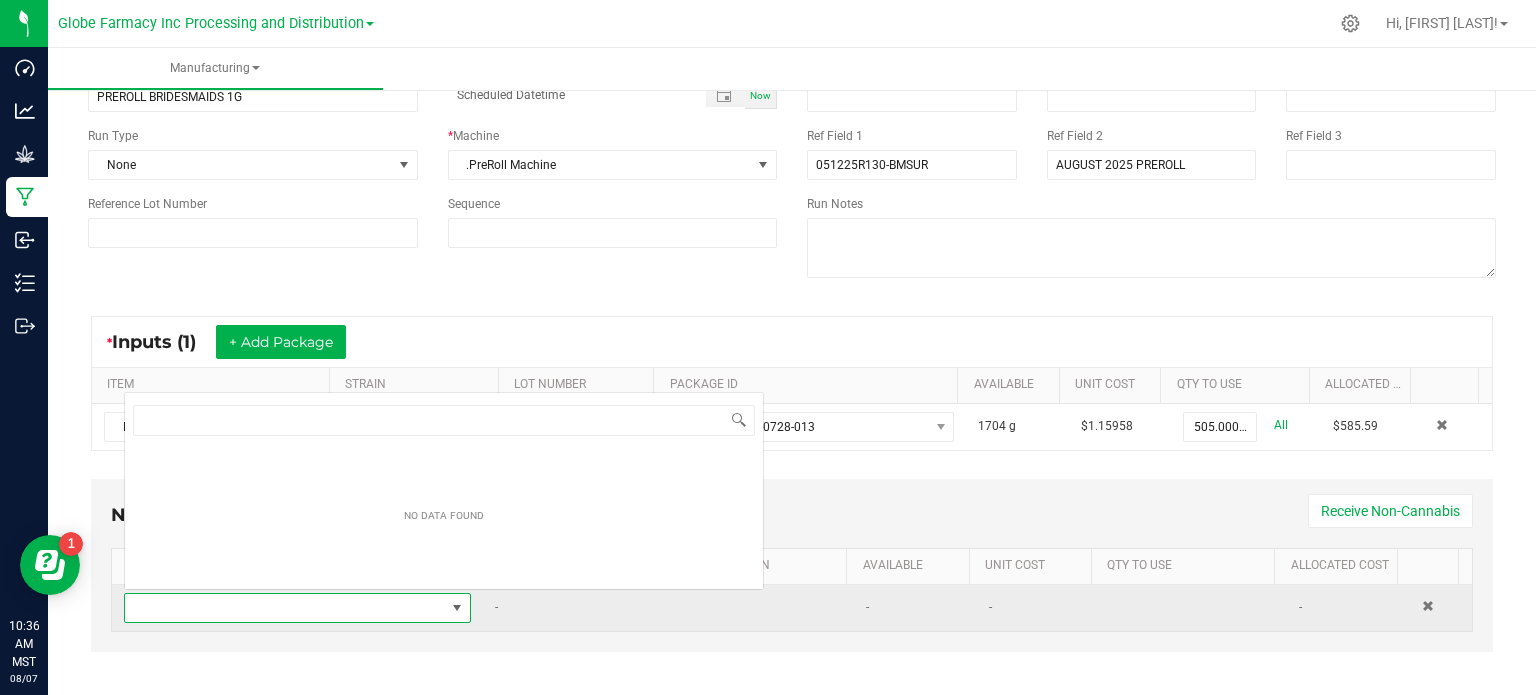 scroll, scrollTop: 0, scrollLeft: 0, axis: both 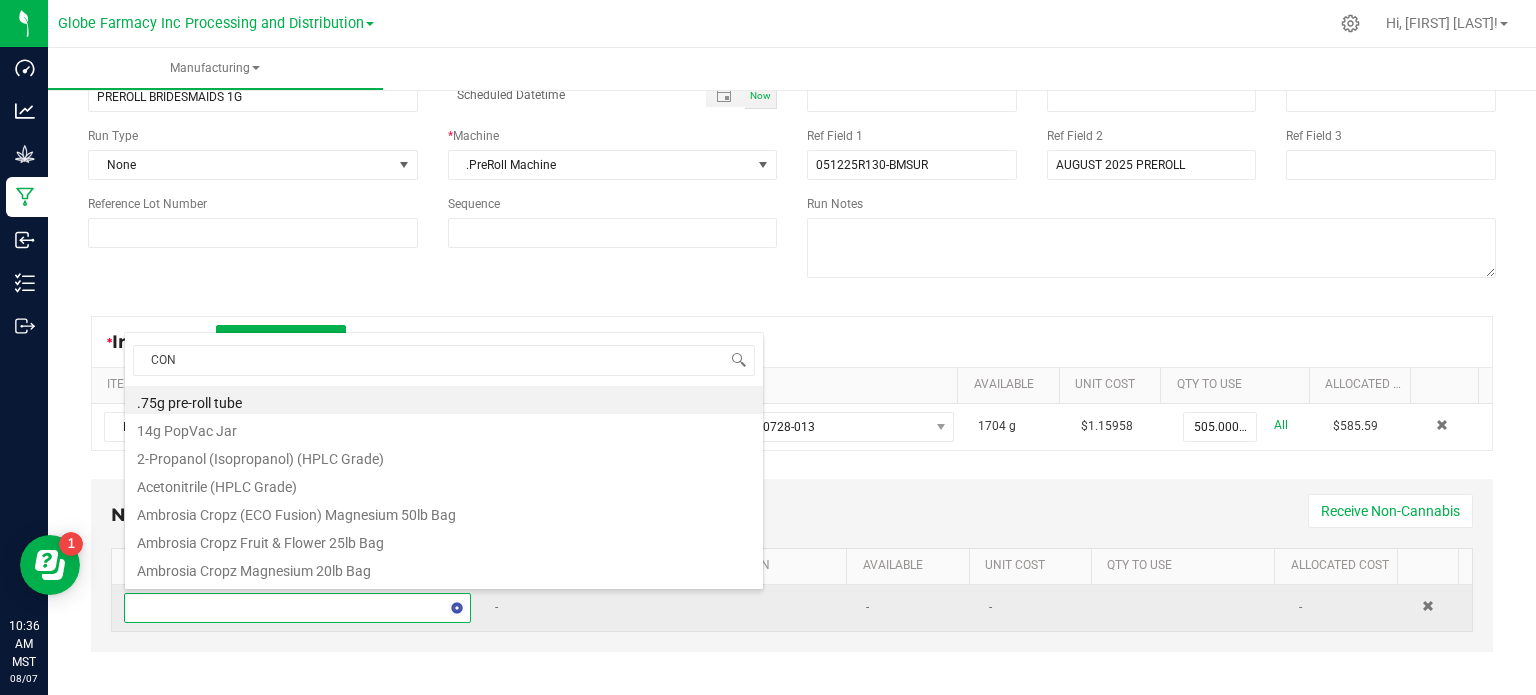 type on "CONE" 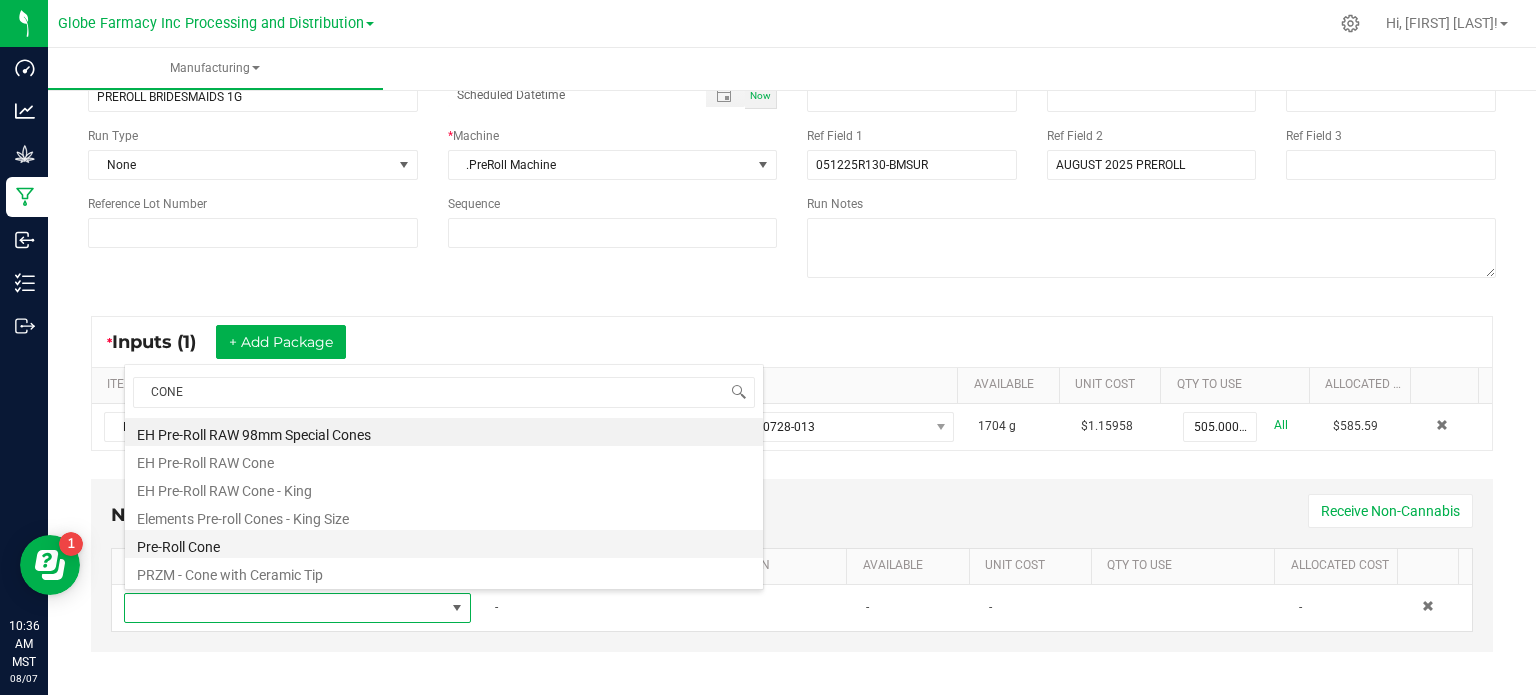 click on "Pre-Roll Cone" at bounding box center (444, 544) 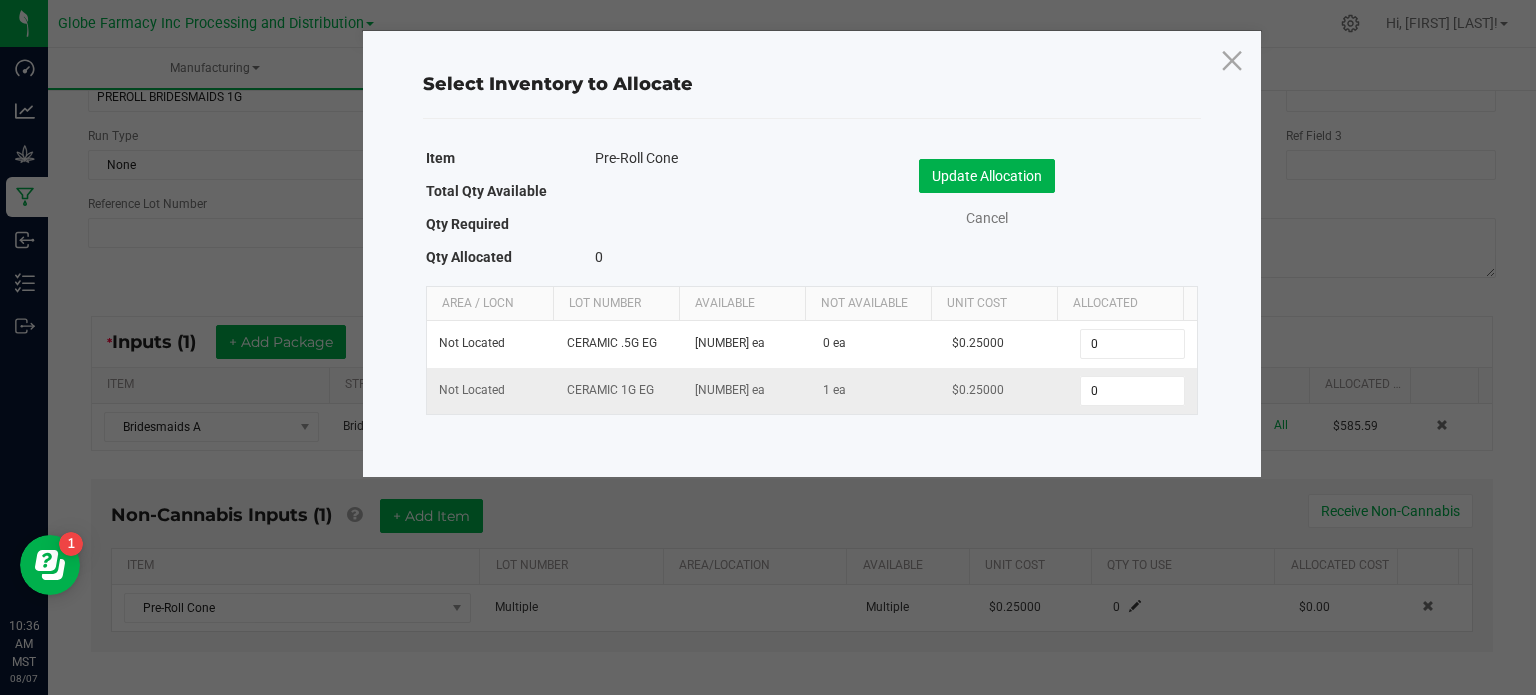 click on "0" at bounding box center [1132, 391] 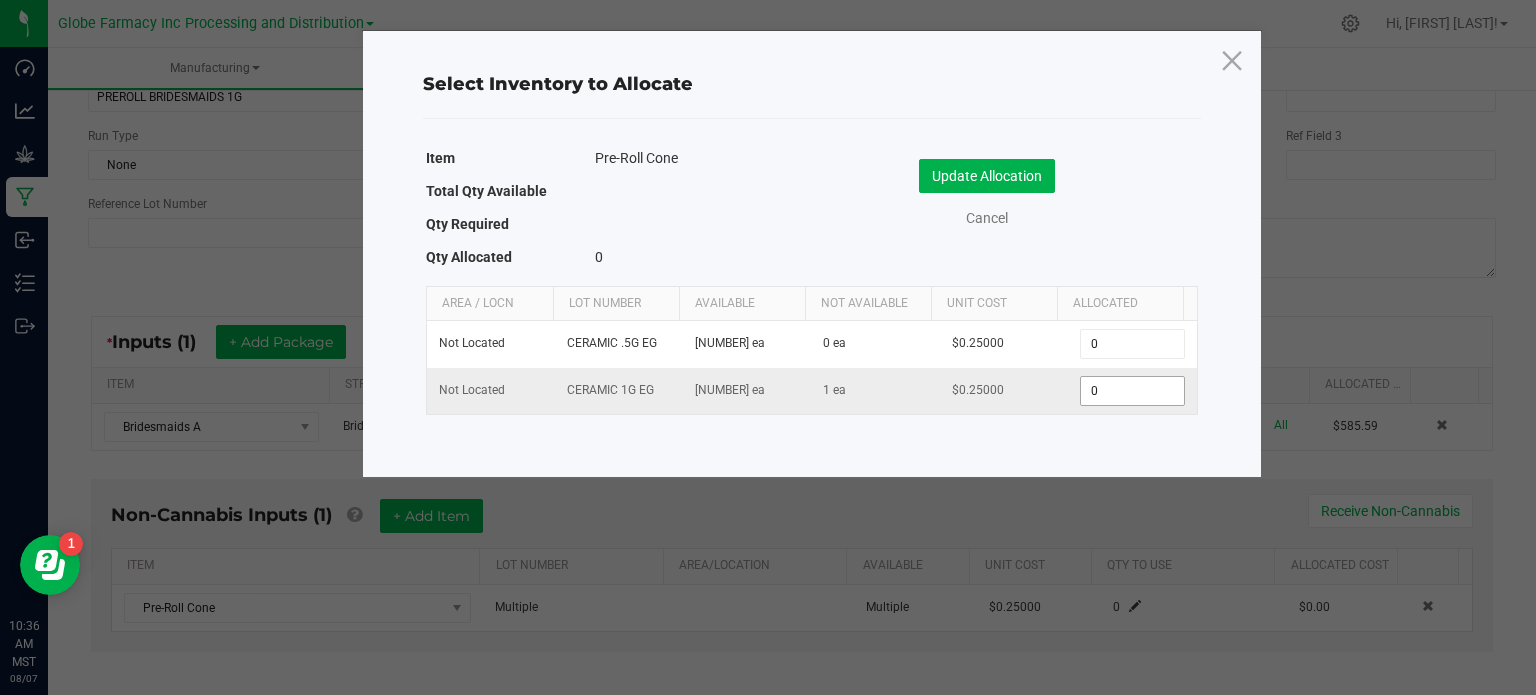 click on "0" at bounding box center [1132, 391] 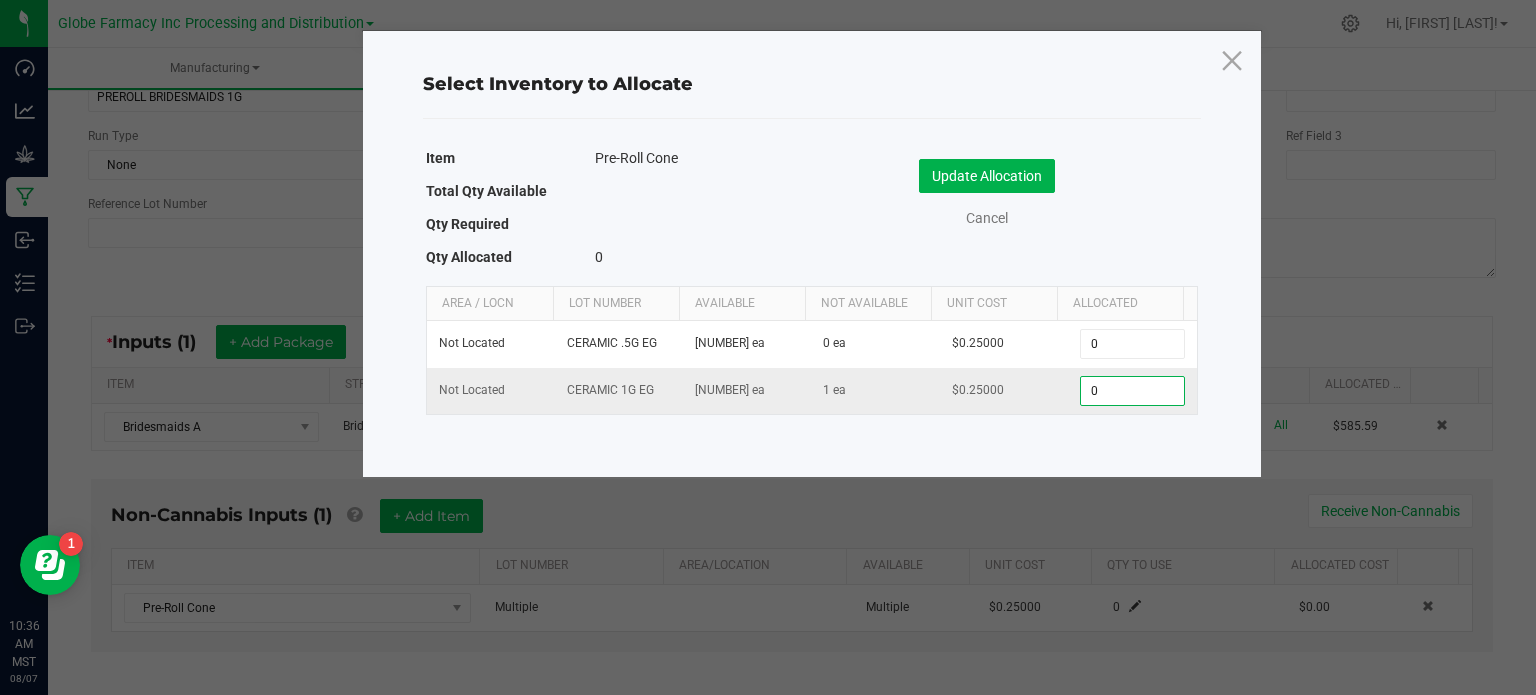 click on "0" at bounding box center (1132, 391) 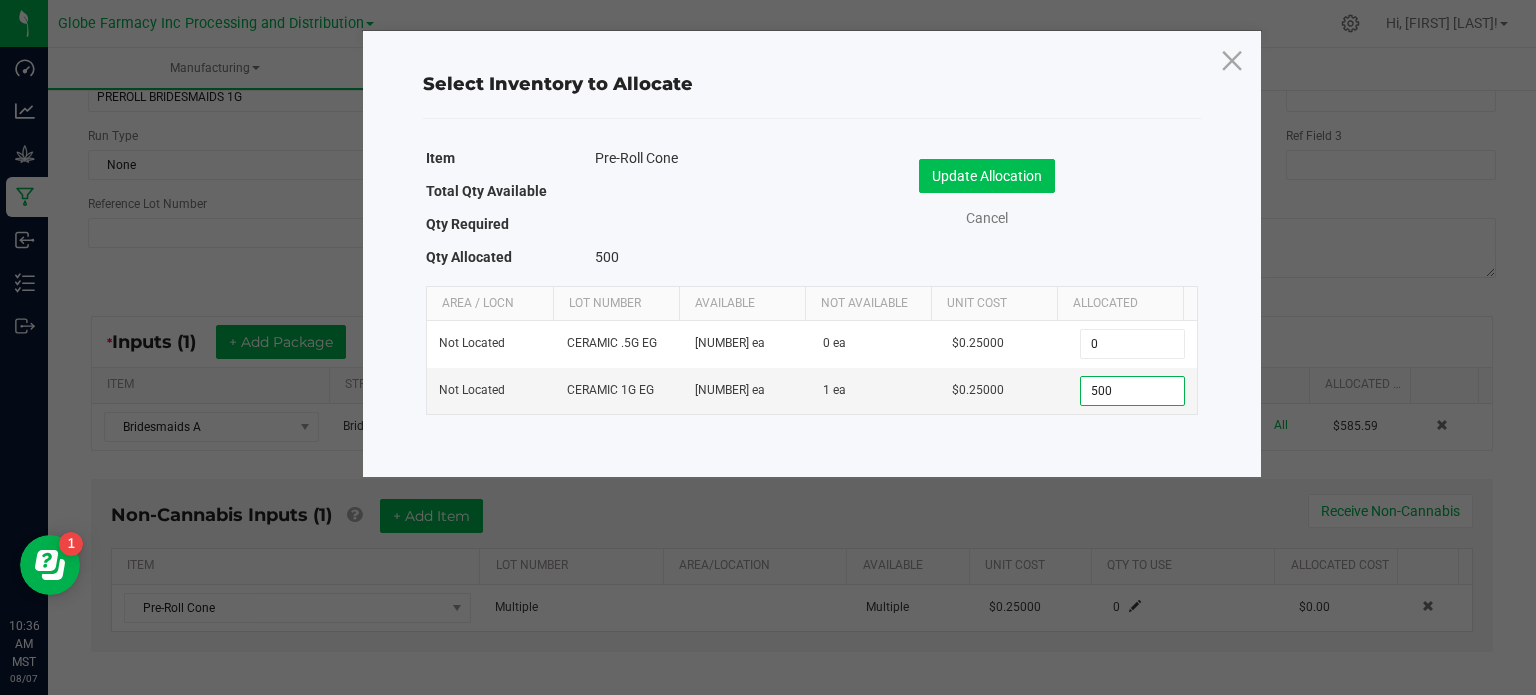 type on "500" 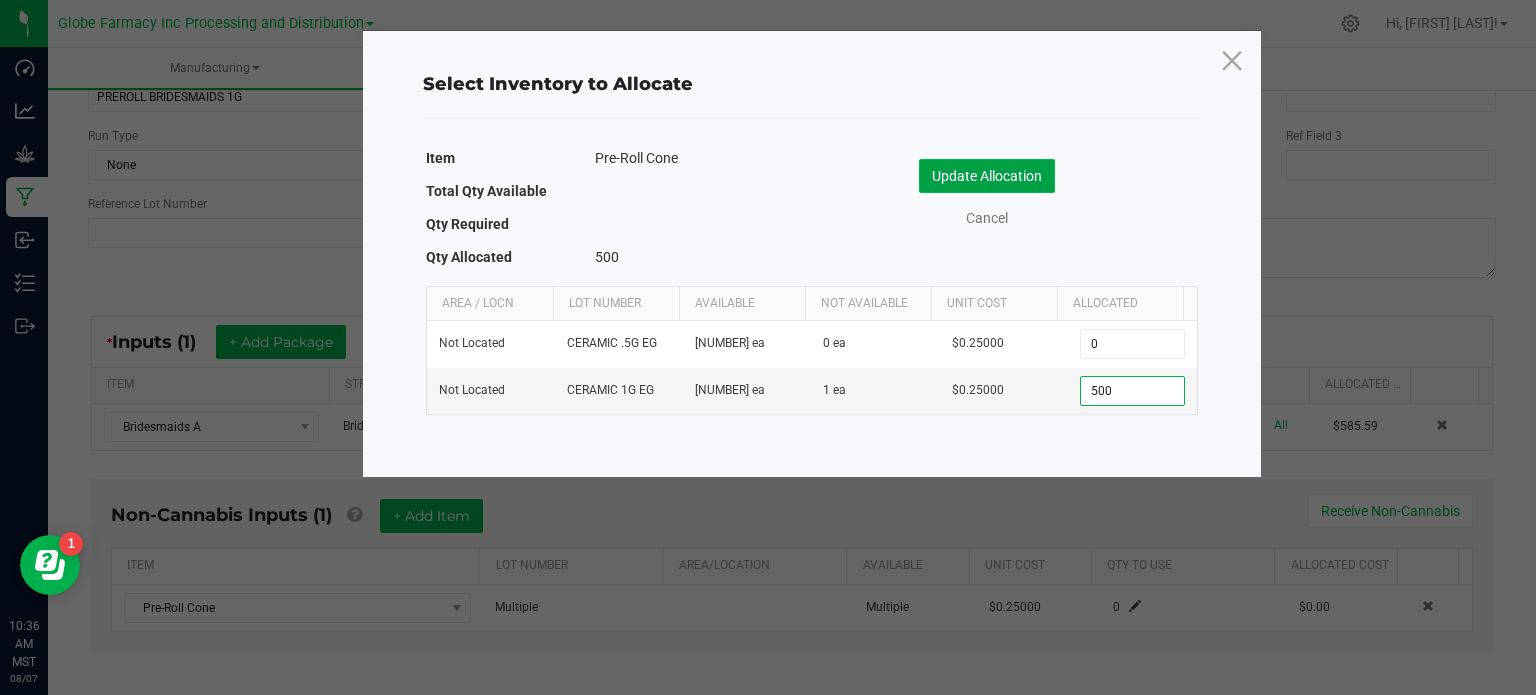 click on "Update Allocation" 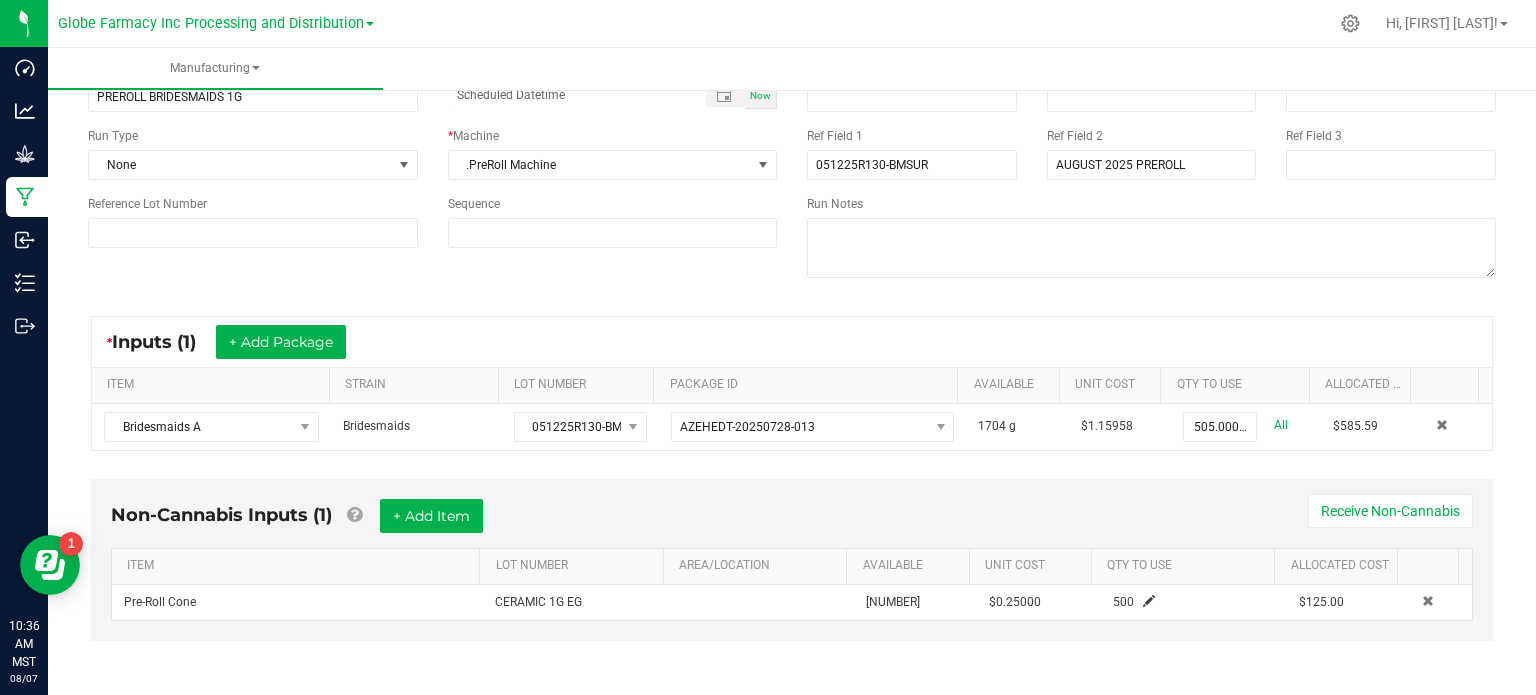 click on "Non-Cannabis Inputs ([NUMBER])  + Add Item   Receive Non-Cannabis  ITEM LOT NUMBER AREA/LOCATION AVAILABLE Unit Cost QTY TO USE Allocated Cost  Pre-Roll Cone   CERAMIC 1G EG      [NUMBER]    $[PRICE]   [NUMBER]        $[PRICE]" at bounding box center (792, 560) 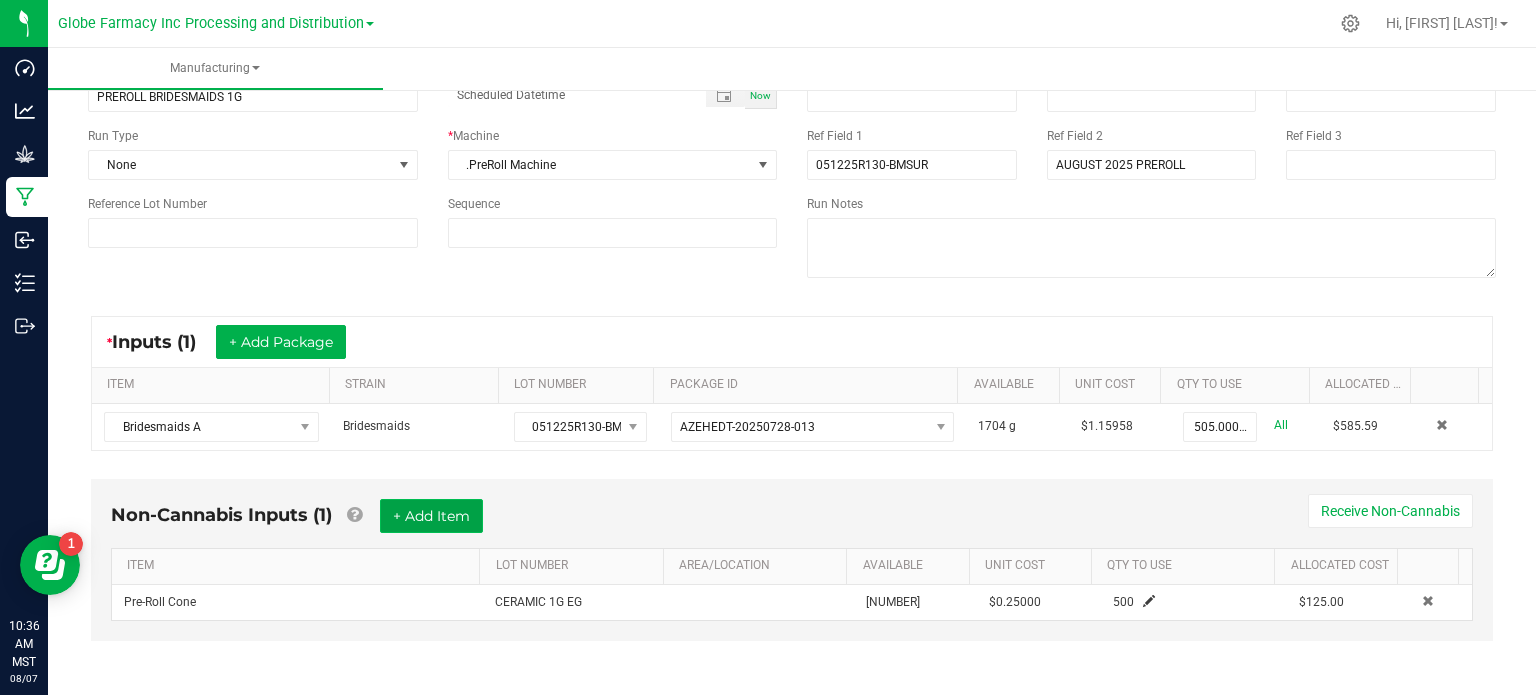 click on "+ Add Item" at bounding box center [431, 516] 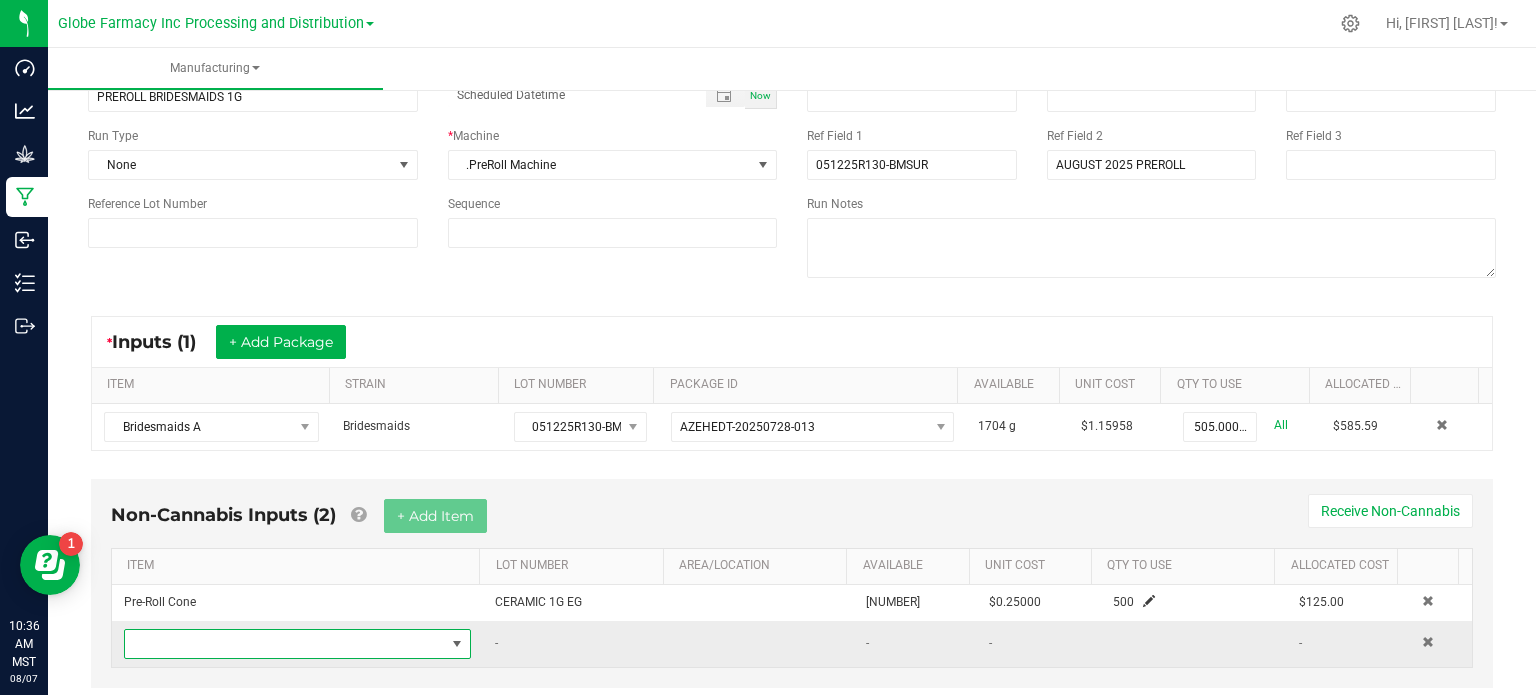 click at bounding box center [285, 644] 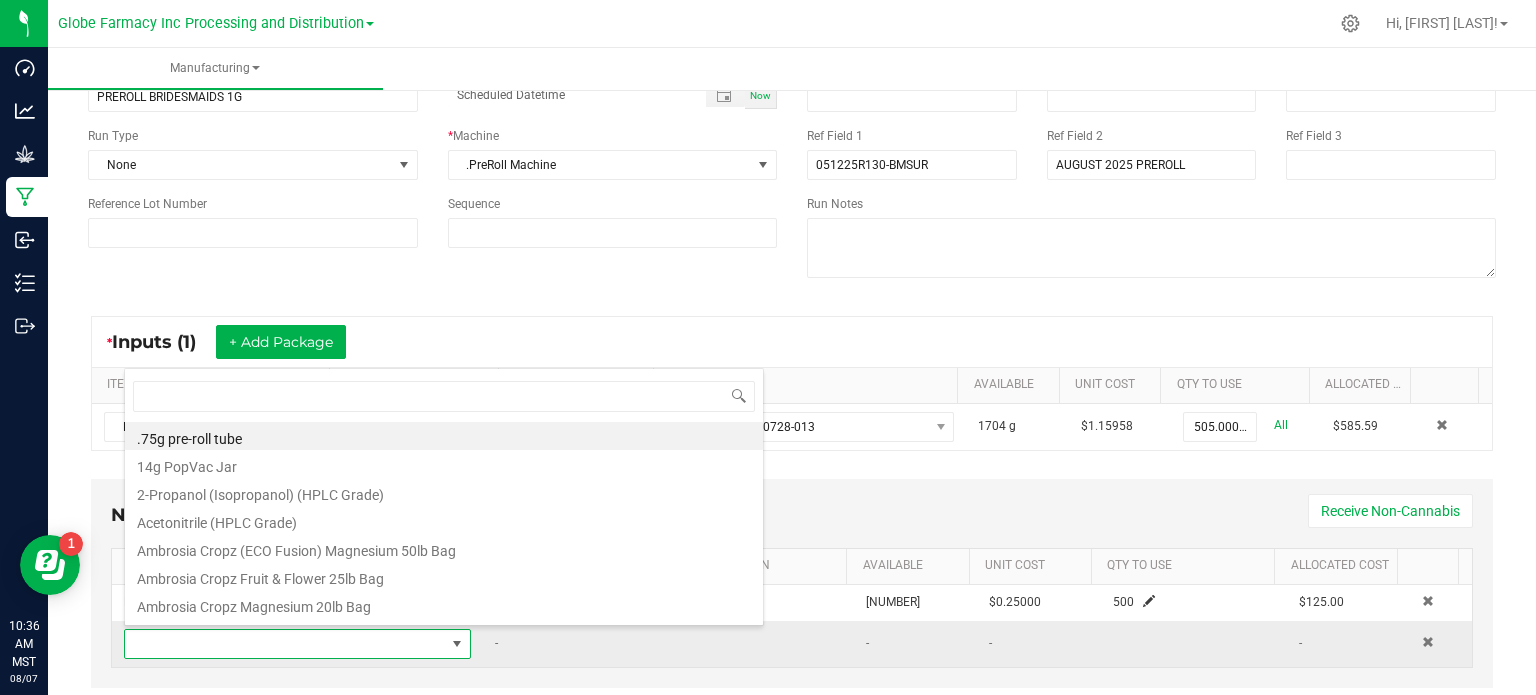 scroll, scrollTop: 99970, scrollLeft: 99661, axis: both 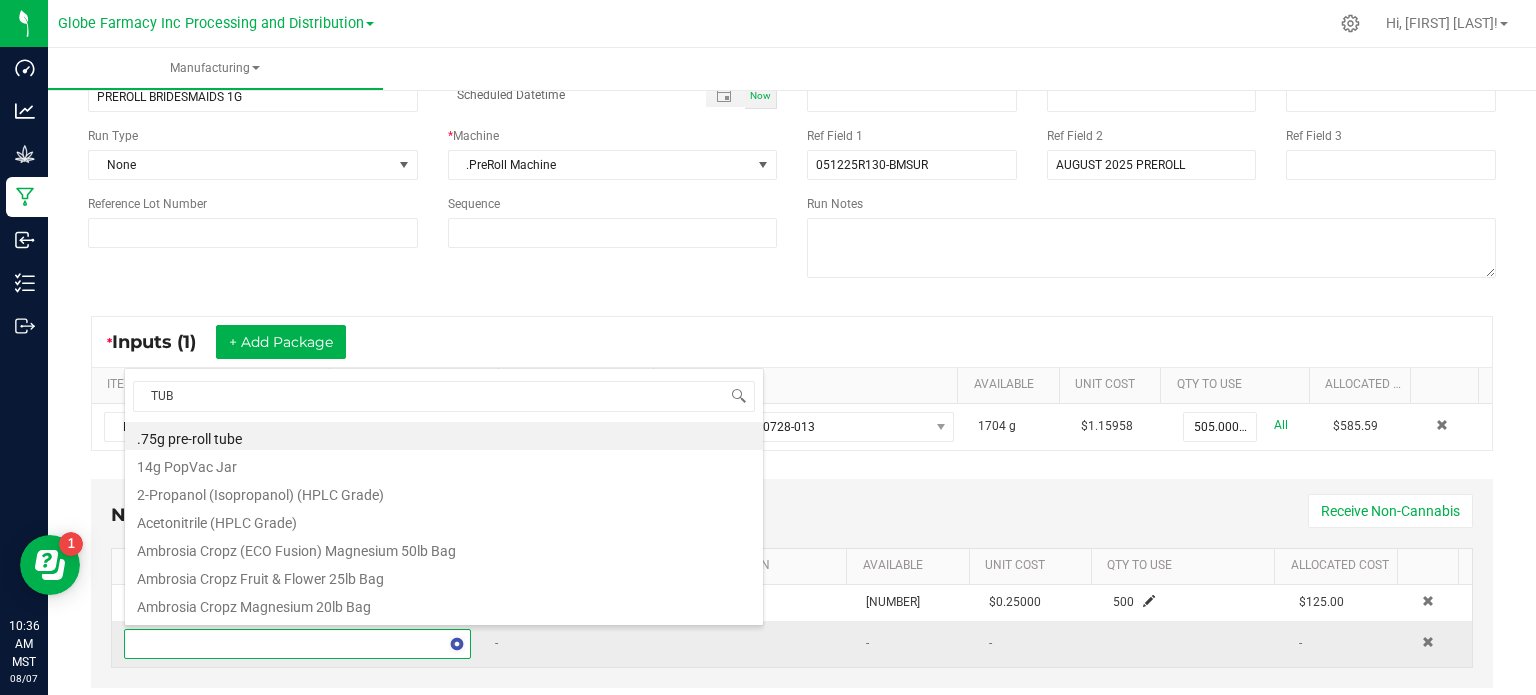 type on "TUBE" 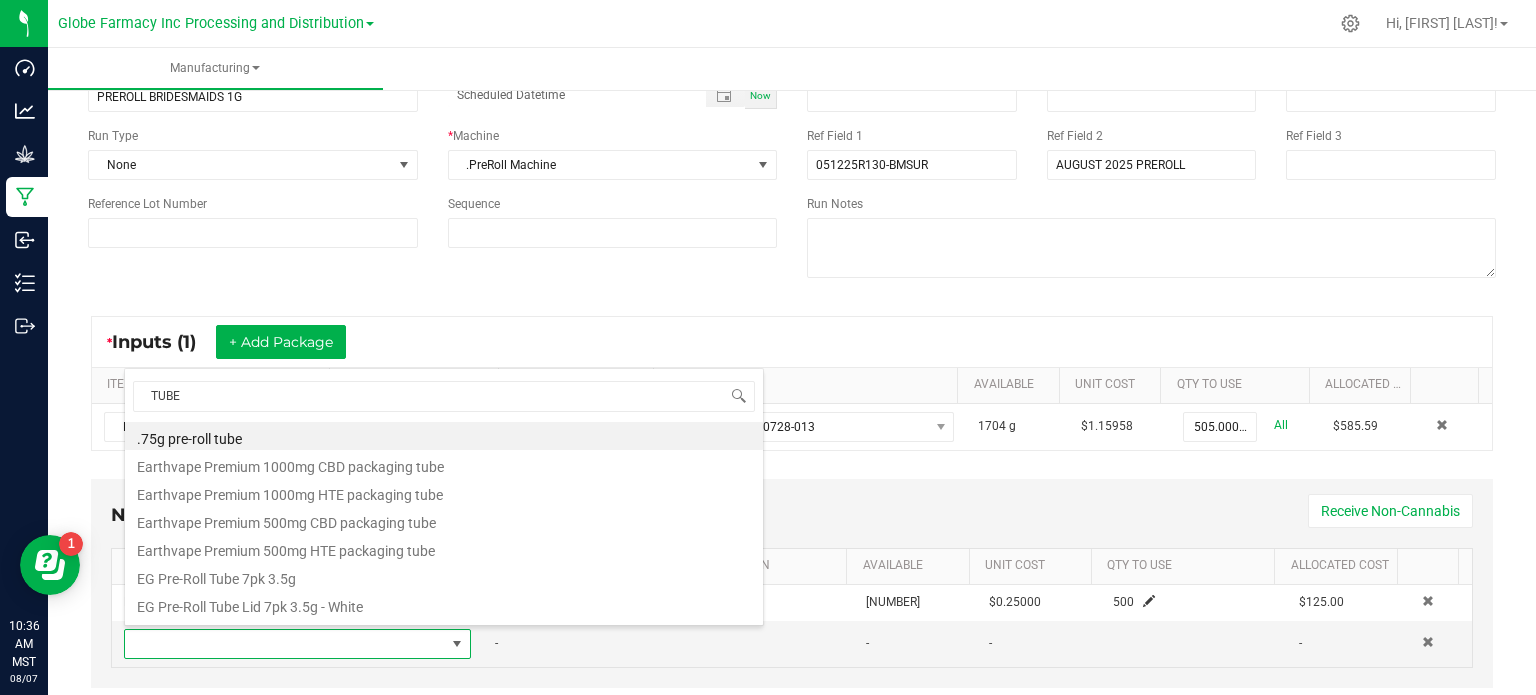 scroll, scrollTop: 472, scrollLeft: 0, axis: vertical 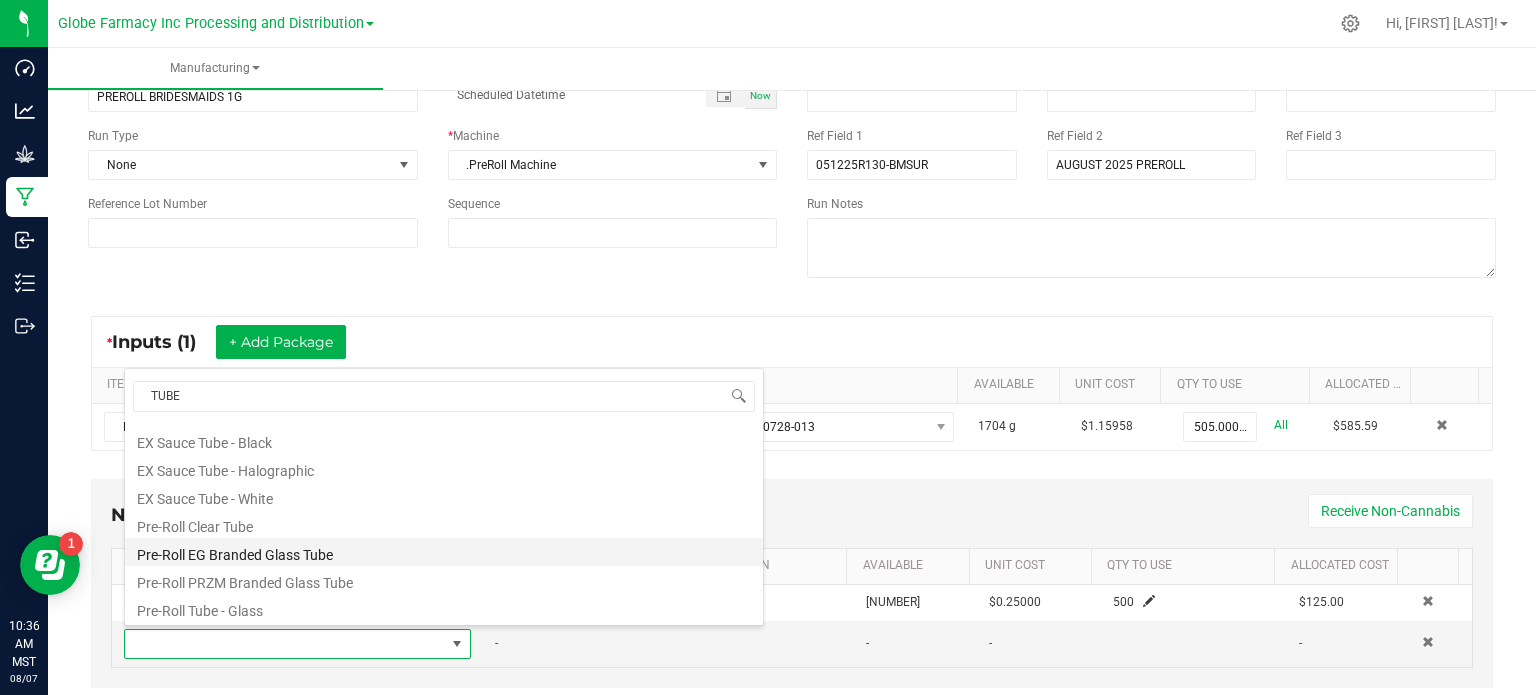 click on "Pre-Roll EG Branded Glass Tube" at bounding box center [444, 552] 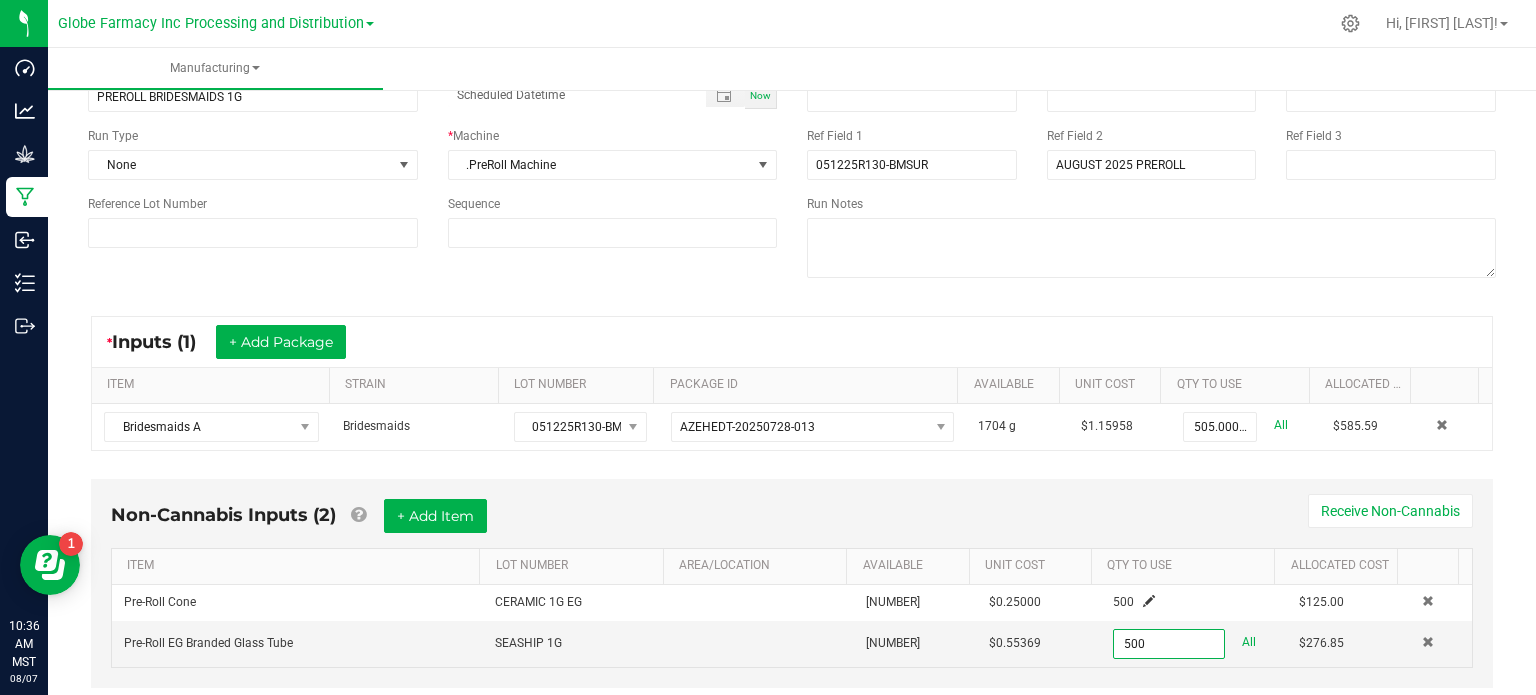 type on "500 ea" 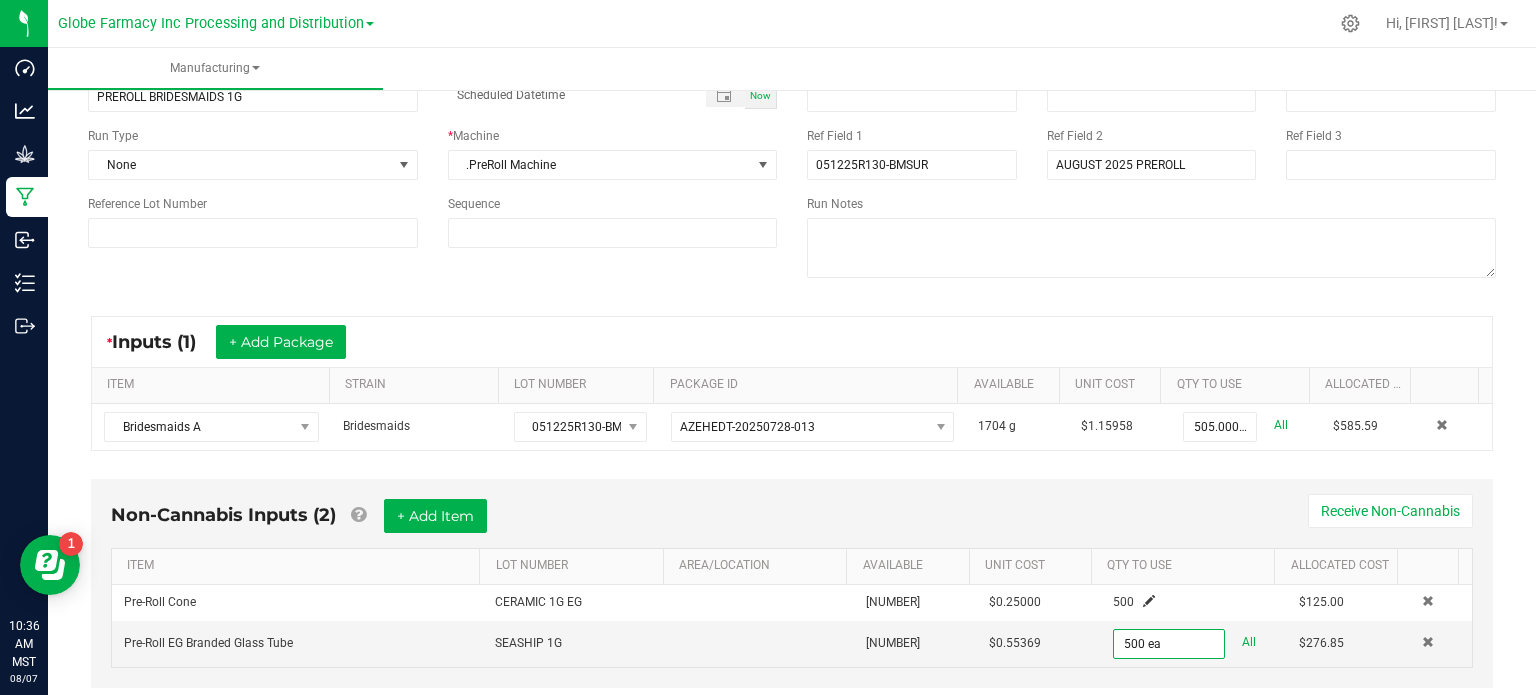 click on "Non-Cannabis Inputs (2)  + Add Item   Receive Non-Cannabis" at bounding box center (792, 523) 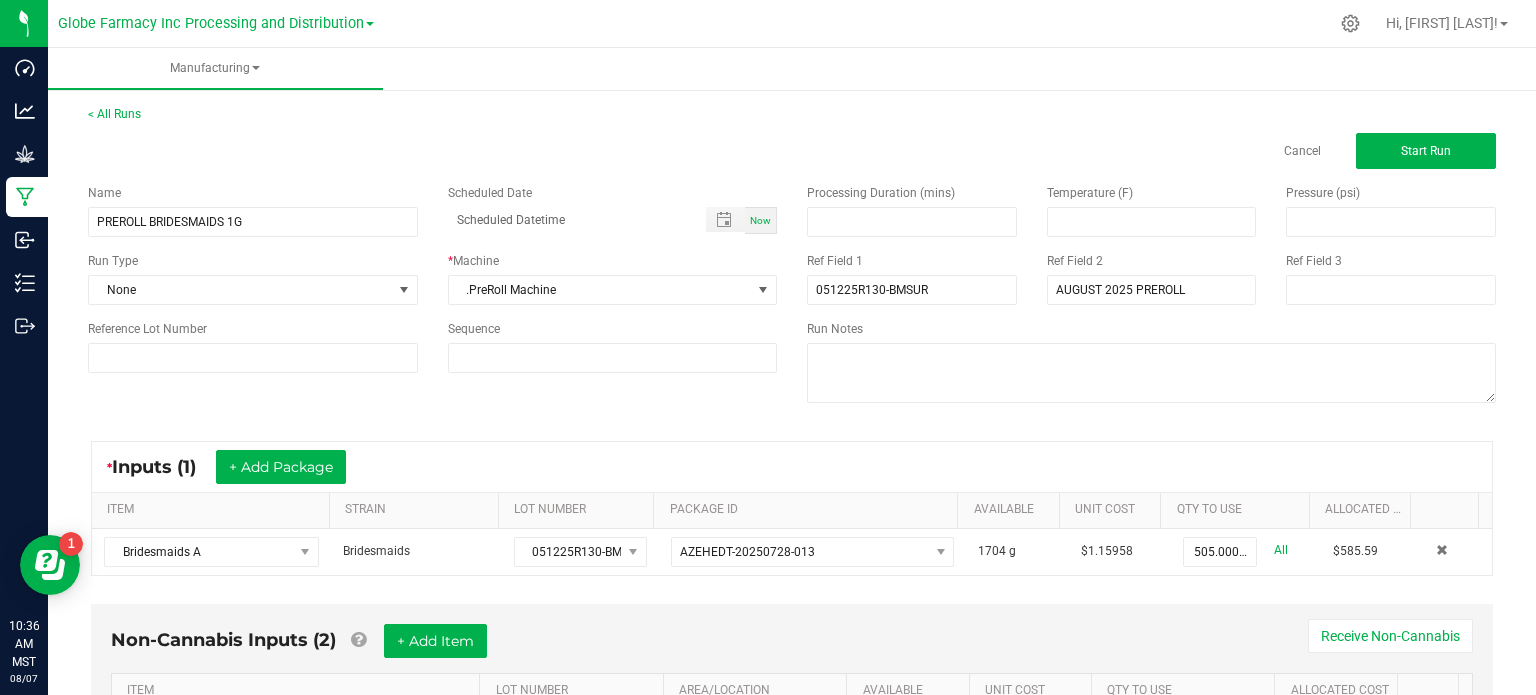 scroll, scrollTop: 0, scrollLeft: 0, axis: both 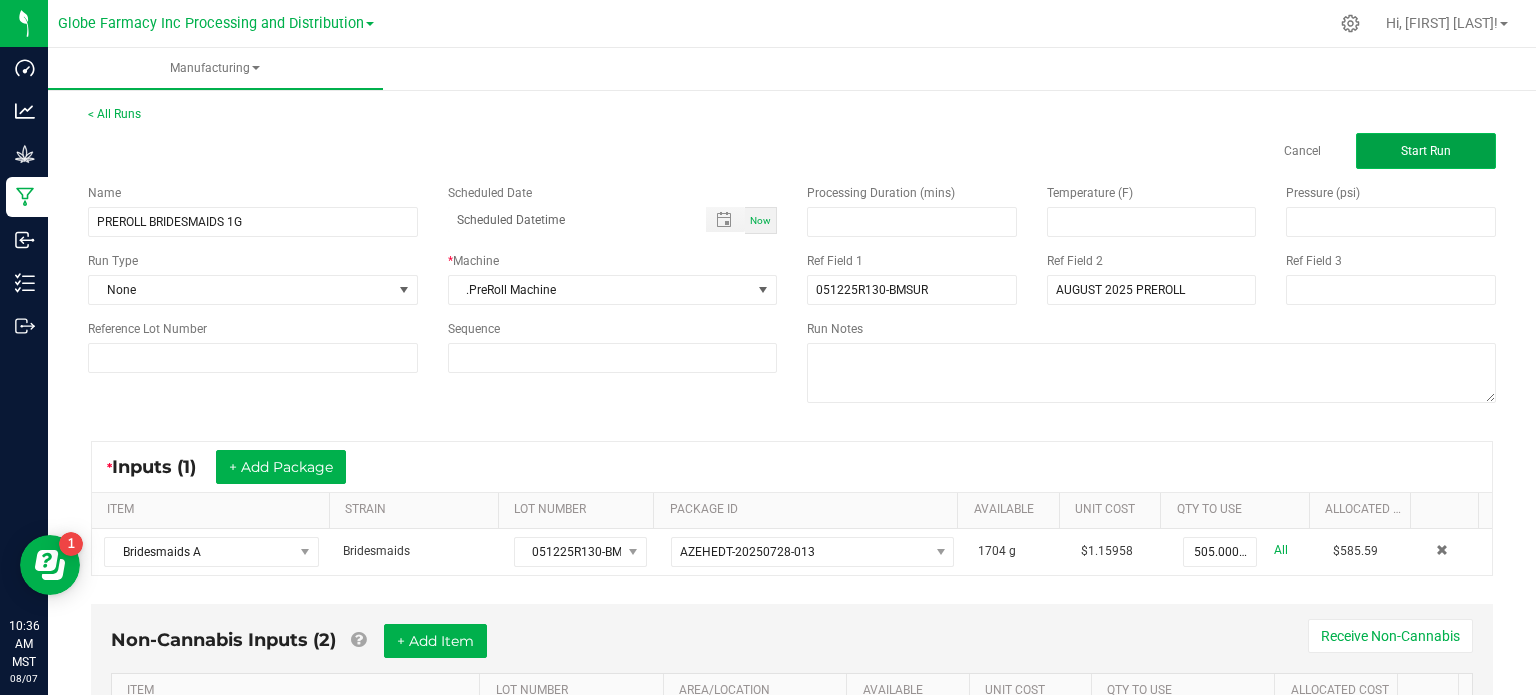 click on "Start Run" 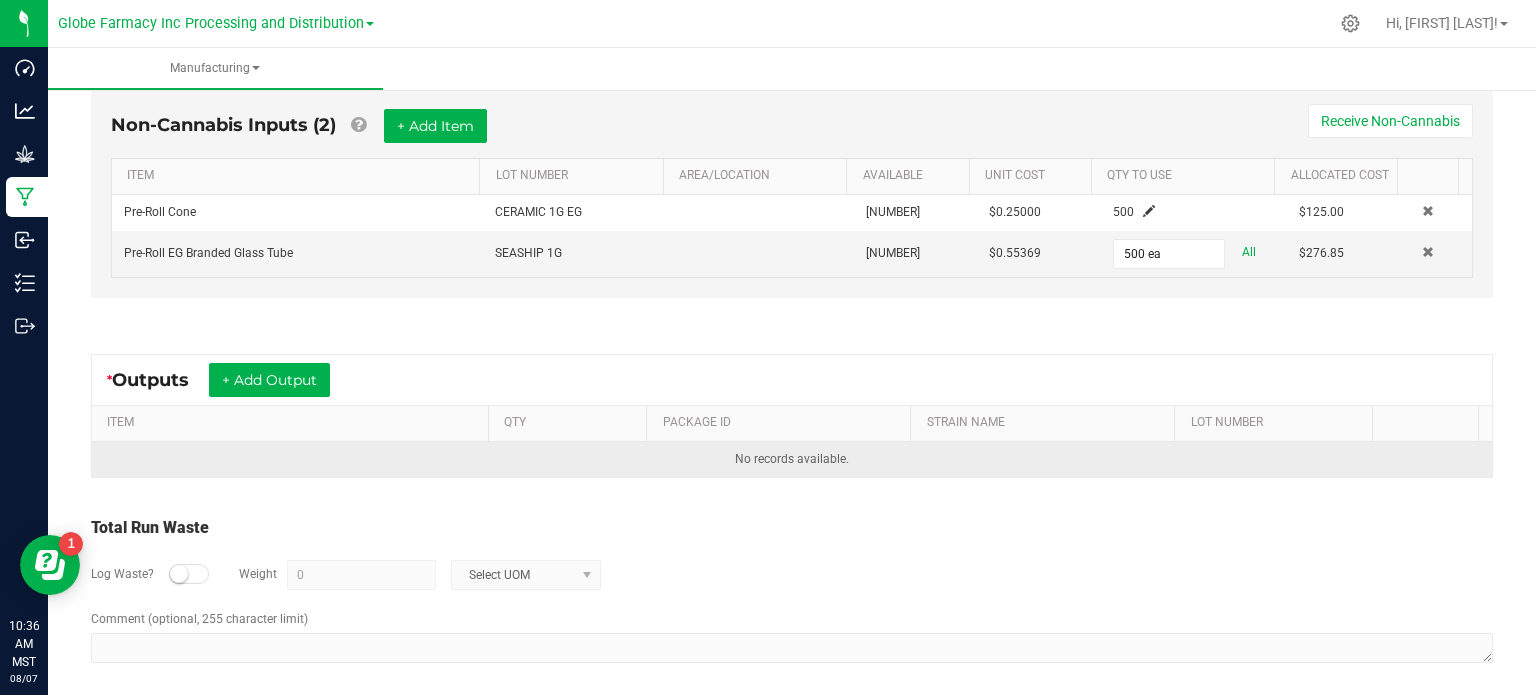scroll, scrollTop: 564, scrollLeft: 0, axis: vertical 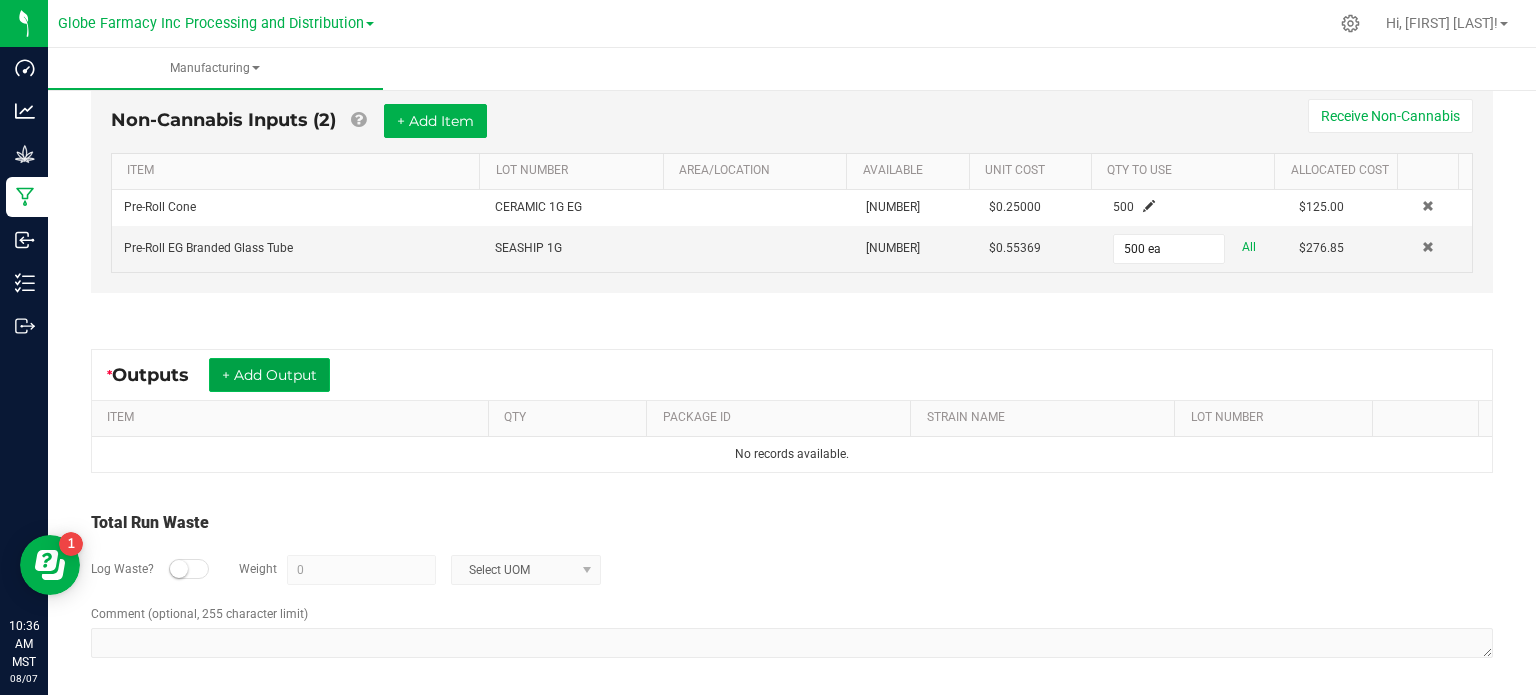 click on "+ Add Output" at bounding box center (269, 375) 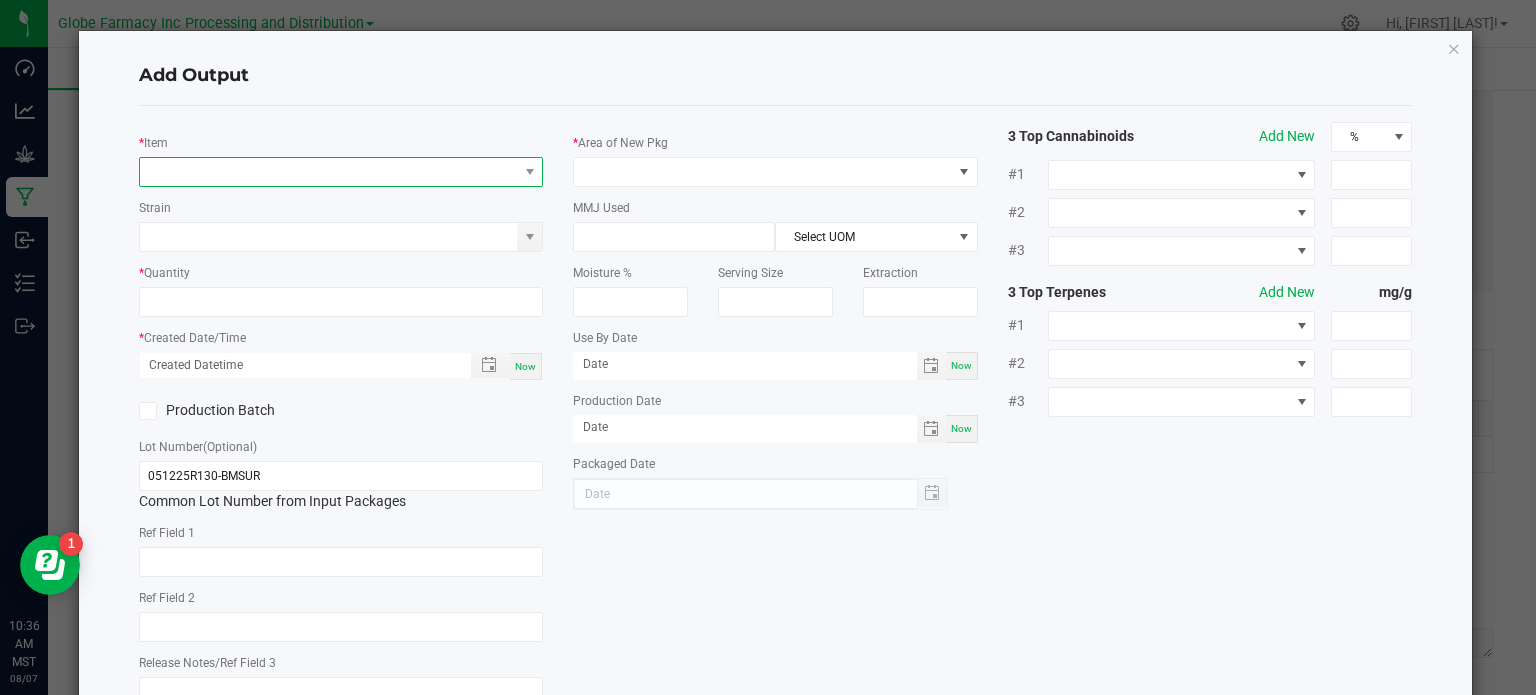 click at bounding box center (329, 172) 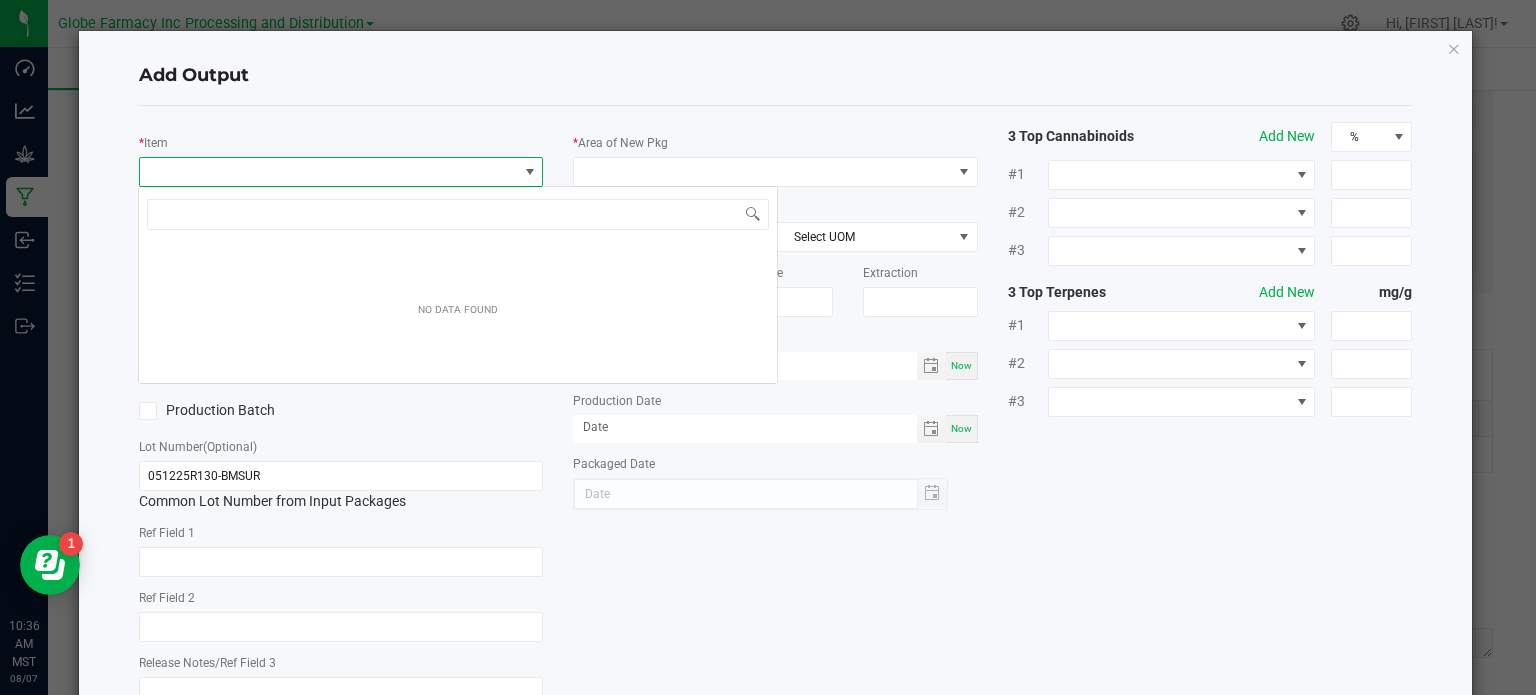 scroll, scrollTop: 99970, scrollLeft: 99600, axis: both 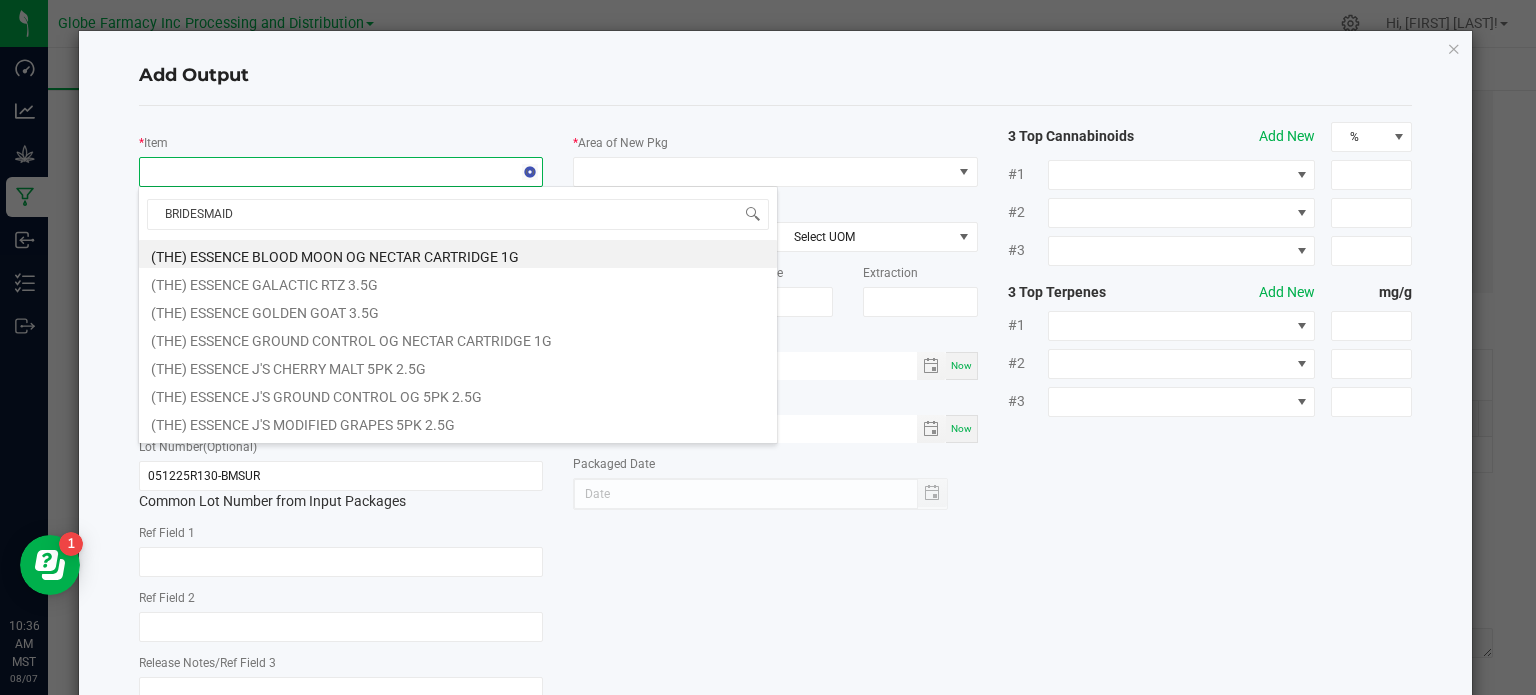 type on "BRIDESMAIDS" 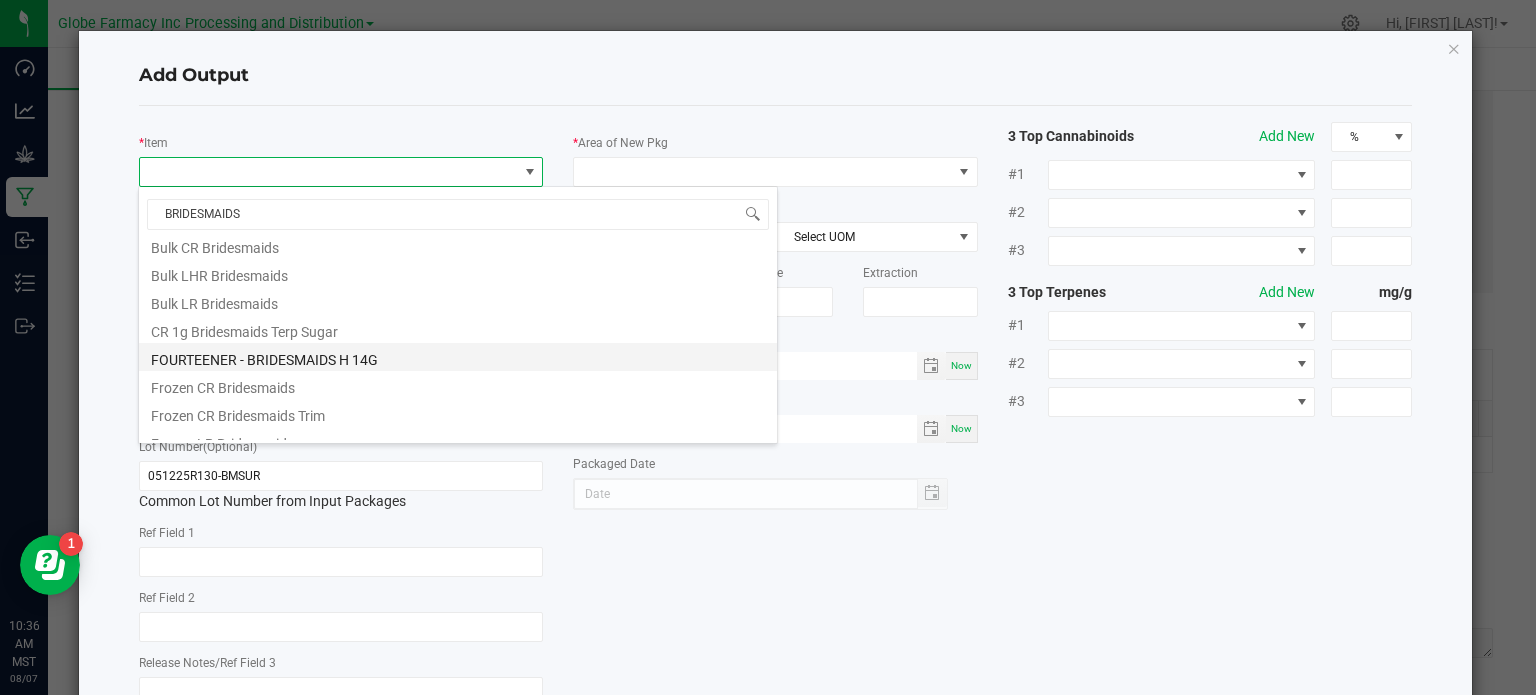 scroll, scrollTop: 304, scrollLeft: 0, axis: vertical 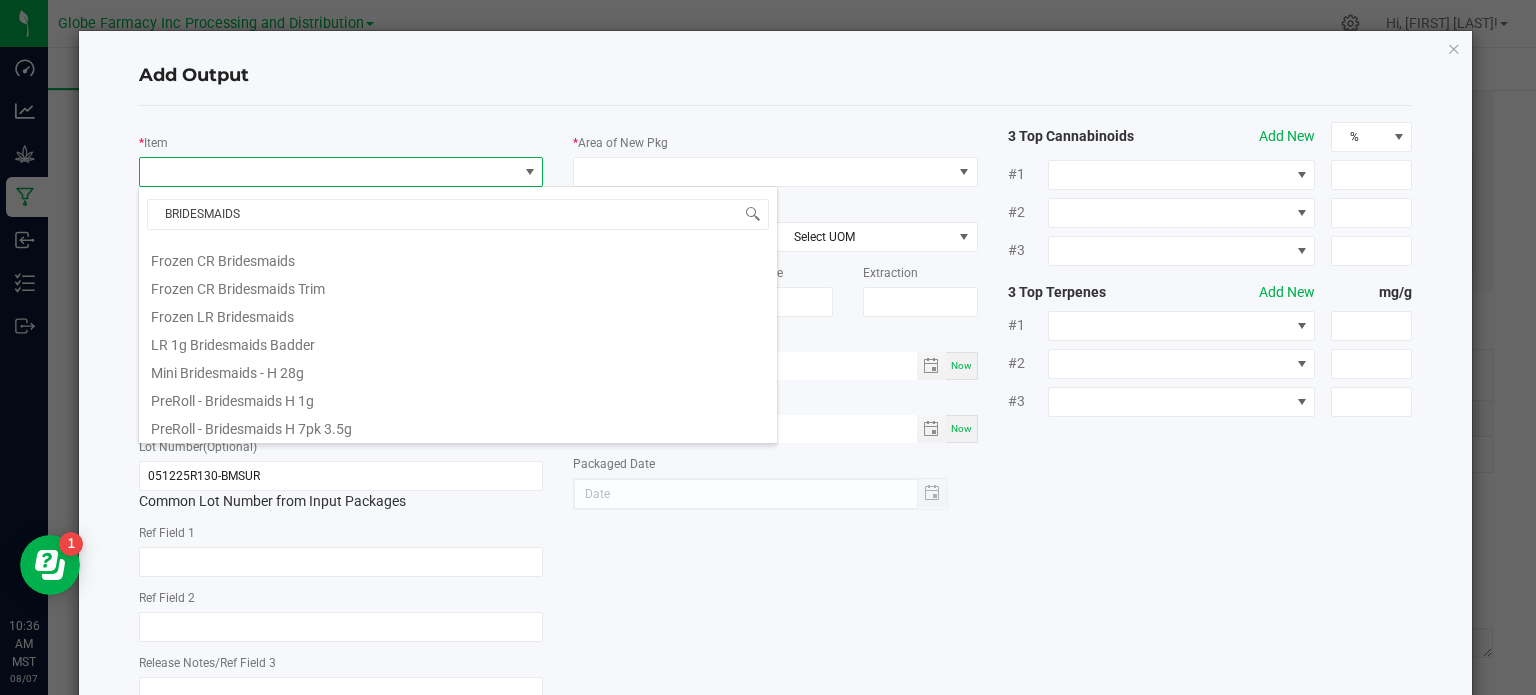 drag, startPoint x: 299, startPoint y: 391, endPoint x: 288, endPoint y: 381, distance: 14.866069 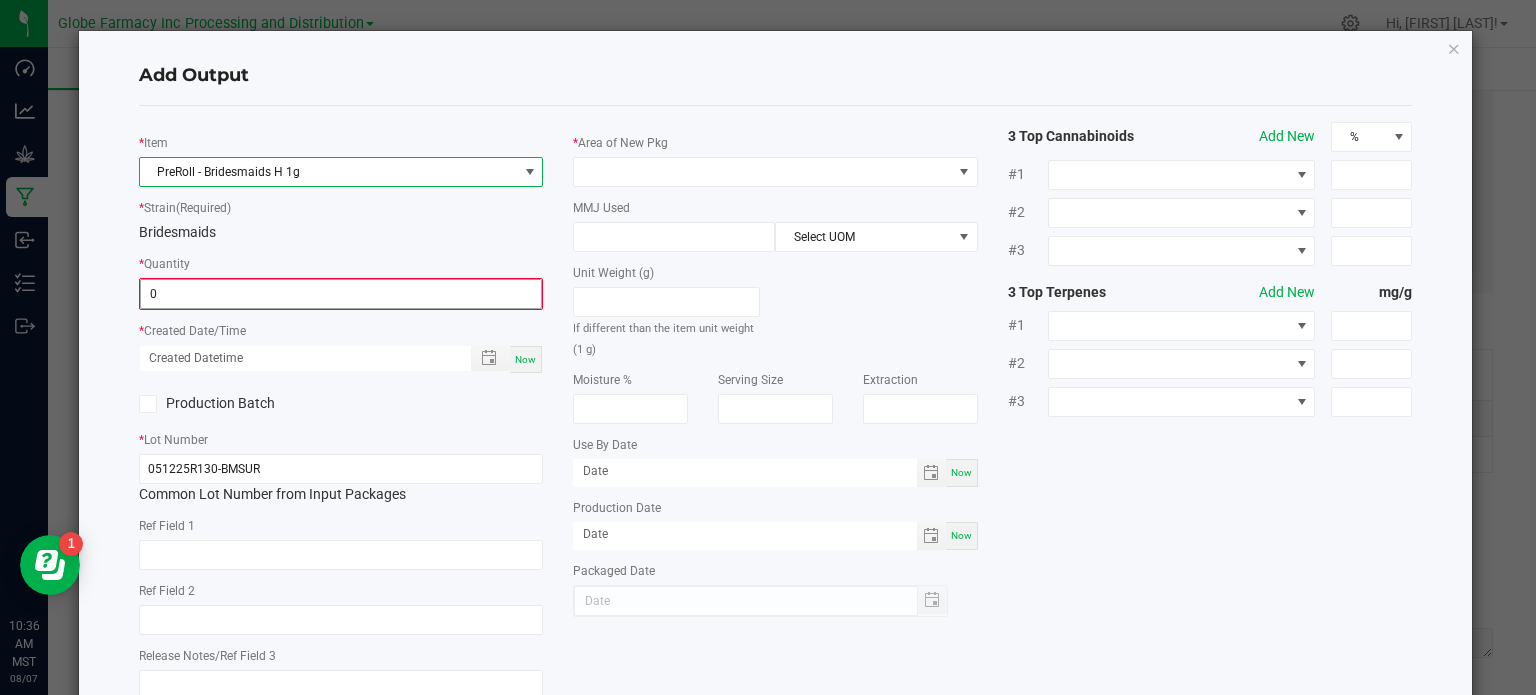 click on "0" at bounding box center (341, 294) 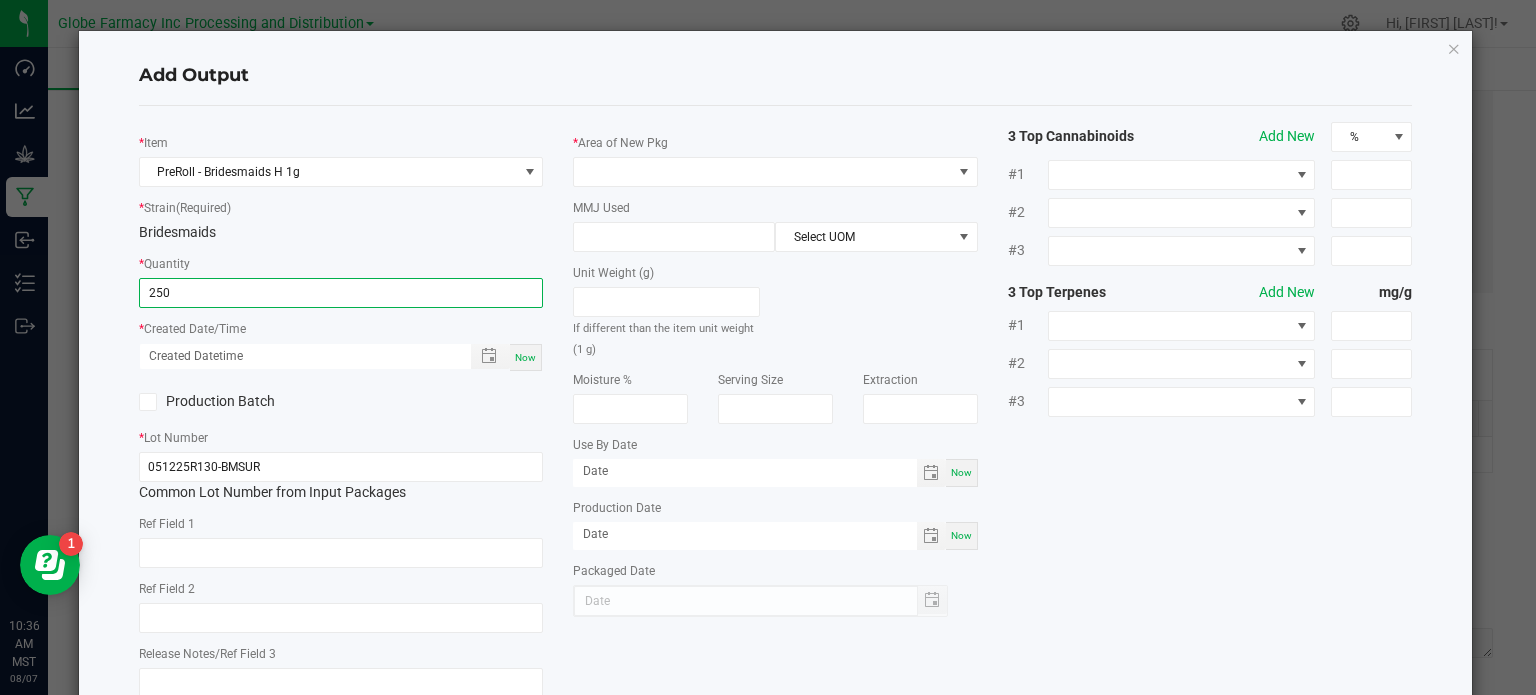 type on "250 ea" 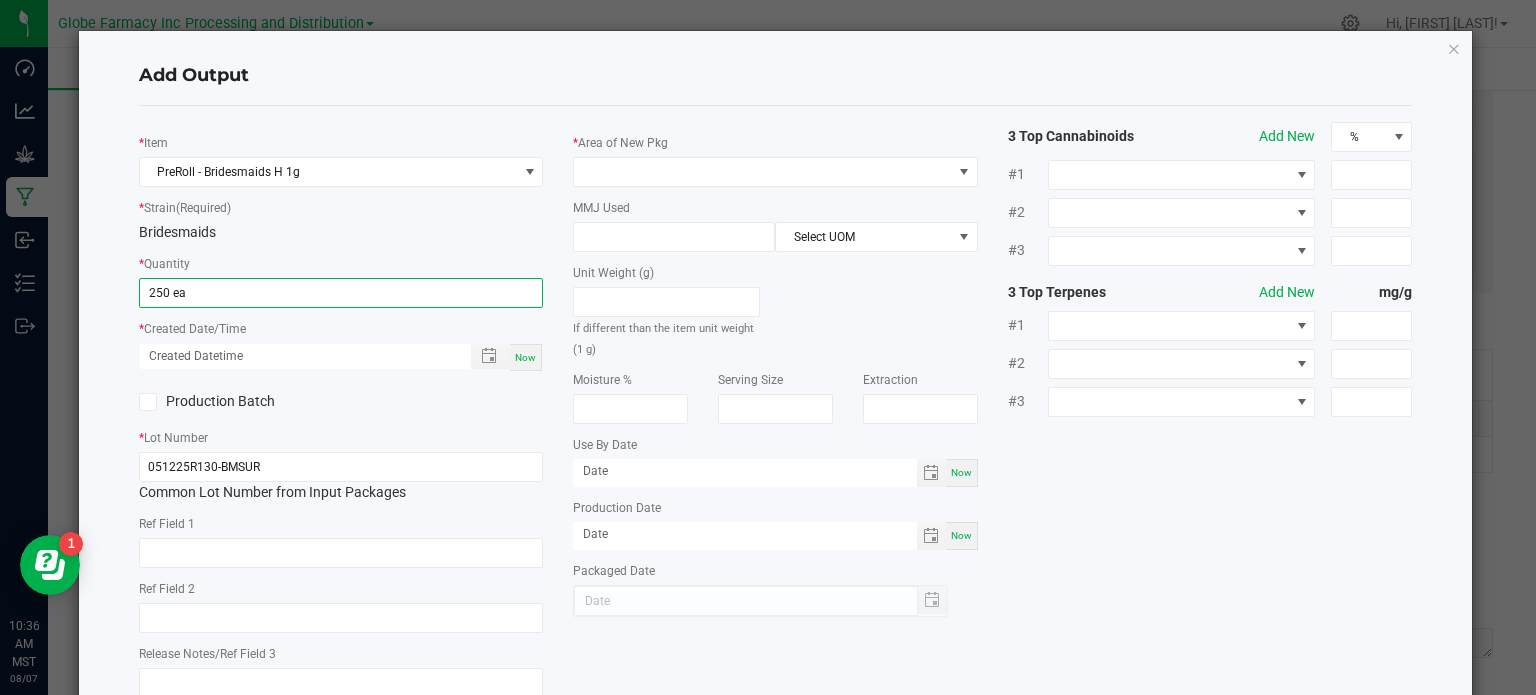 click on "Now" at bounding box center (526, 357) 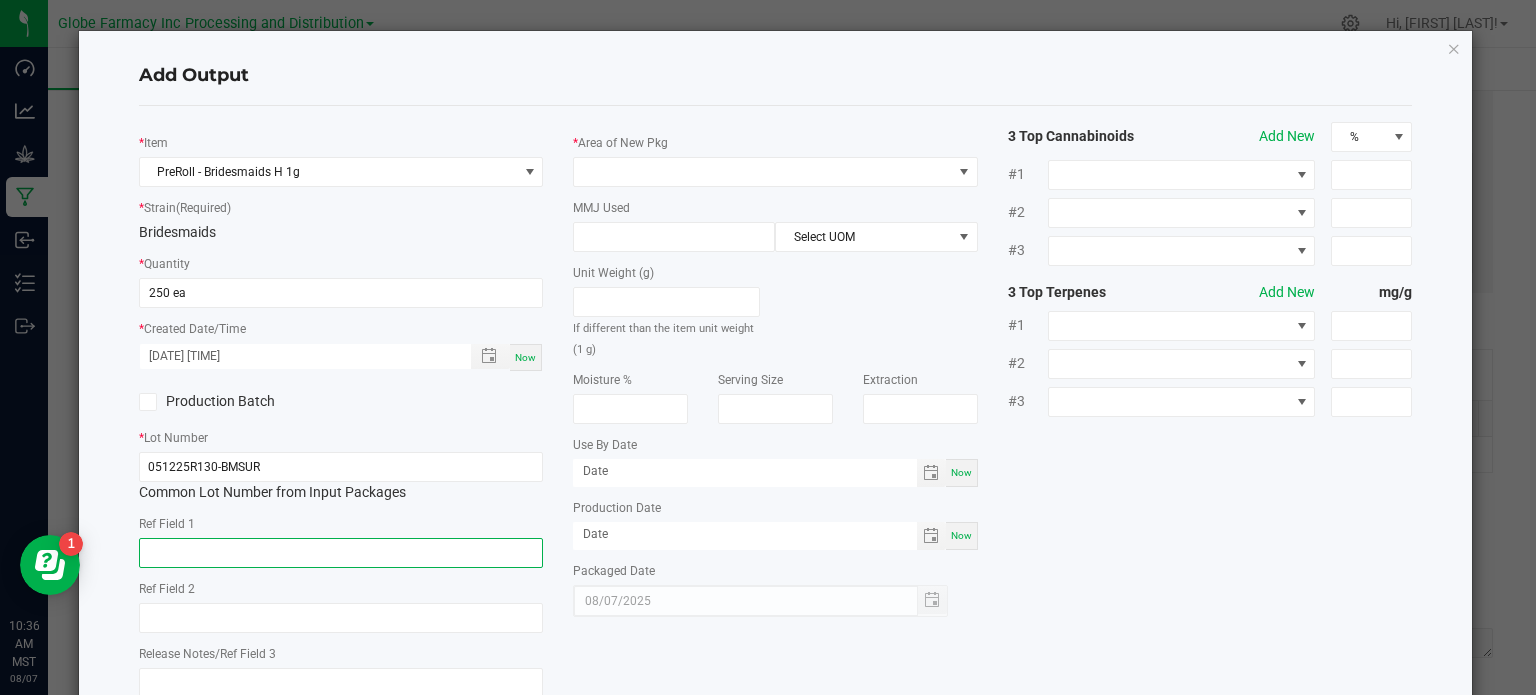 click 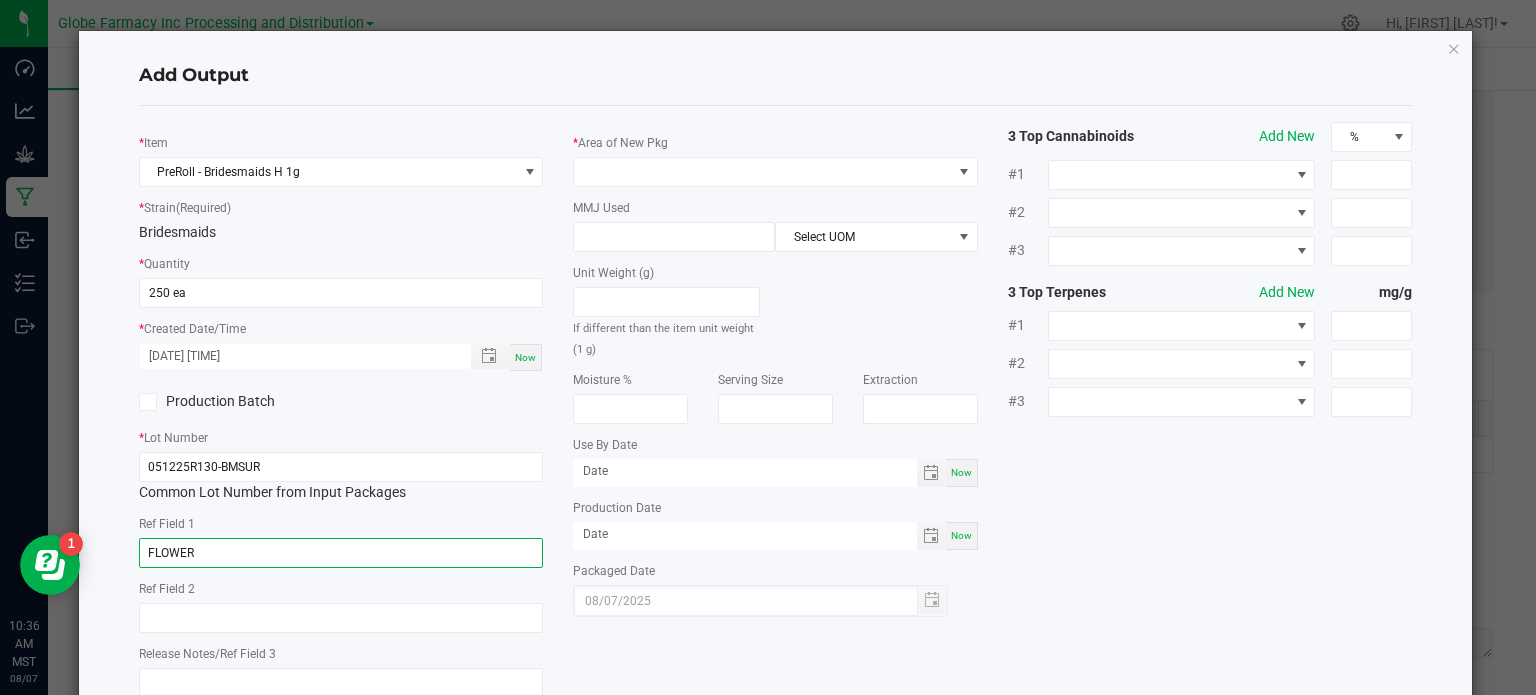 type on "FLOWER" 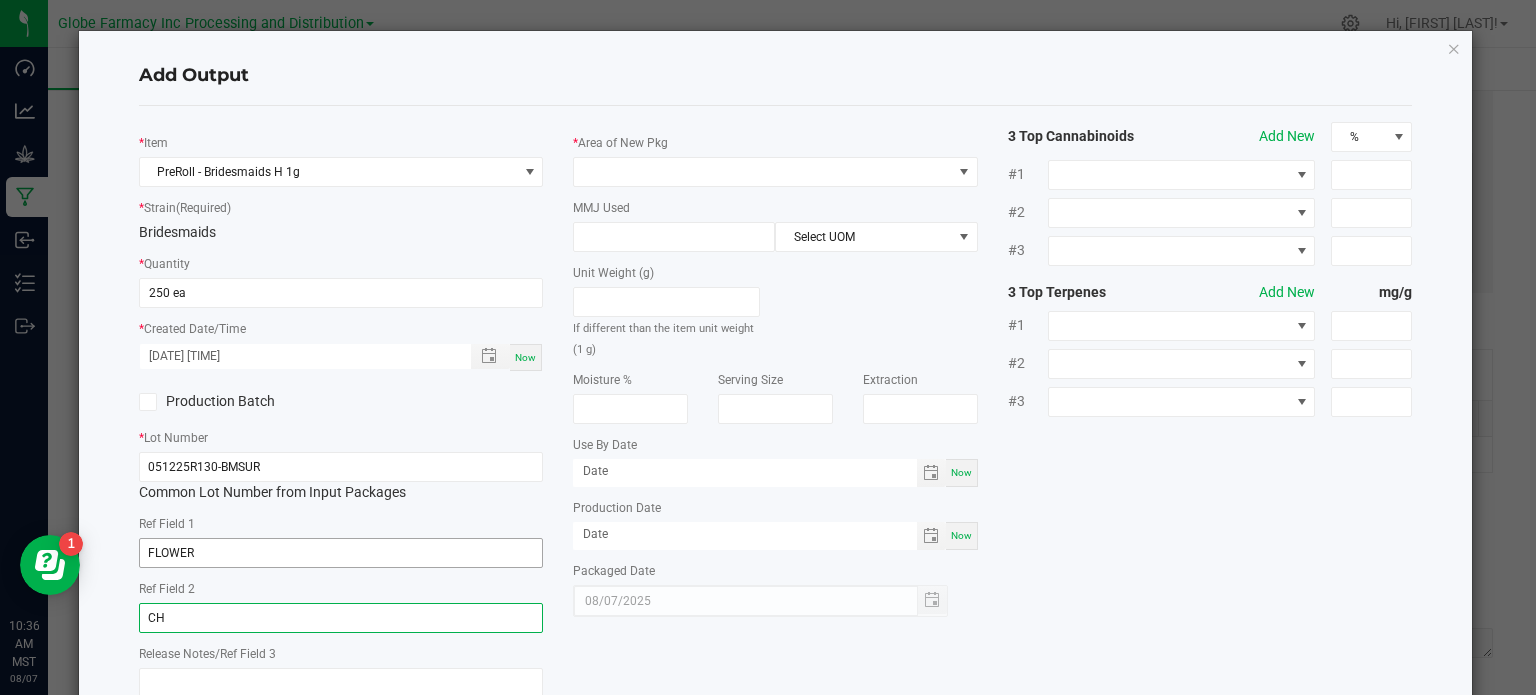 type on "C" 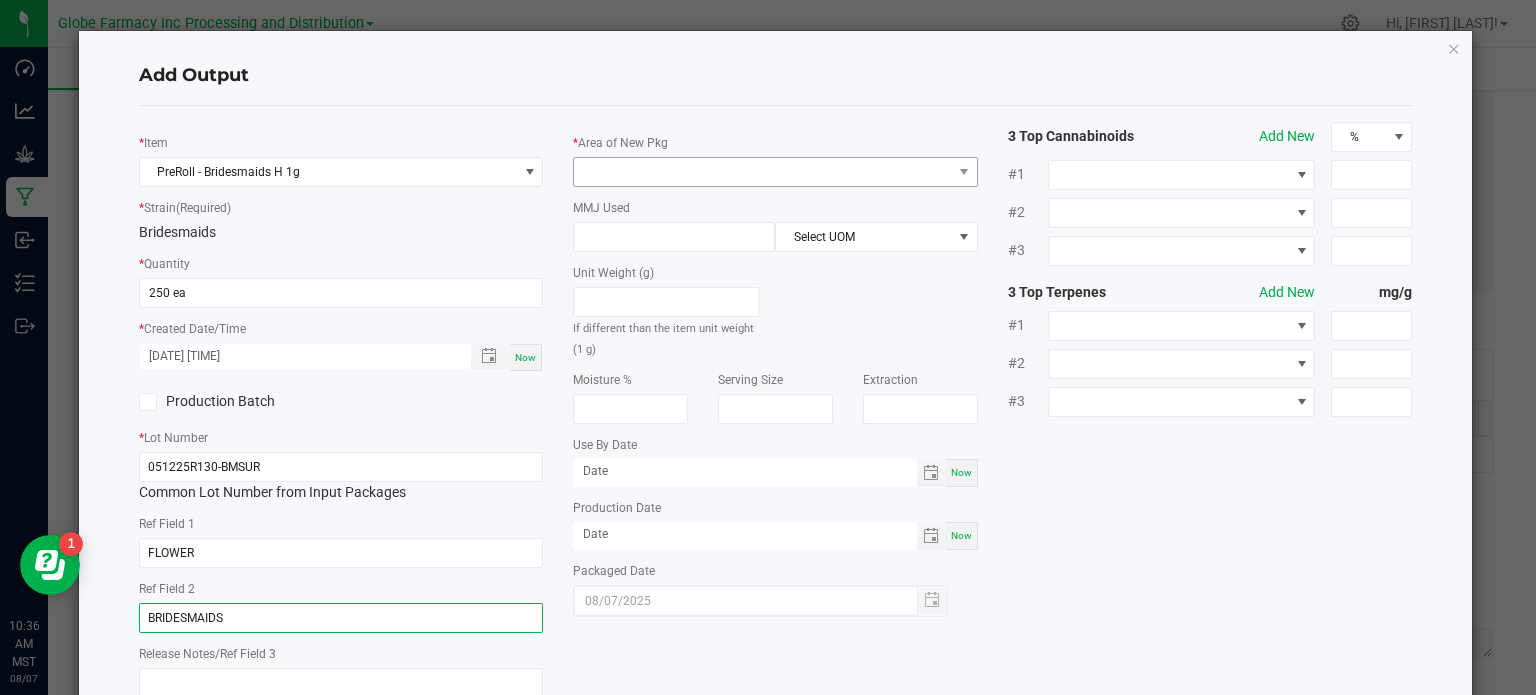 type on "BRIDESMAIDS" 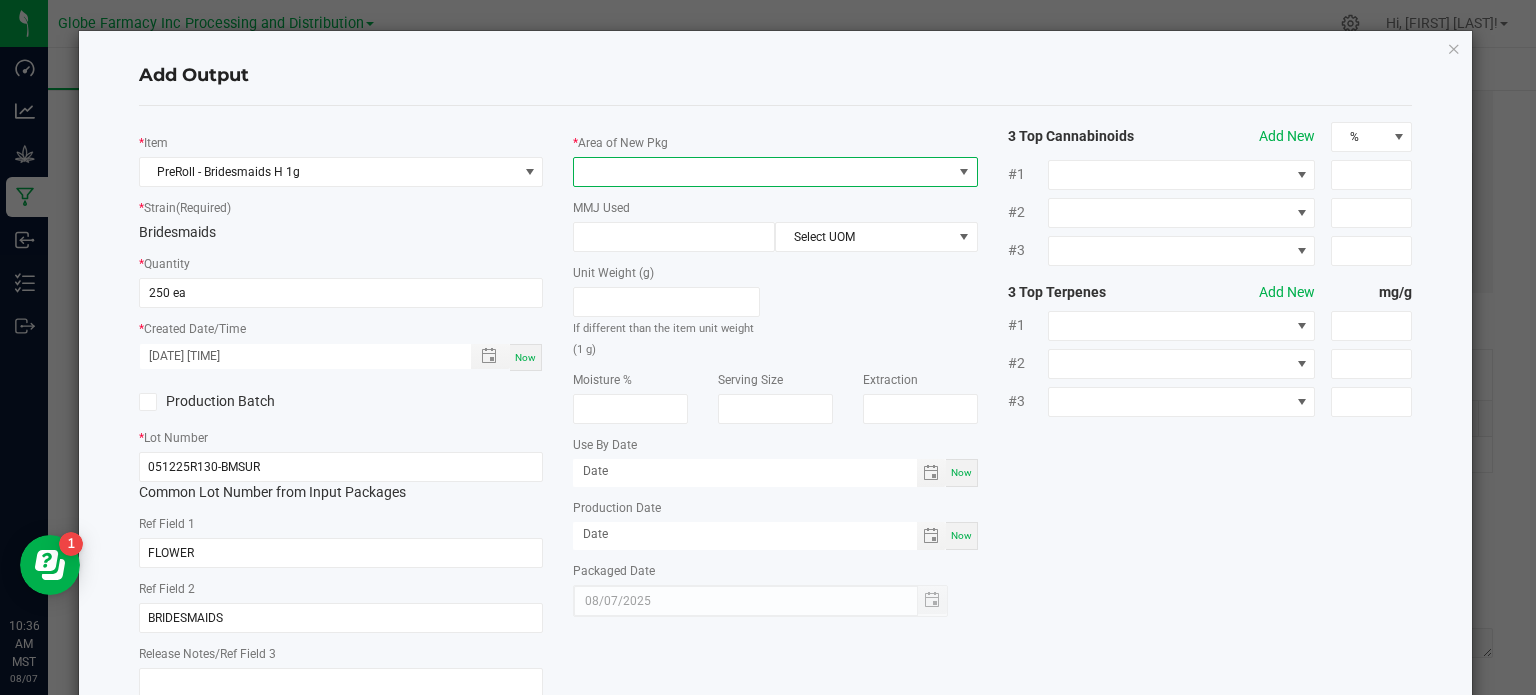 click at bounding box center (763, 172) 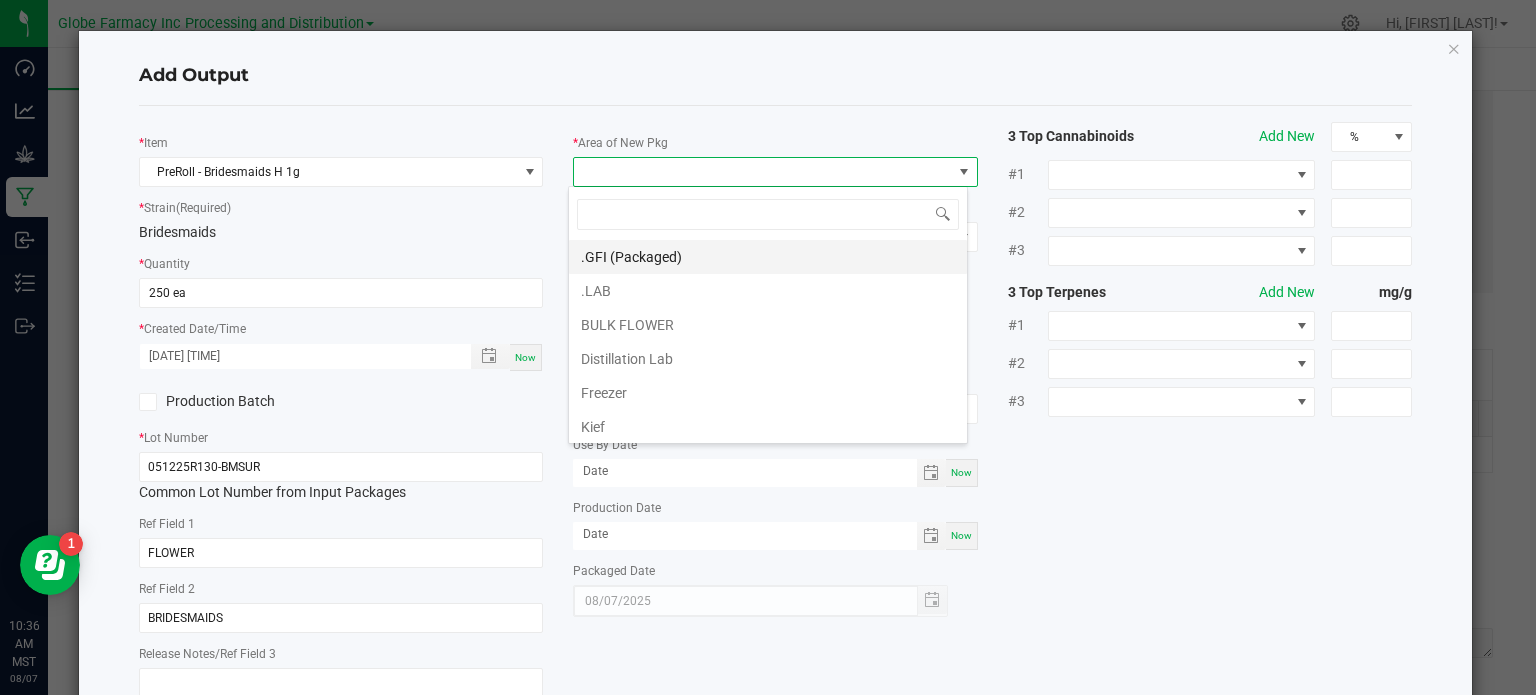 scroll, scrollTop: 99970, scrollLeft: 99600, axis: both 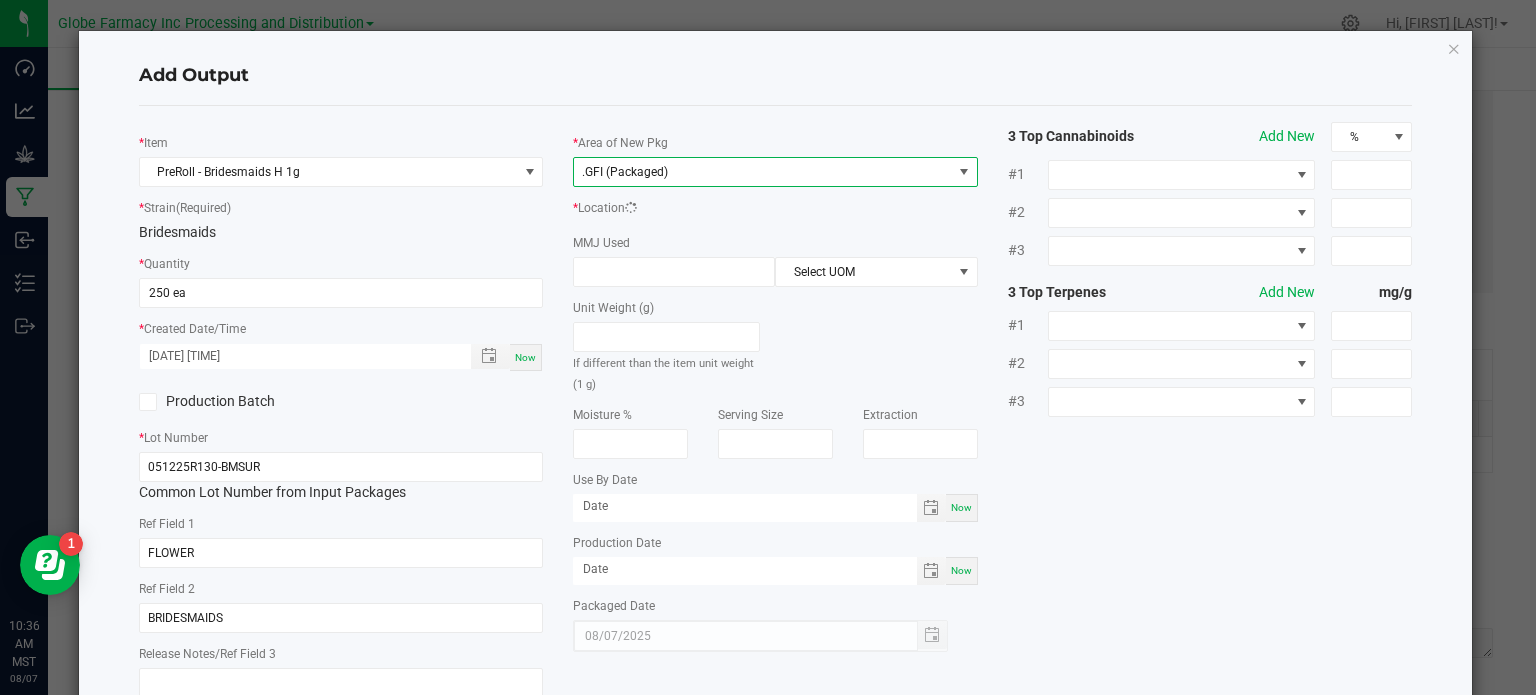click on "MMJ Used  Select UOM" 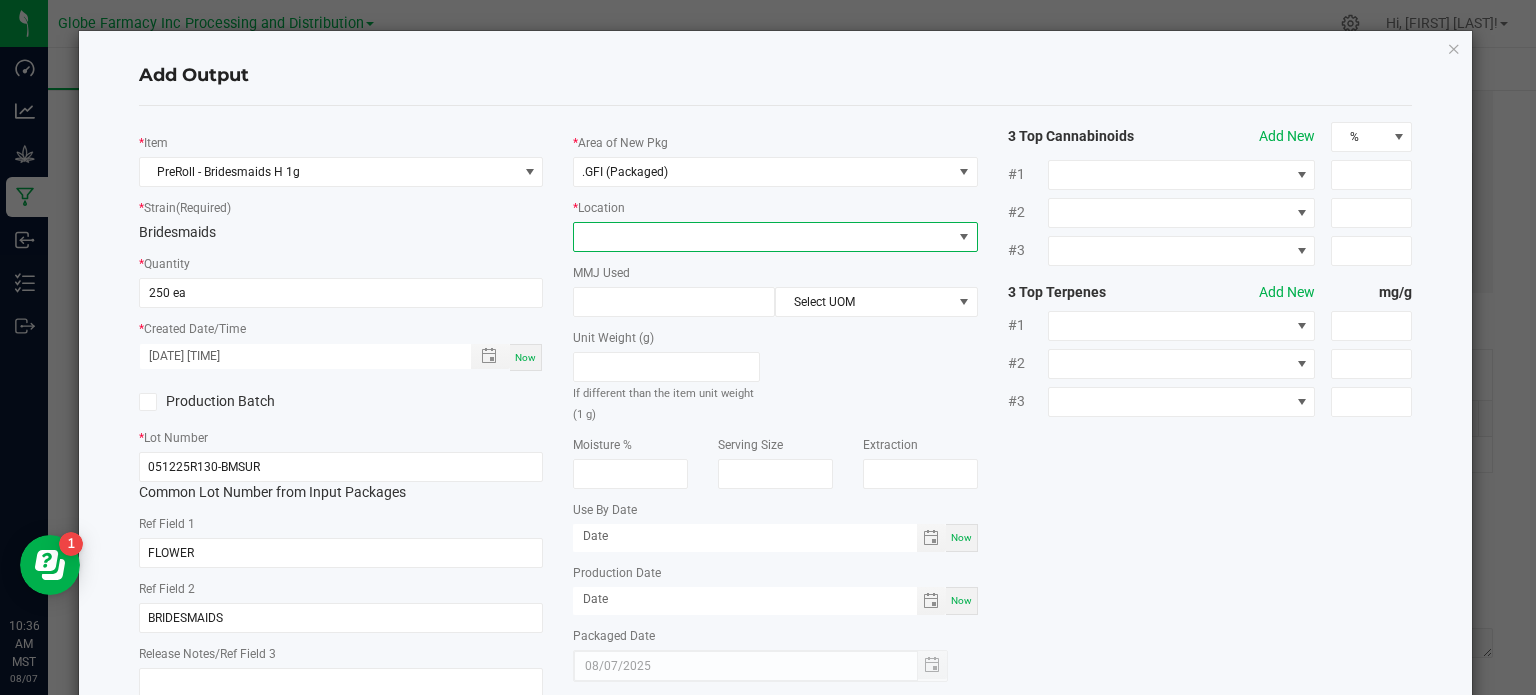 click at bounding box center (763, 237) 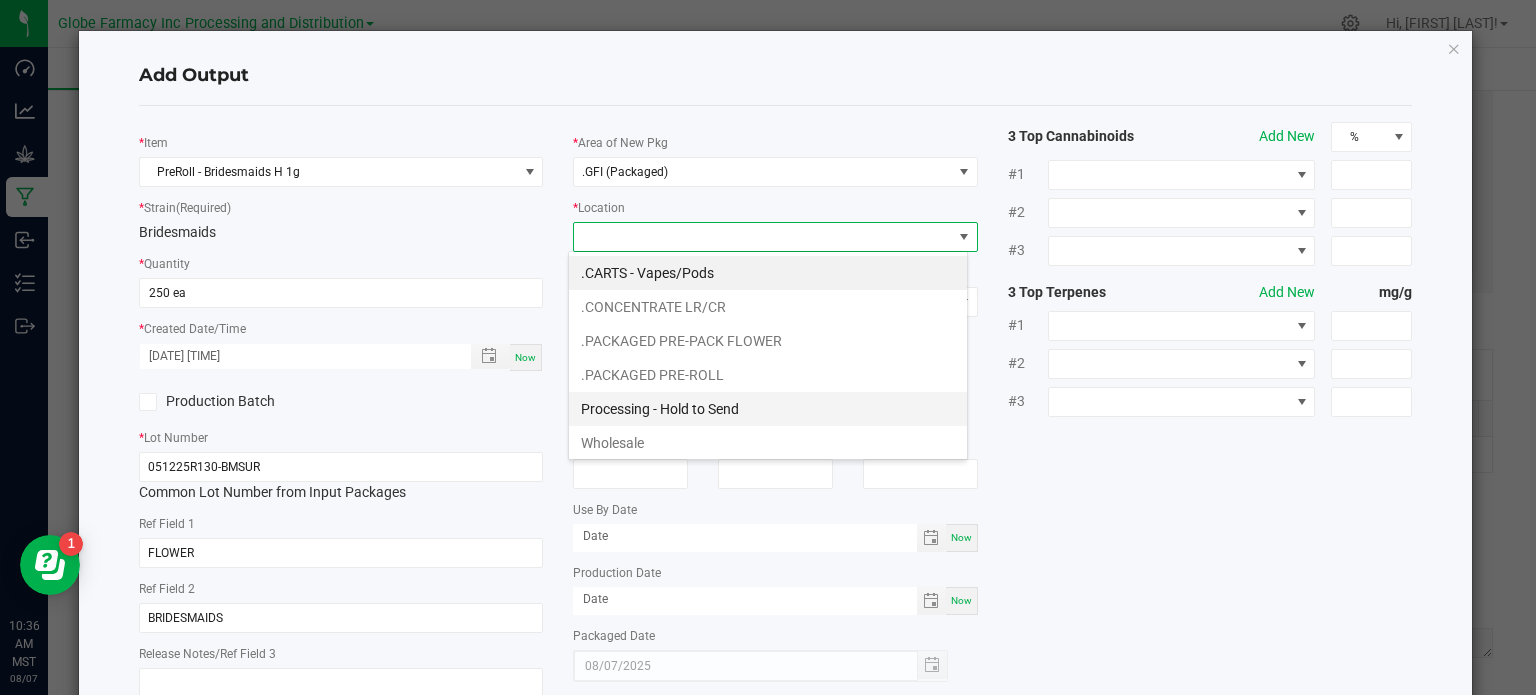 scroll, scrollTop: 99970, scrollLeft: 99600, axis: both 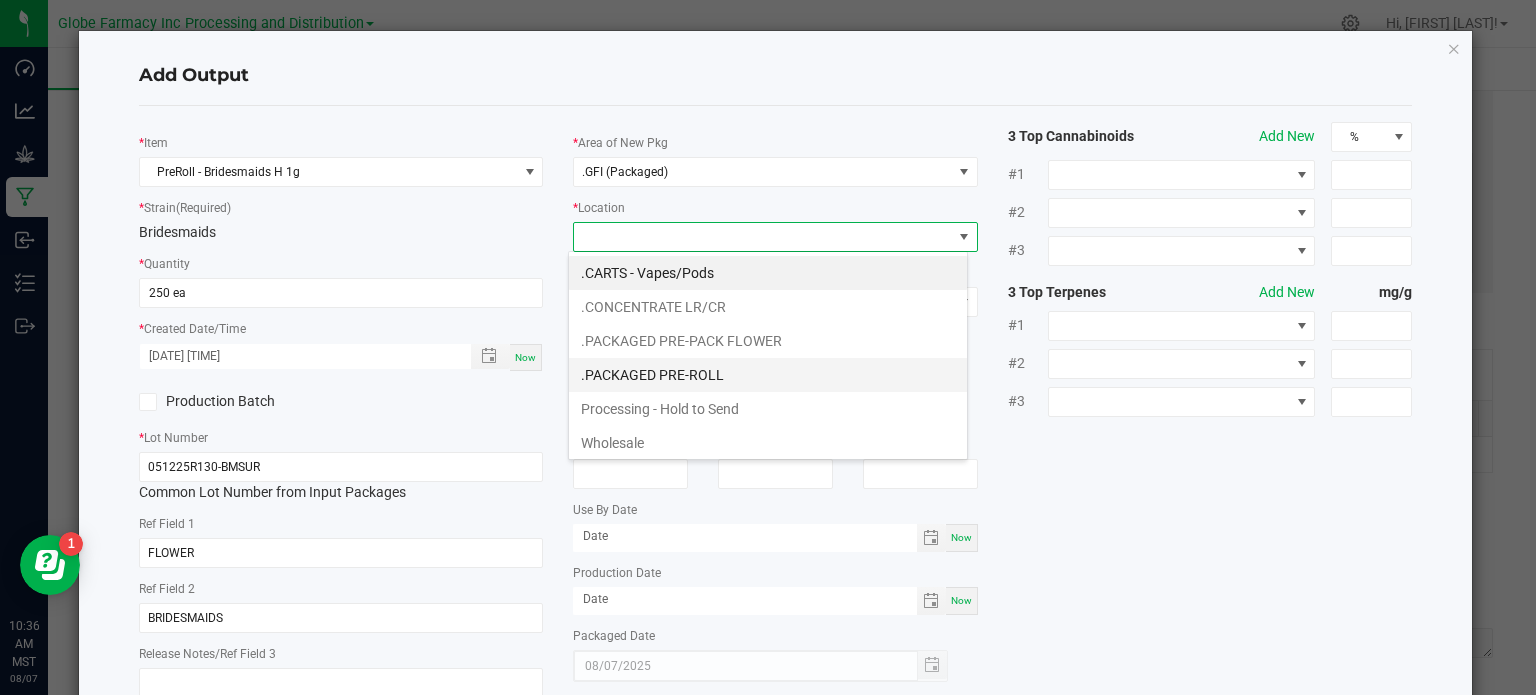 click on ".PACKAGED PRE-ROLL" at bounding box center [768, 375] 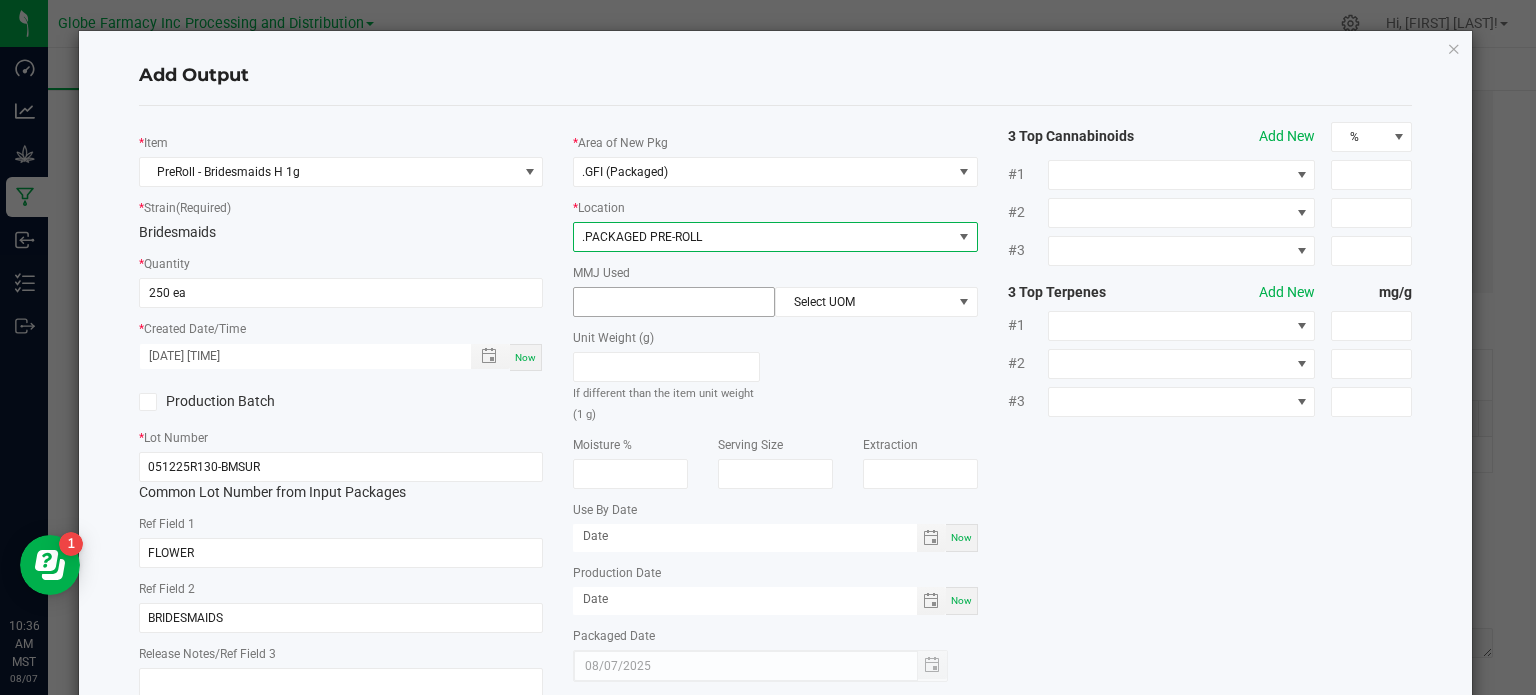 click at bounding box center (674, 302) 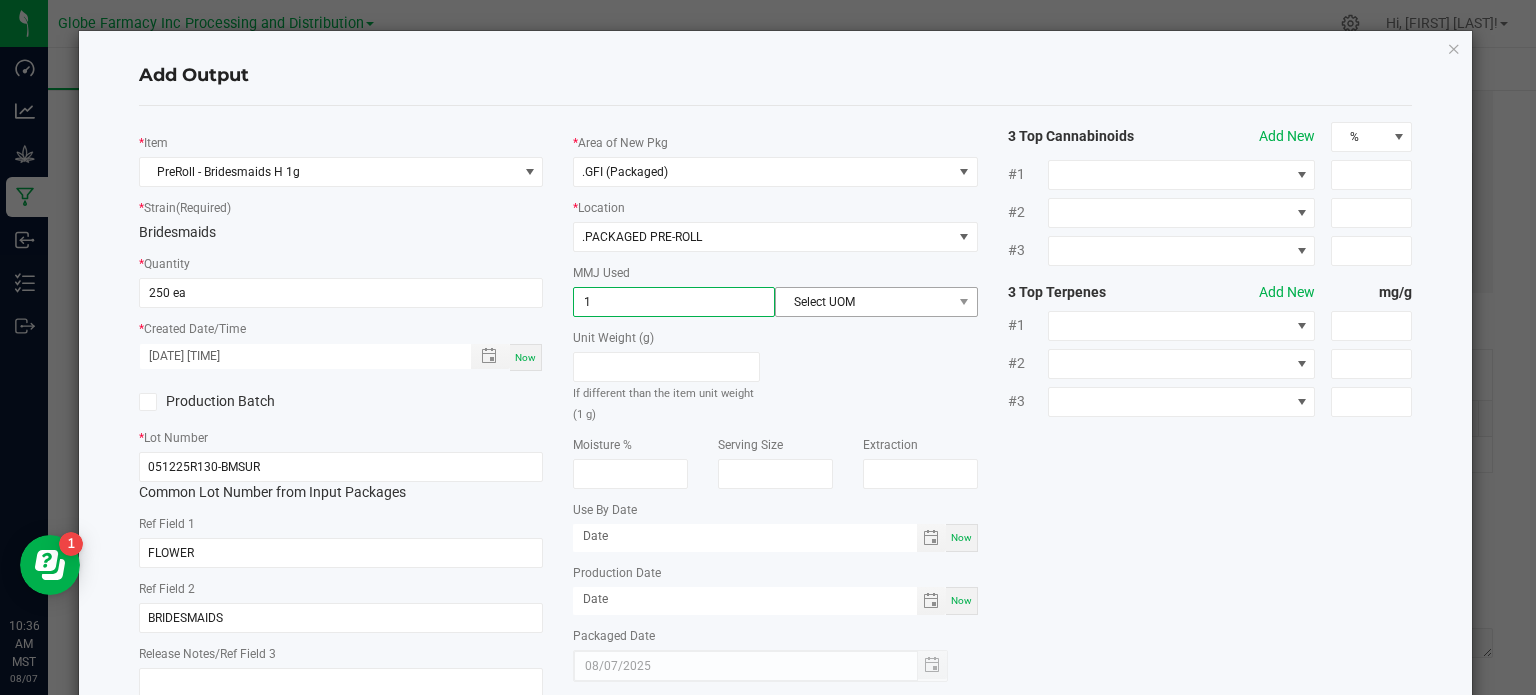 type on "1" 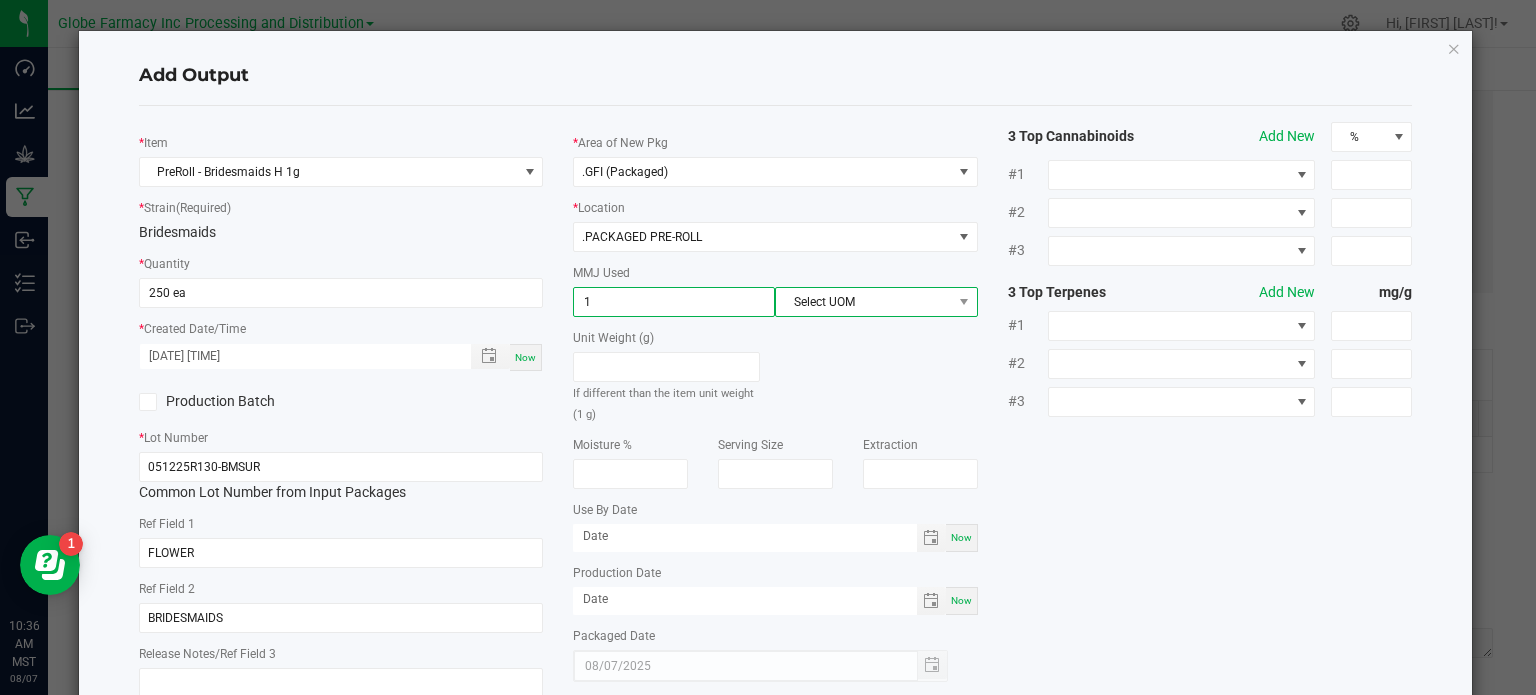 click on "Select UOM" at bounding box center (863, 302) 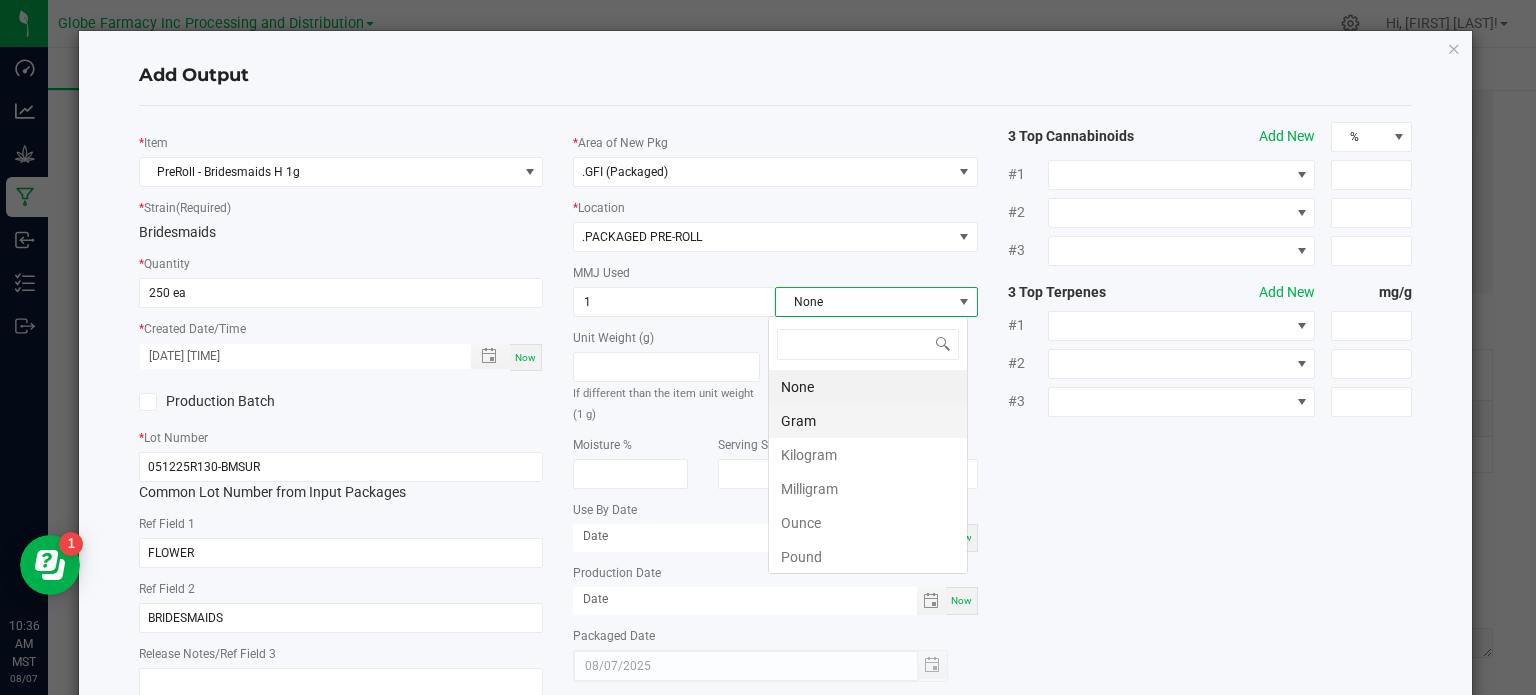 scroll, scrollTop: 99970, scrollLeft: 99800, axis: both 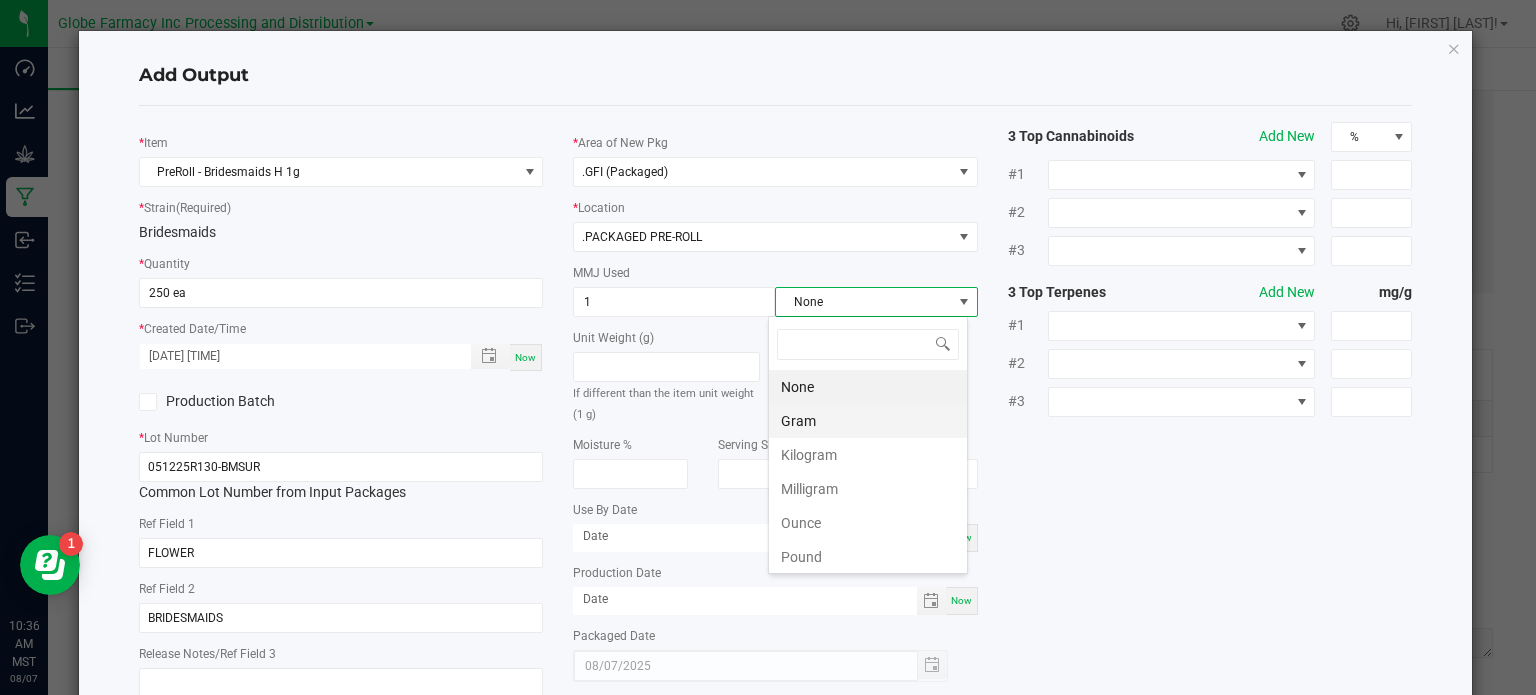 click on "Gram" at bounding box center [868, 421] 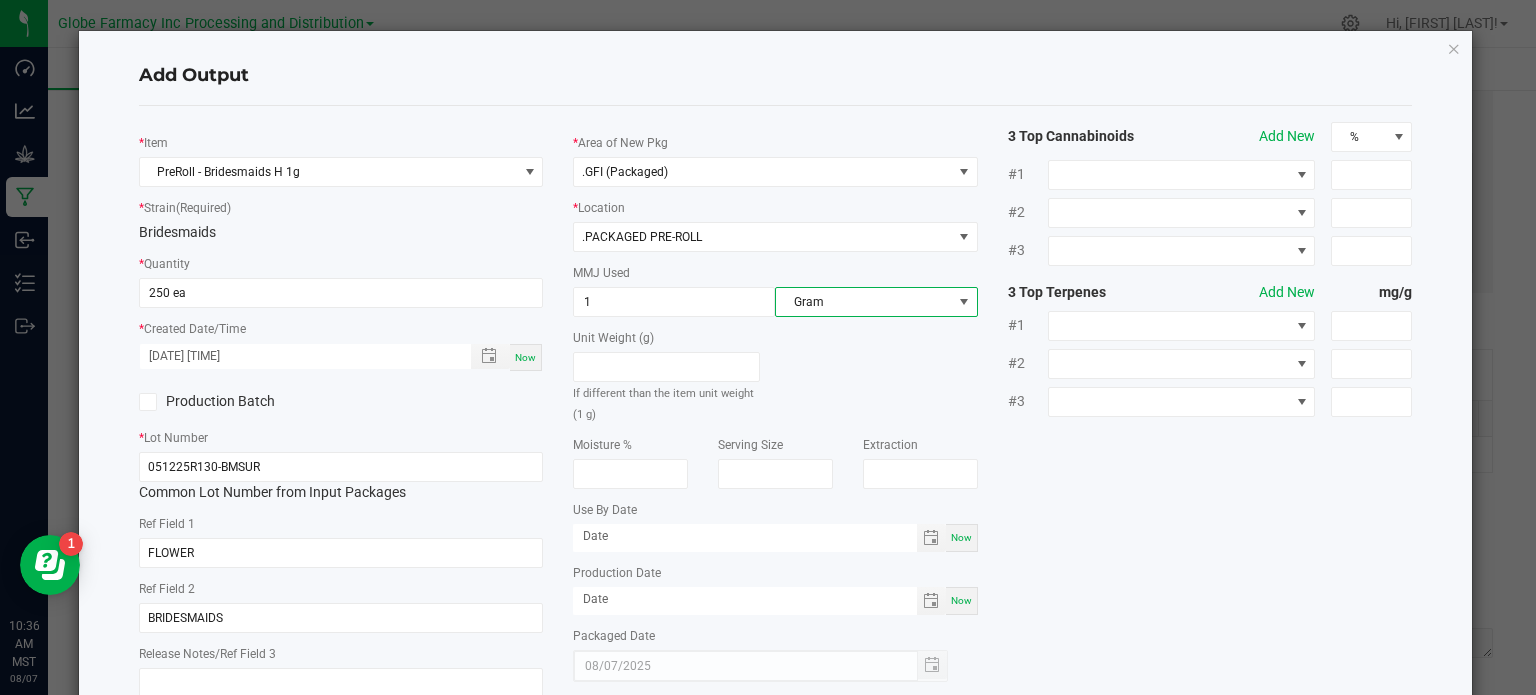 click on "*   Item  PreRoll - Bridesmaids H 1g  *   Strain  (Required)  Bridesmaids   *   Quantity  [NUMBER] ea  *   Created Date/Time  [DATE] [TIME] Now  Production Batch   *   Lot Number  [LOT_NUMBER]  Common Lot Number from Input Packages   Ref Field 1  FLOWER  Ref Field 2  BRIDESMAIDS  Release Notes/Ref Field 3   *   Area of New Pkg  .GFI (Packaged)  *   Location  .PACKAGED PRE-ROLL  MMJ Used  1 Gram  Unit Weight (g)   If different than the item unit weight (1 g)   Moisture %   Serving Size   Extraction   Use By Date  Now  Production Date  Now  Packaged Date  [DATE] 3 Top Cannabinoids  Add New  % #1 #2 #3 3 Top Terpenes  Add New  mg/g #1 #2 #3" 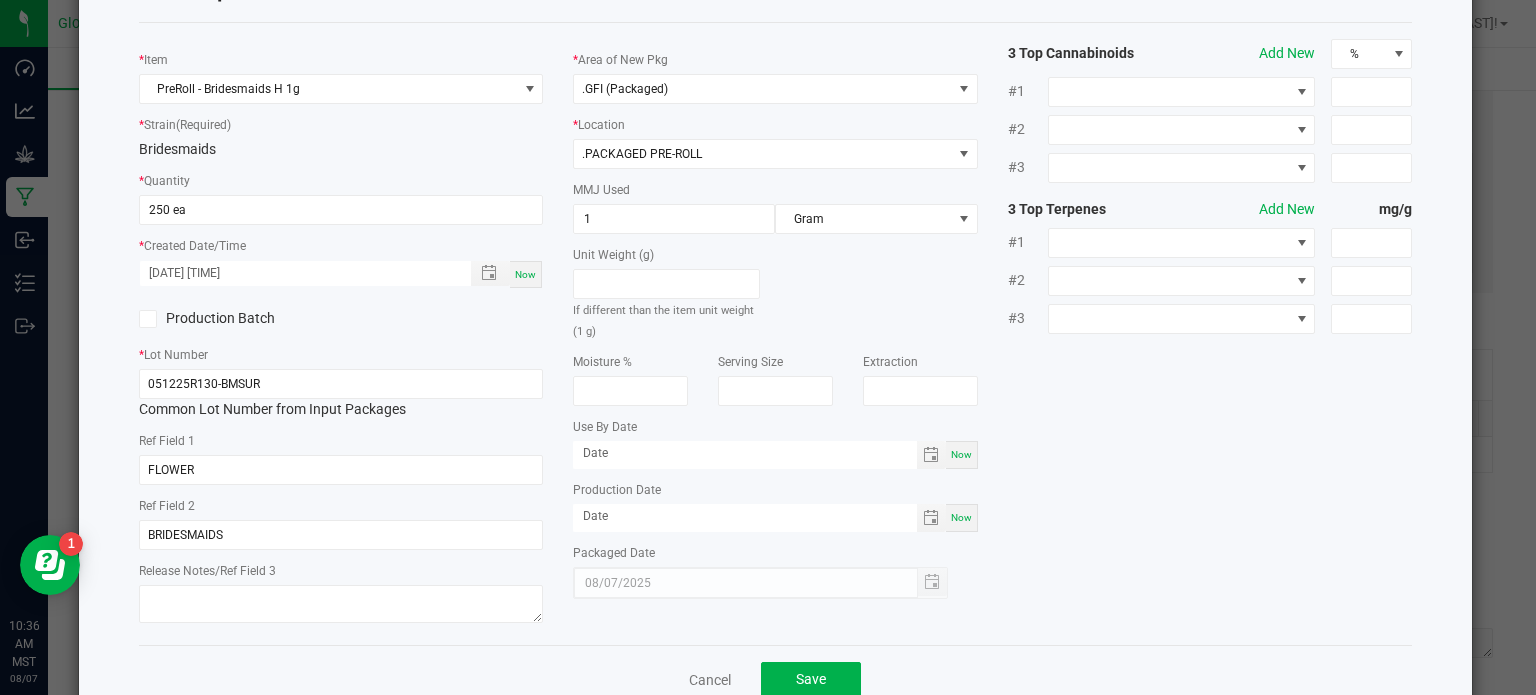 scroll, scrollTop: 133, scrollLeft: 0, axis: vertical 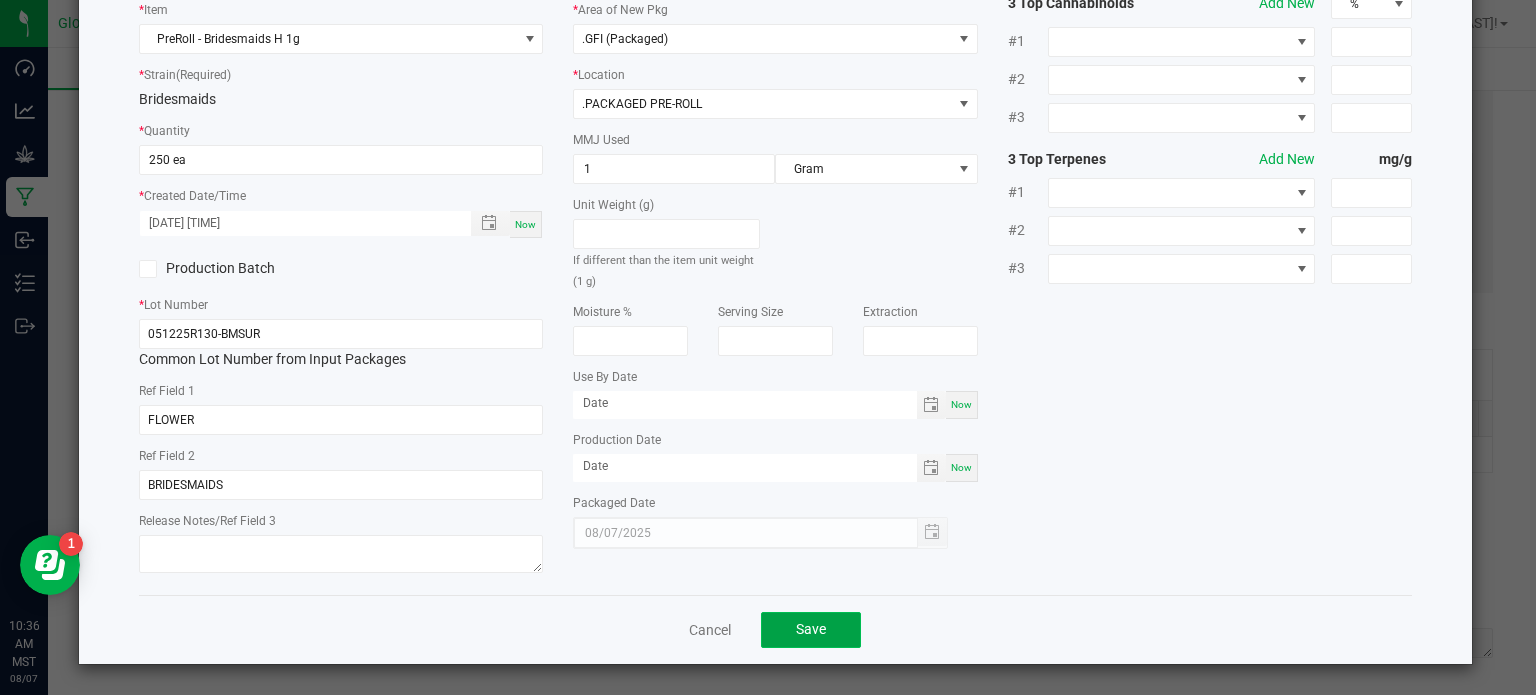 click on "Save" 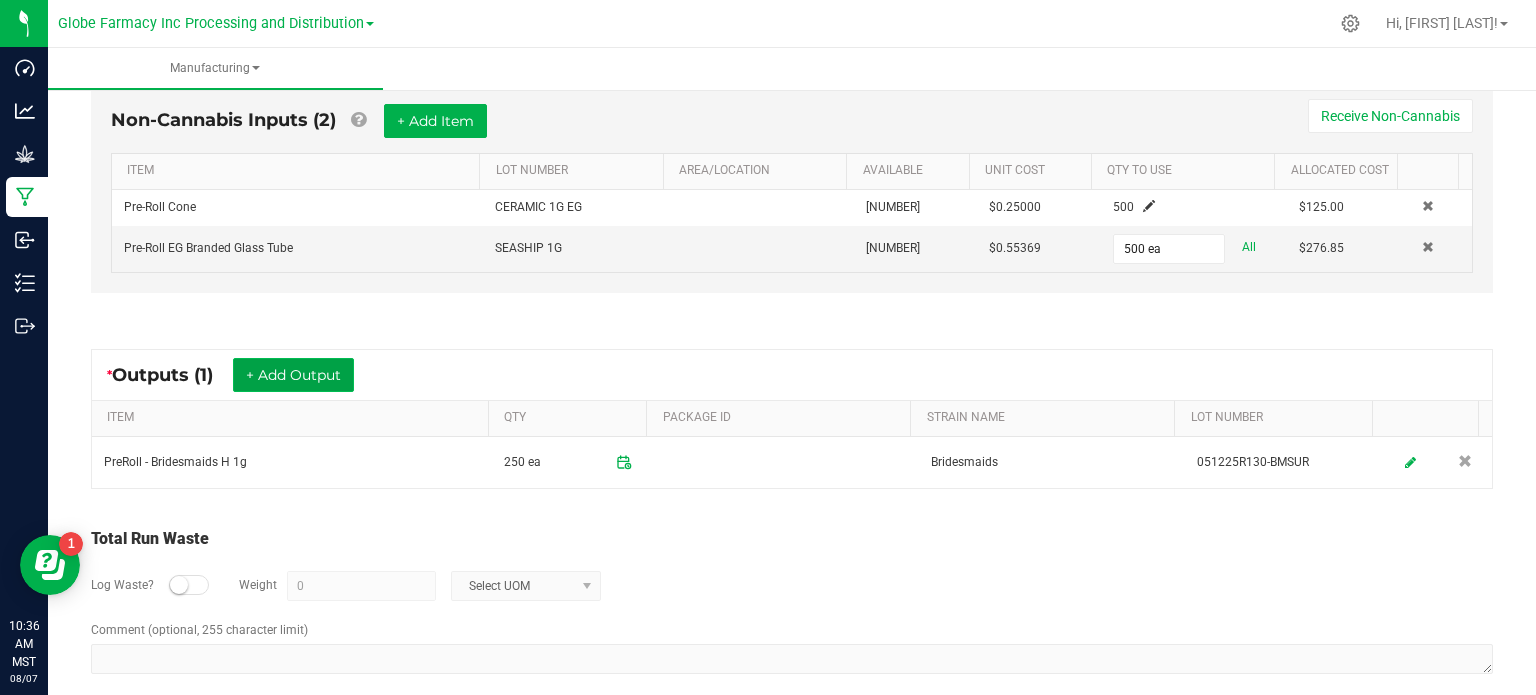 click on "+ Add Output" at bounding box center [293, 375] 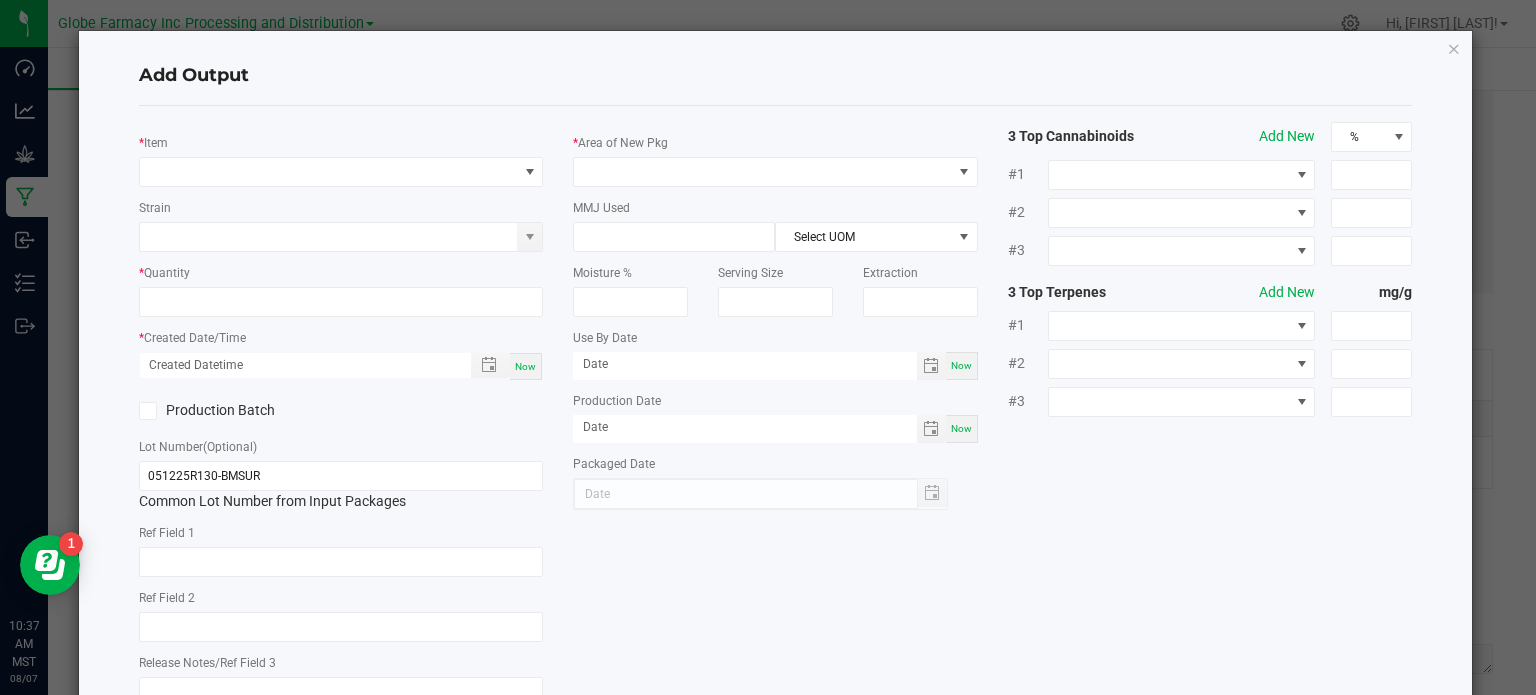 click 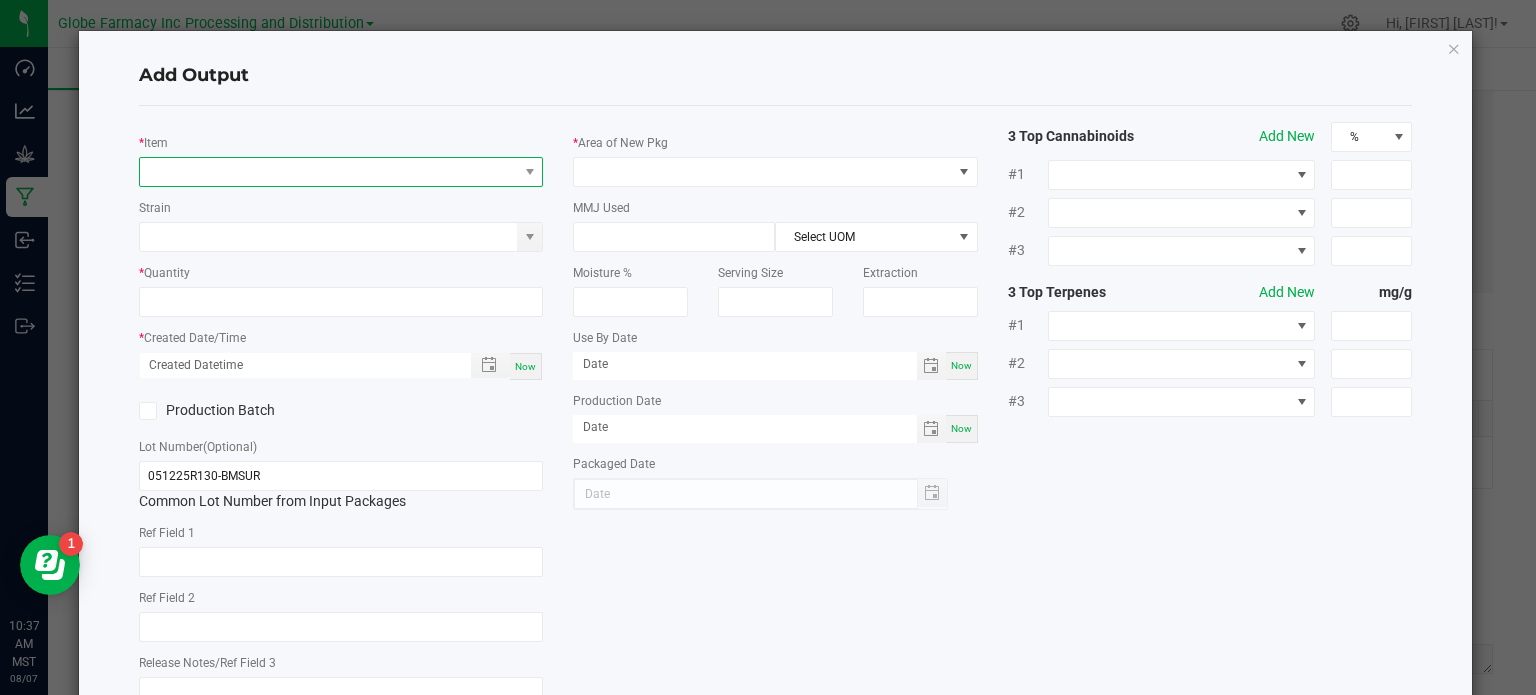 click at bounding box center [329, 172] 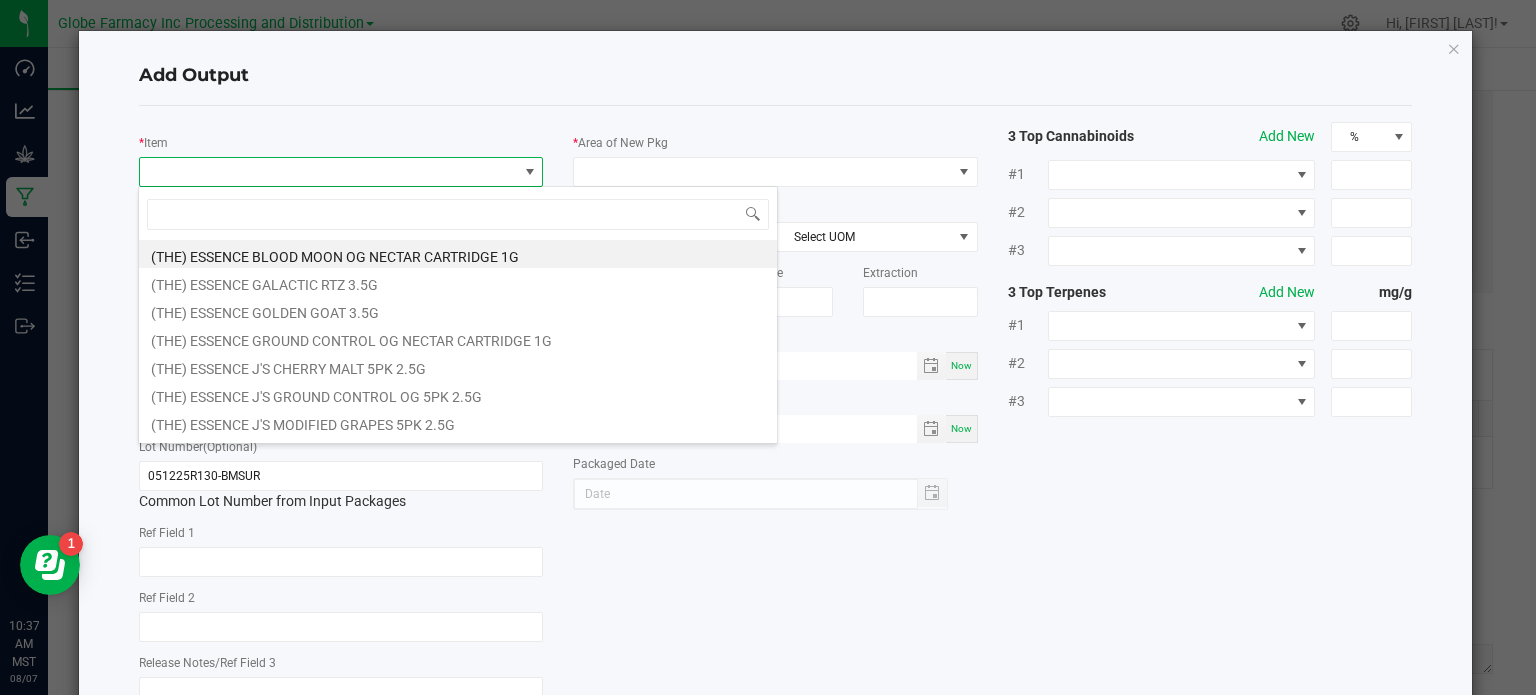 scroll, scrollTop: 99970, scrollLeft: 99600, axis: both 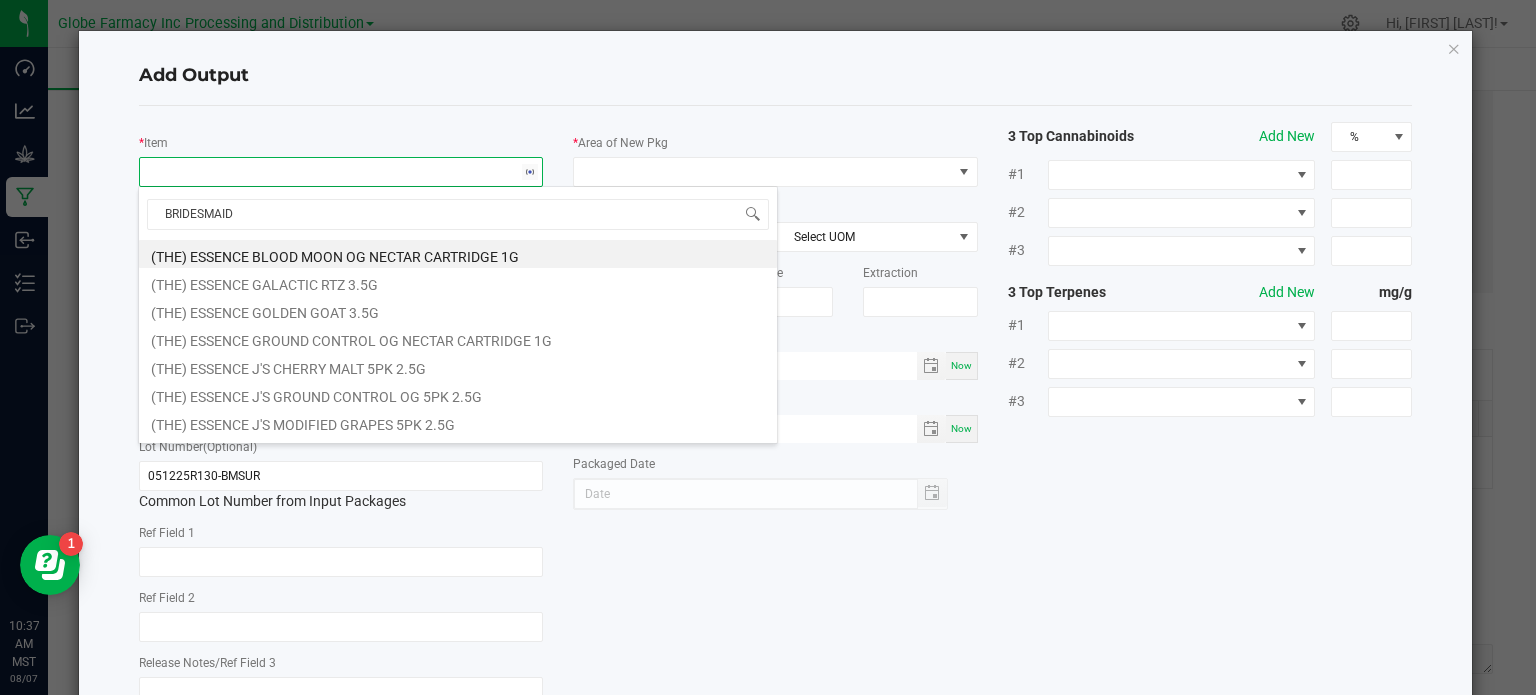 type on "BRIDESMAIDS" 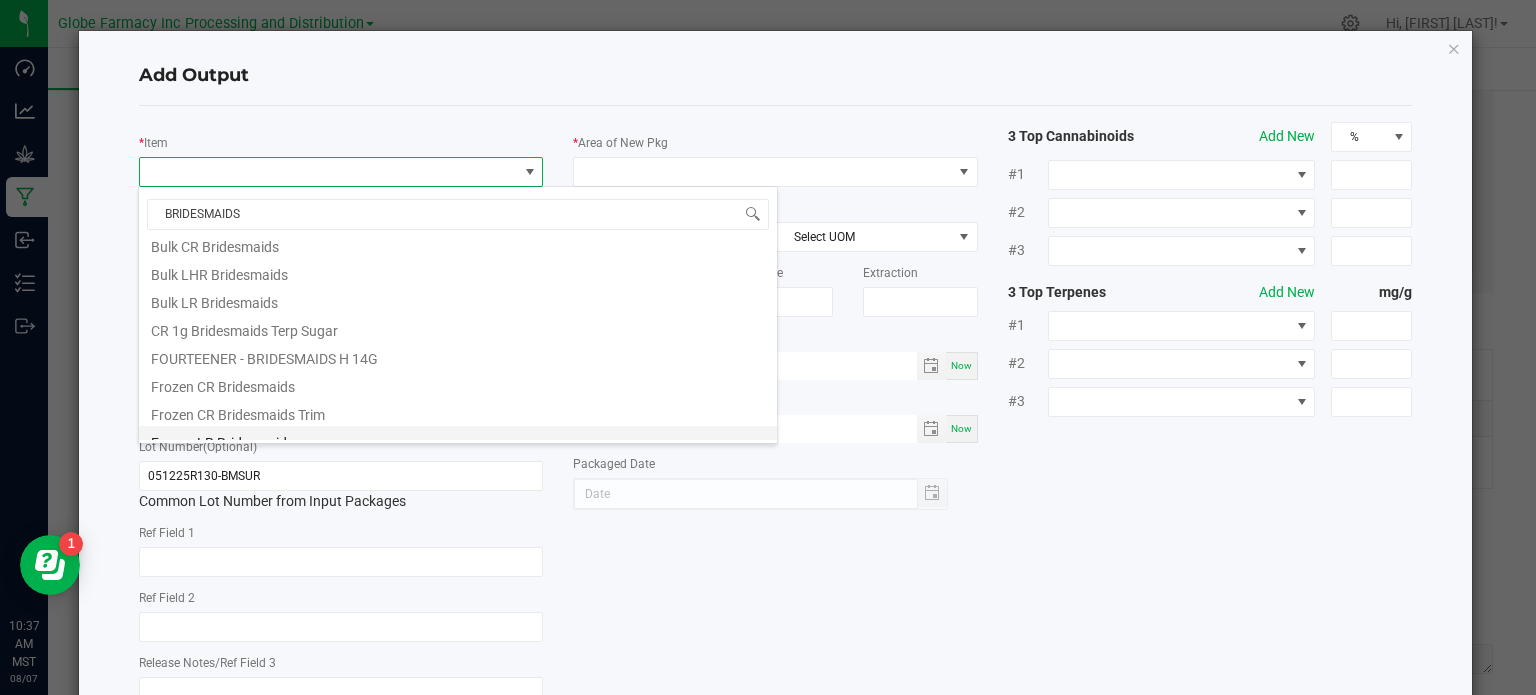 scroll, scrollTop: 300, scrollLeft: 0, axis: vertical 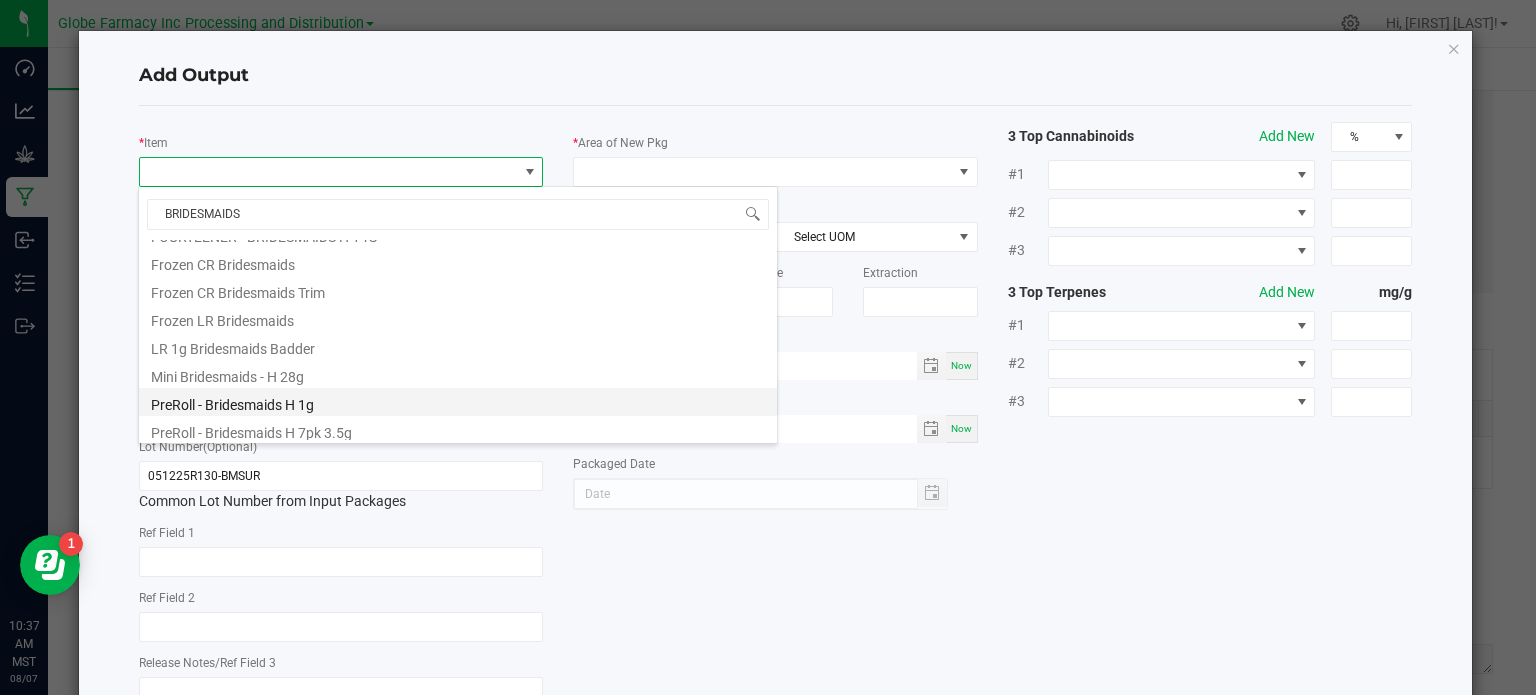 click on "PreRoll - Bridesmaids H 1g" at bounding box center (458, 402) 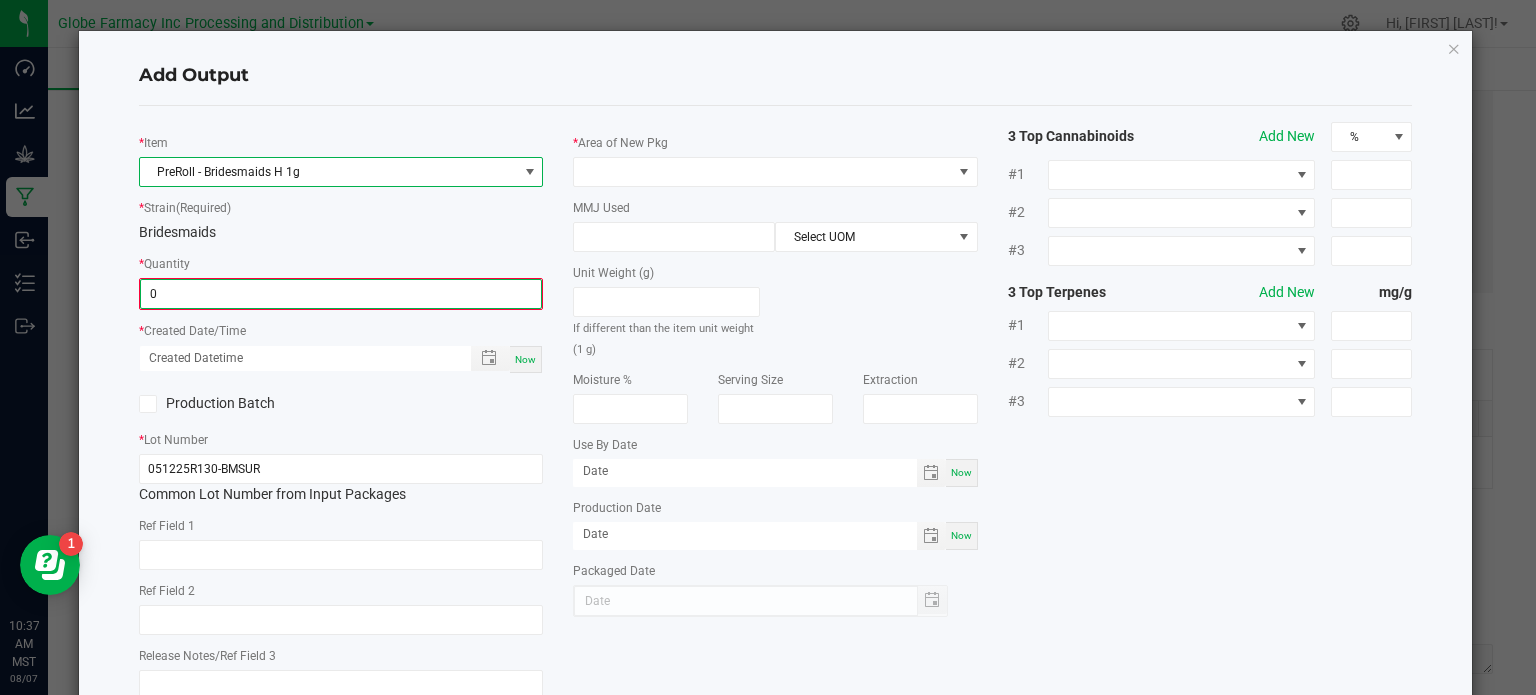 click on "0" at bounding box center (341, 294) 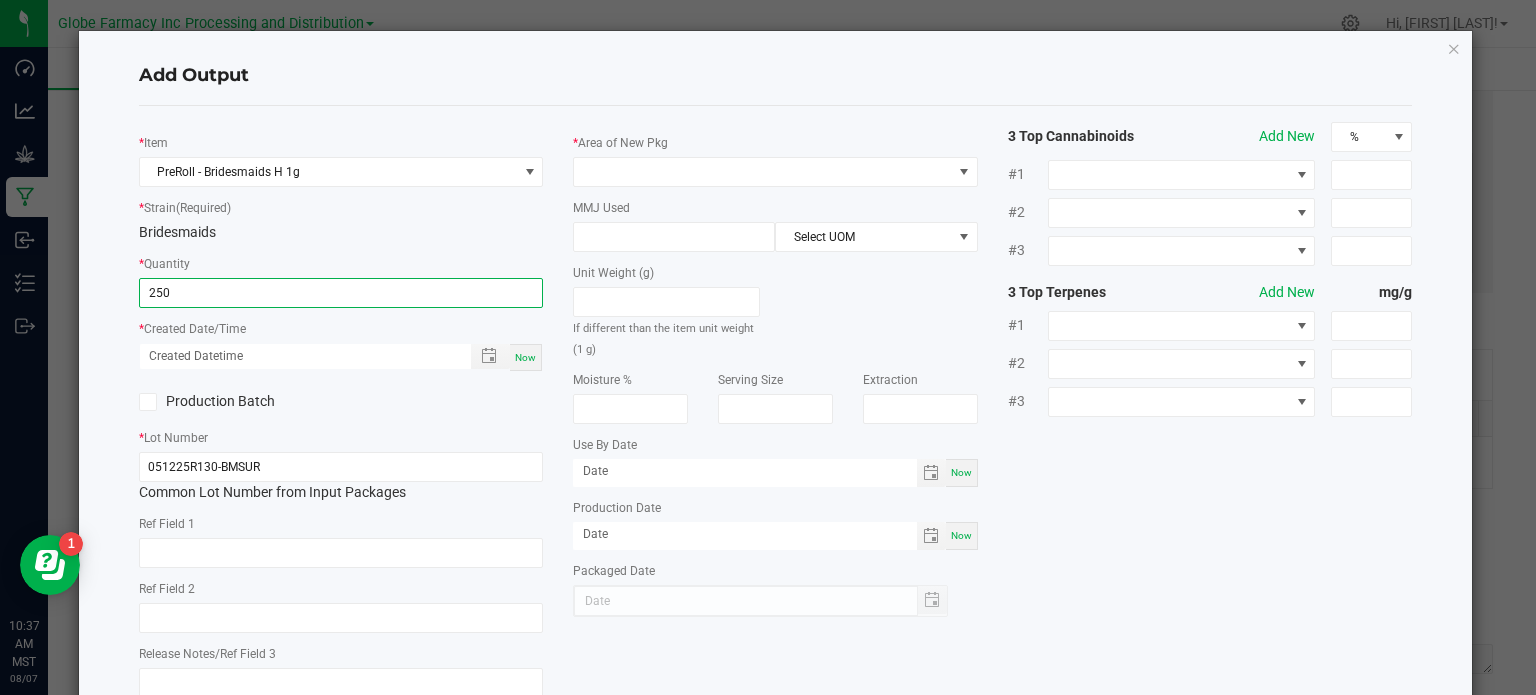 type on "250 ea" 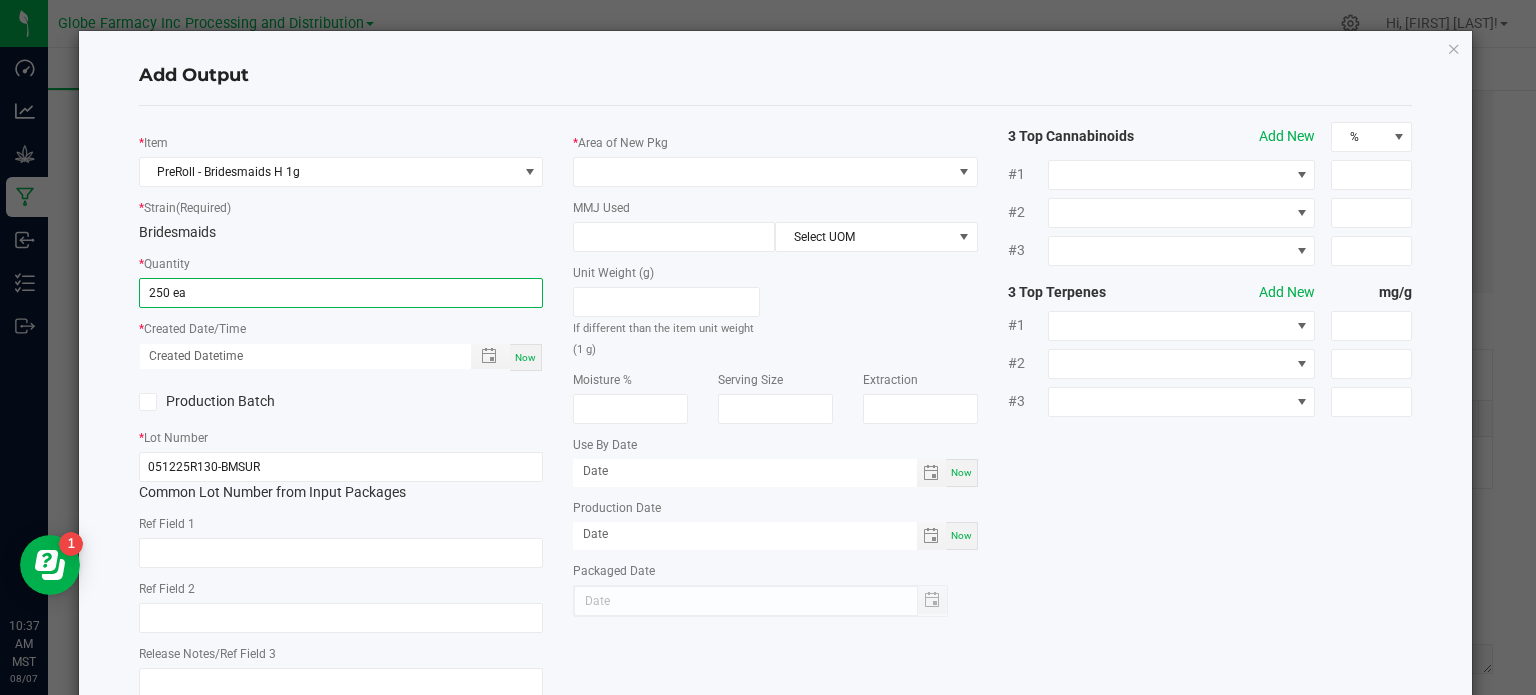 click on "Now" at bounding box center (526, 357) 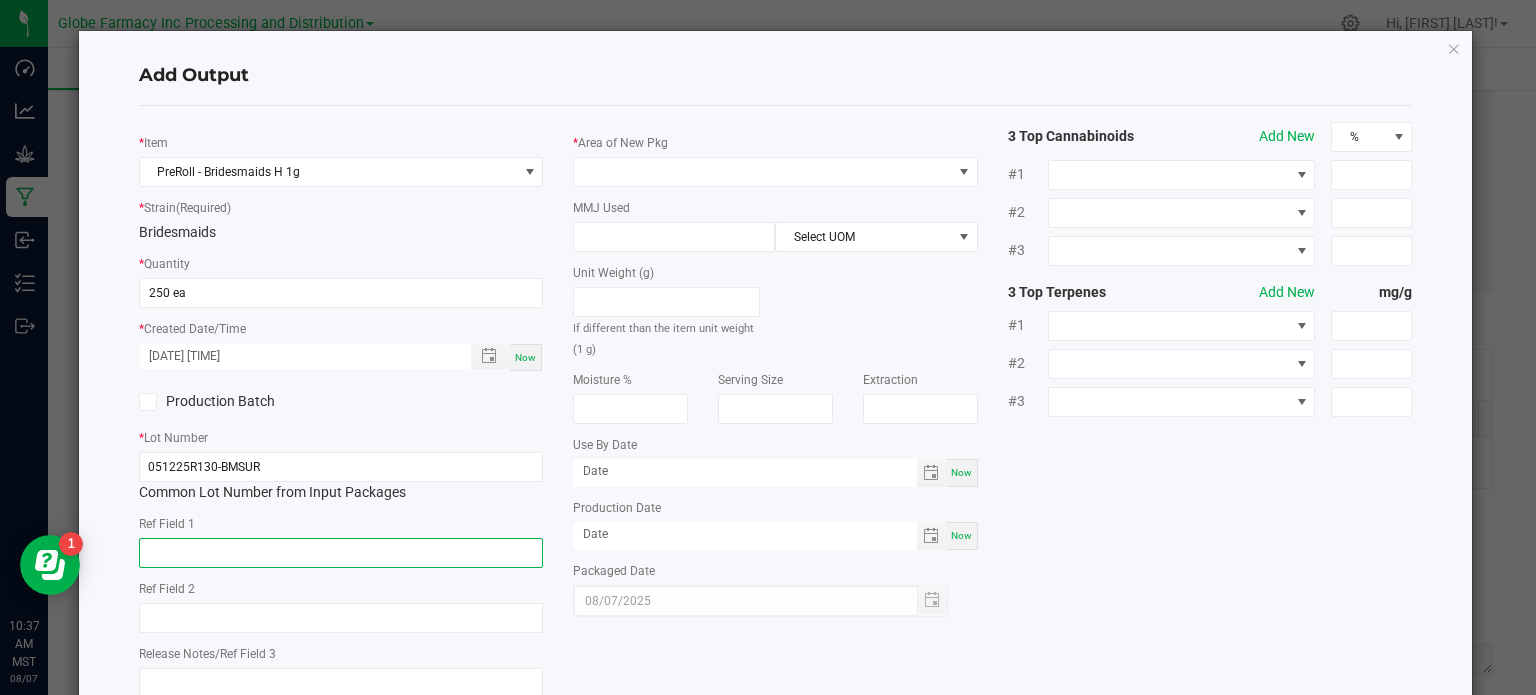 click 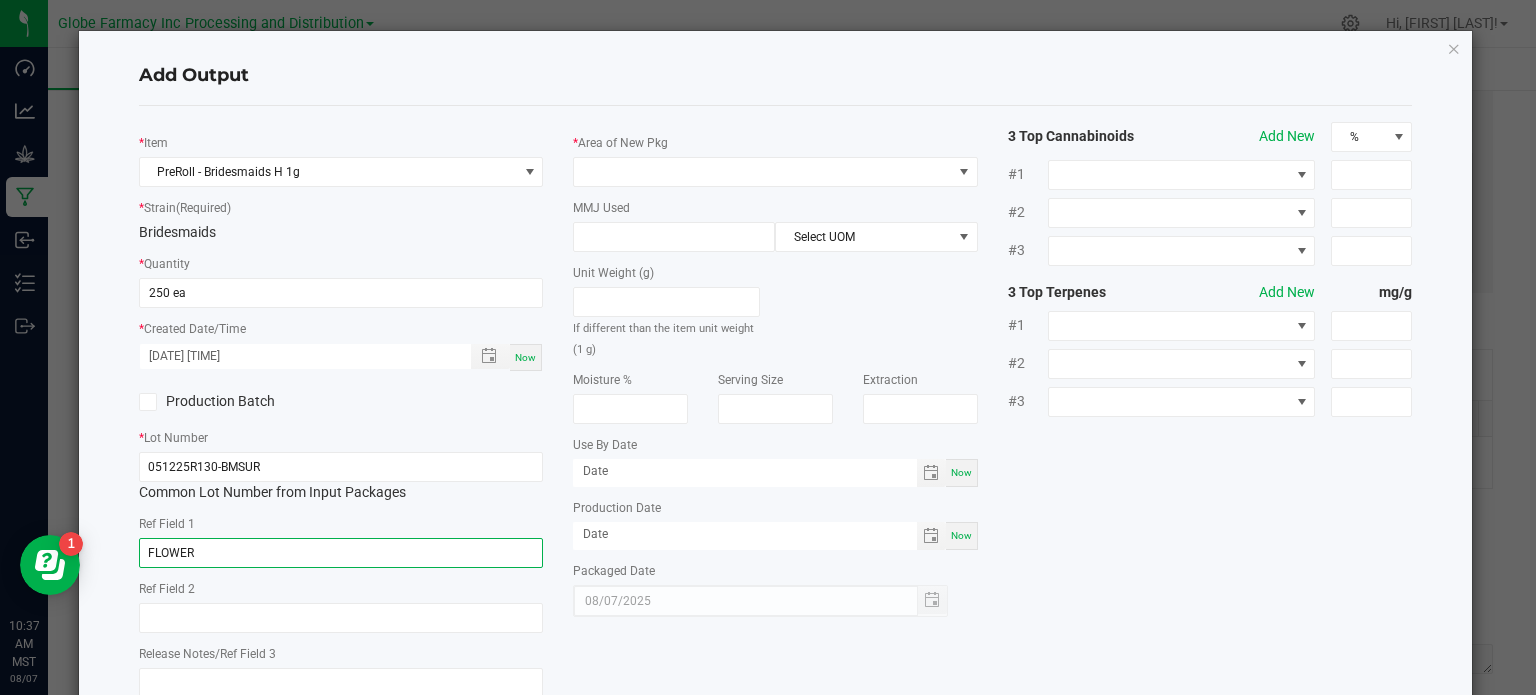 type on "FLOWER" 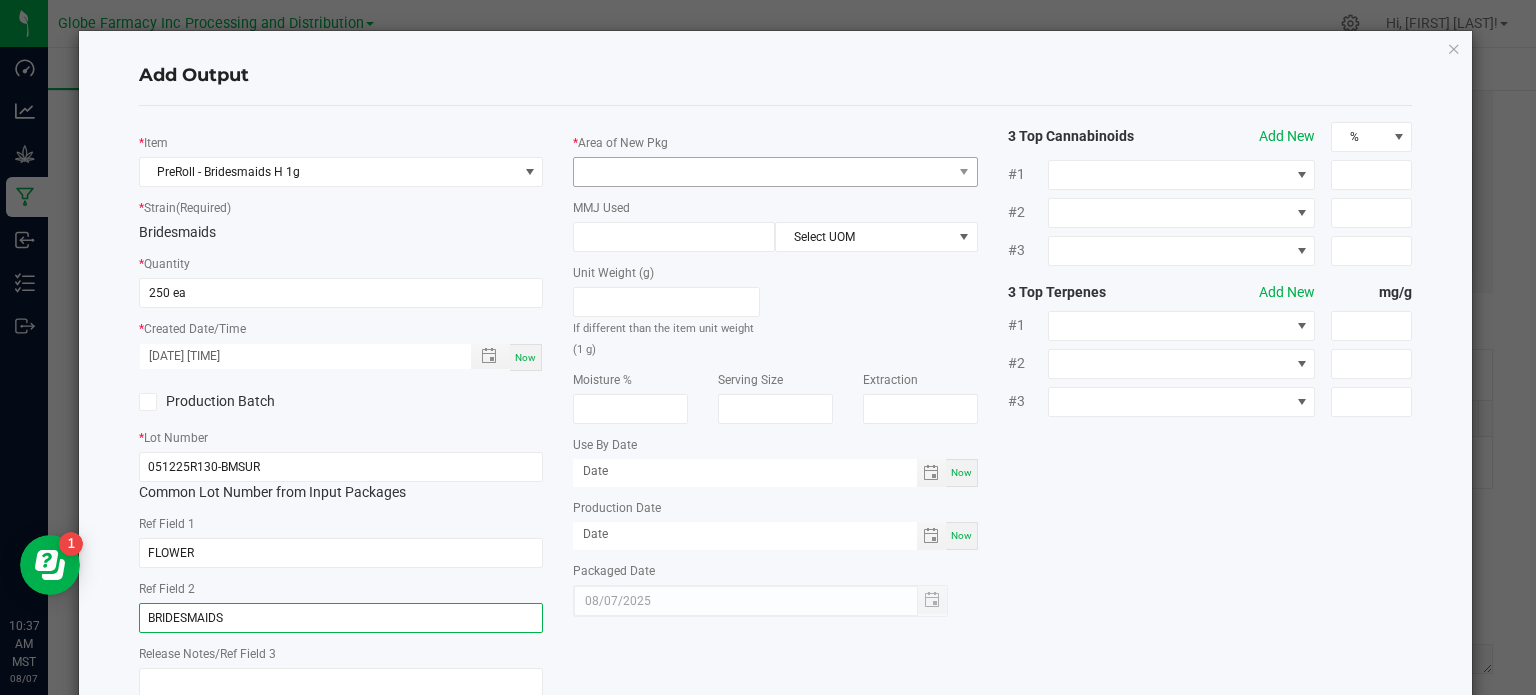 type on "BRIDESMAIDS" 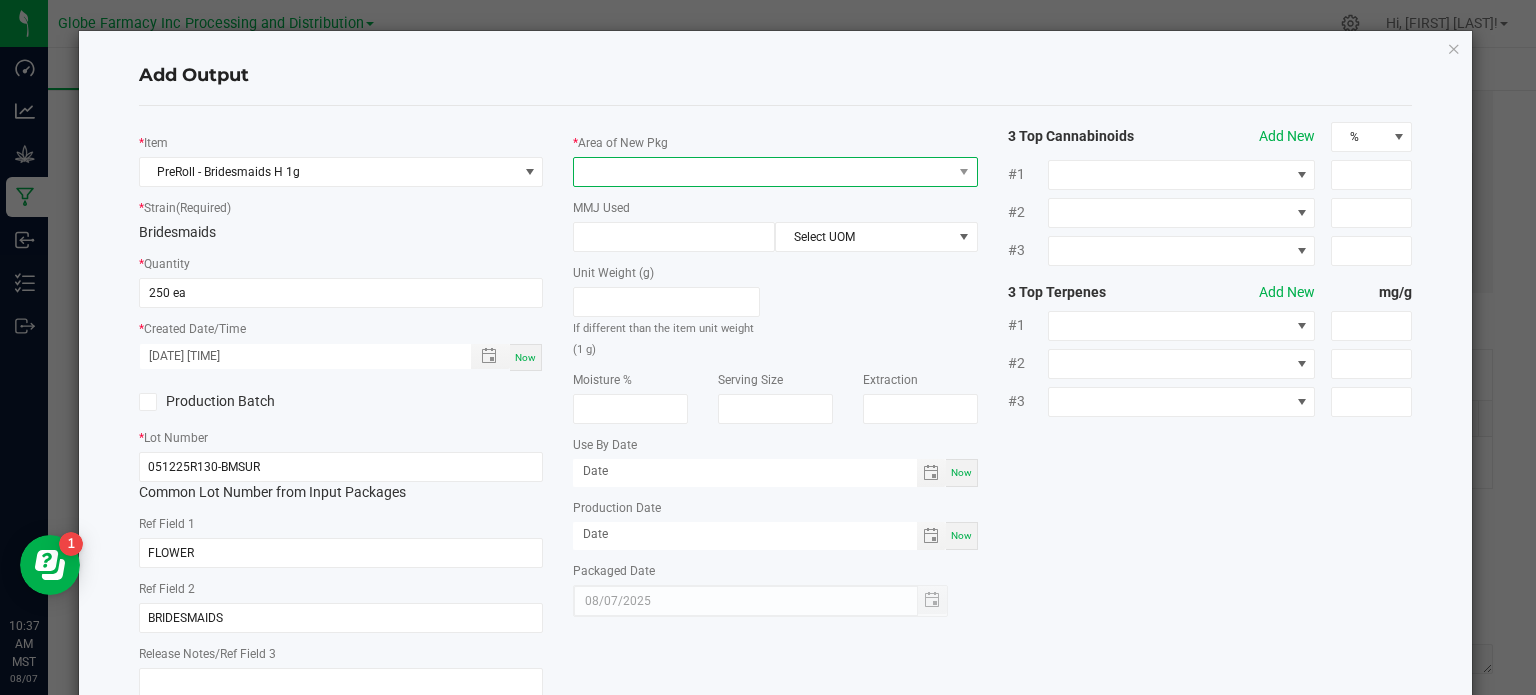 click at bounding box center (763, 172) 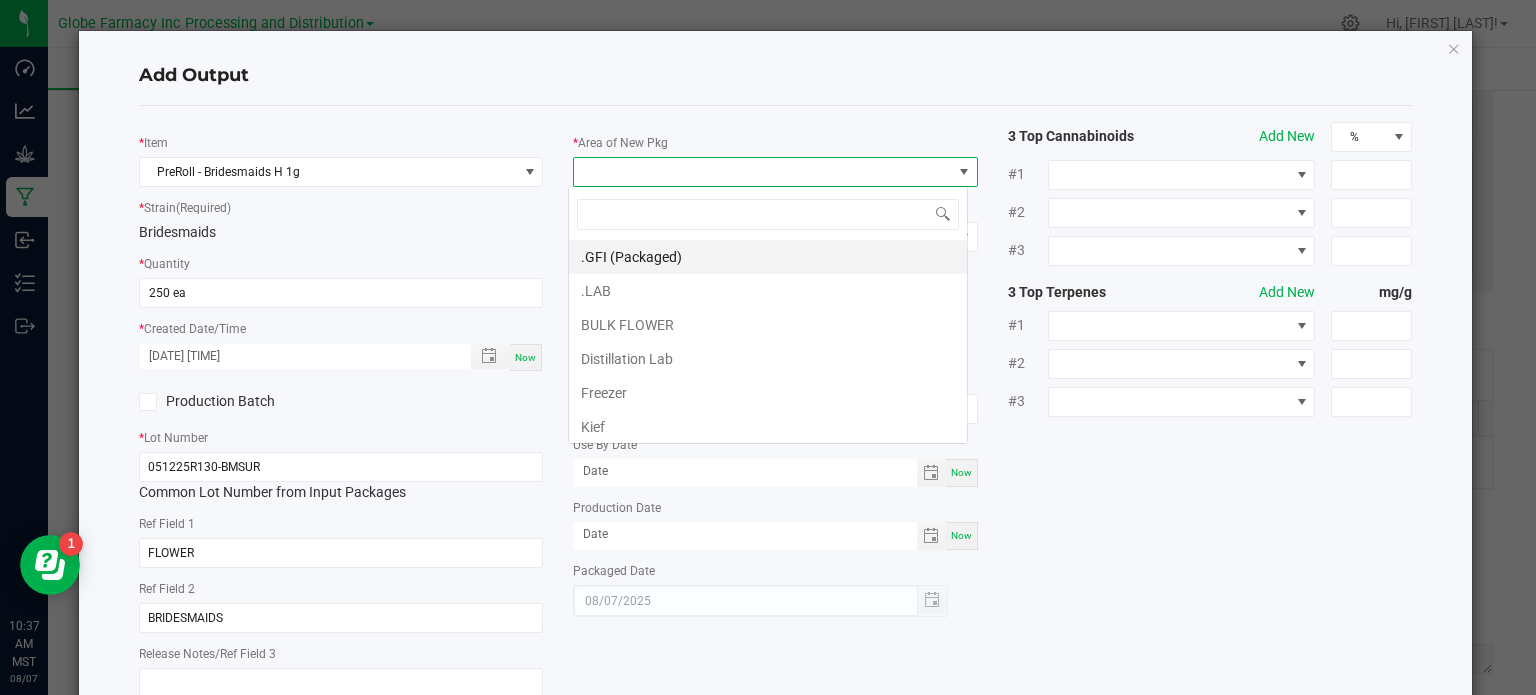 scroll, scrollTop: 99970, scrollLeft: 99600, axis: both 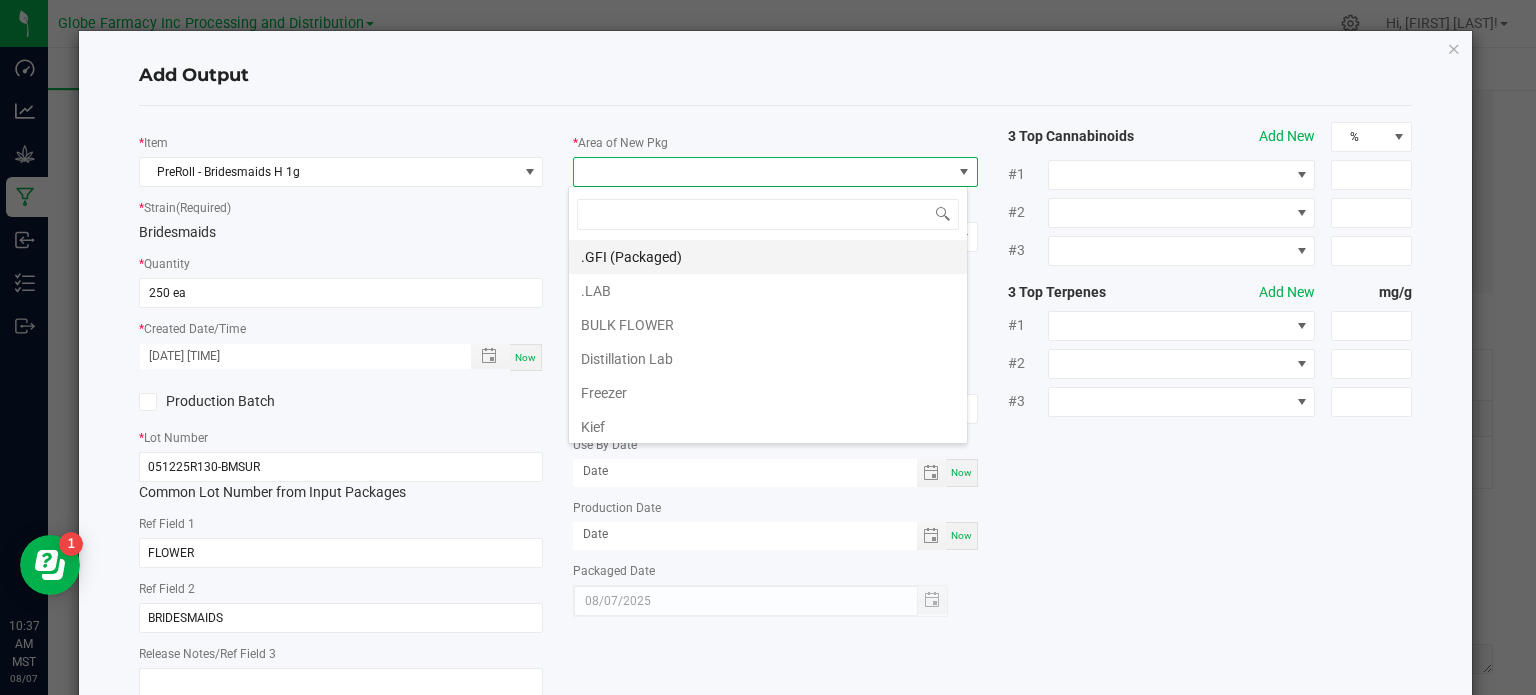 click on ".GFI (Packaged)" at bounding box center (768, 257) 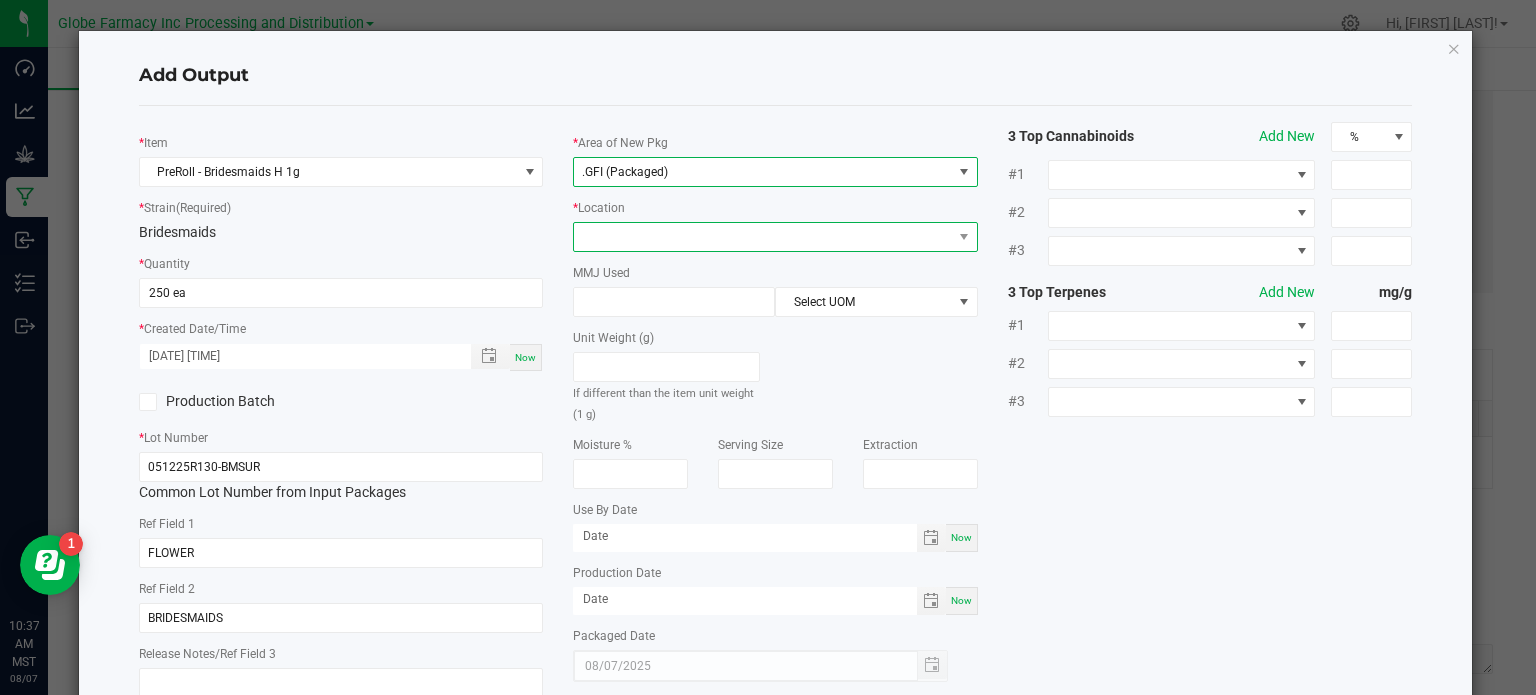 click at bounding box center (763, 237) 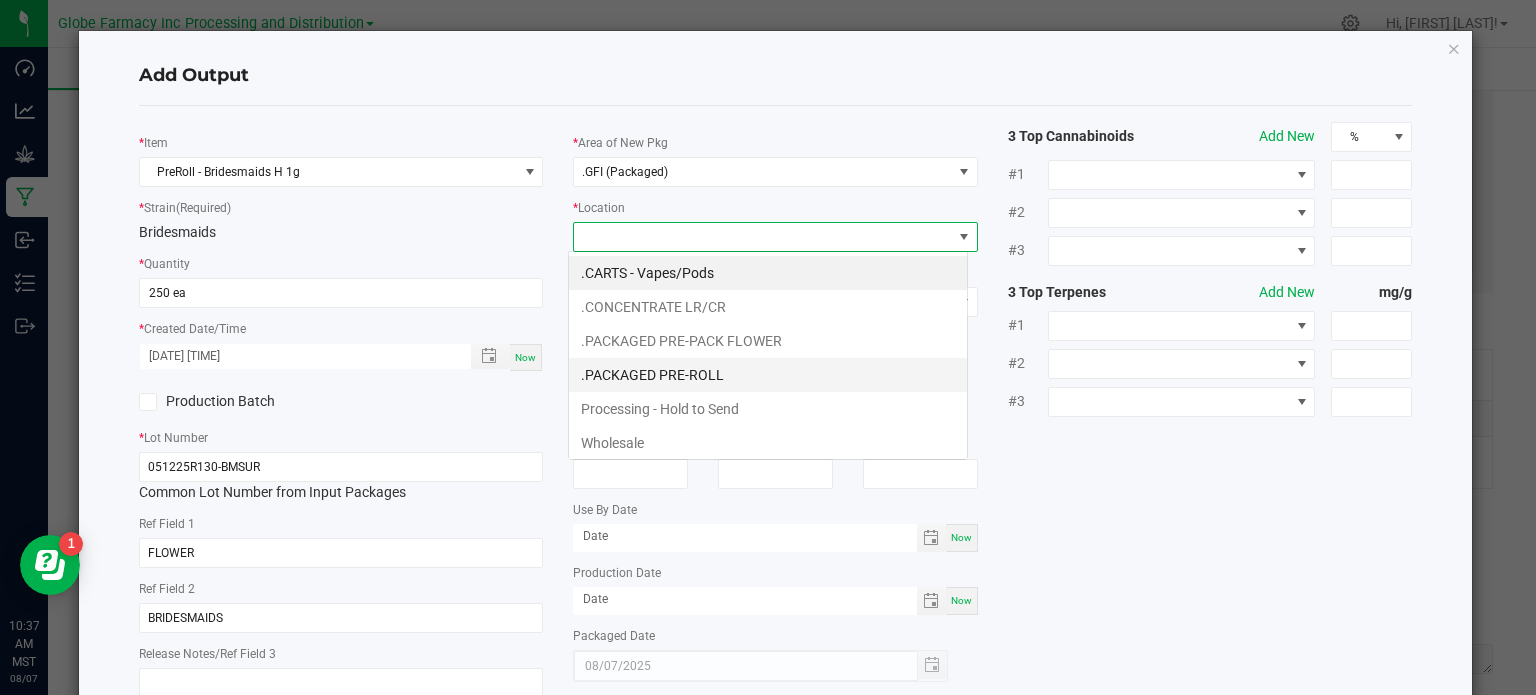 scroll, scrollTop: 99970, scrollLeft: 99600, axis: both 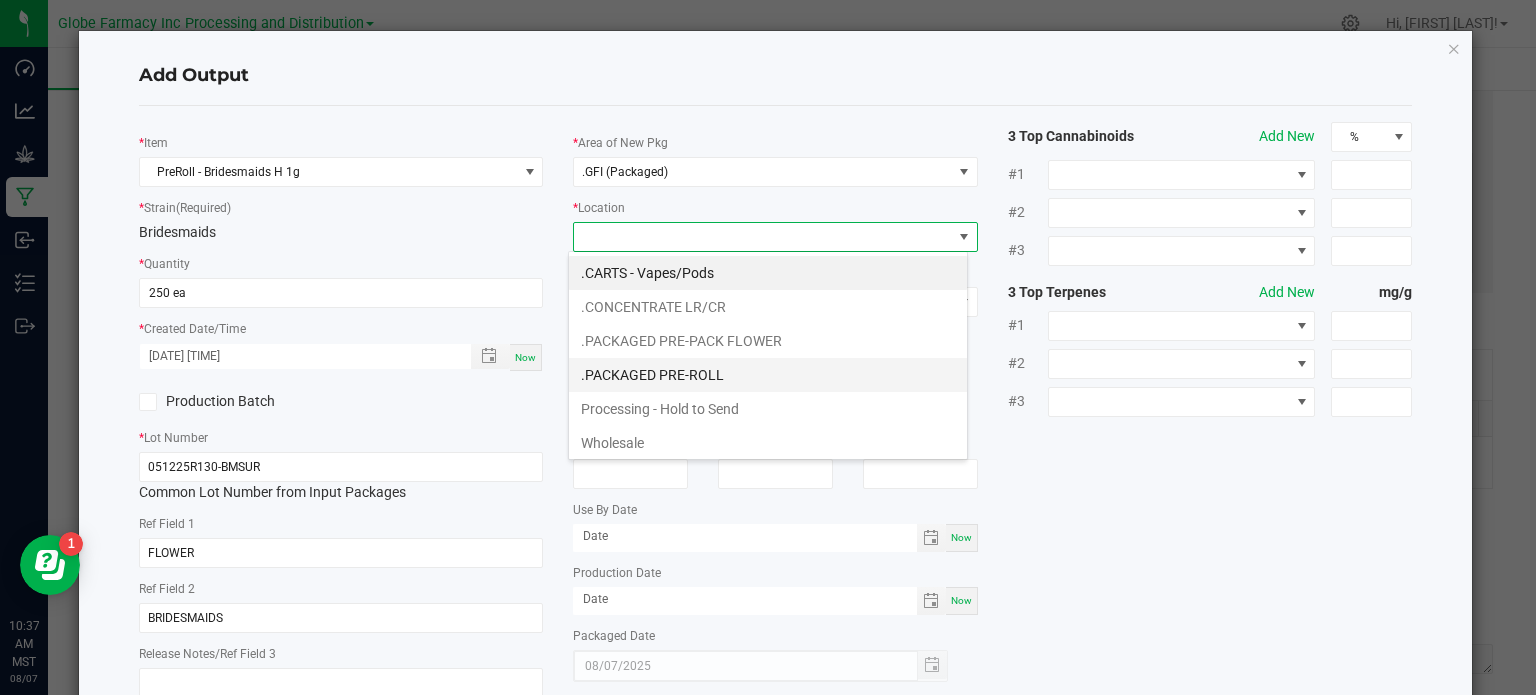 click on ".PACKAGED PRE-ROLL" at bounding box center (768, 375) 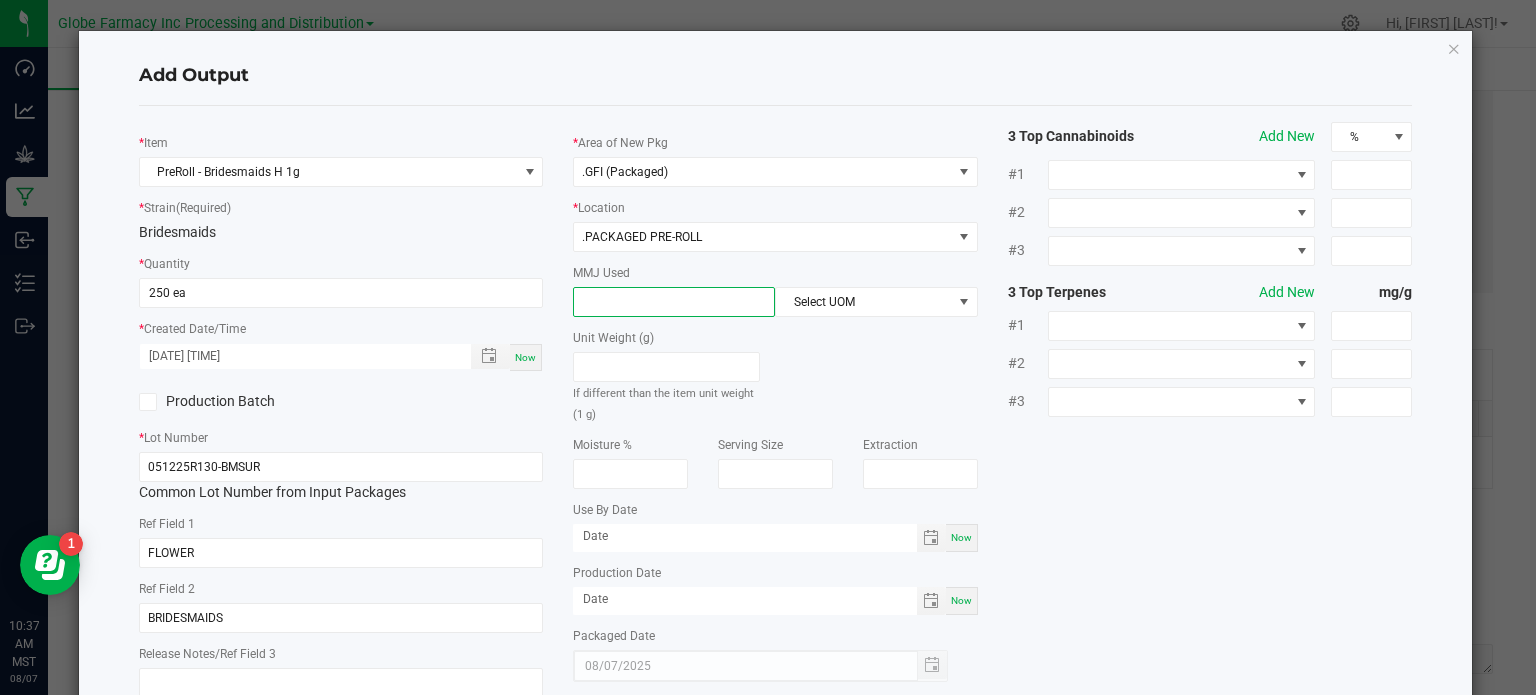 click at bounding box center (674, 302) 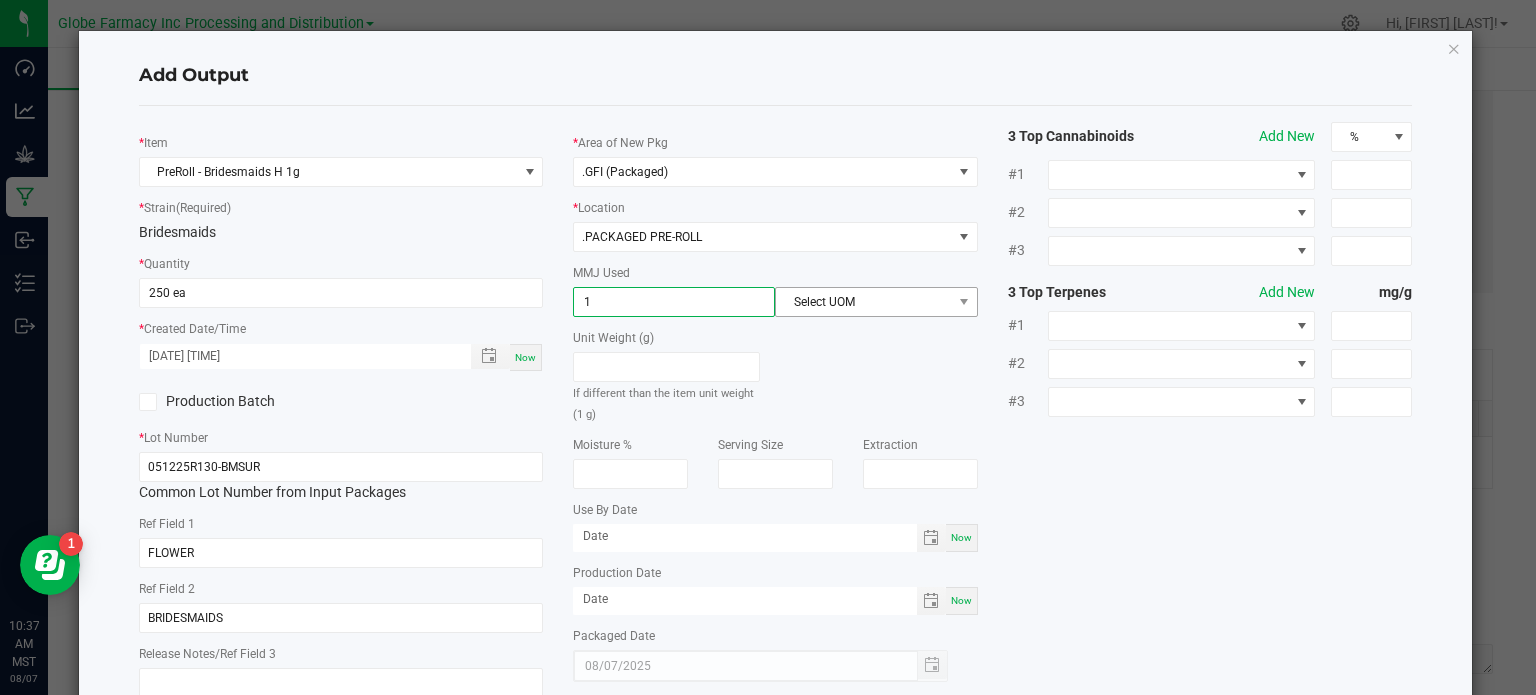 type on "1" 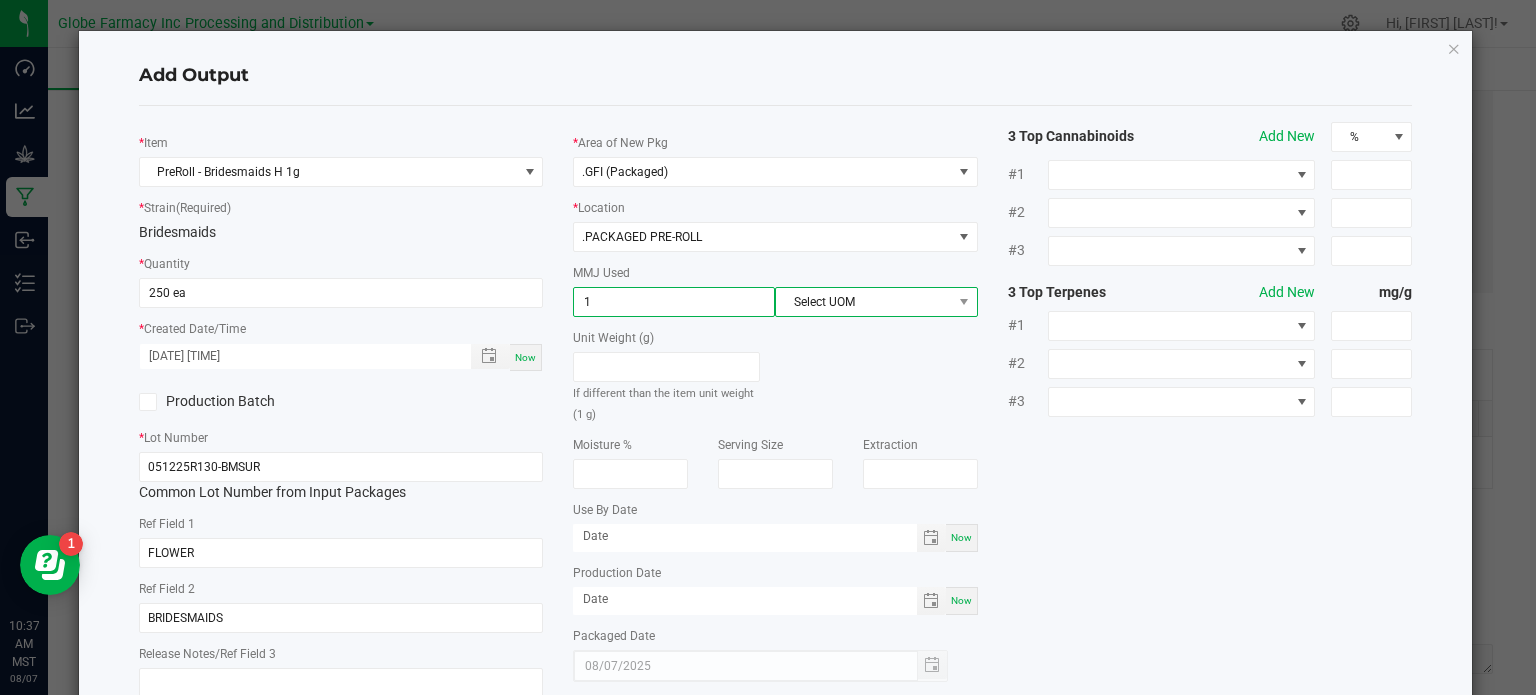 click on "Select UOM" at bounding box center [863, 302] 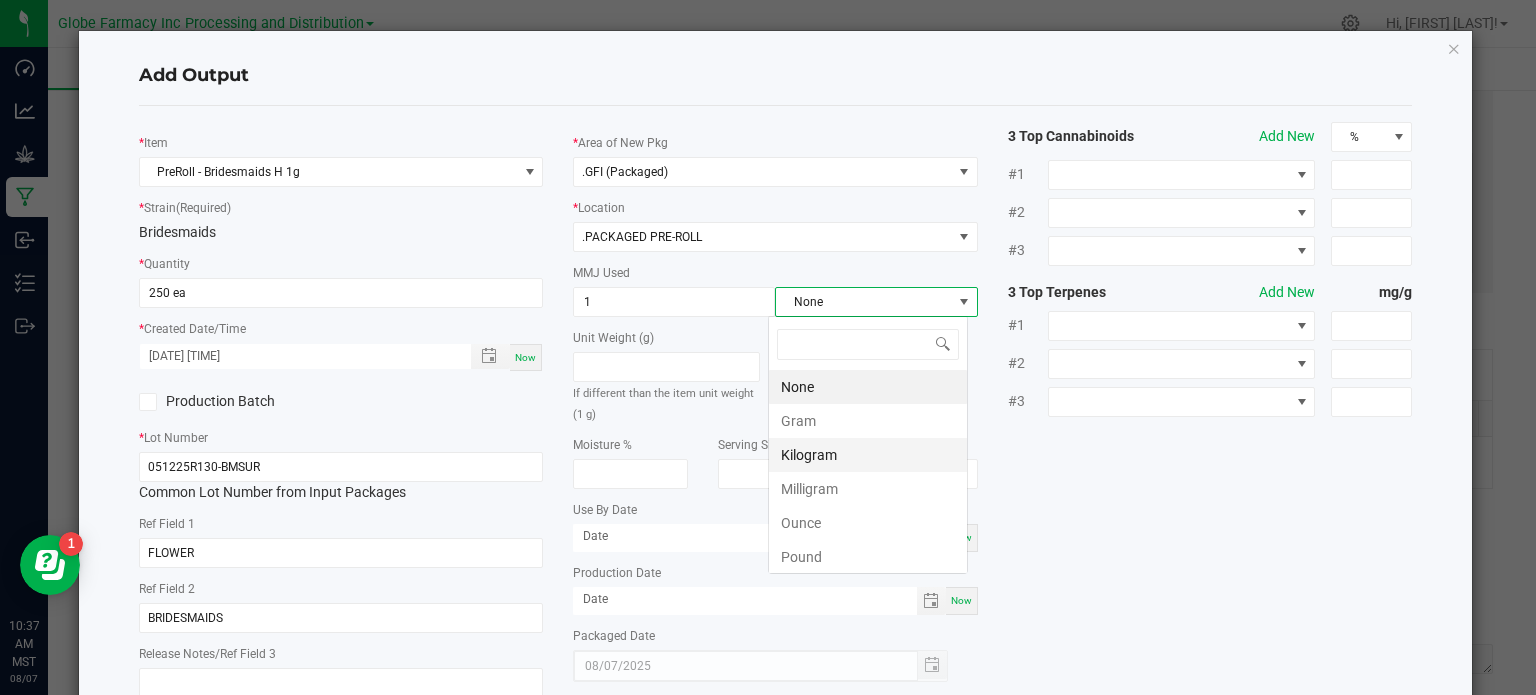 scroll, scrollTop: 99970, scrollLeft: 99800, axis: both 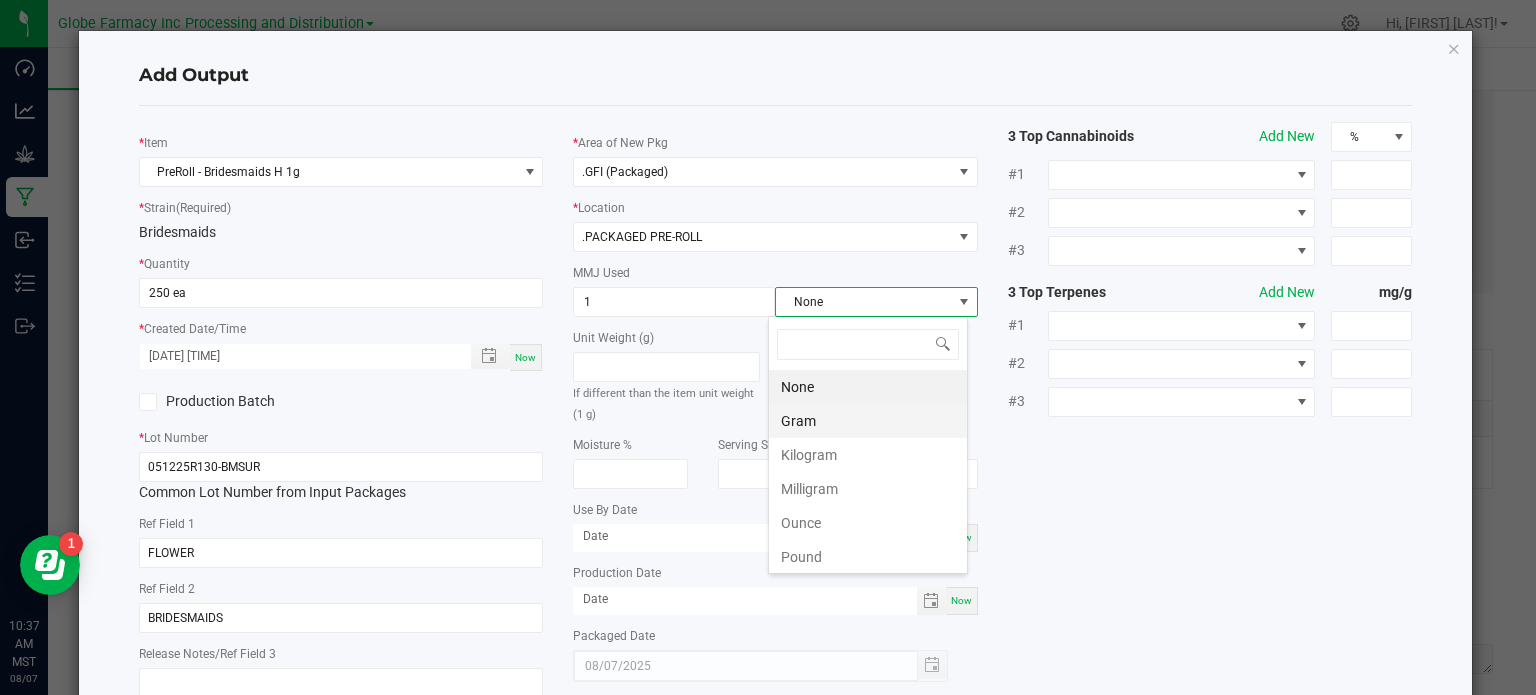 click on "Gram" at bounding box center (868, 421) 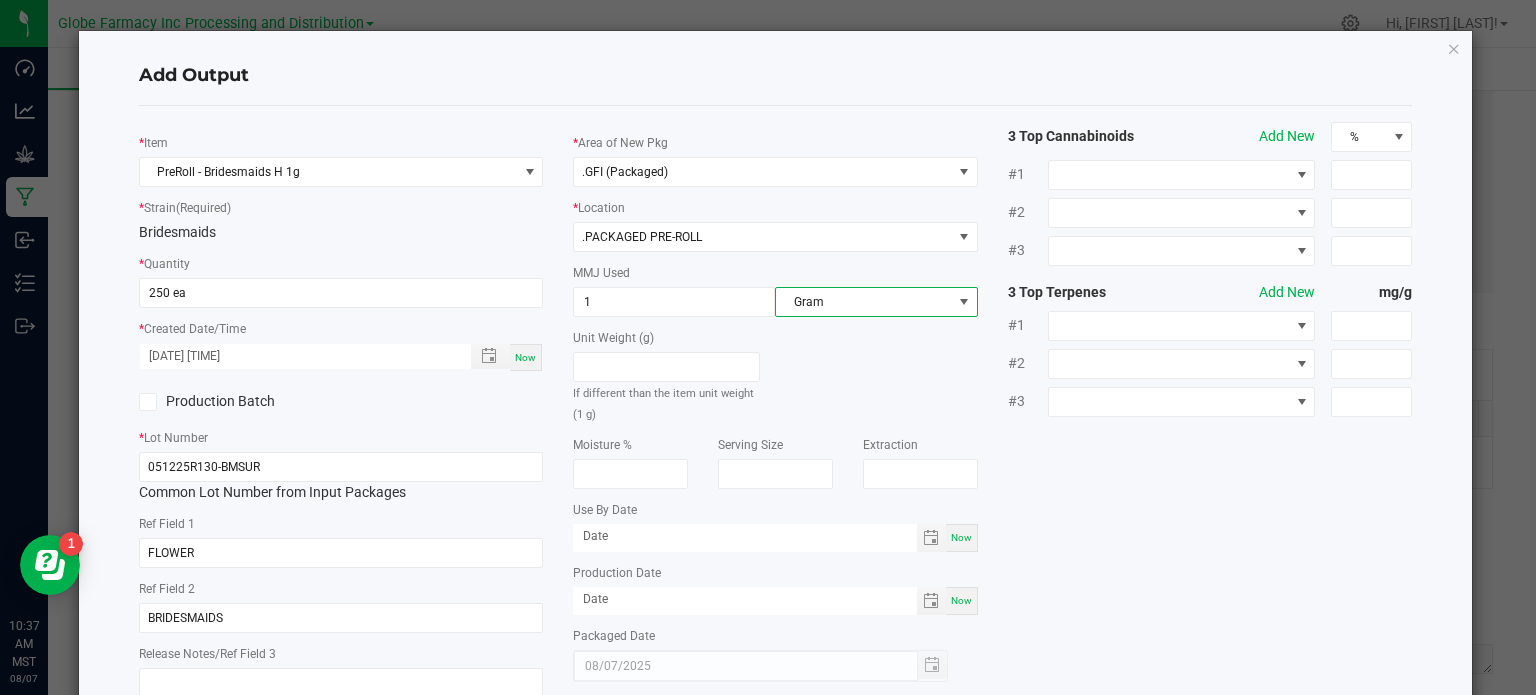click on "*   Item  PreRoll - Bridesmaids H 1g  *   Strain  (Required)  Bridesmaids   *   Quantity  [NUMBER] ea  *   Created Date/Time  [DATE] [TIME] Now  Production Batch   *   Lot Number  [LOT_NUMBER]  Common Lot Number from Input Packages   Ref Field 1  FLOWER  Ref Field 2  BRIDESMAIDS  Release Notes/Ref Field 3   *   Area of New Pkg  .GFI (Packaged)  *   Location  .PACKAGED PRE-ROLL  MMJ Used  1 Gram  Unit Weight (g)   If different than the item unit weight (1 g)   Moisture %   Serving Size   Extraction   Use By Date  Now  Production Date  Now  Packaged Date  [DATE] 3 Top Cannabinoids  Add New  % #1 #2 #3 3 Top Terpenes  Add New  mg/g #1 #2 #3" 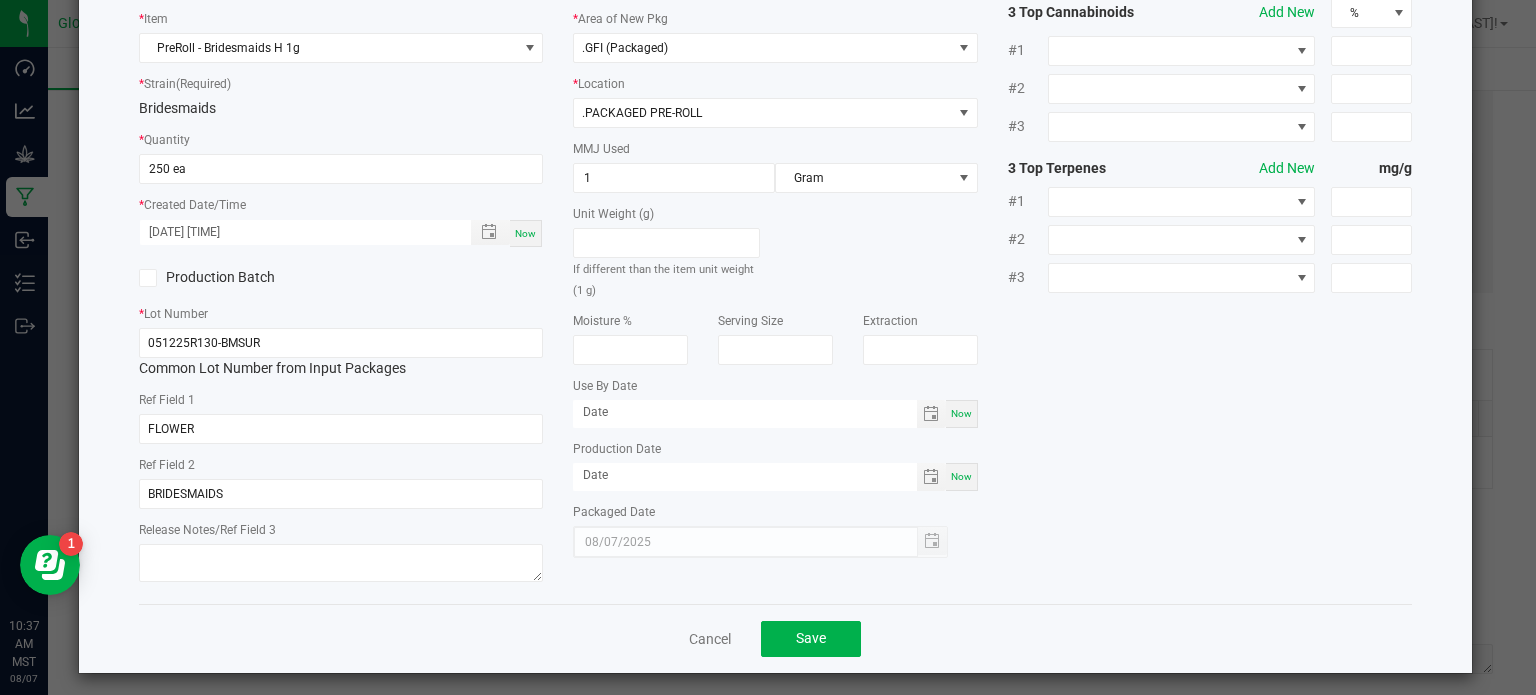 scroll, scrollTop: 133, scrollLeft: 0, axis: vertical 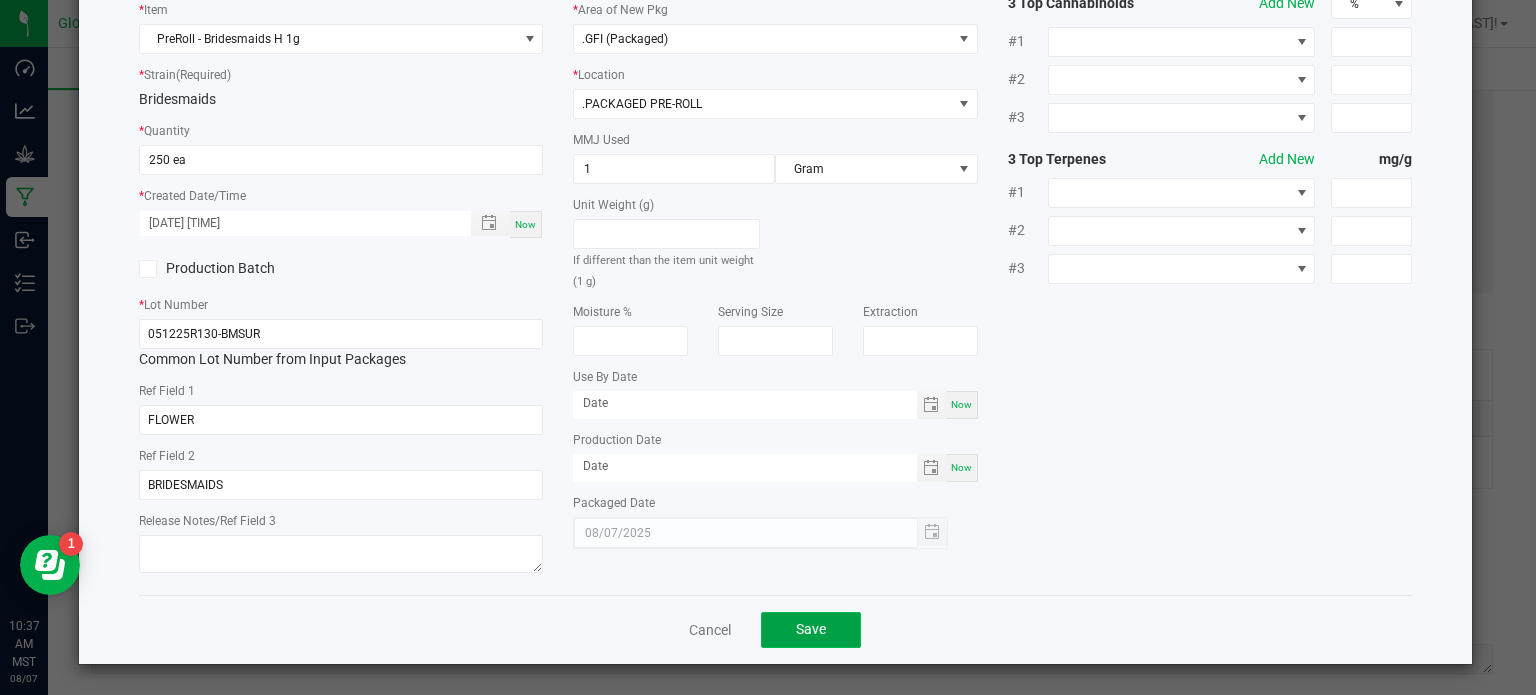 click on "Save" 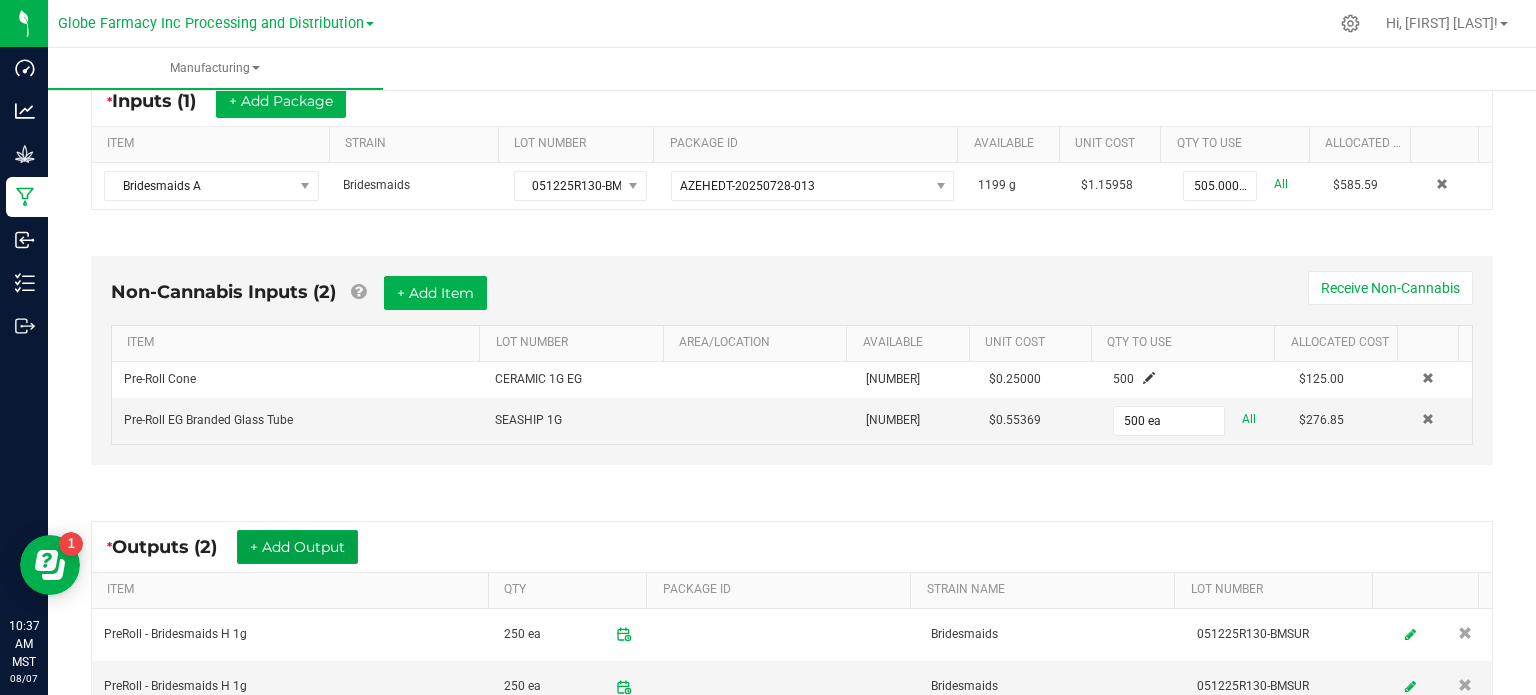 scroll, scrollTop: 0, scrollLeft: 0, axis: both 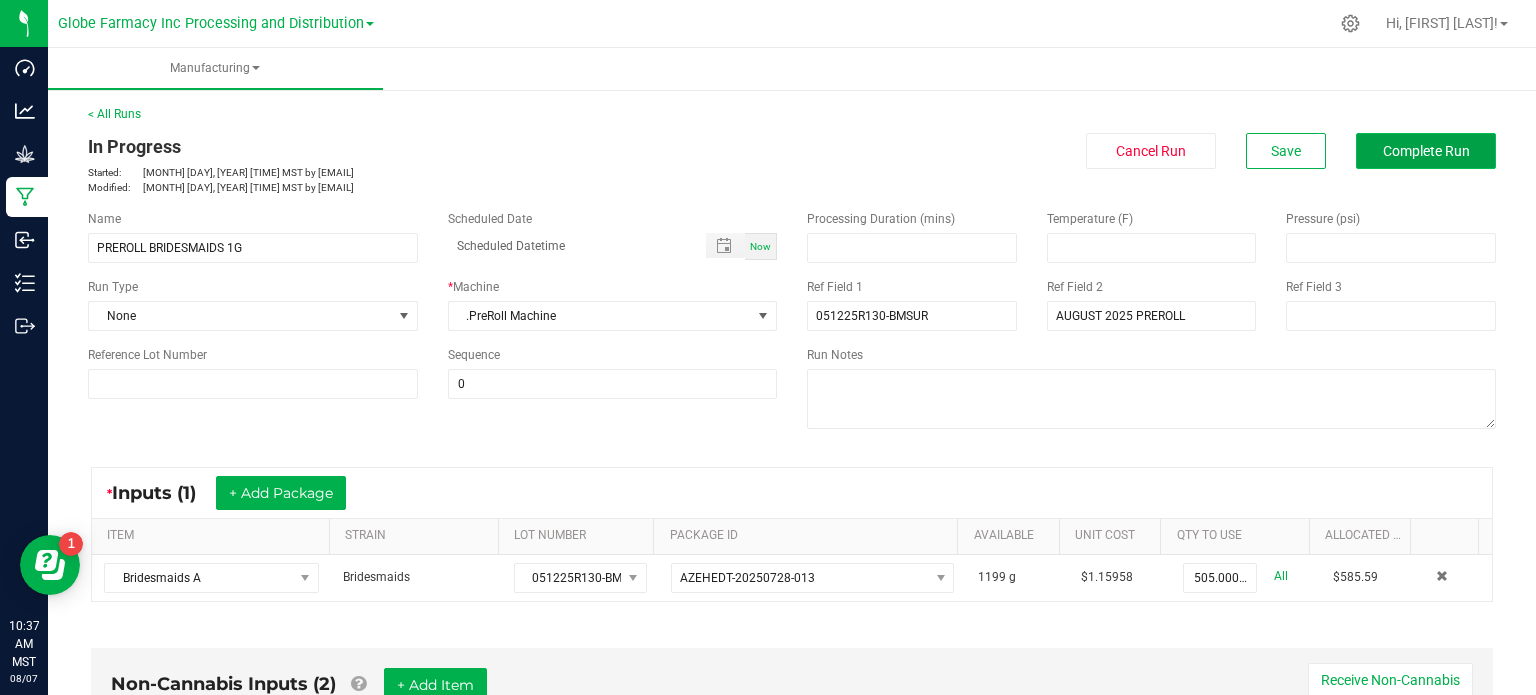 click on "Complete Run" at bounding box center [1426, 151] 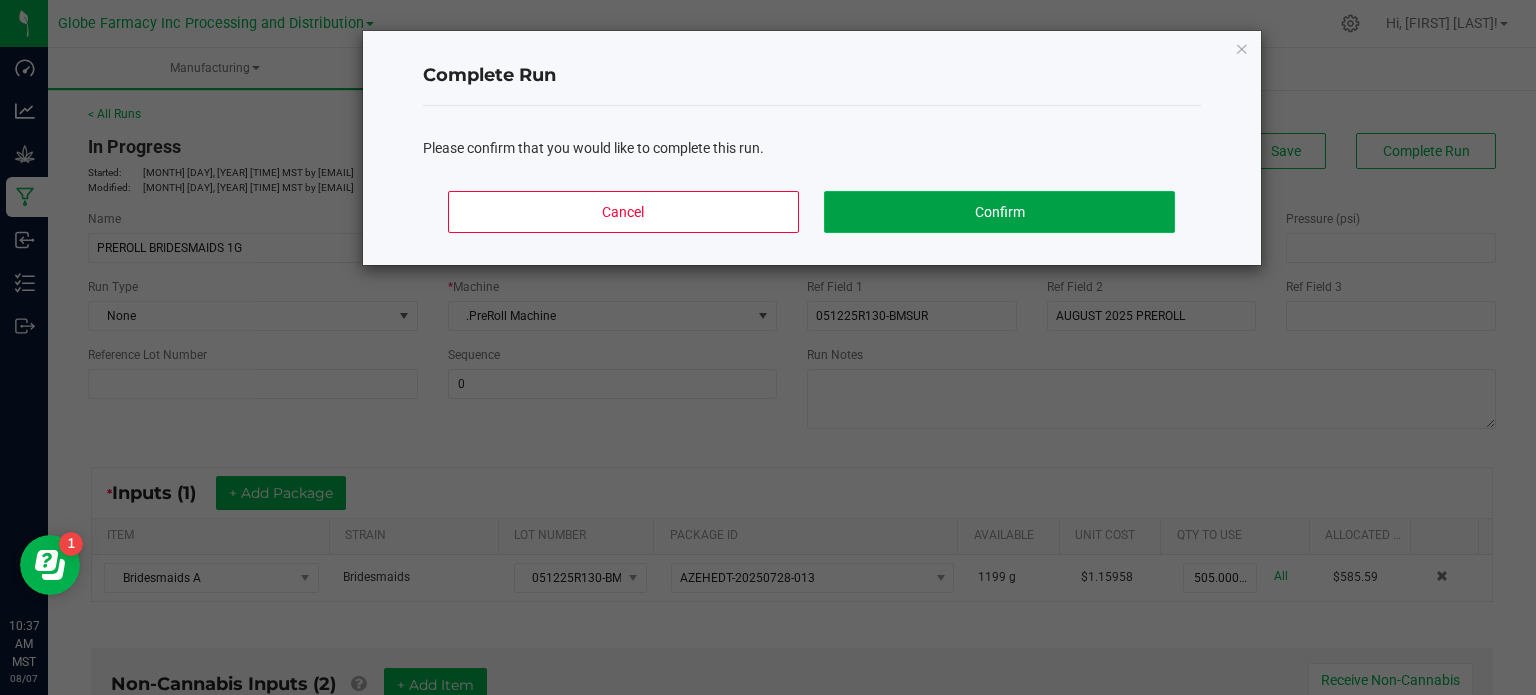 click on "Confirm" 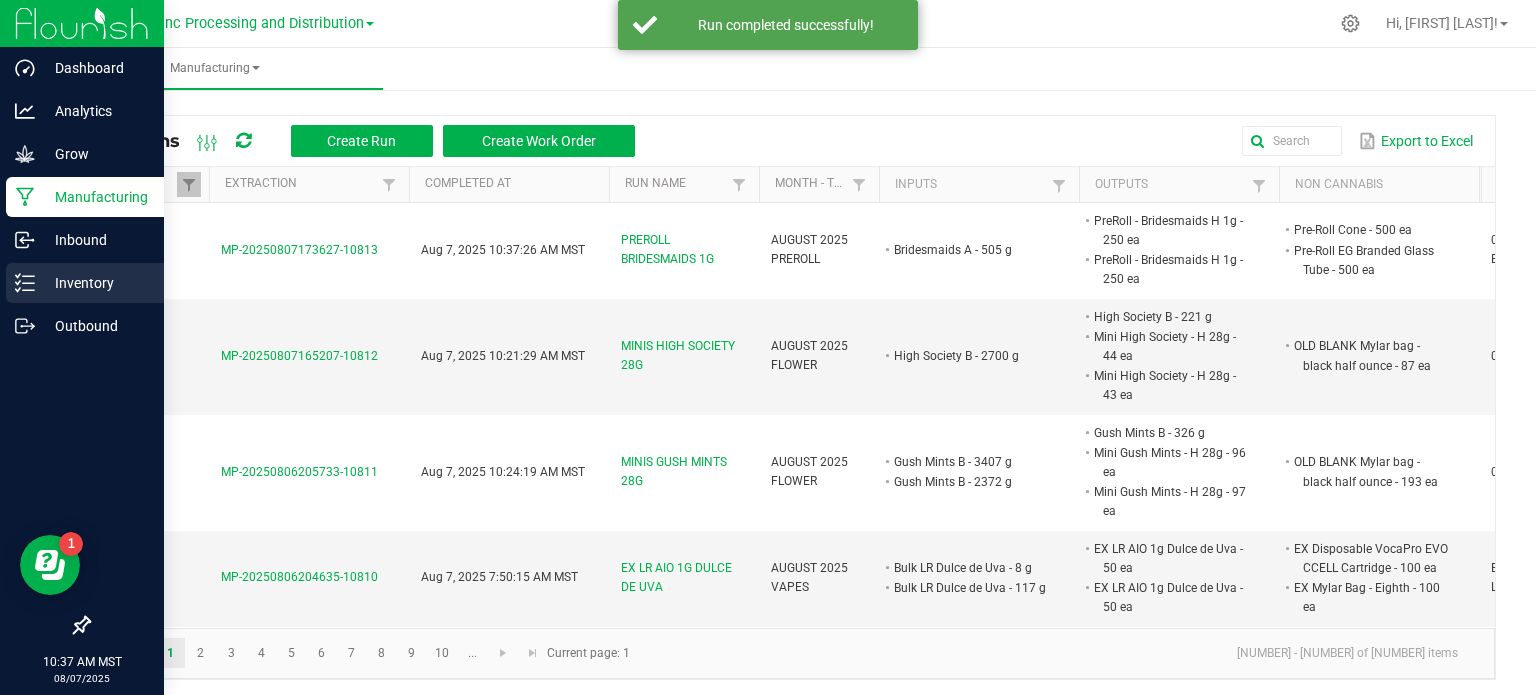 click 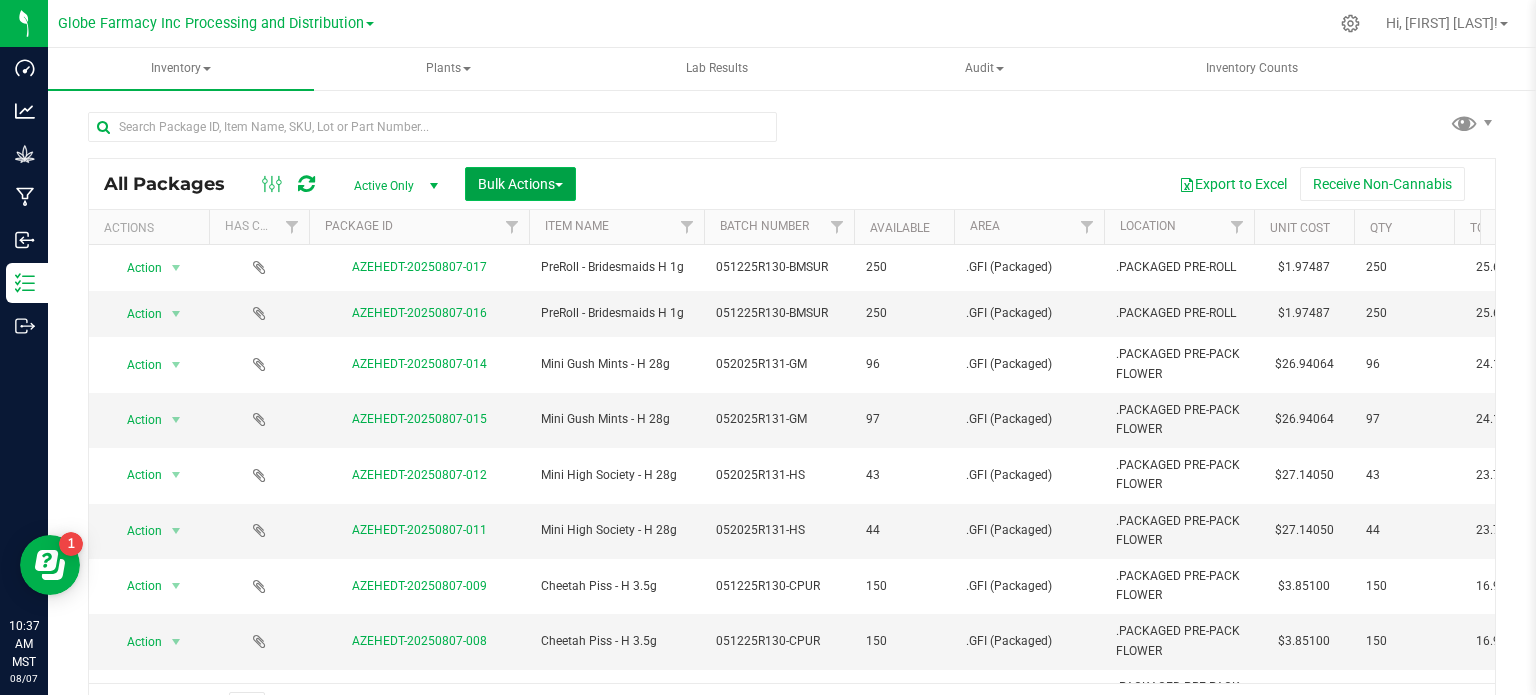 click on "Bulk Actions" at bounding box center (520, 184) 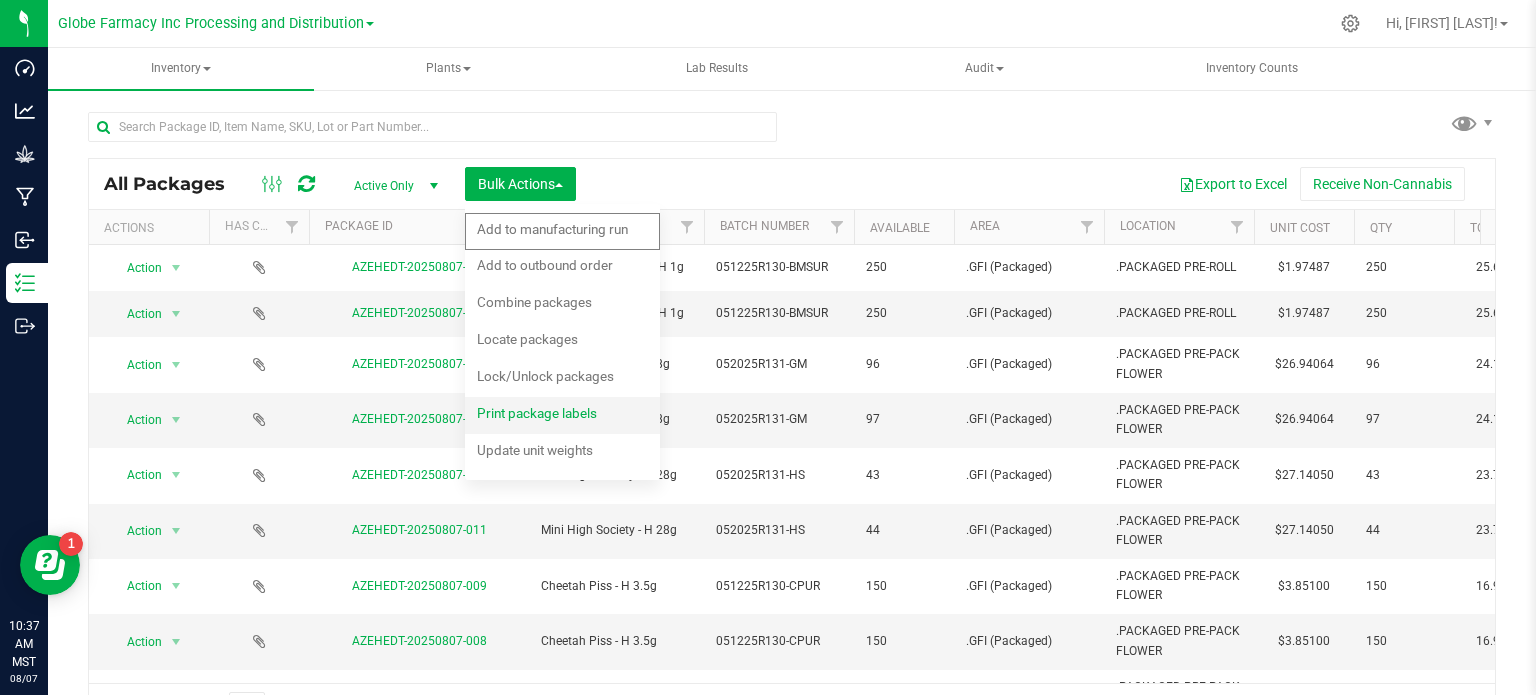 click on "Print package labels" at bounding box center [537, 413] 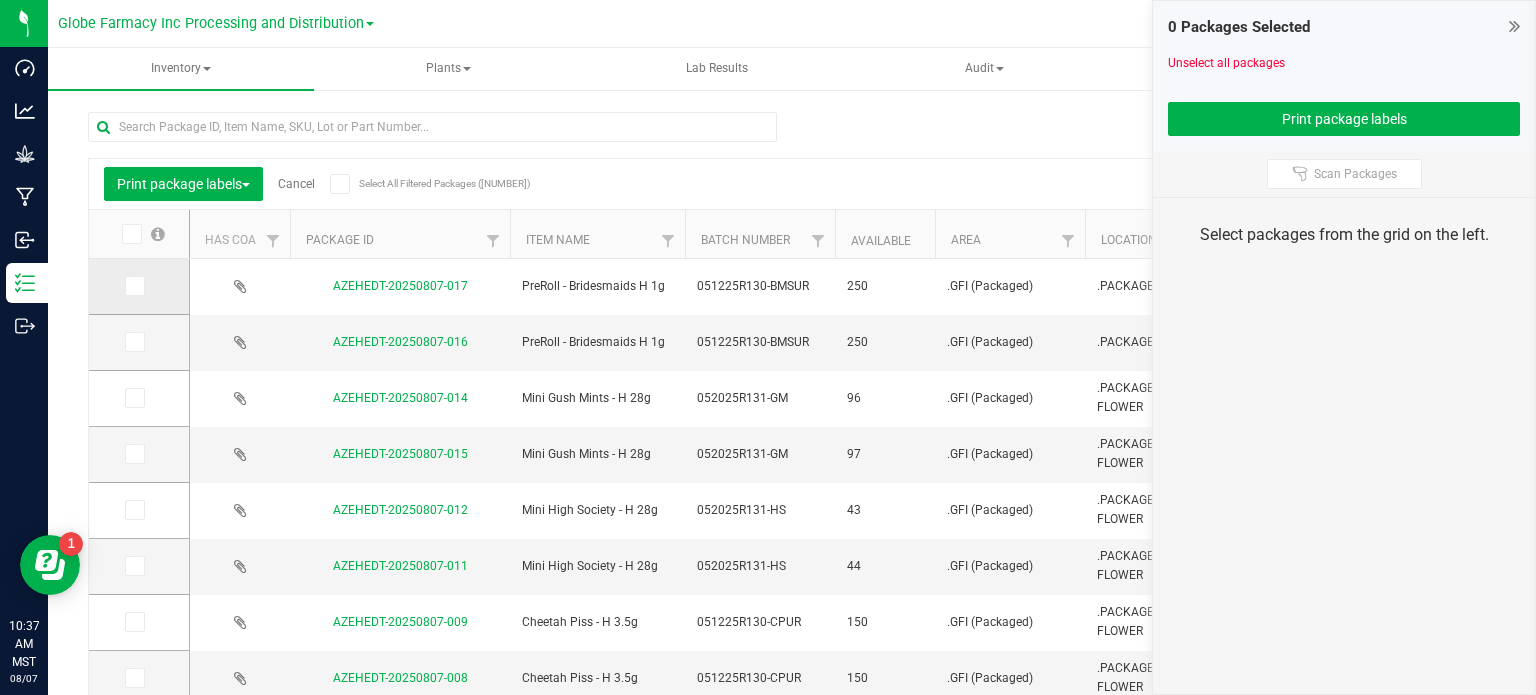 click at bounding box center [133, 286] 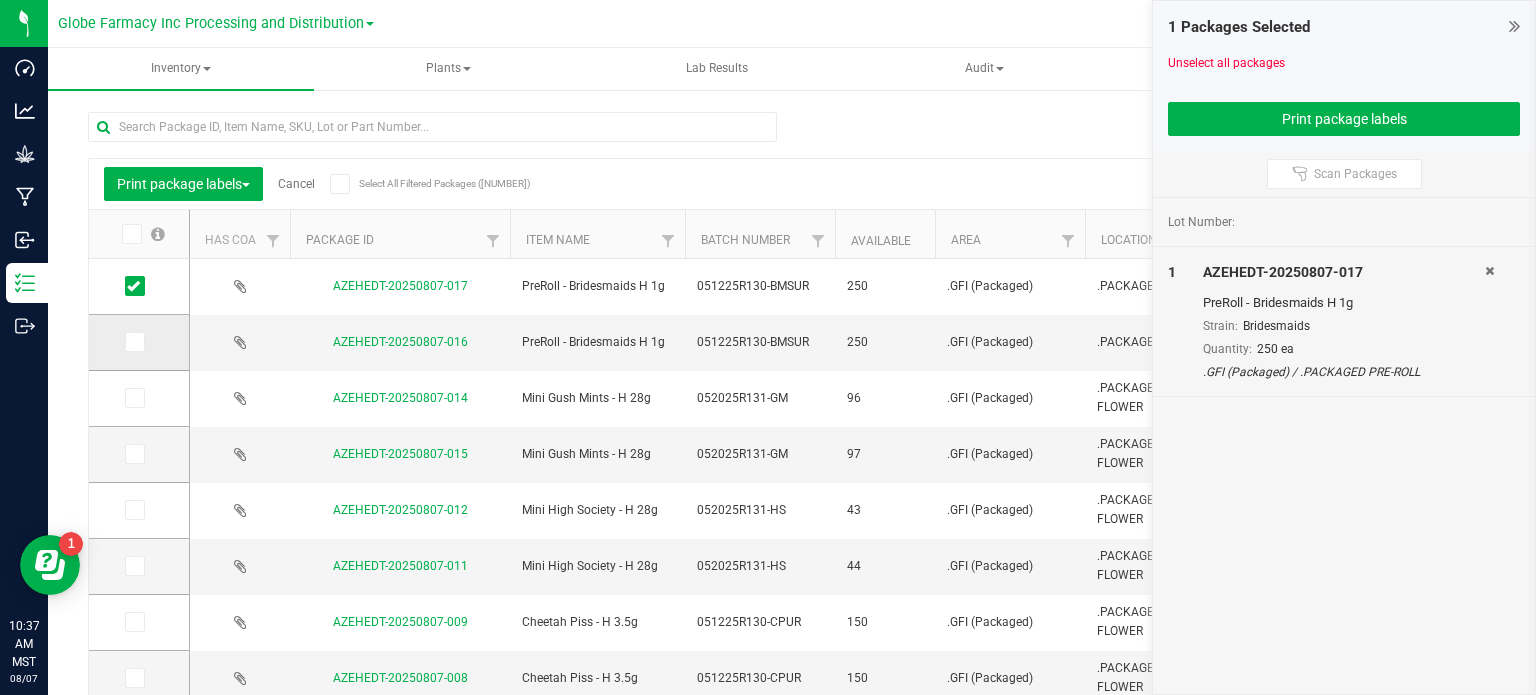 click at bounding box center (135, 342) 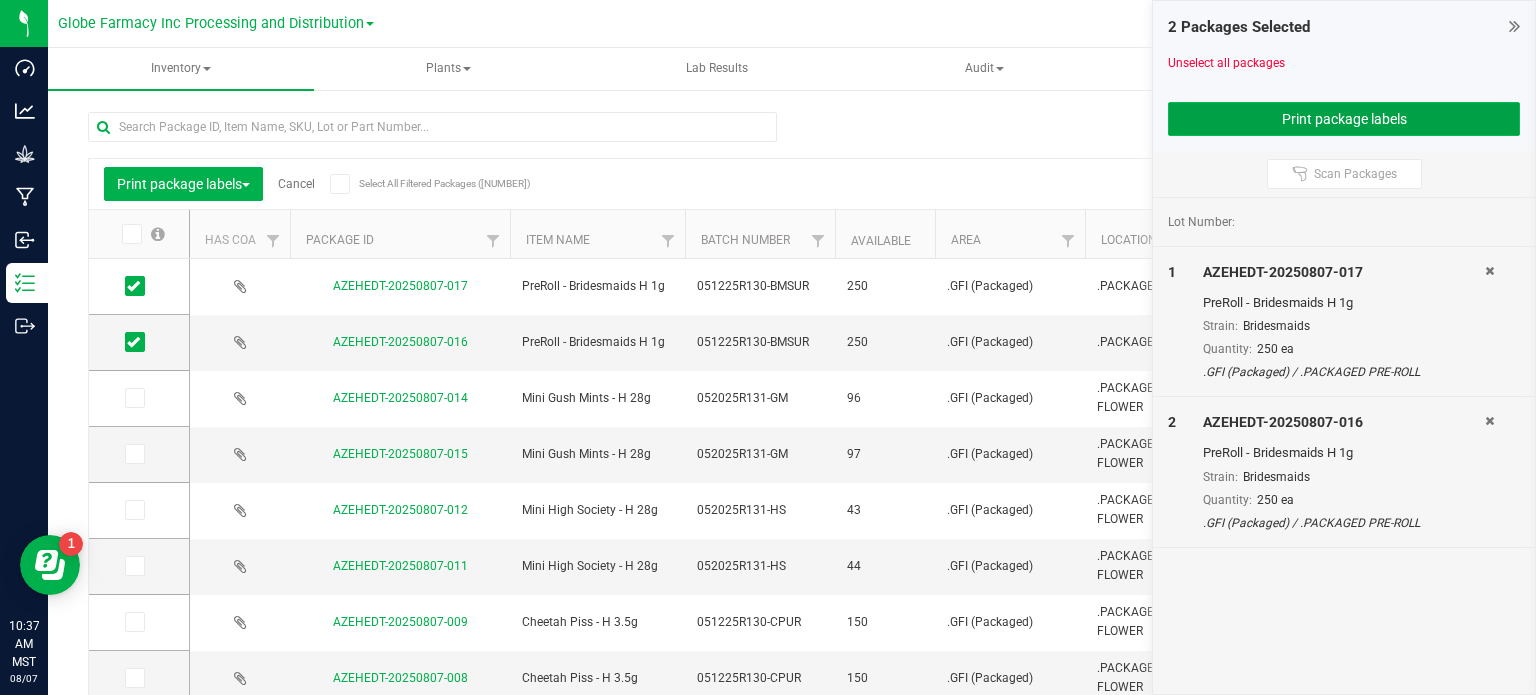 click on "Print package labels" at bounding box center [1344, 119] 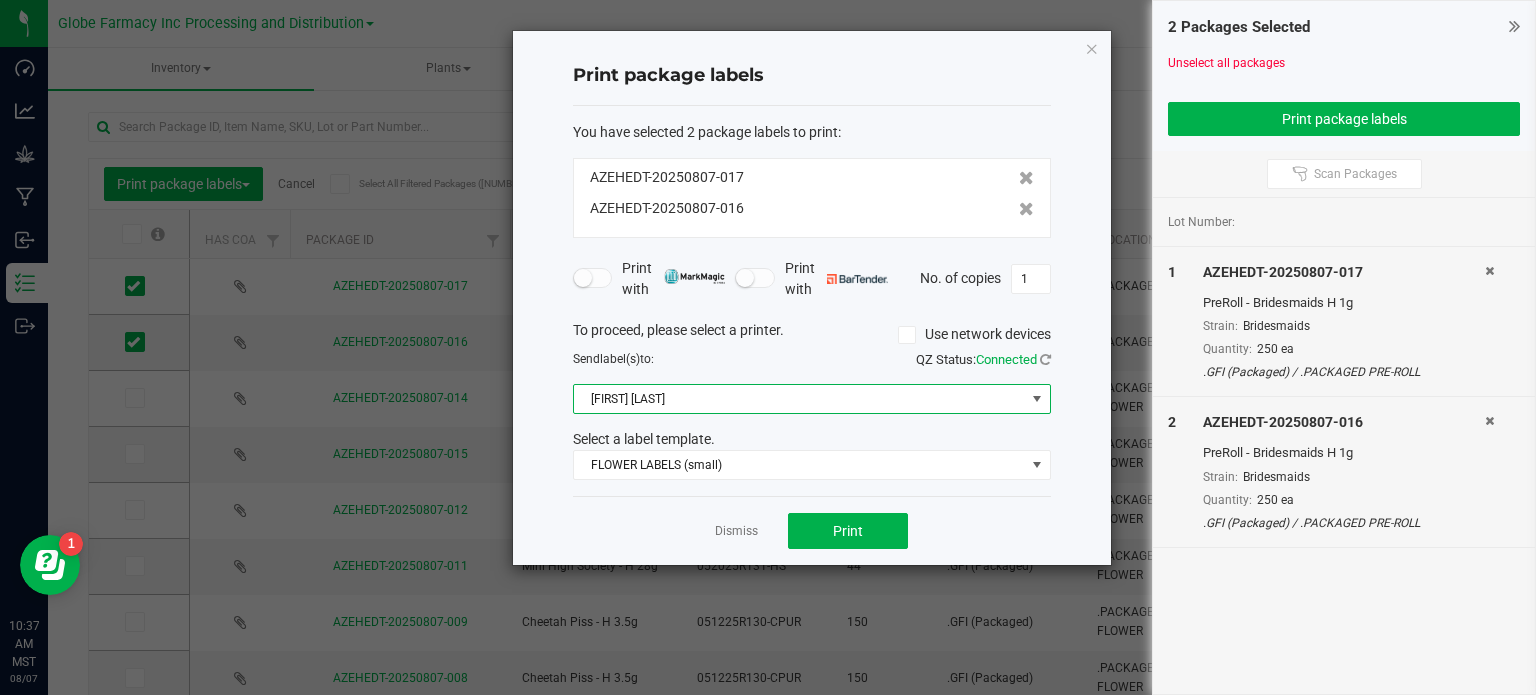 click on "[FIRST] [LAST]" at bounding box center (799, 399) 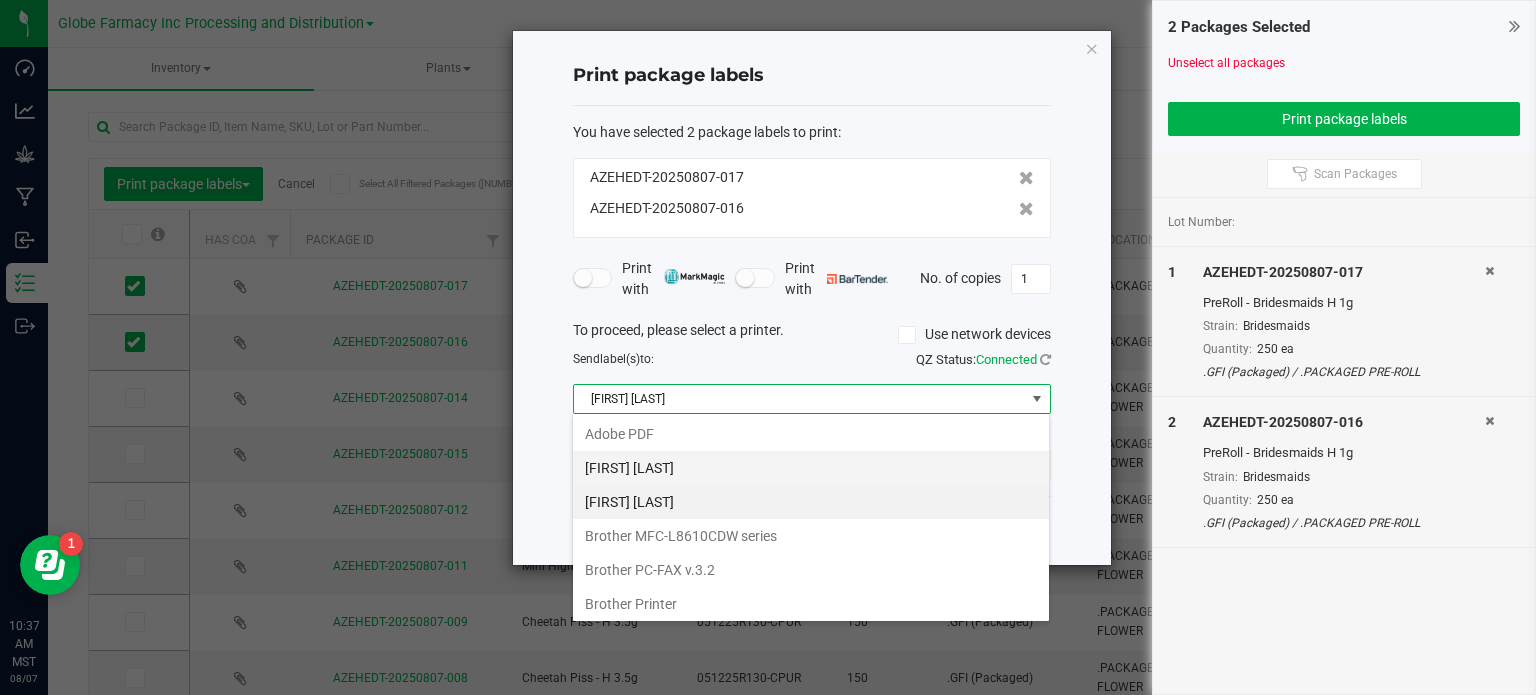 scroll, scrollTop: 99970, scrollLeft: 99521, axis: both 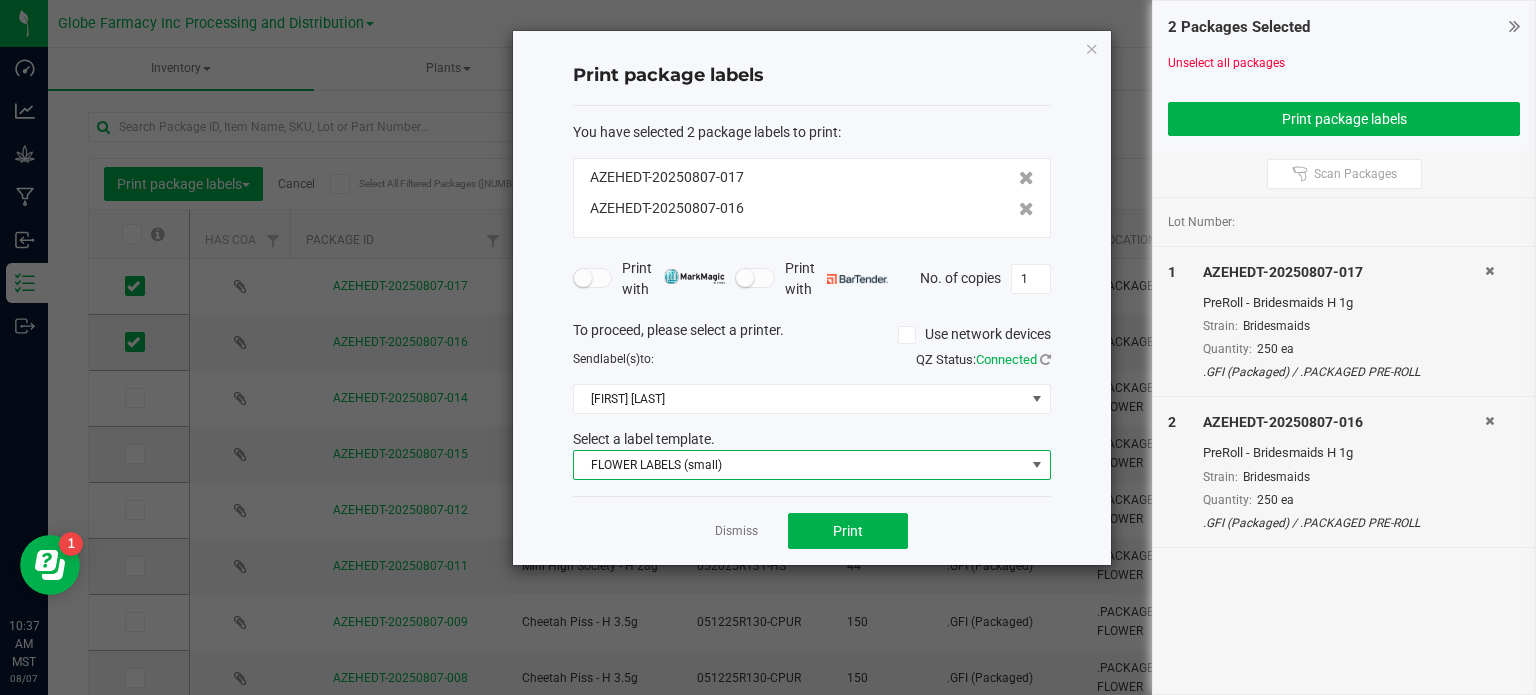 click on "FLOWER LABELS  (small)" at bounding box center [799, 465] 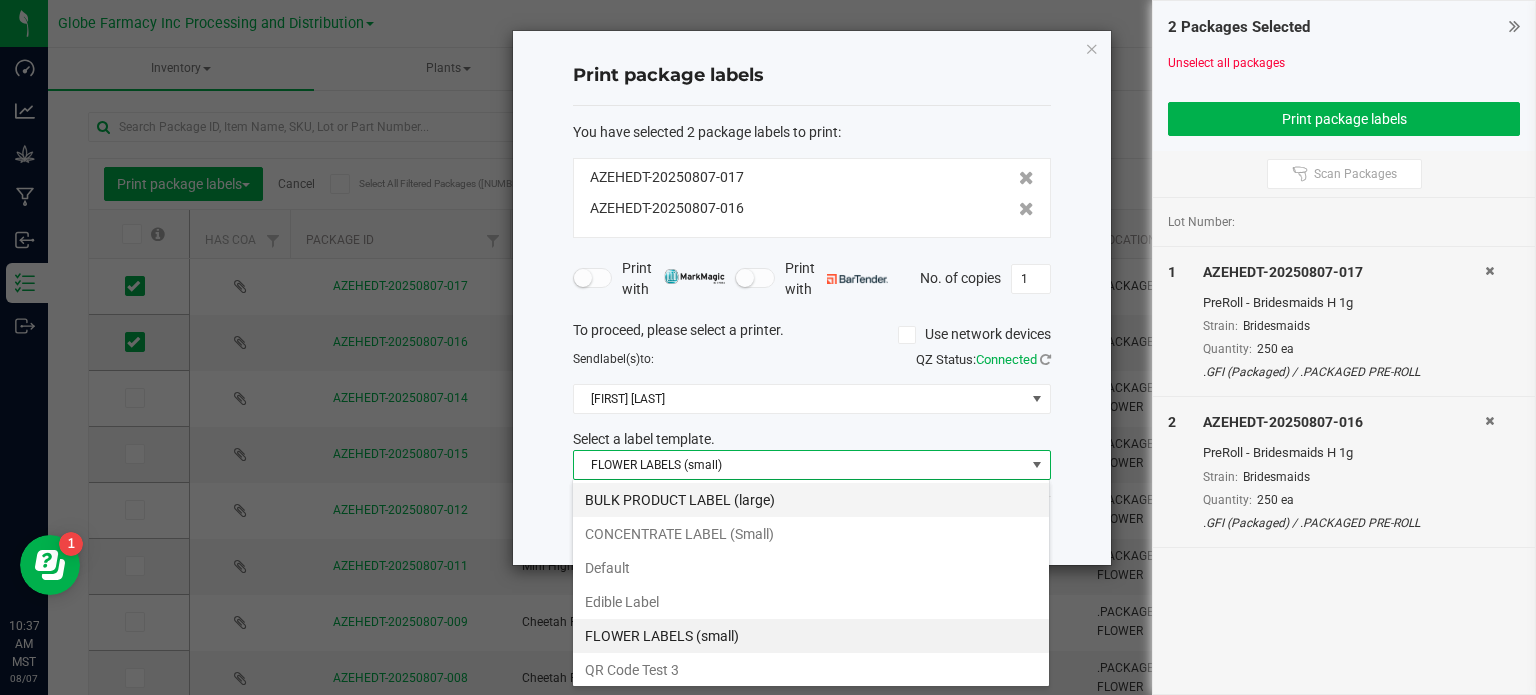 scroll, scrollTop: 99970, scrollLeft: 99521, axis: both 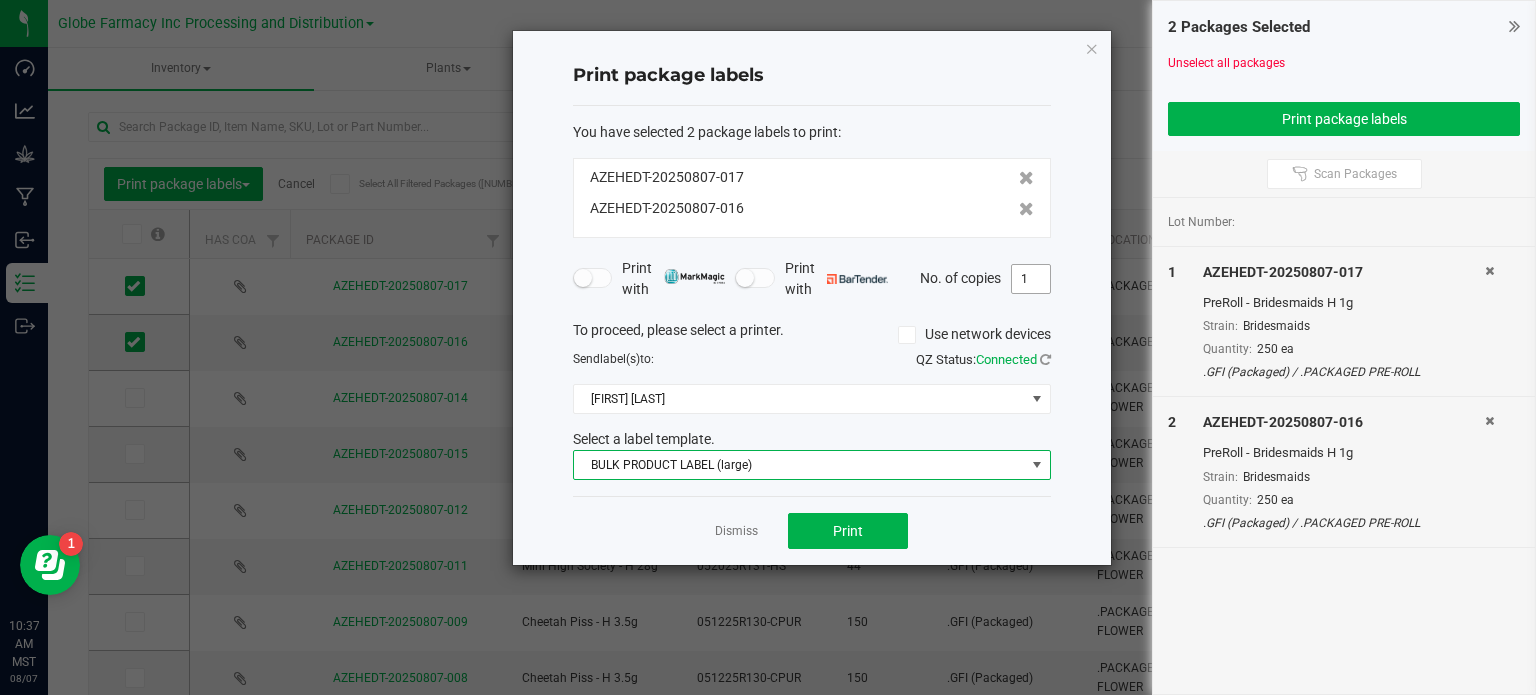 click on "1" at bounding box center [1031, 279] 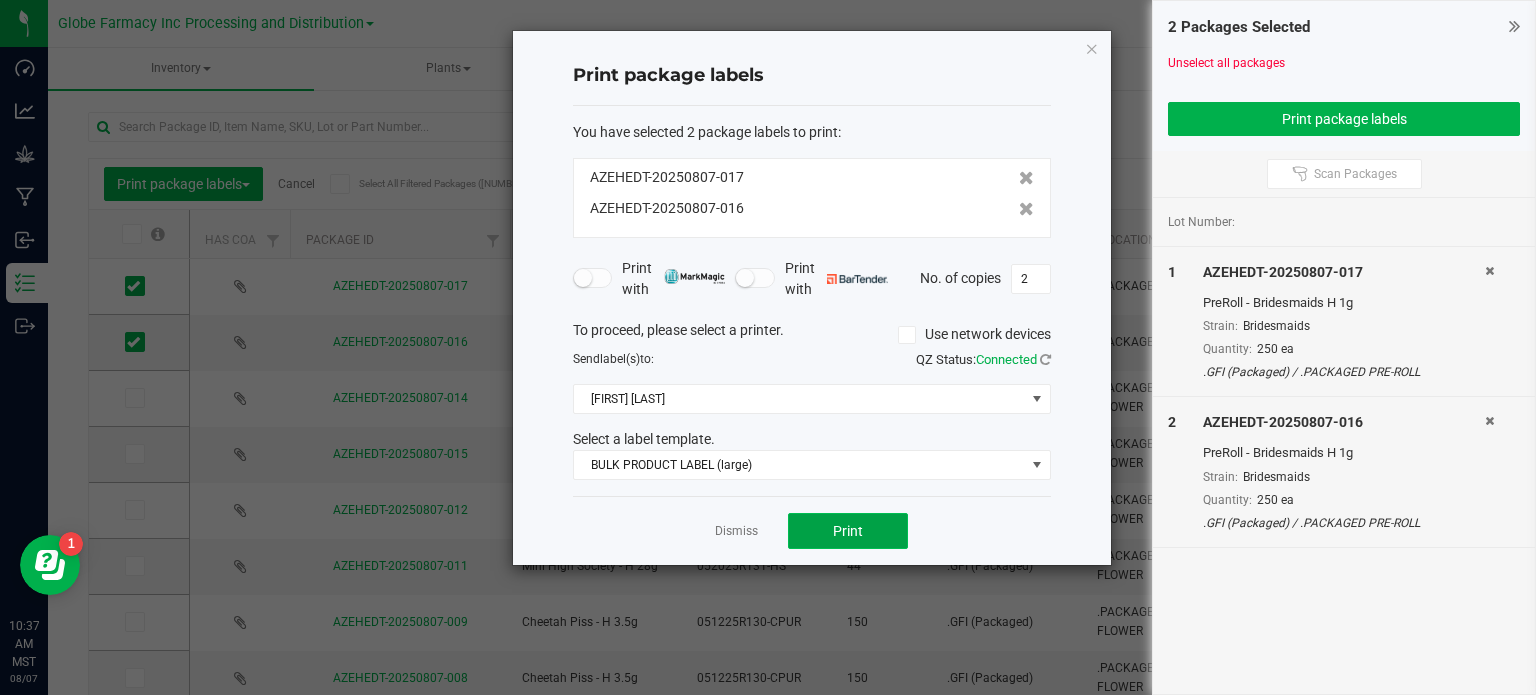 click on "Print" 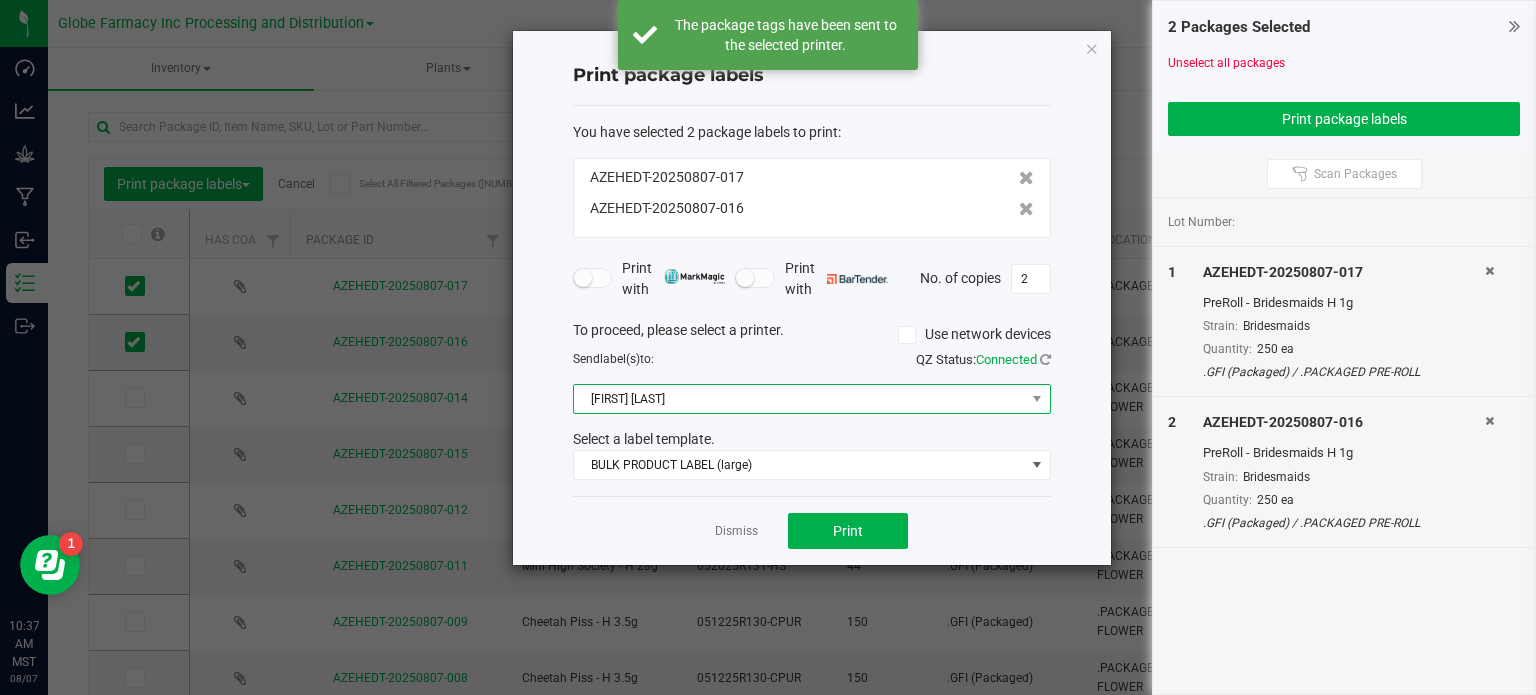 click on "[FIRST] [LAST]" at bounding box center (799, 399) 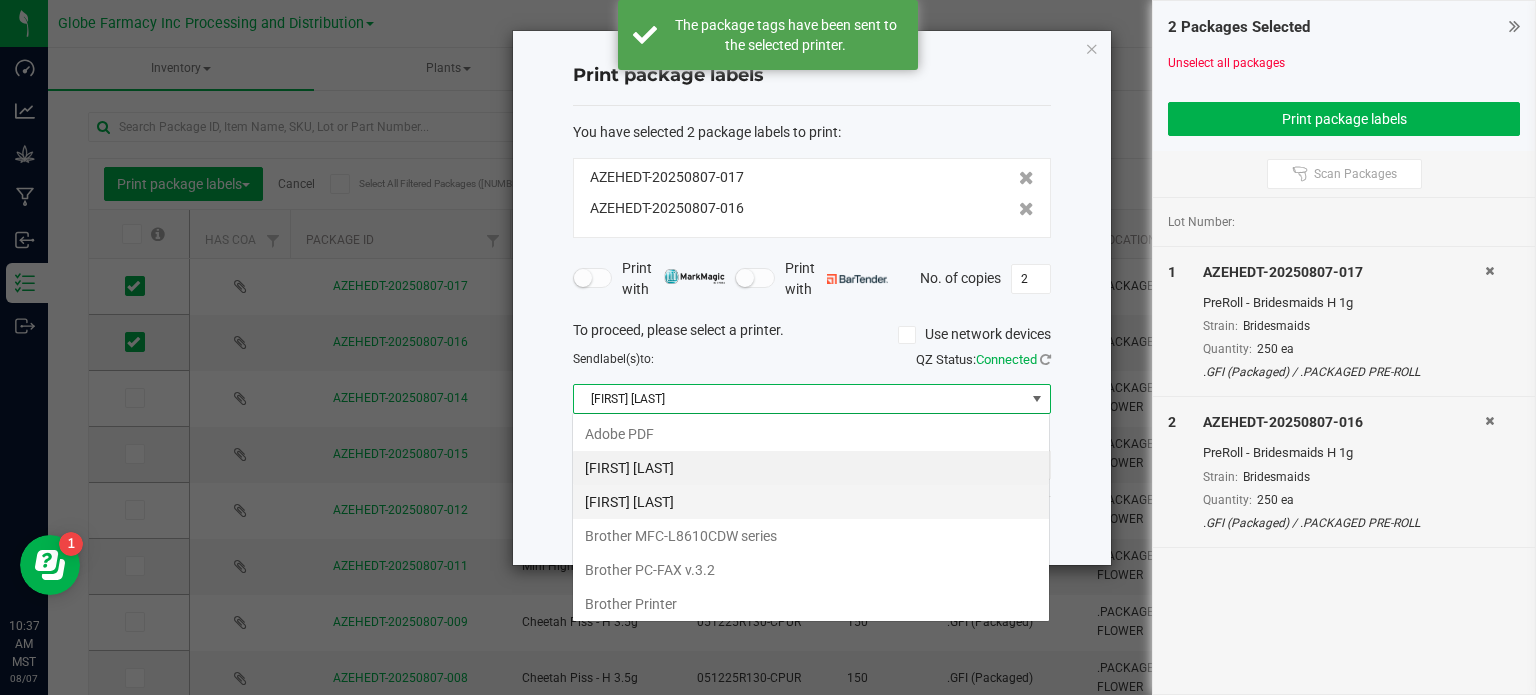 scroll, scrollTop: 99970, scrollLeft: 99521, axis: both 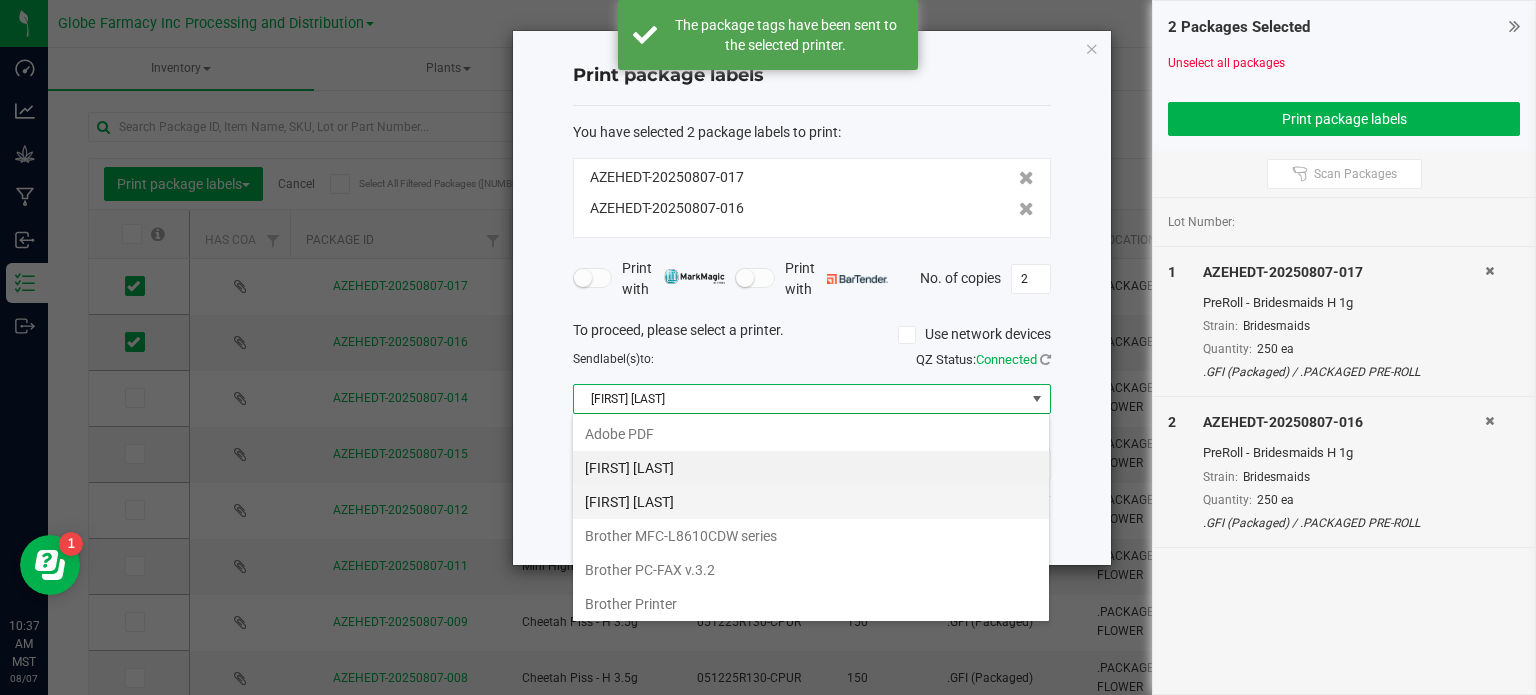 click on "[FIRST] [LAST]" at bounding box center (811, 502) 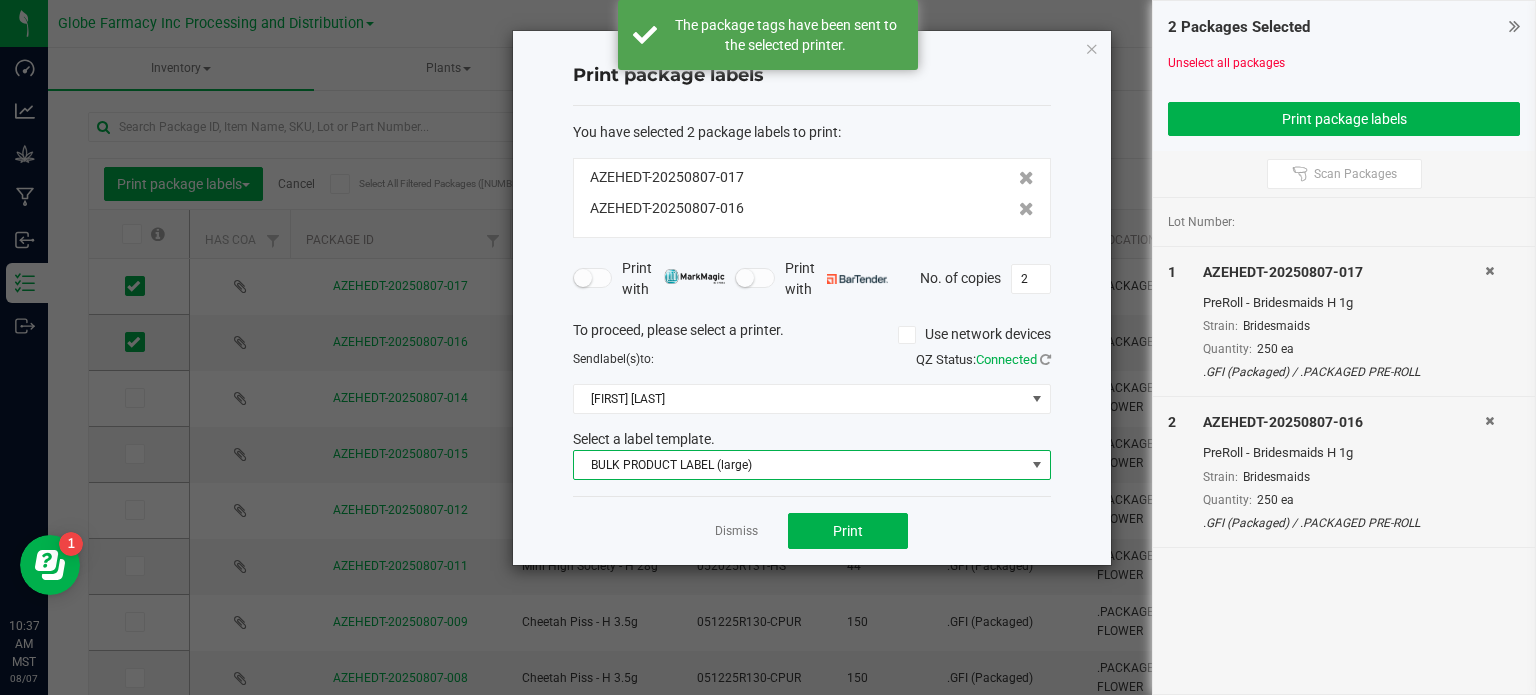 click on "BULK PRODUCT LABEL (large)" at bounding box center [799, 465] 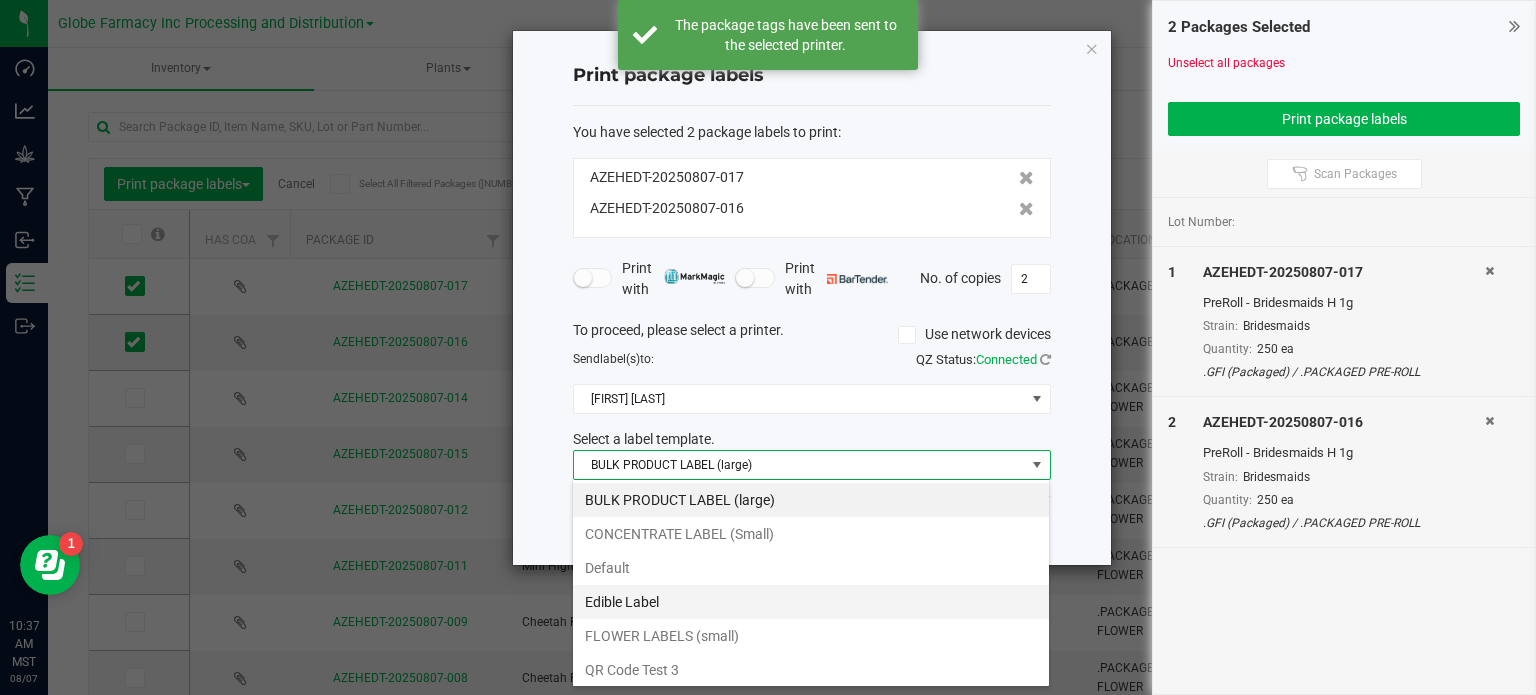 scroll, scrollTop: 99970, scrollLeft: 99521, axis: both 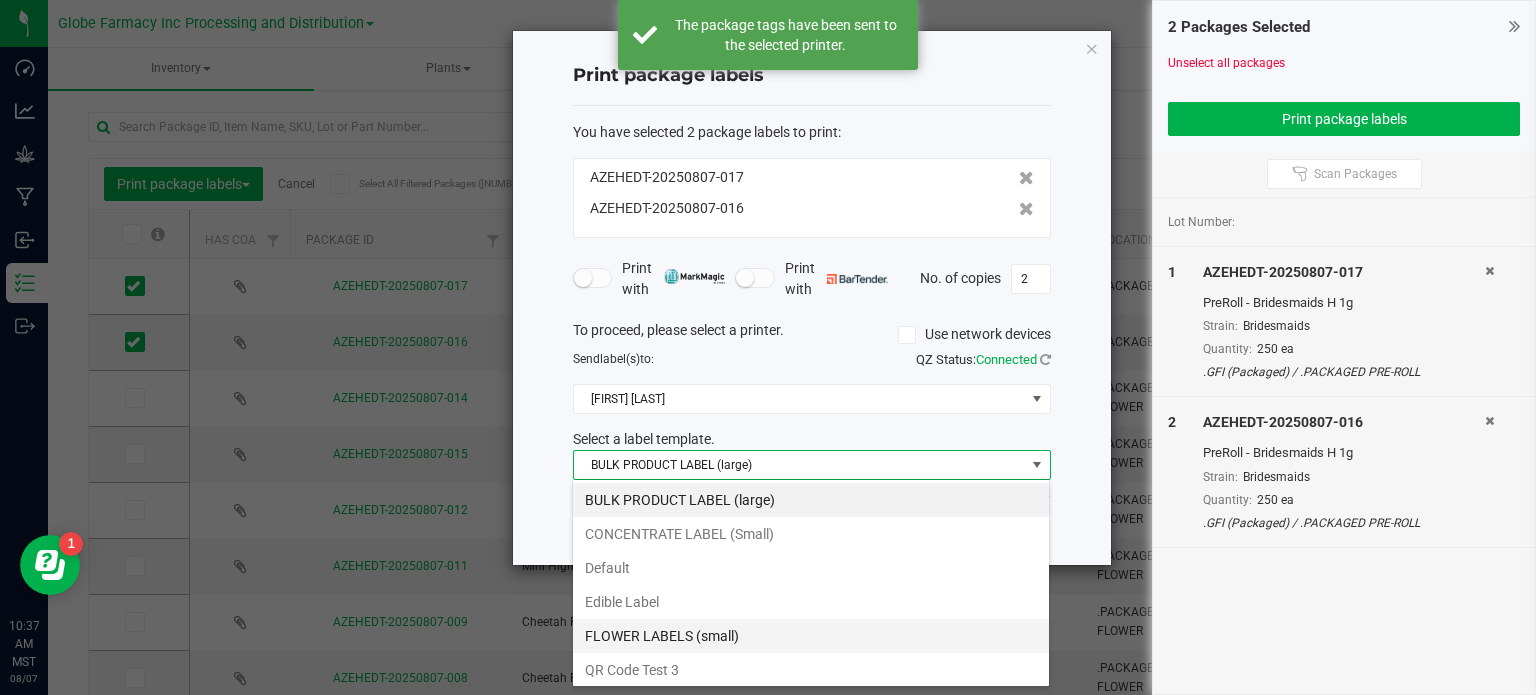 click on "FLOWER LABELS  (small)" at bounding box center (811, 636) 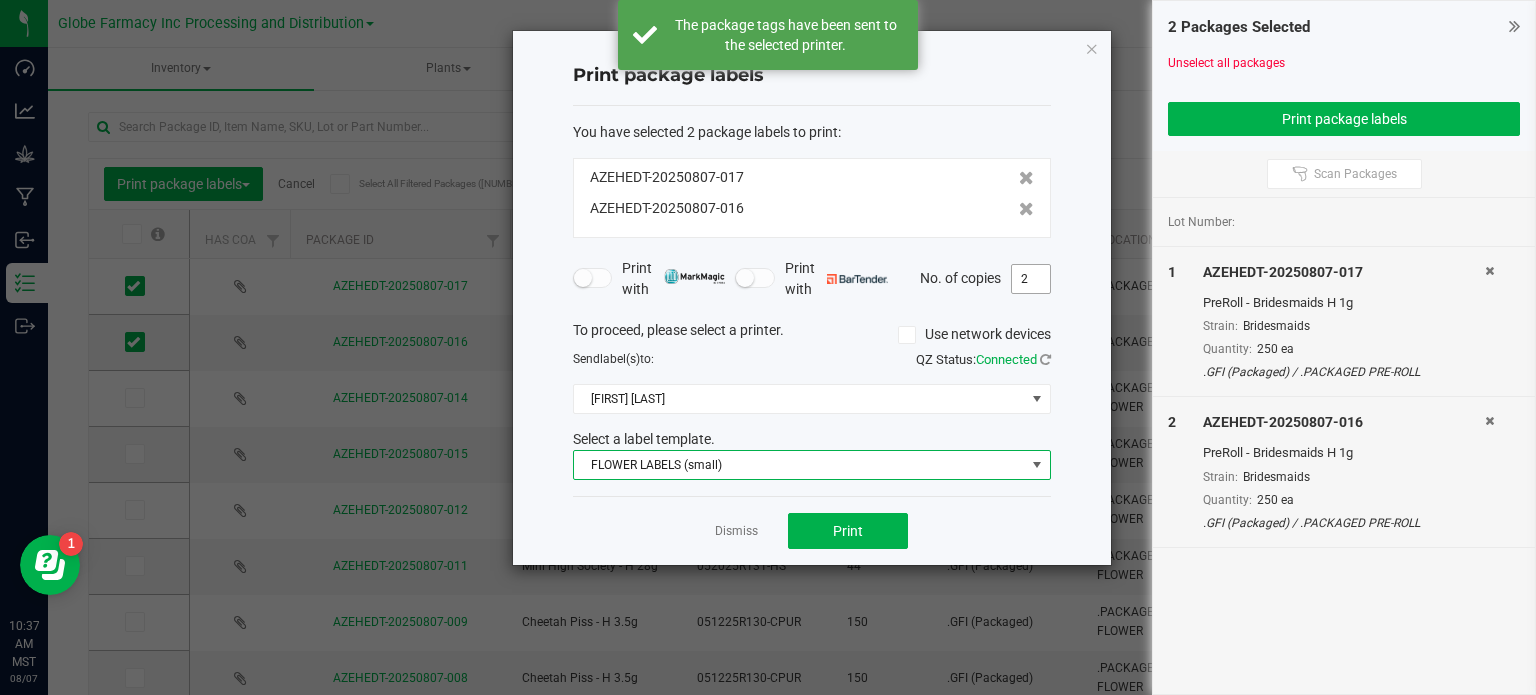click on "2" at bounding box center (1031, 279) 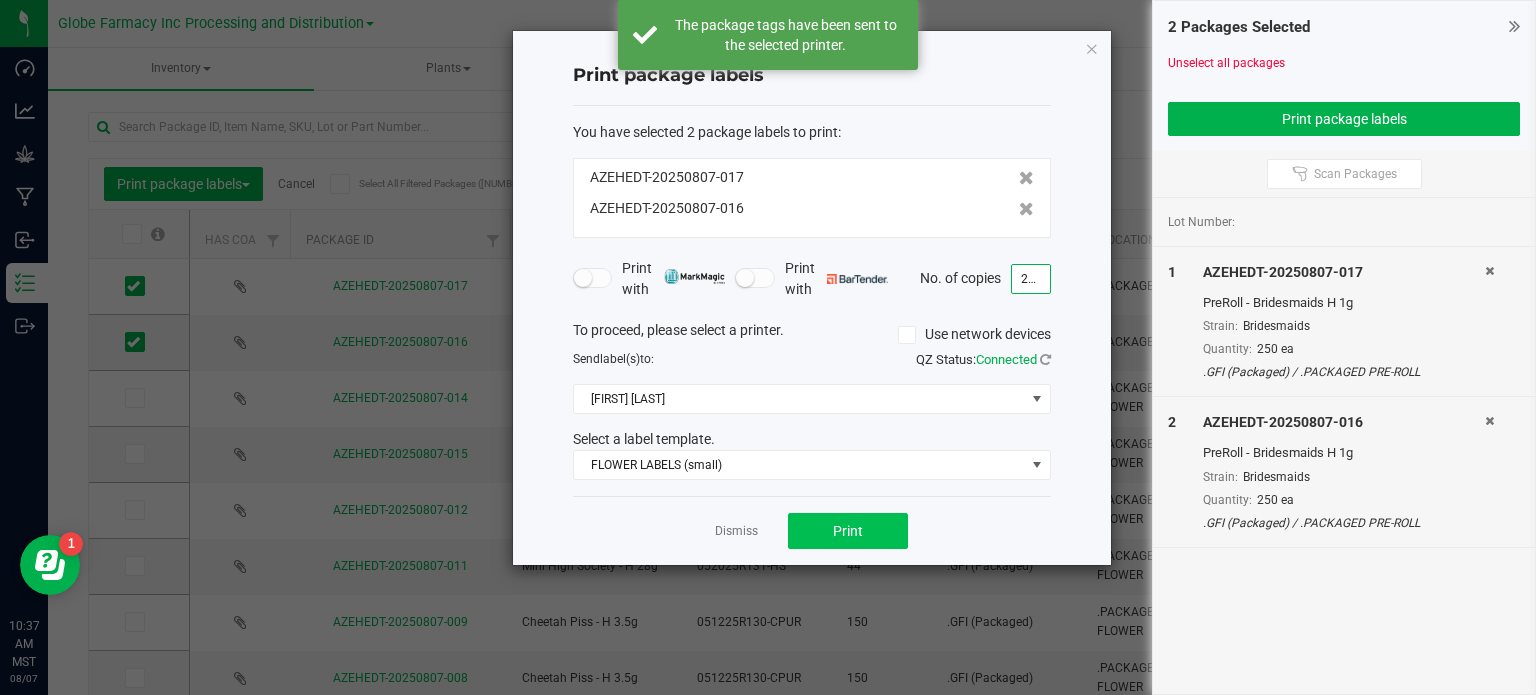 type on "250" 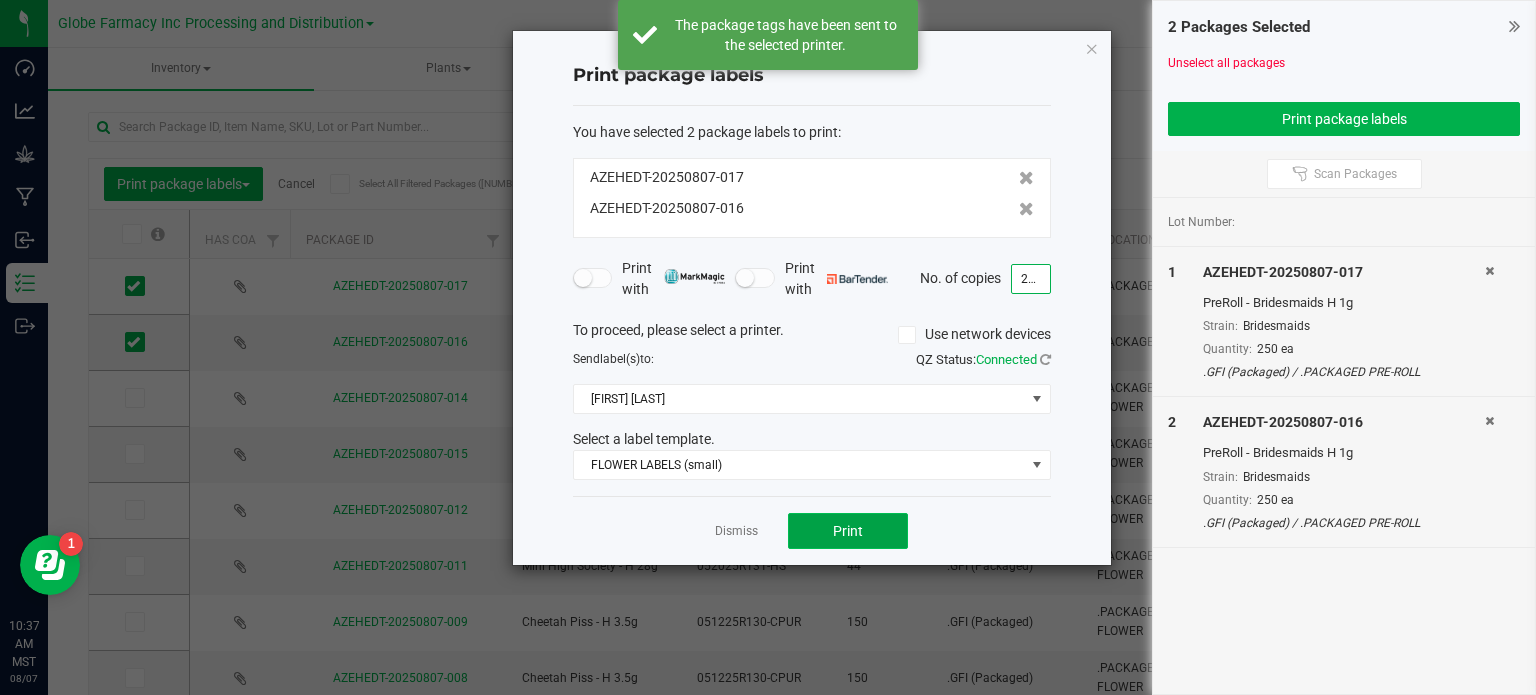 click on "Print" 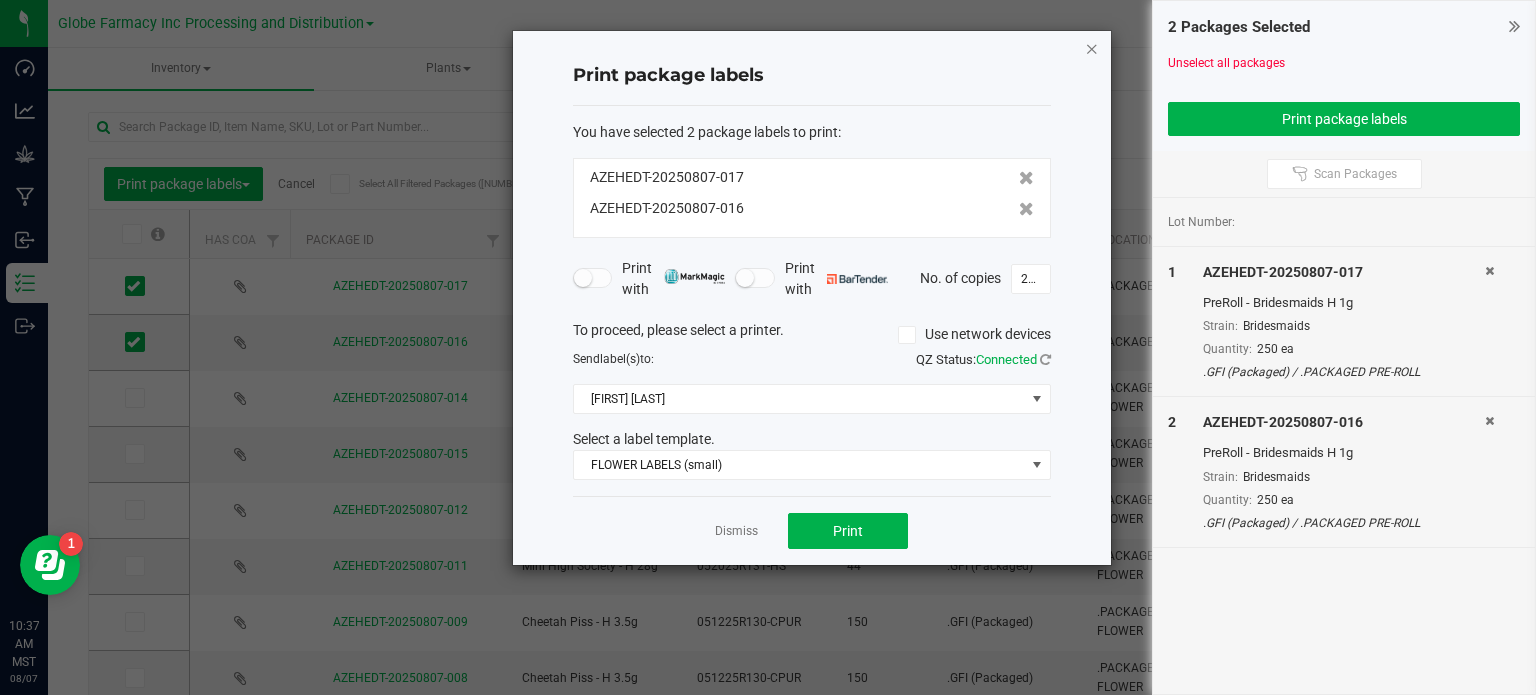 click 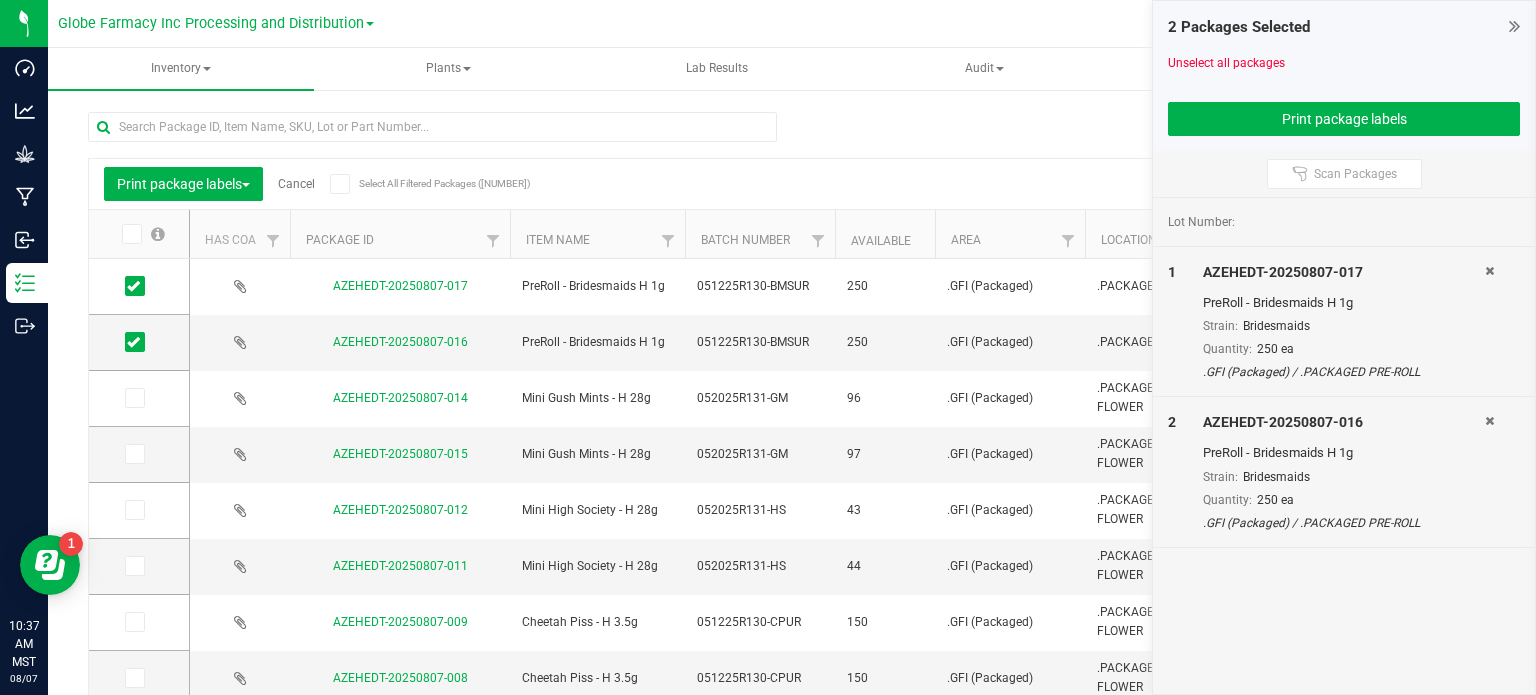 click on "Cancel" at bounding box center (296, 184) 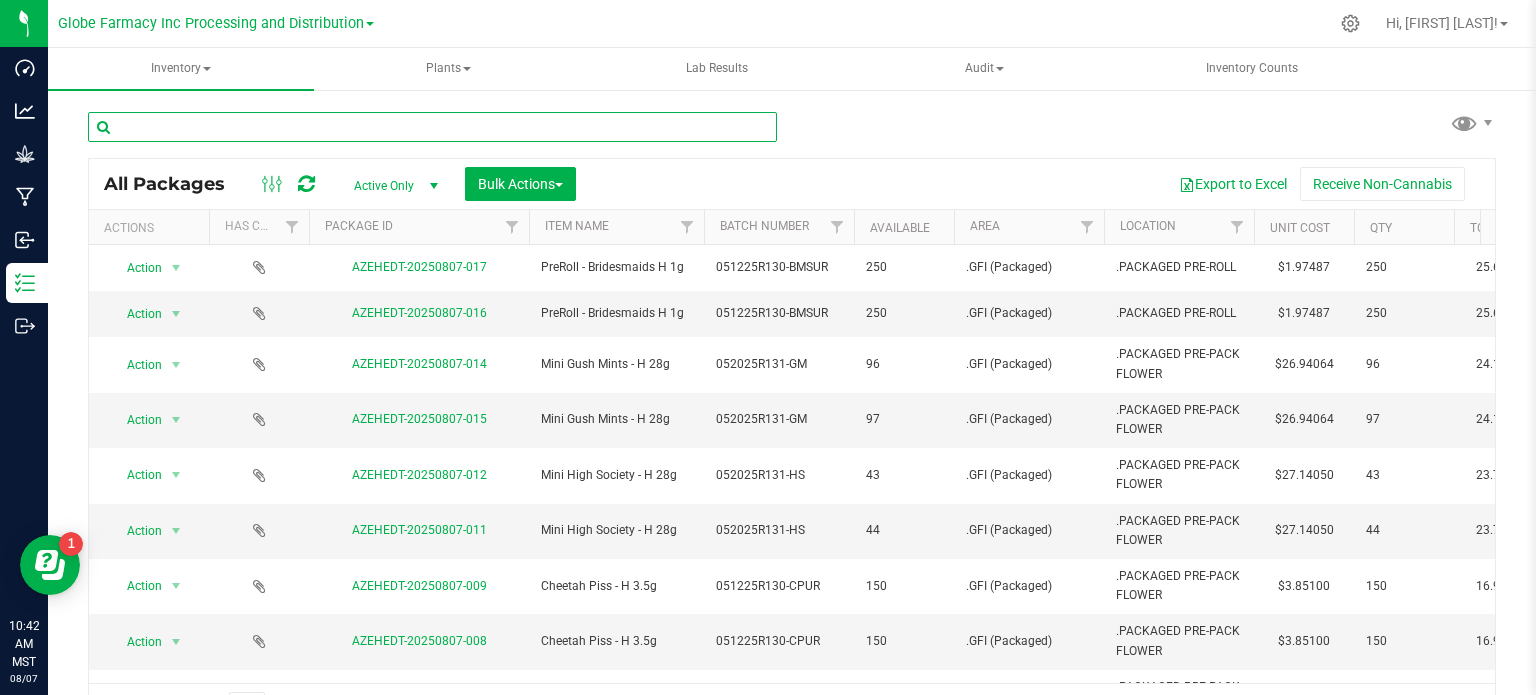 click at bounding box center (432, 127) 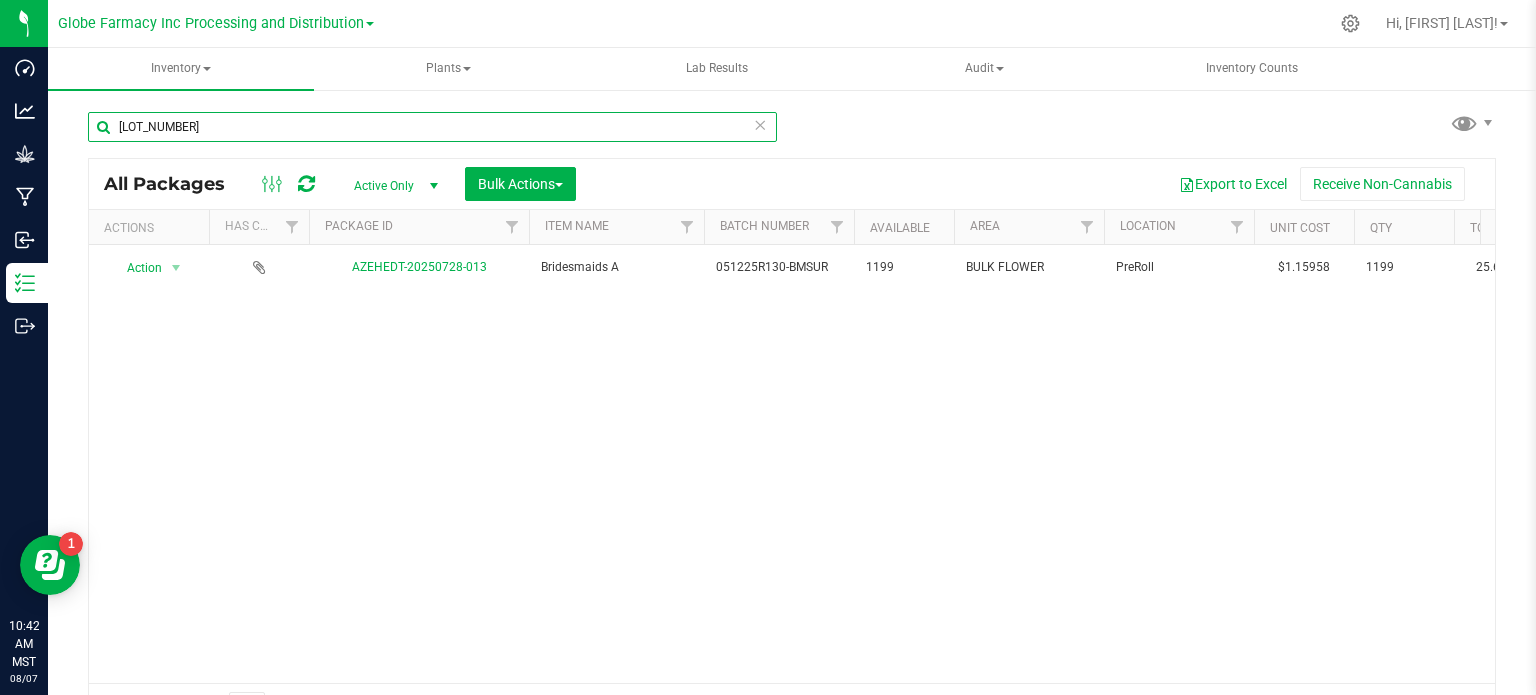 type on "[LOT_NUMBER]" 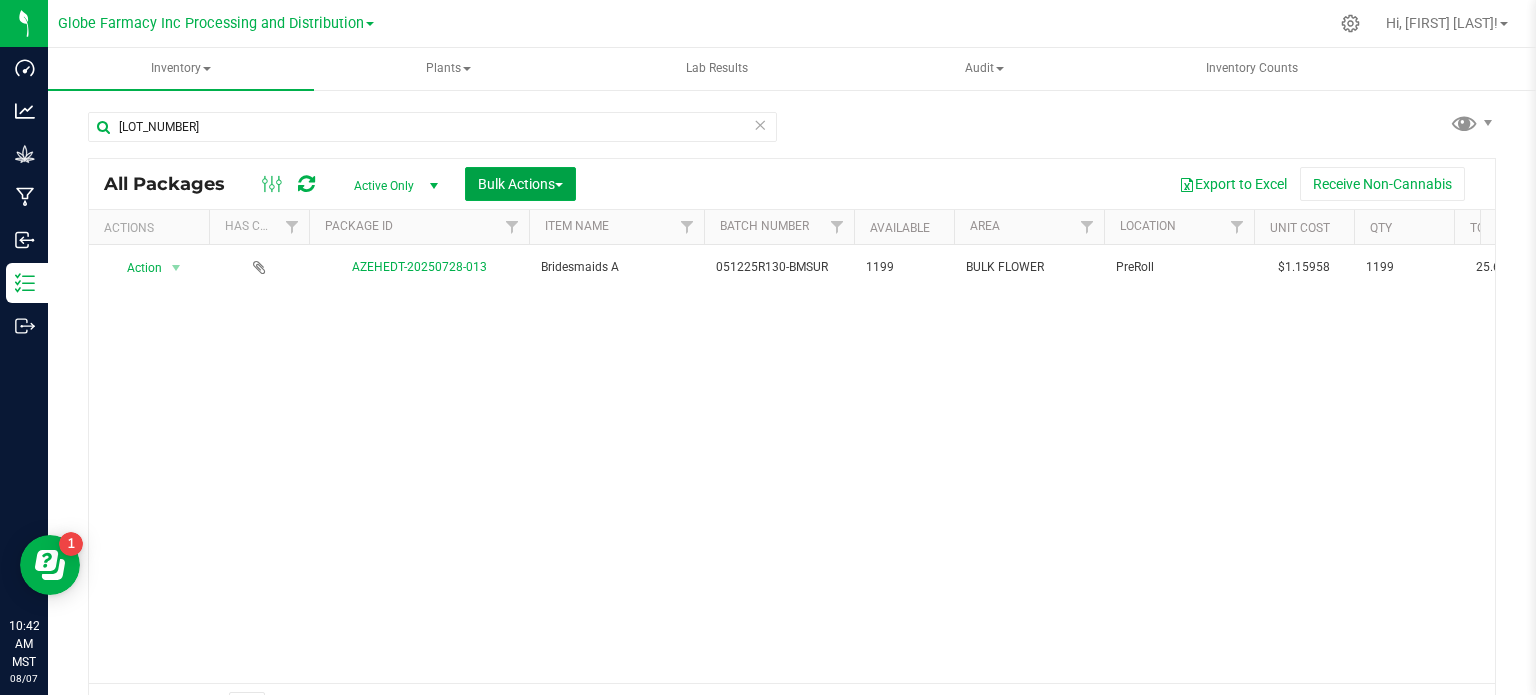 click on "Bulk Actions" at bounding box center (520, 184) 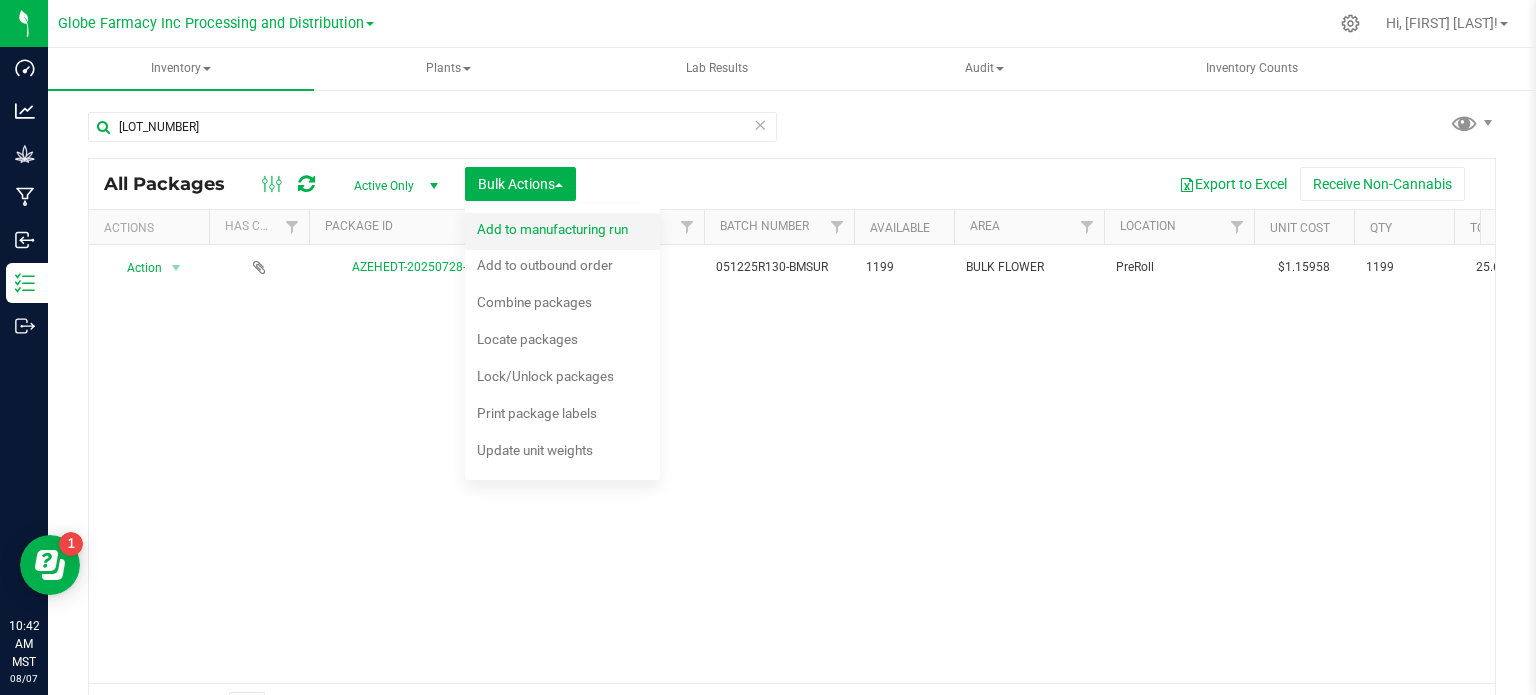 click on "Add to manufacturing run" at bounding box center (552, 229) 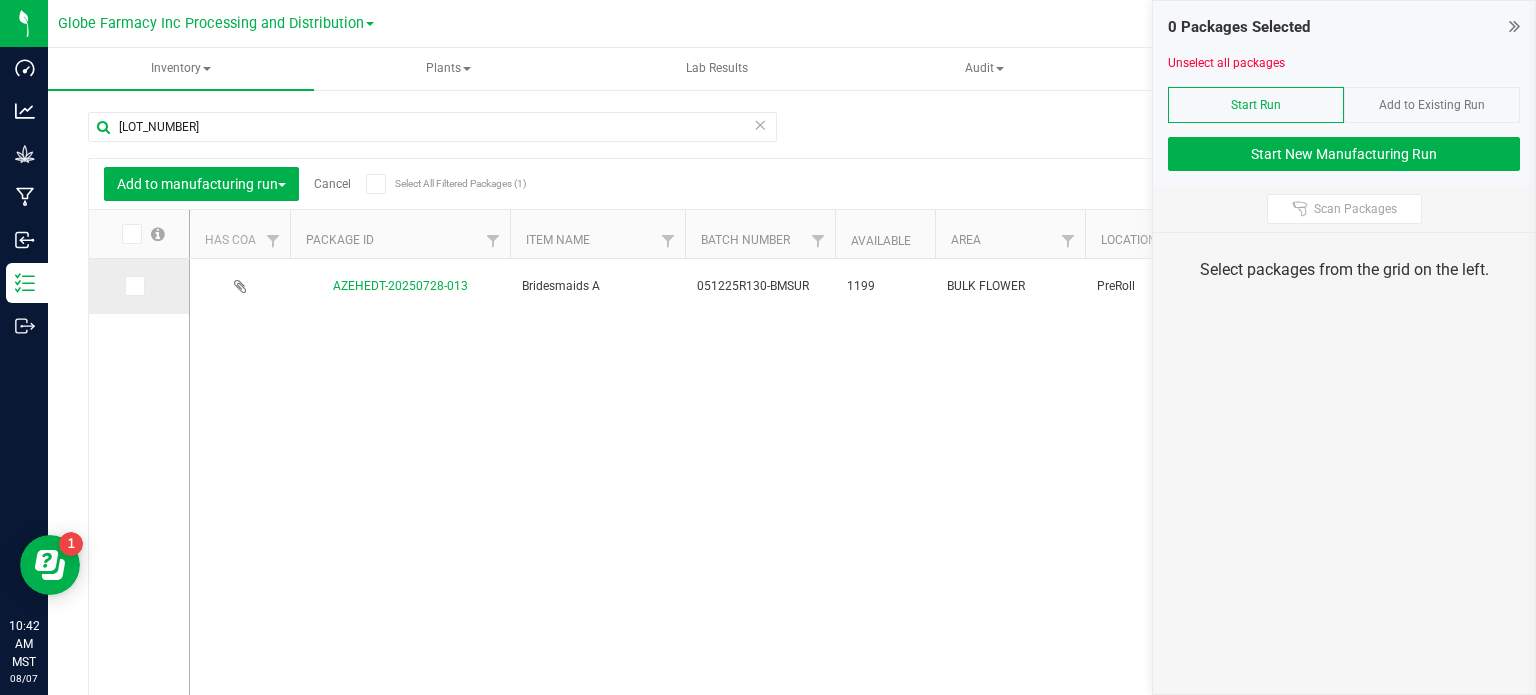 drag, startPoint x: 136, startPoint y: 289, endPoint x: 174, endPoint y: 288, distance: 38.013157 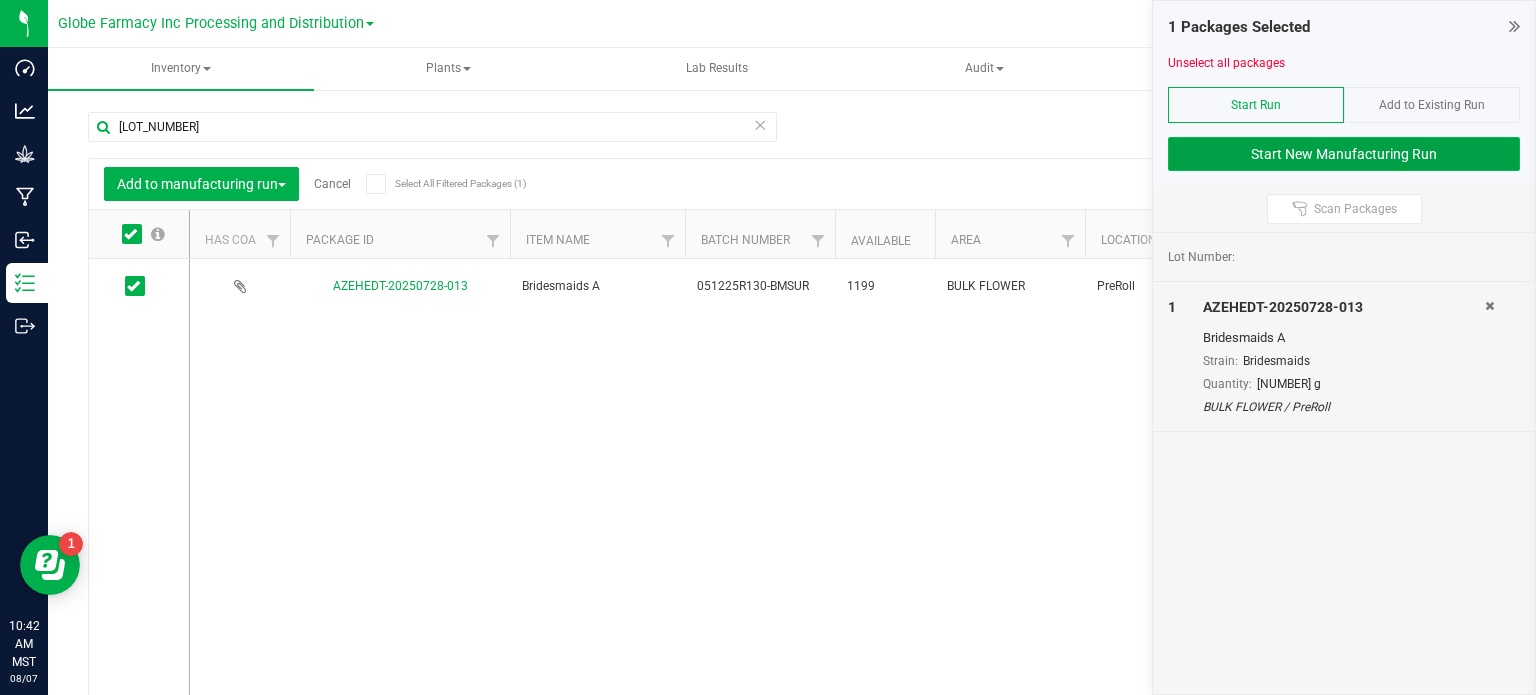 click on "Start New Manufacturing Run" at bounding box center (1344, 154) 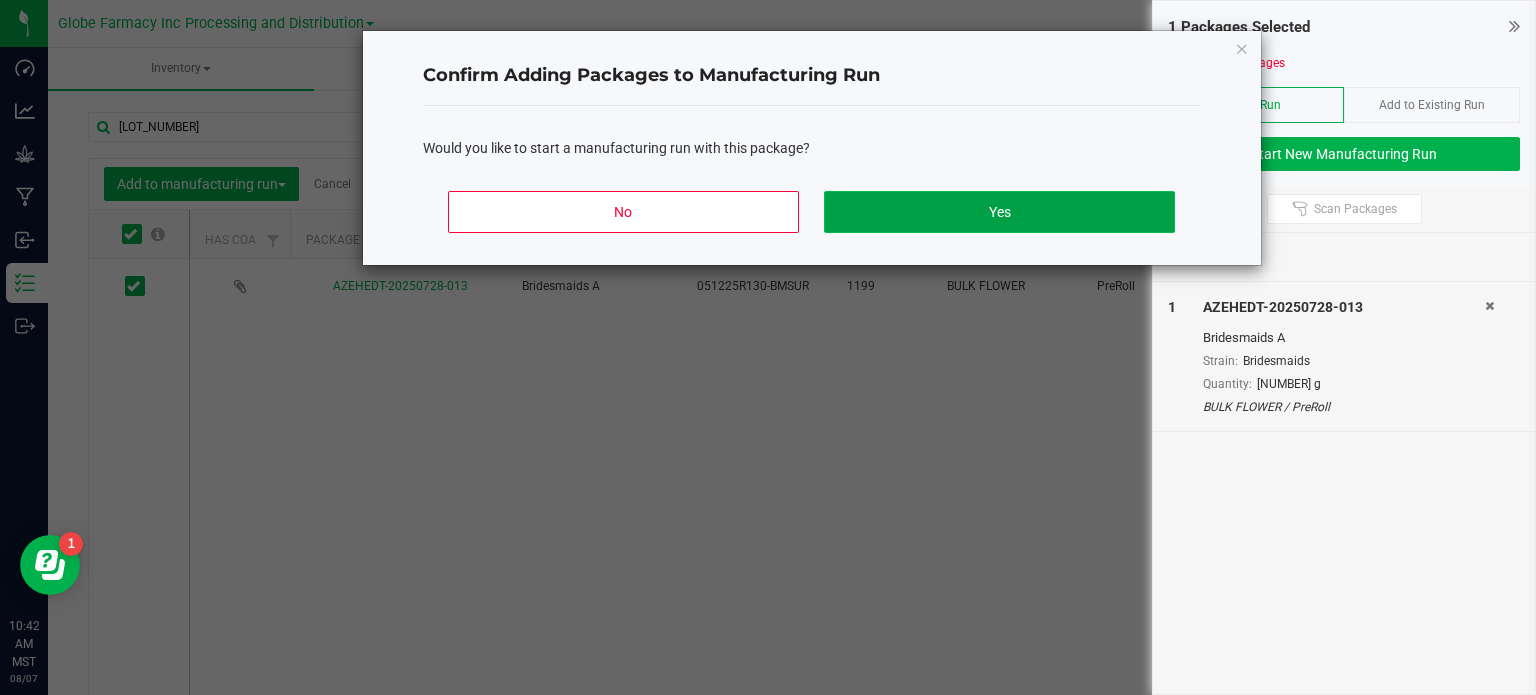 click on "Yes" 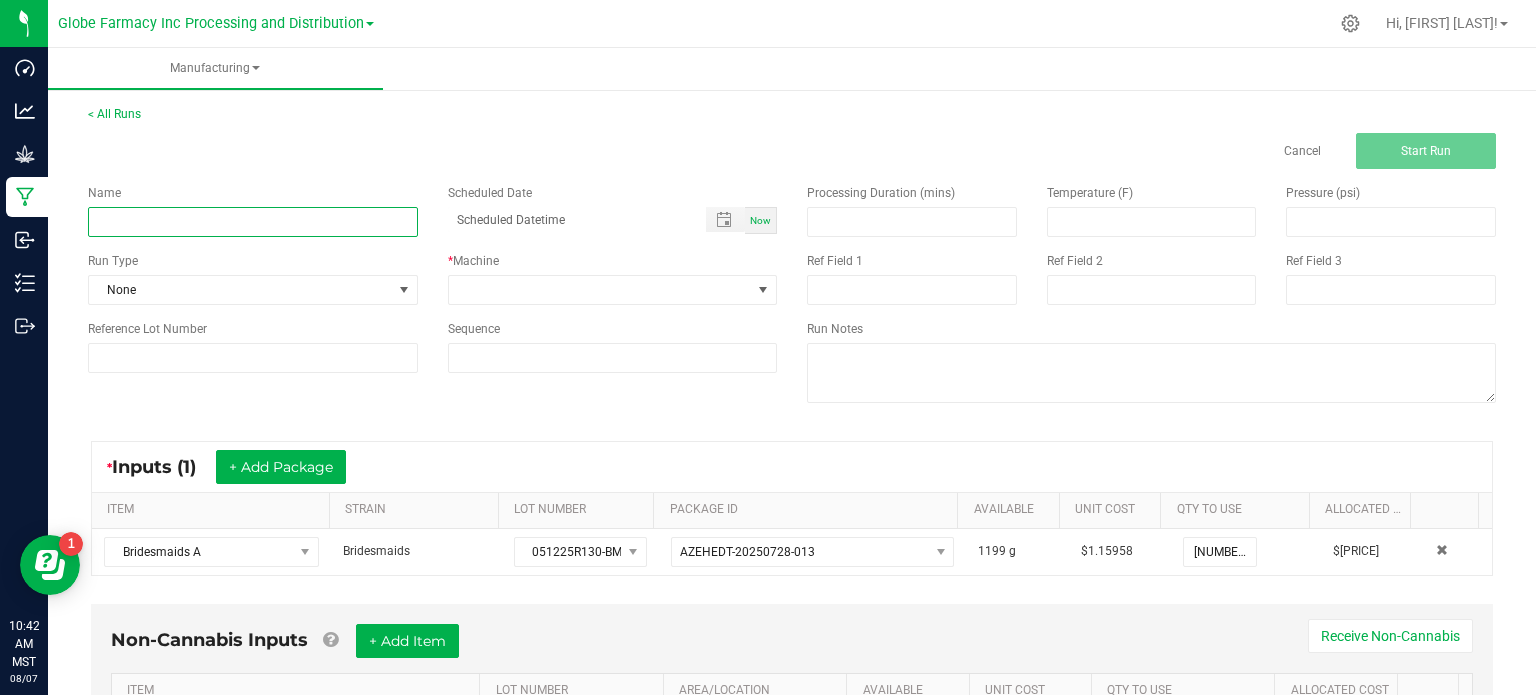 click at bounding box center (253, 222) 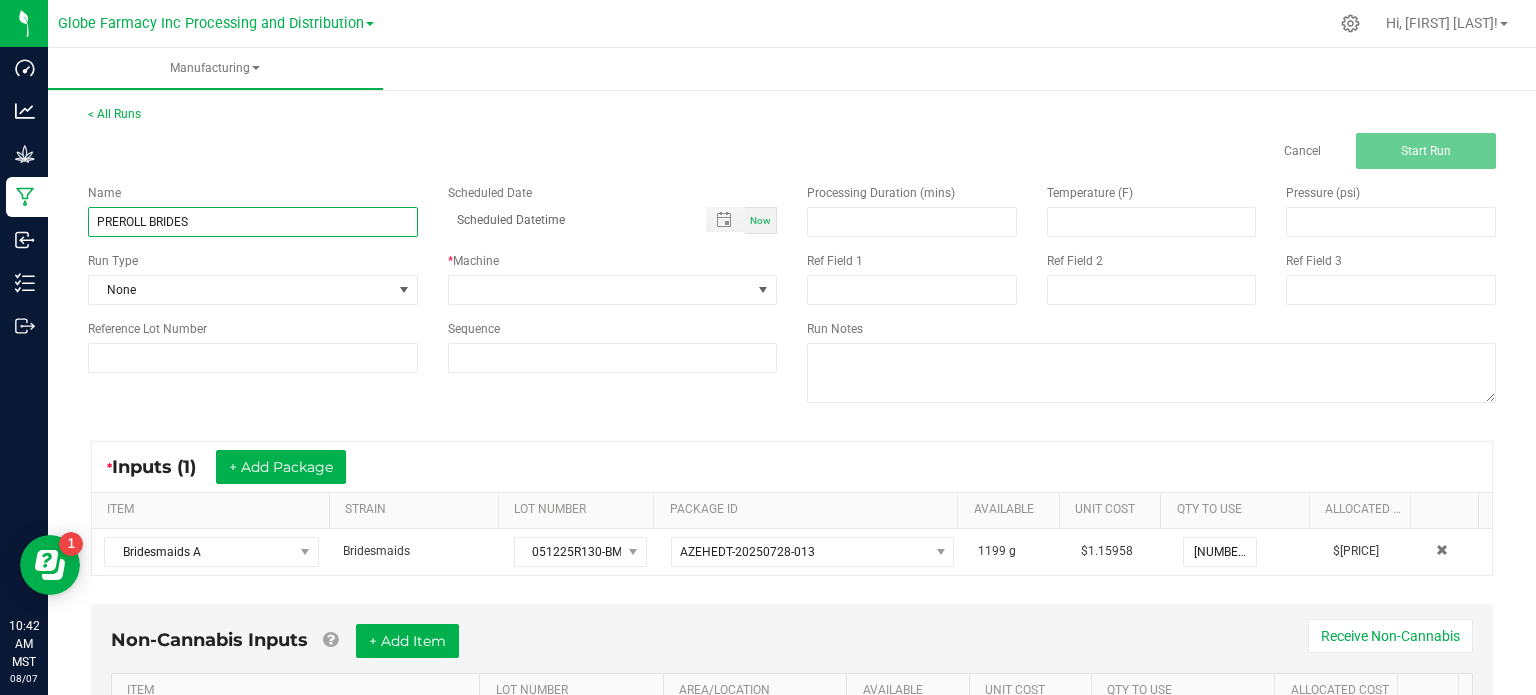 type on "PREROLL BRIDESMAIDS 1G" 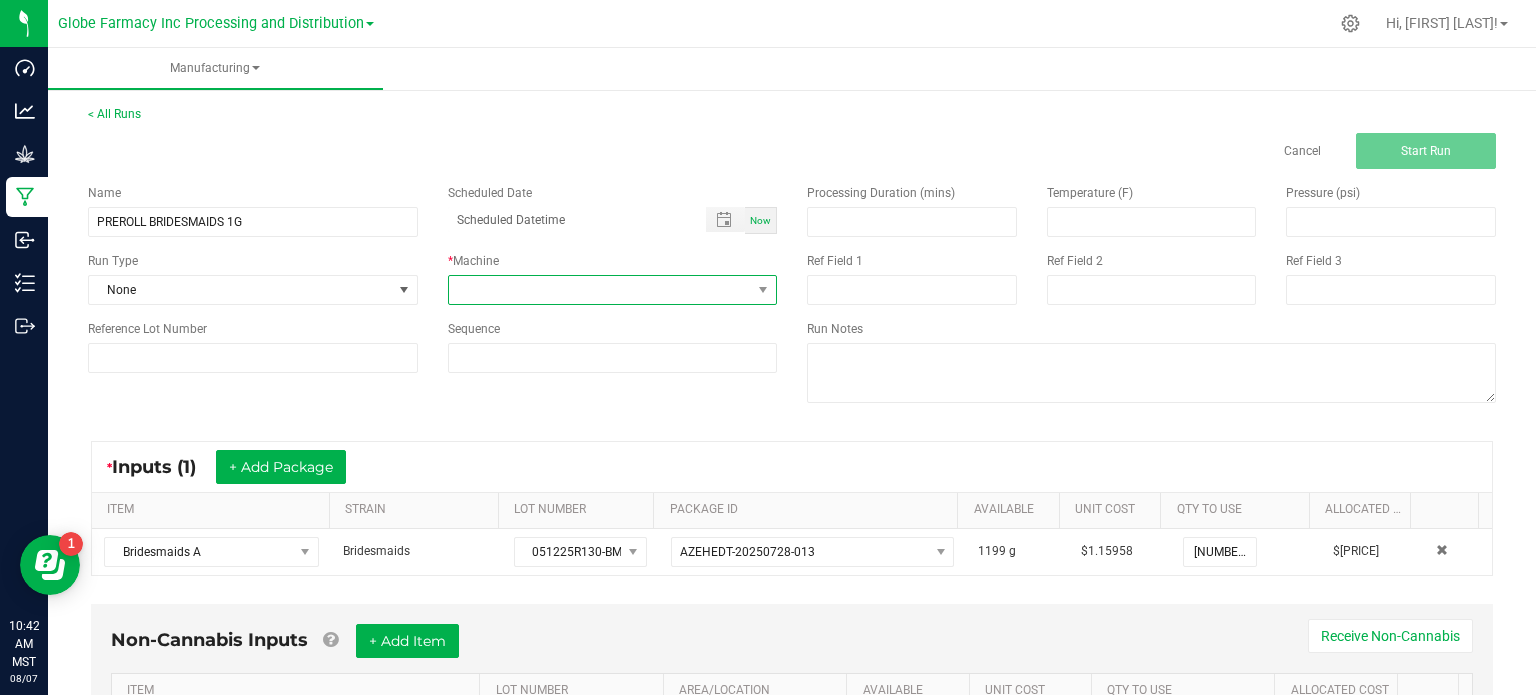 click at bounding box center [600, 290] 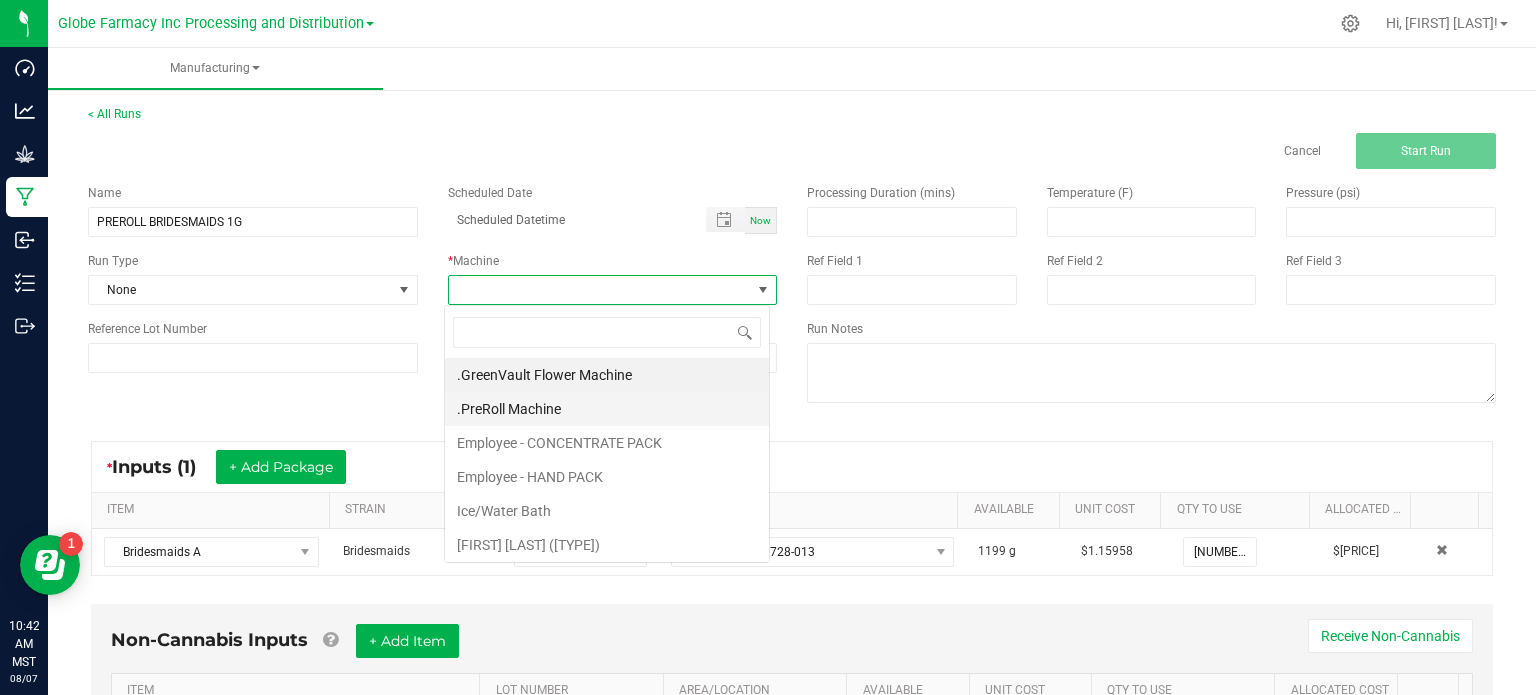 scroll, scrollTop: 99970, scrollLeft: 99674, axis: both 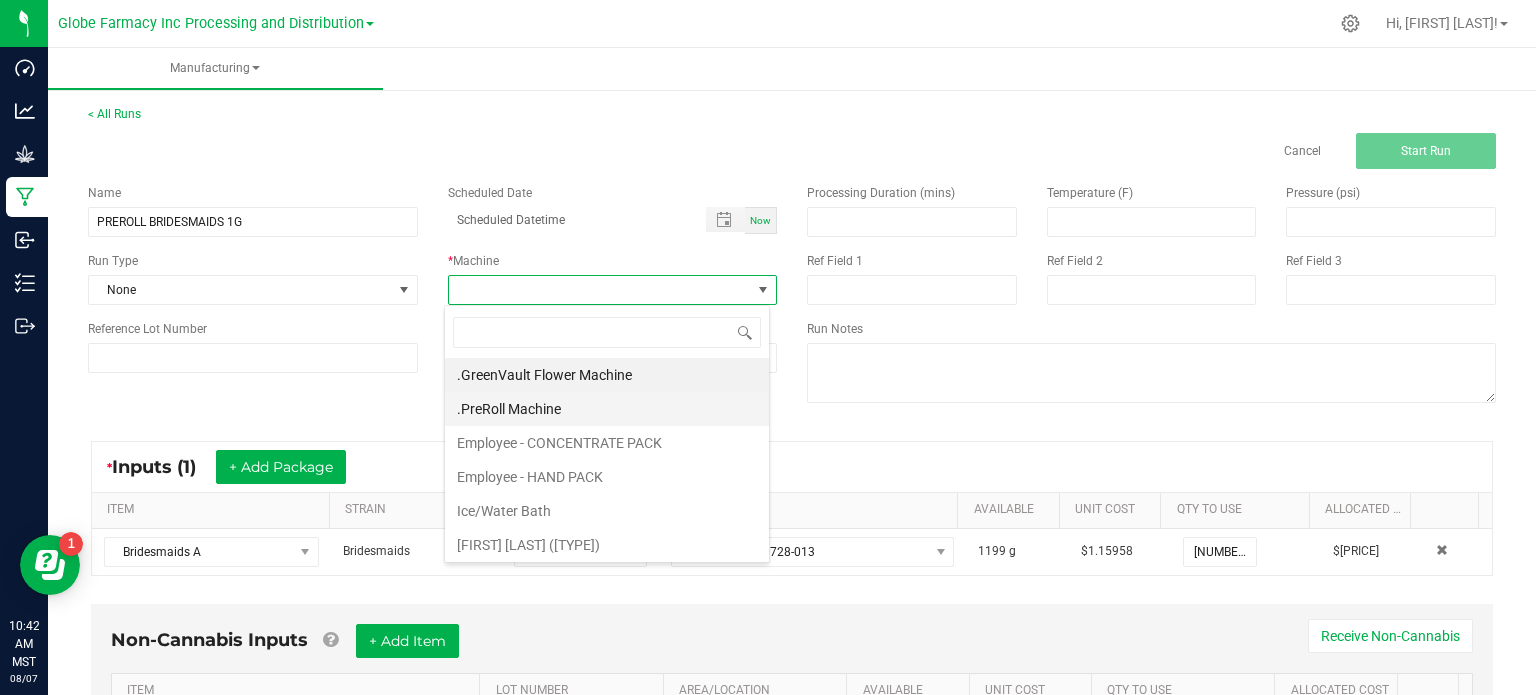 click on ".PreRoll Machine" at bounding box center [607, 409] 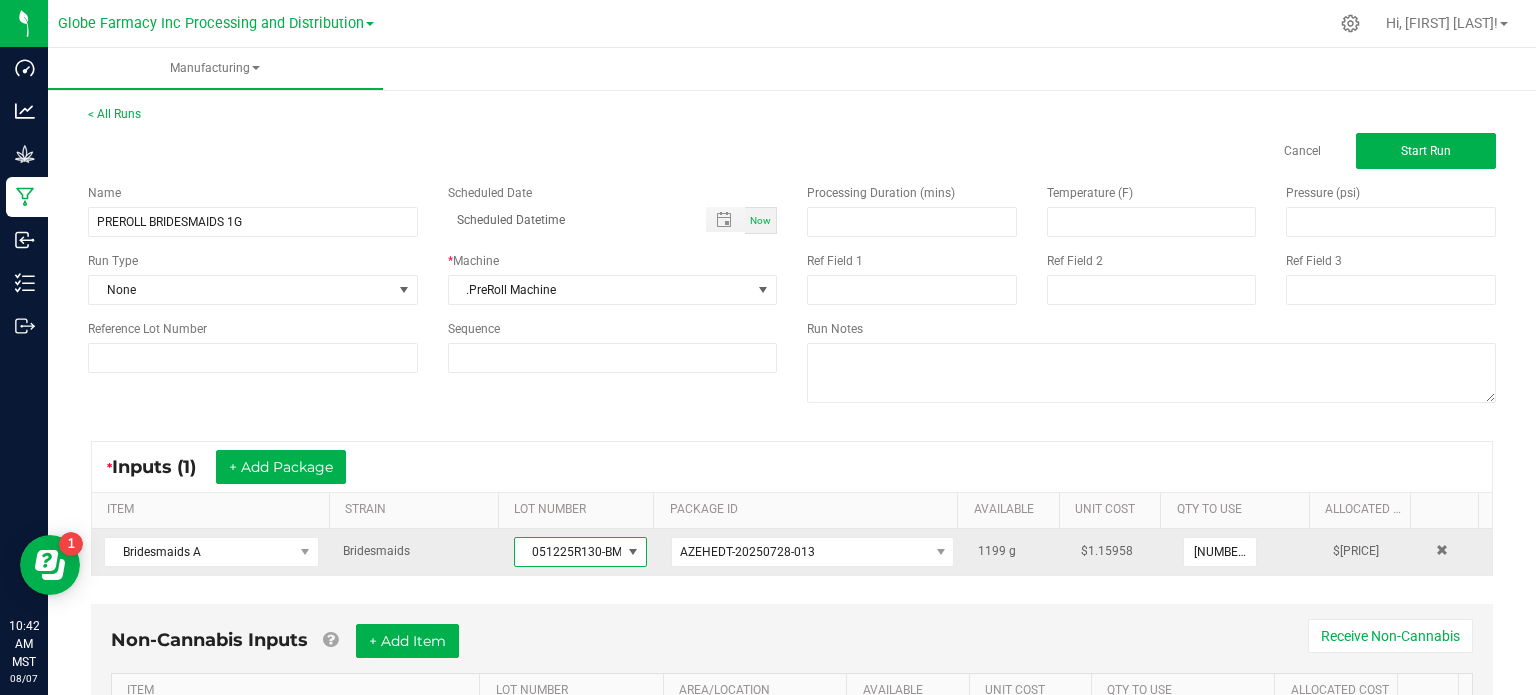 click on "051225R130-BMSUR" at bounding box center (568, 552) 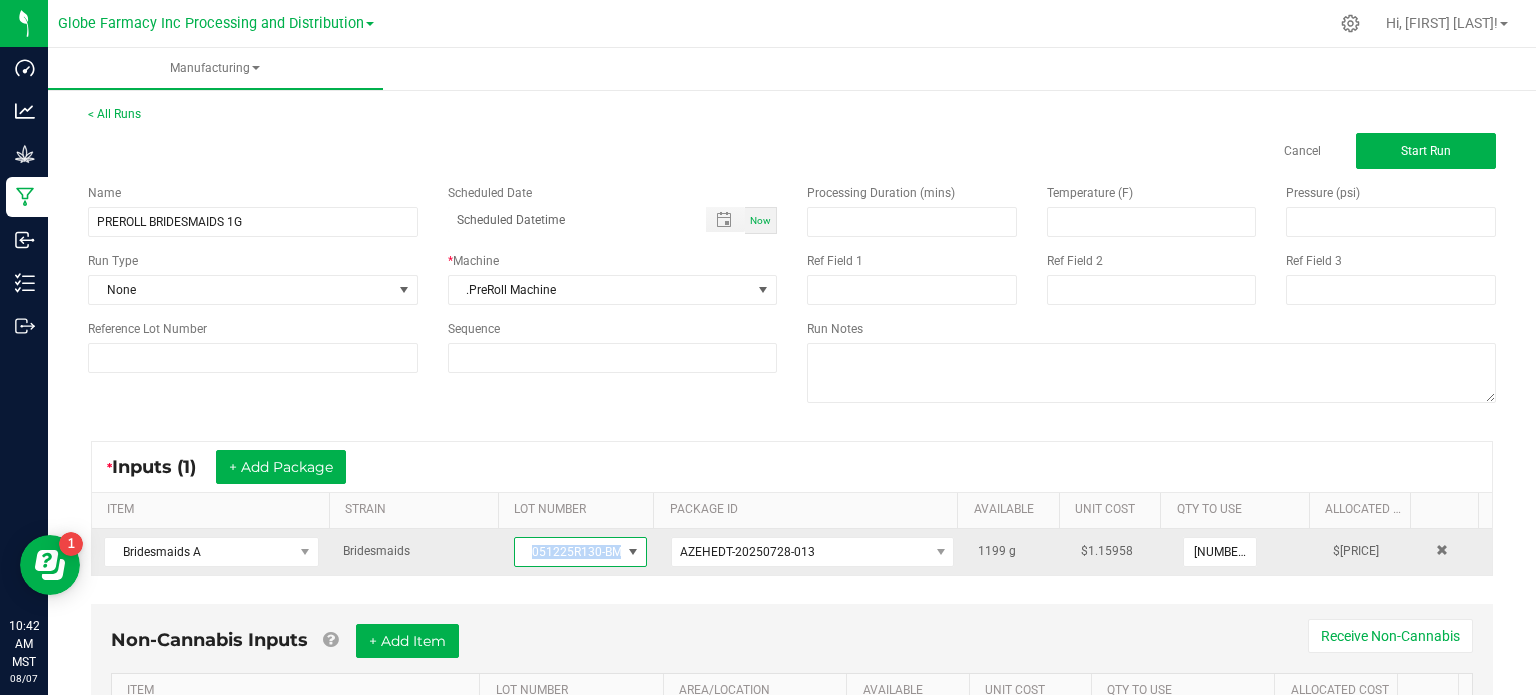 click on "051225R130-BMSUR" at bounding box center [568, 552] 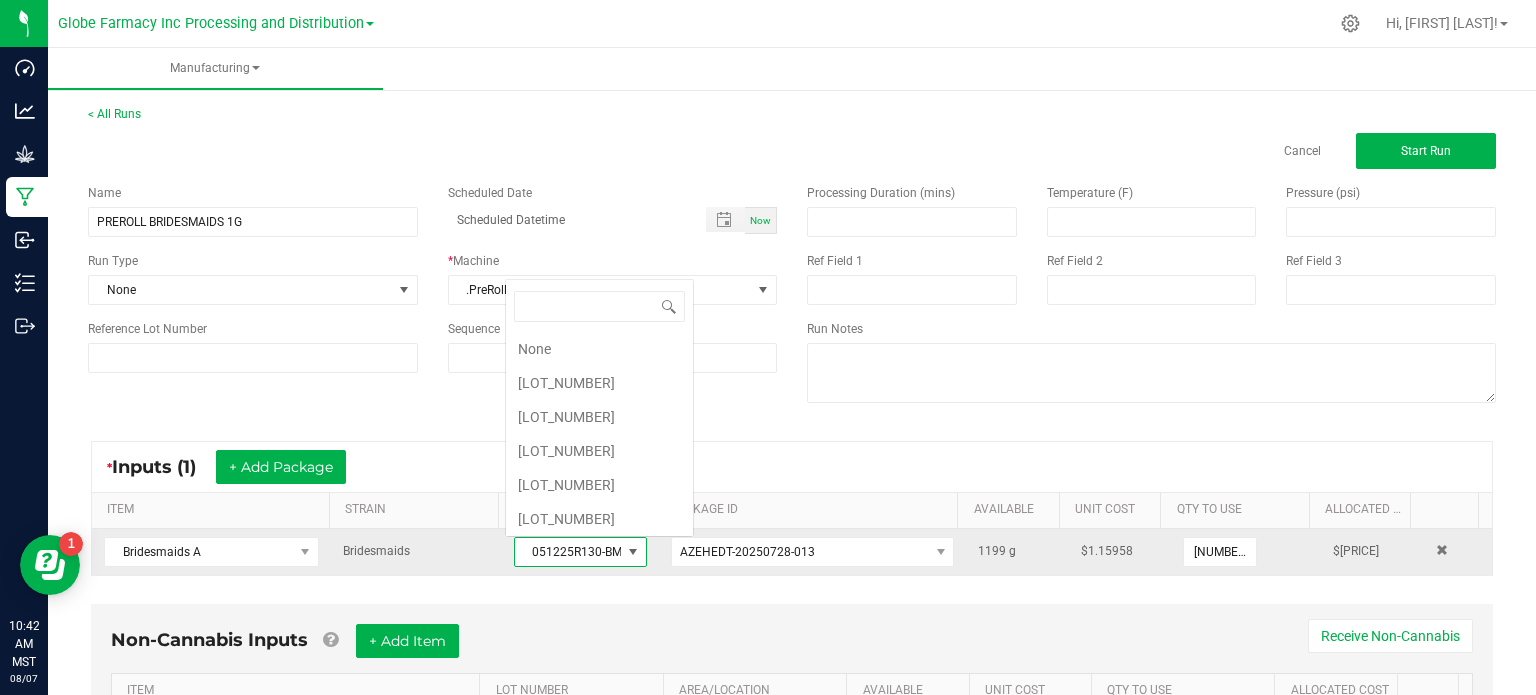 click on "051225R130-BMSUR" at bounding box center [568, 552] 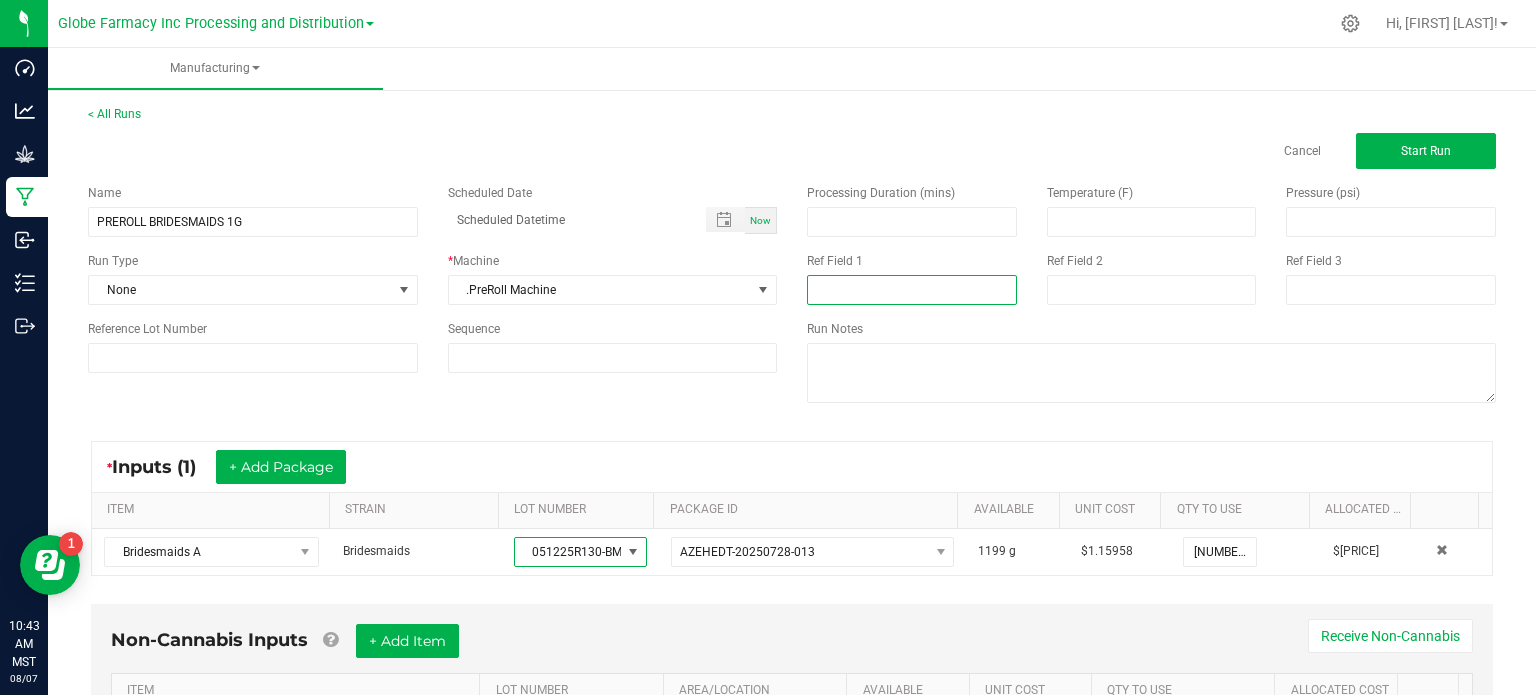 click at bounding box center [912, 290] 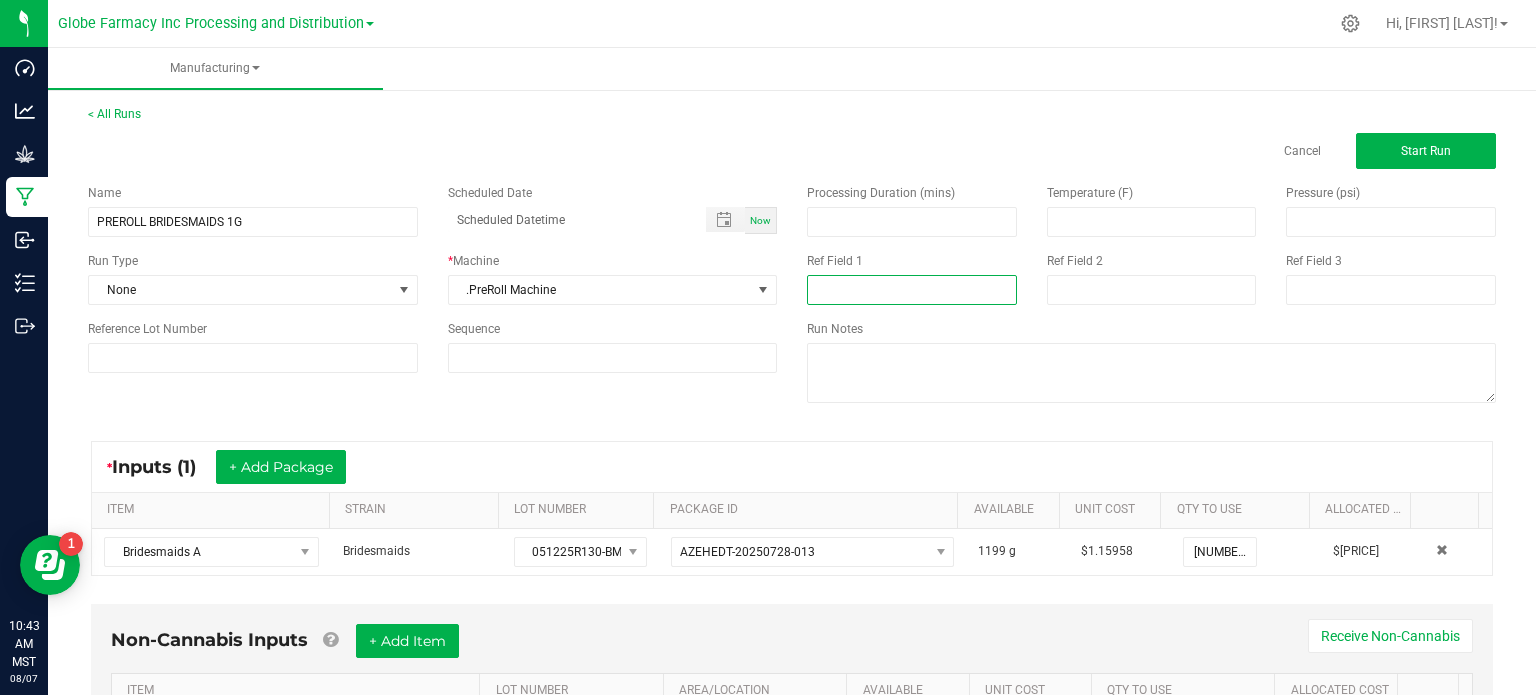 paste on "051225R130-BMSUR" 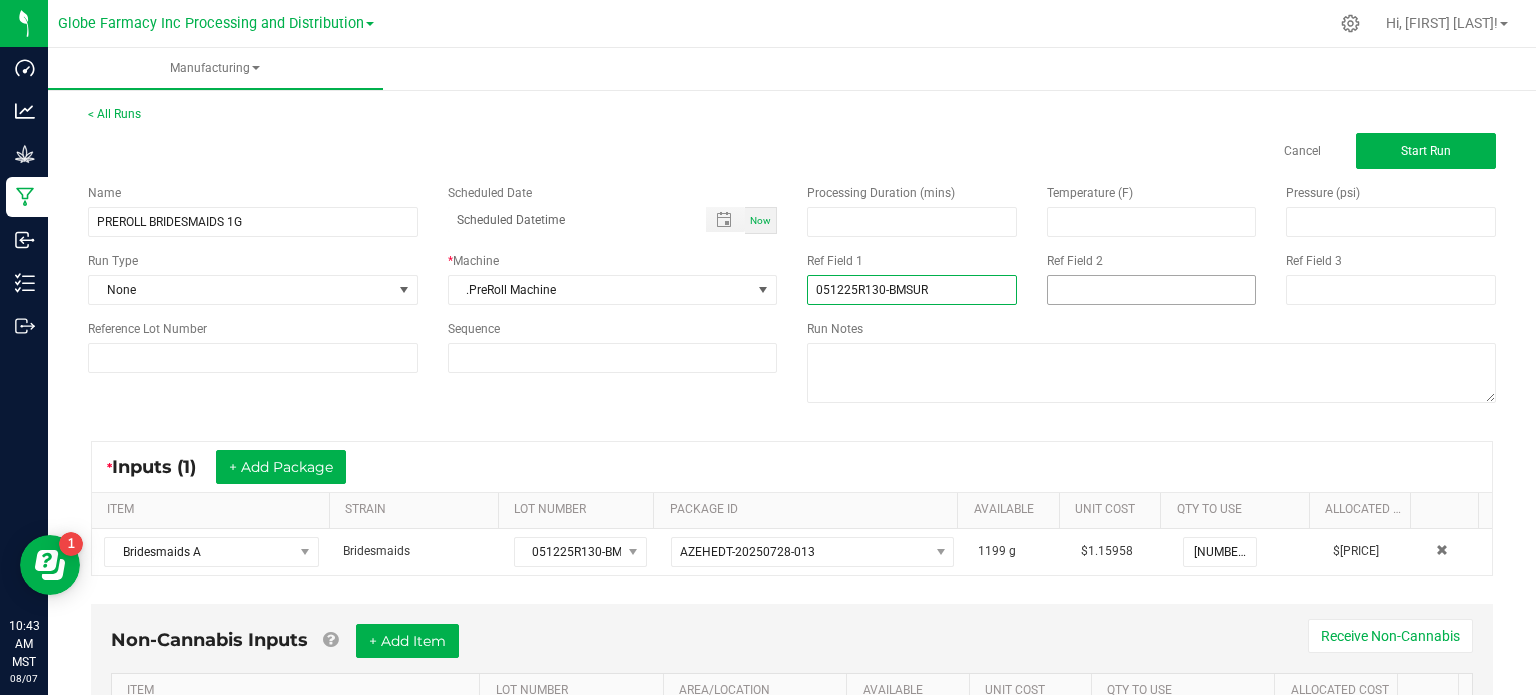 type on "051225R130-BMSUR" 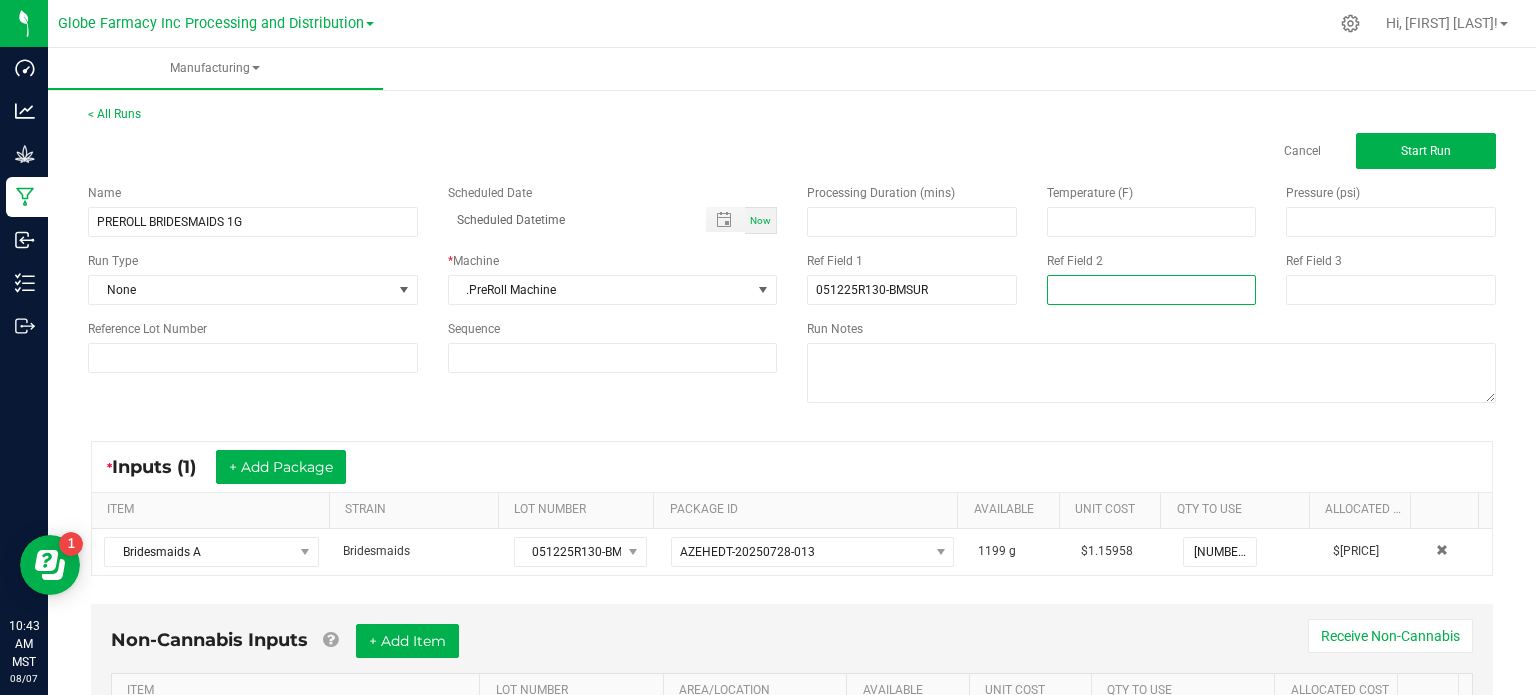 click at bounding box center [1152, 290] 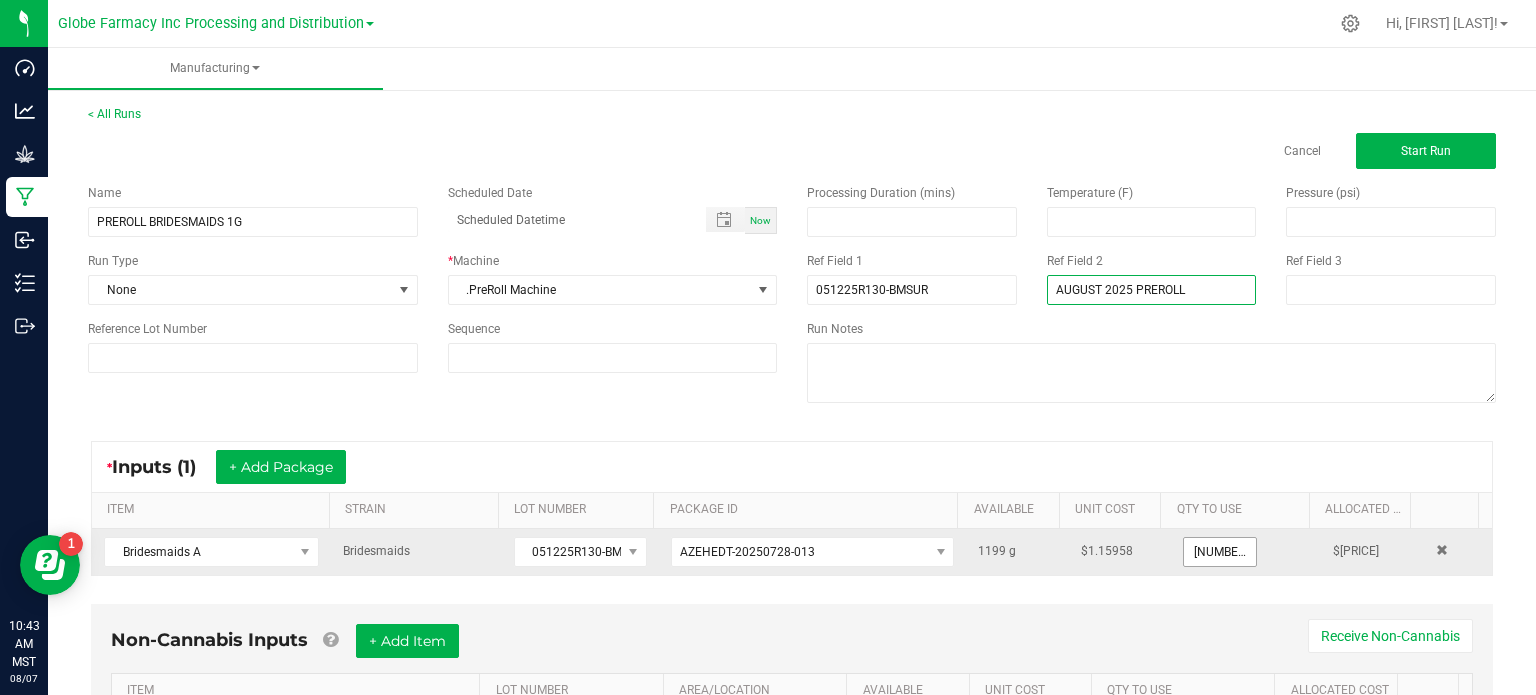type on "AUGUST 2025 PREROLL" 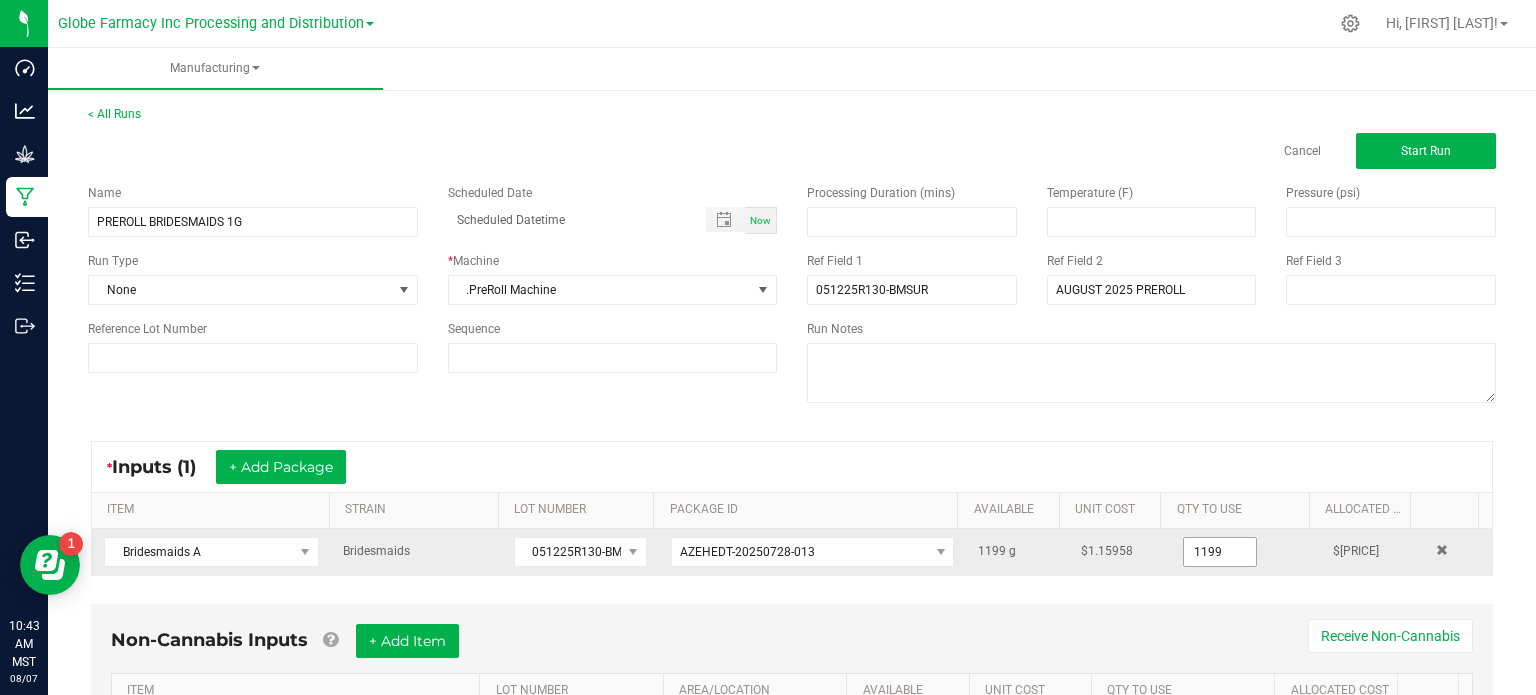 click on "1199" at bounding box center [1220, 552] 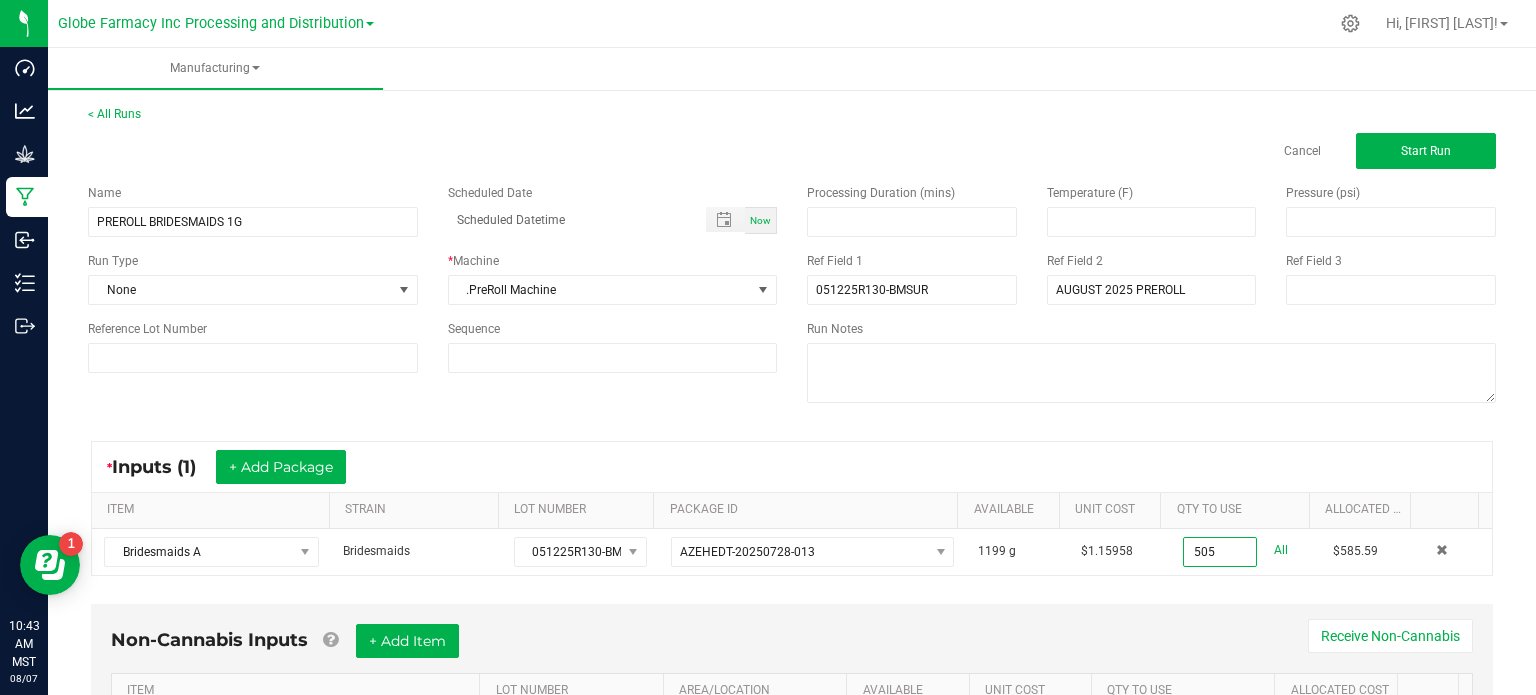 type on "505.0000 g" 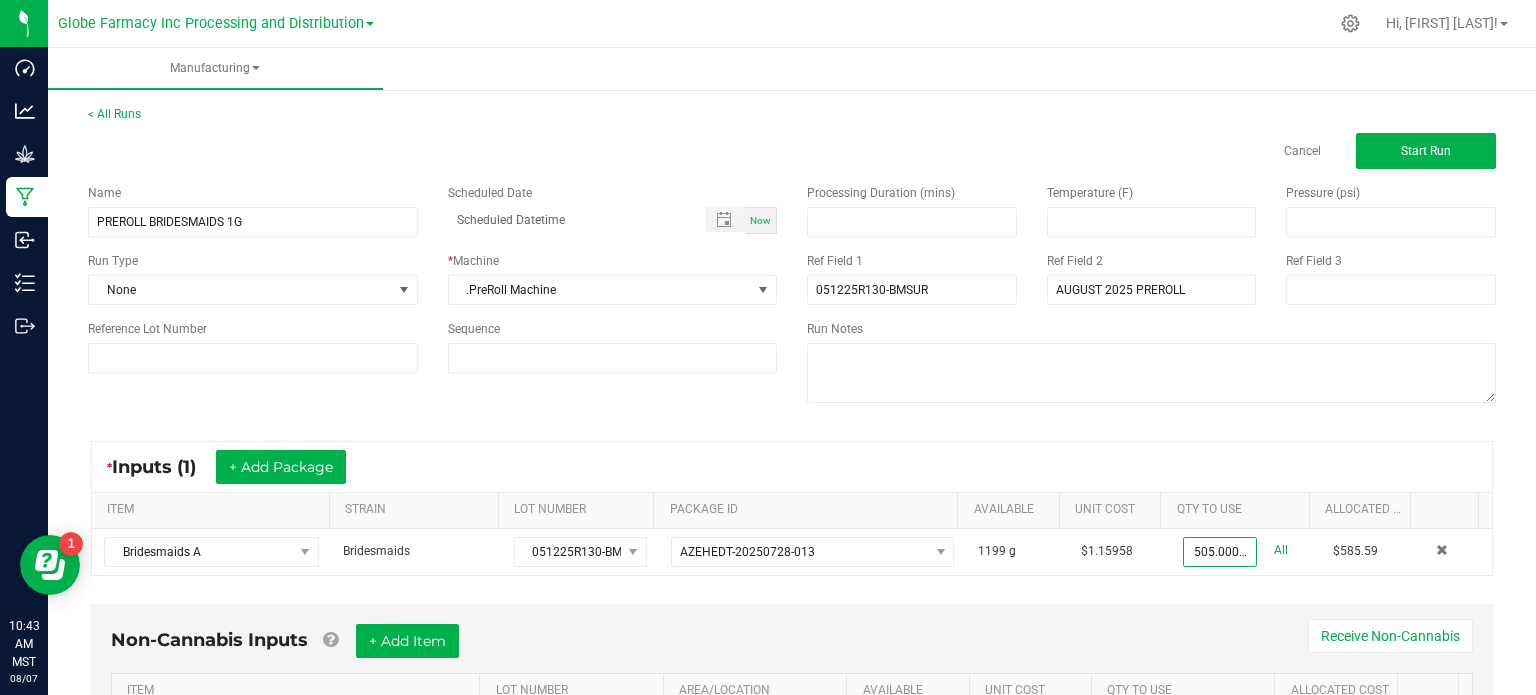 click on "*    Inputs (1)   + Add Package" at bounding box center [792, 467] 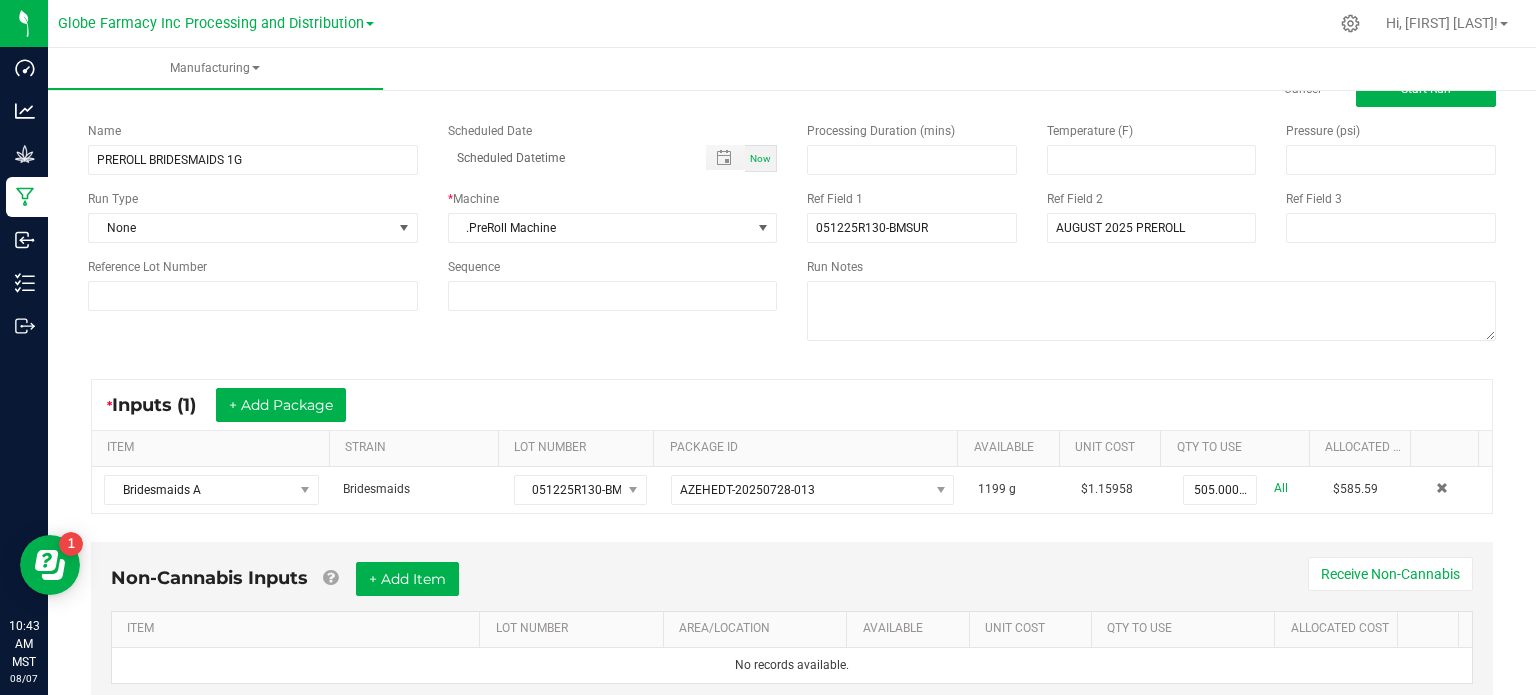 scroll, scrollTop: 125, scrollLeft: 0, axis: vertical 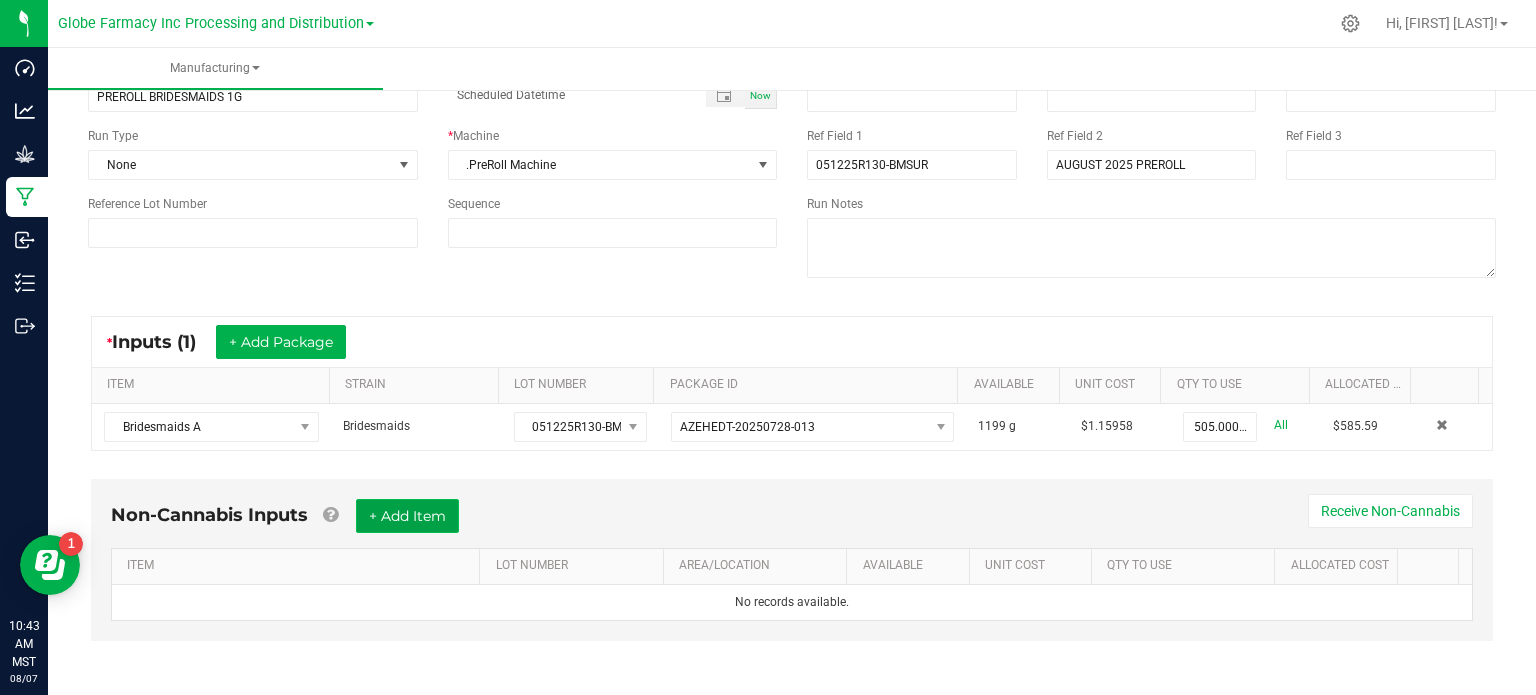 click on "+ Add Item" at bounding box center (407, 516) 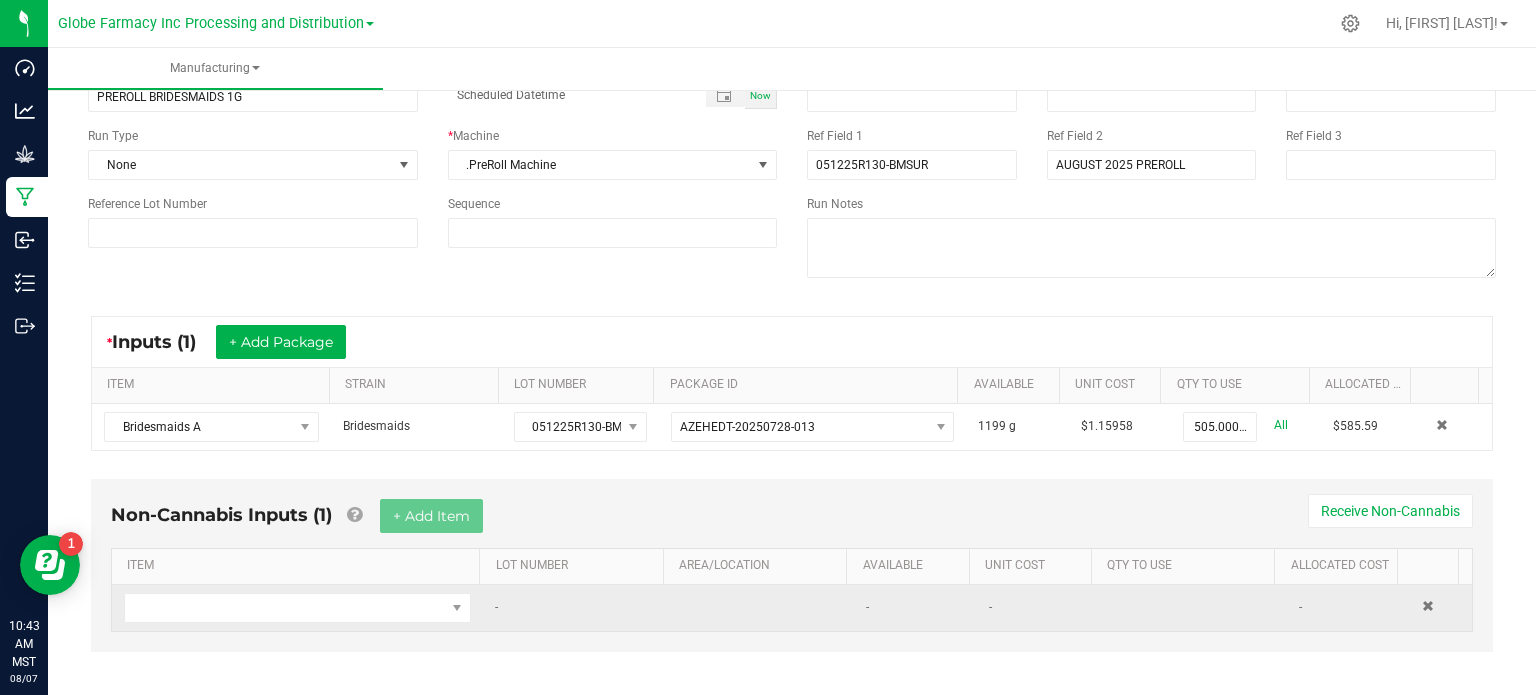 click at bounding box center (297, 608) 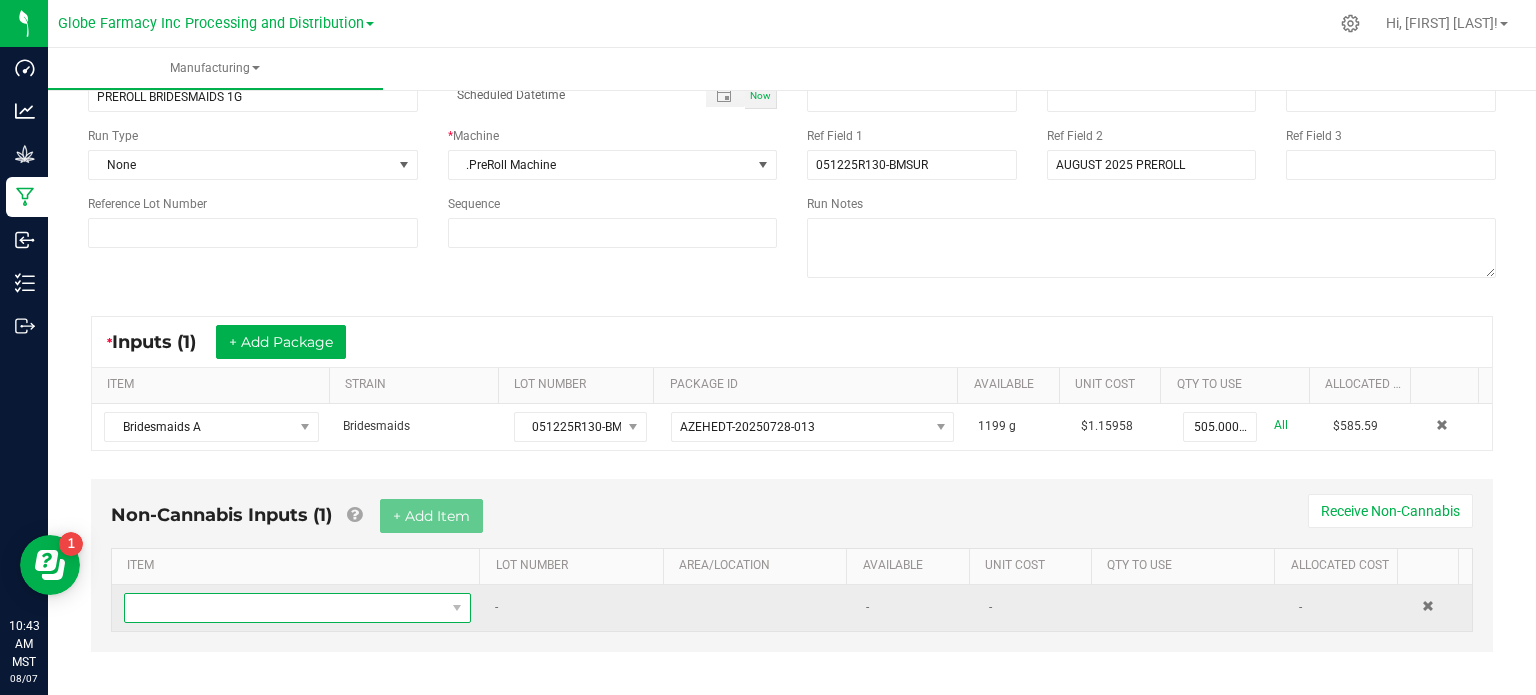 click at bounding box center (285, 608) 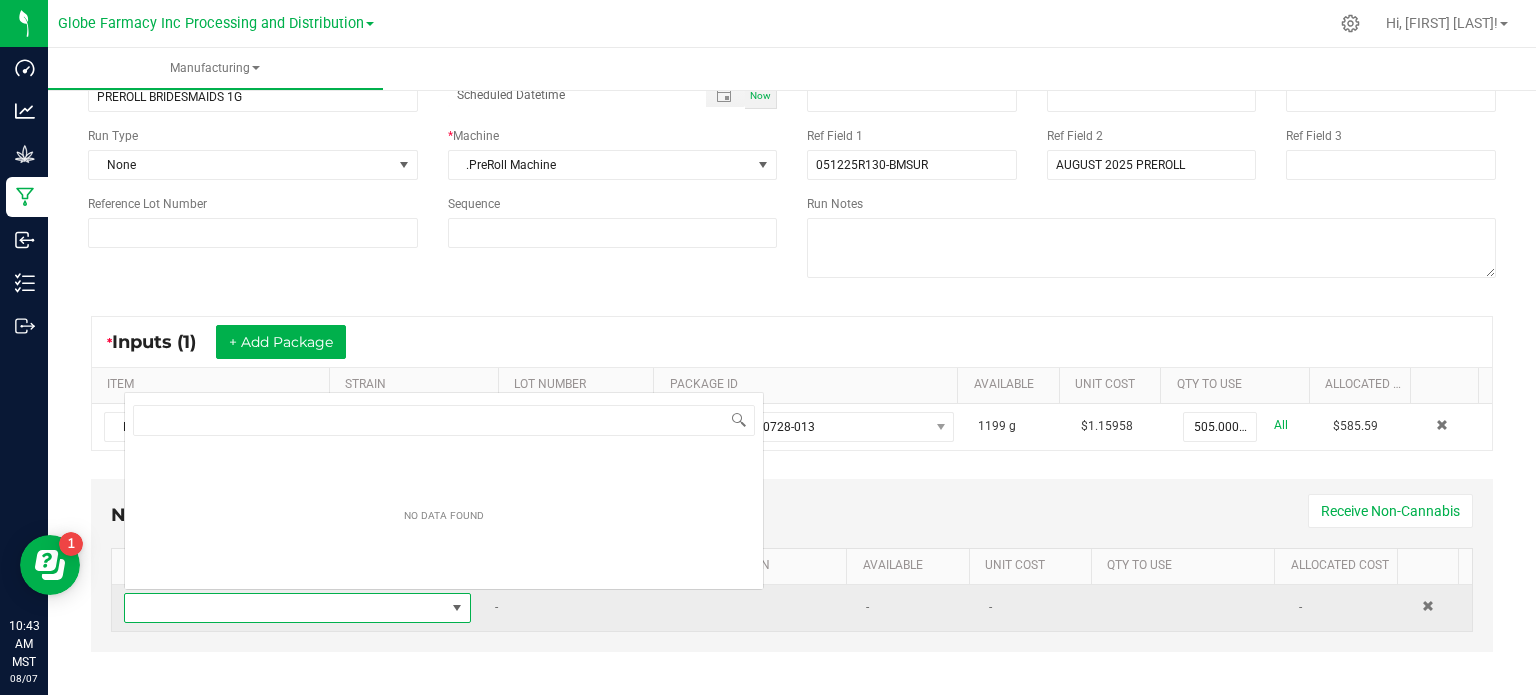 scroll, scrollTop: 0, scrollLeft: 0, axis: both 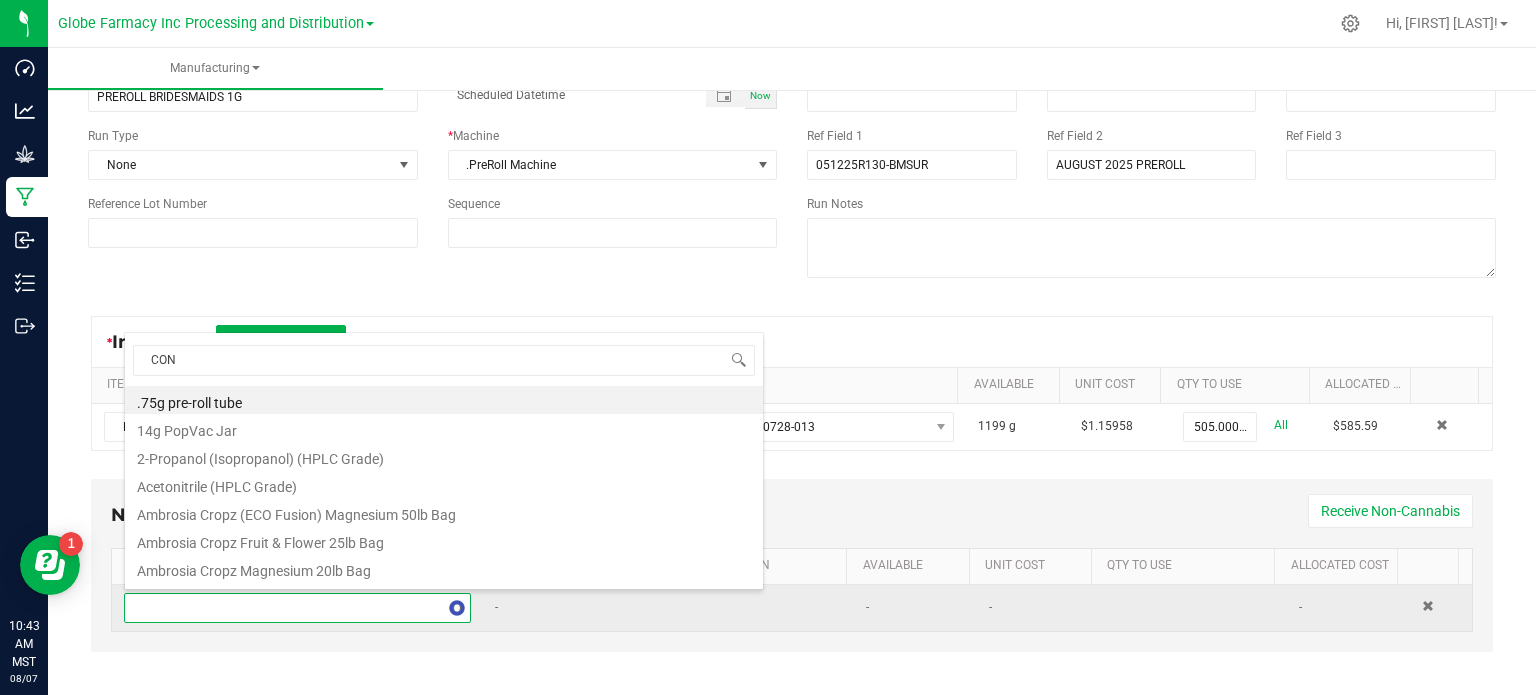 type on "CONE" 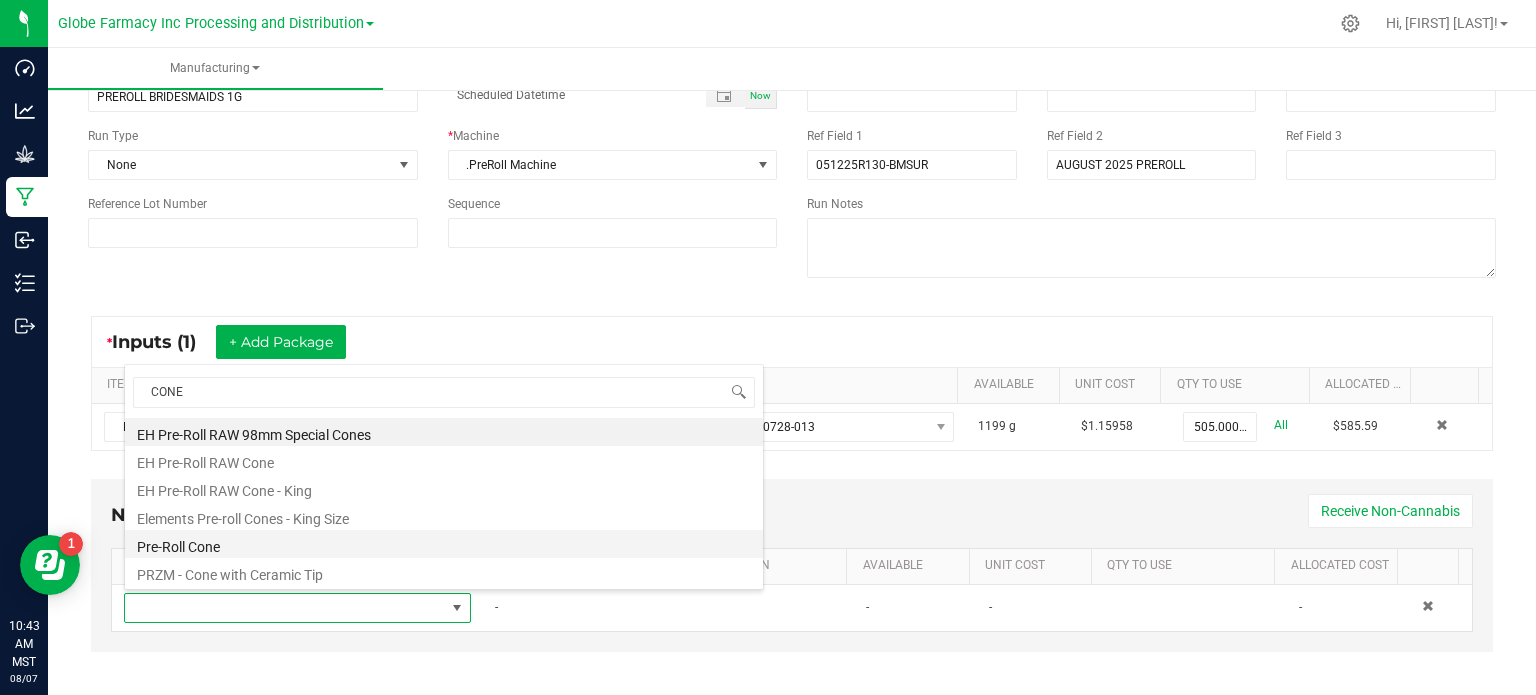 click on "Pre-Roll Cone" at bounding box center [444, 544] 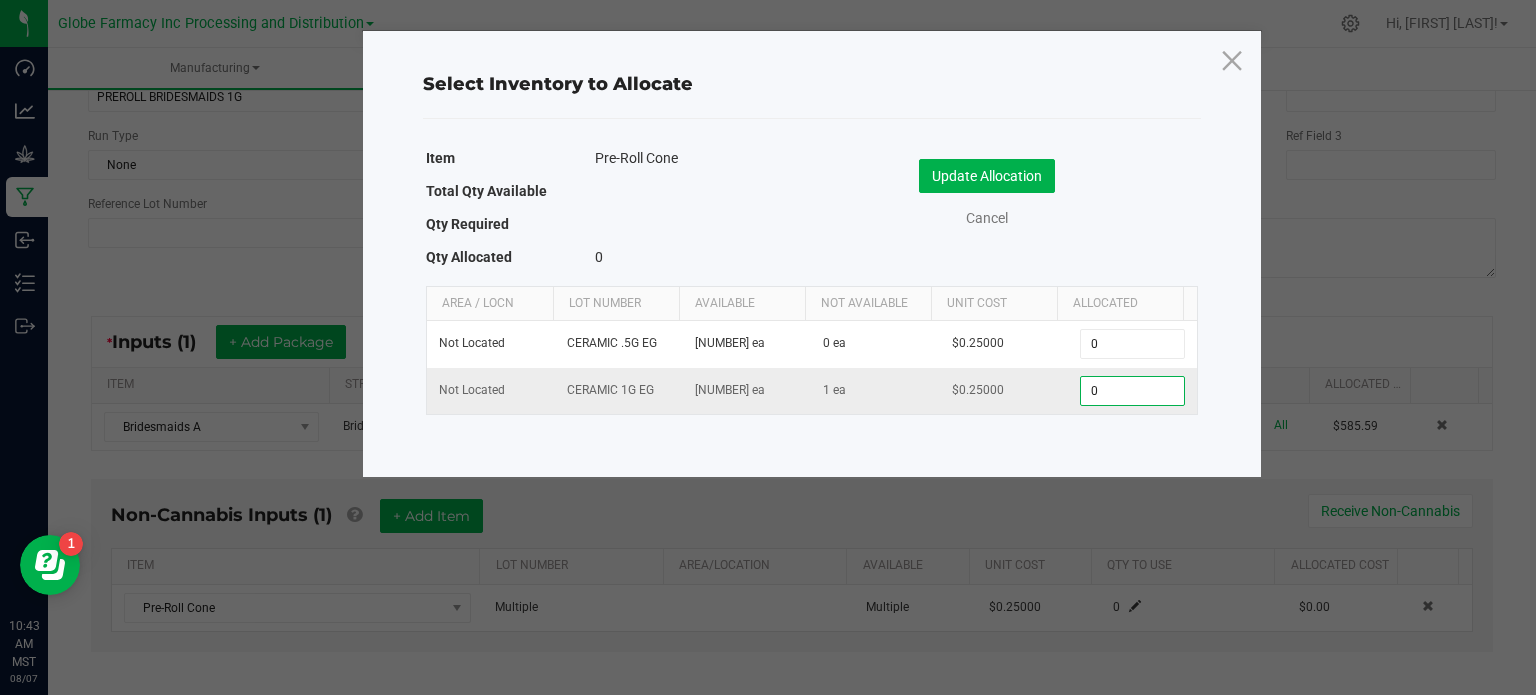 click on "0" at bounding box center [1132, 391] 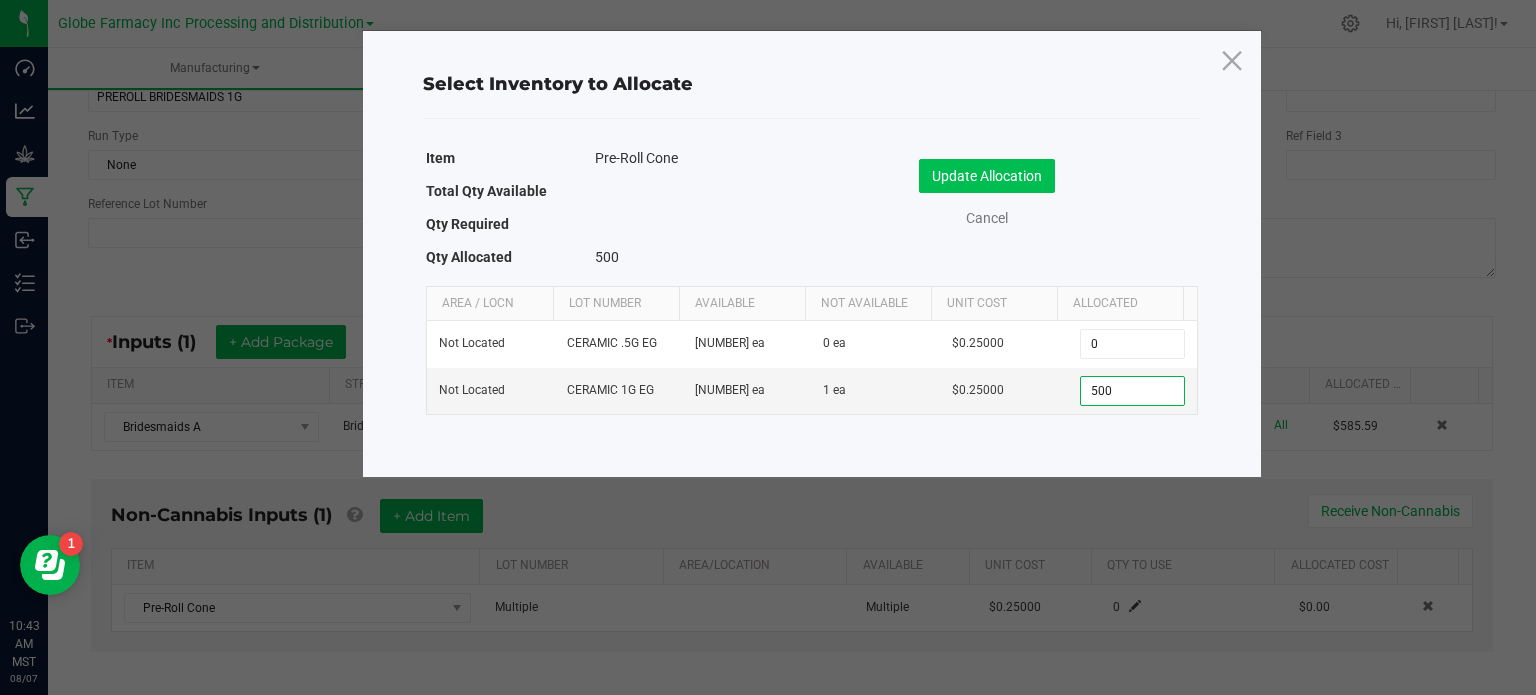 type on "500" 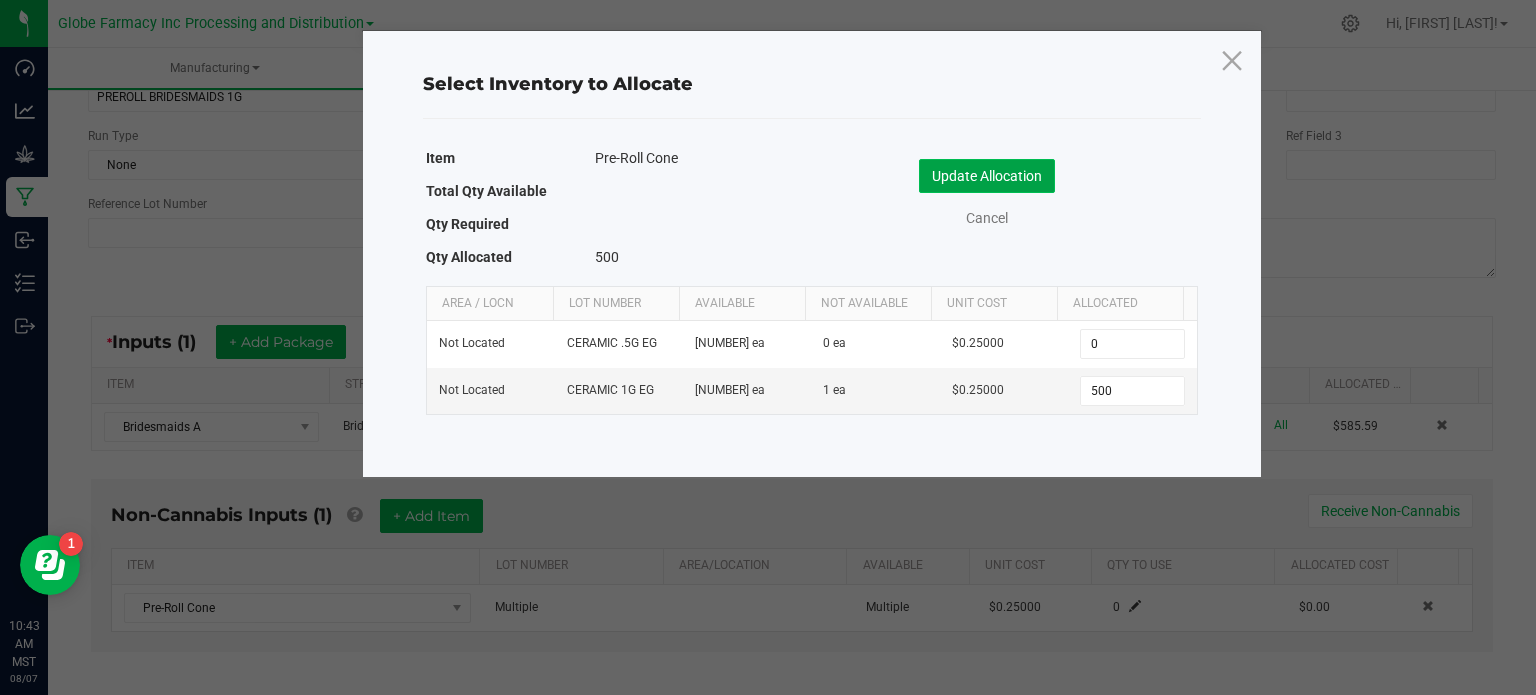 click on "Update Allocation" 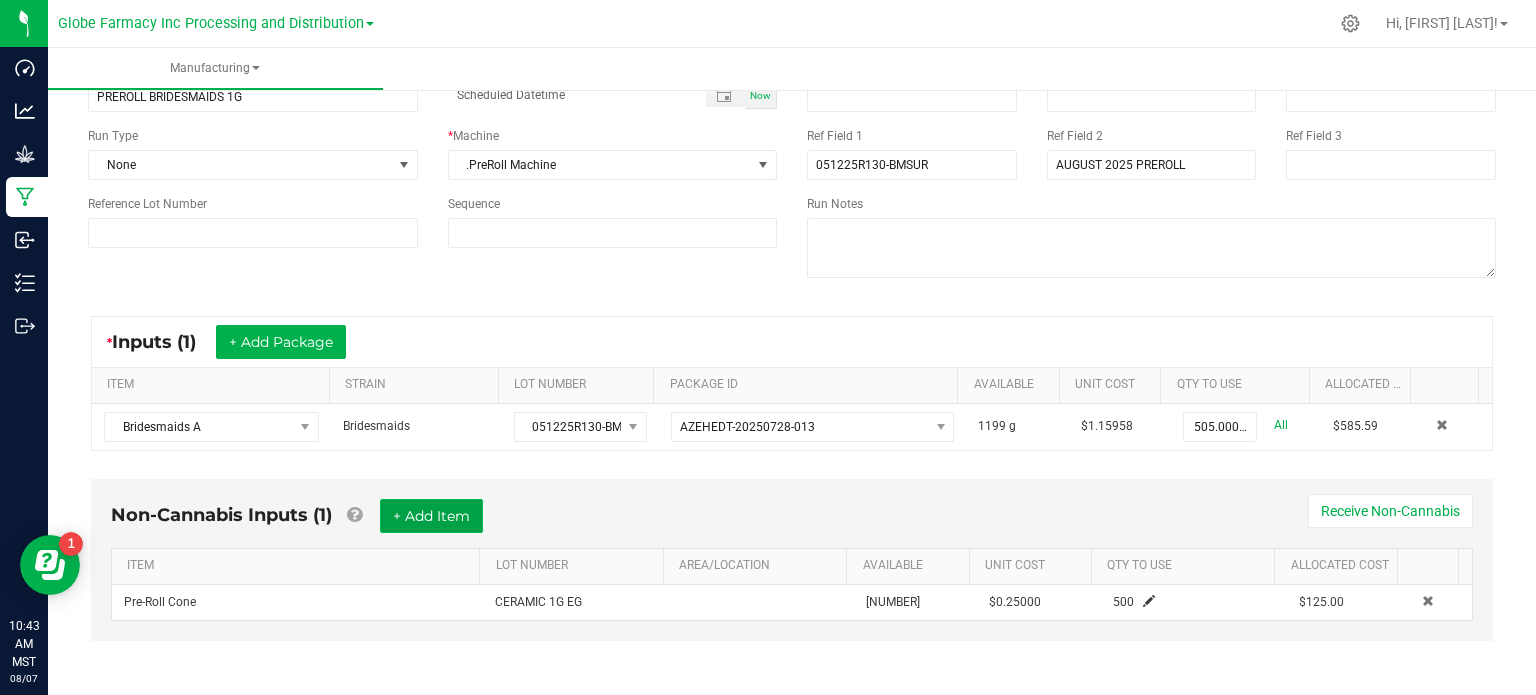 click on "+ Add Item" at bounding box center [431, 516] 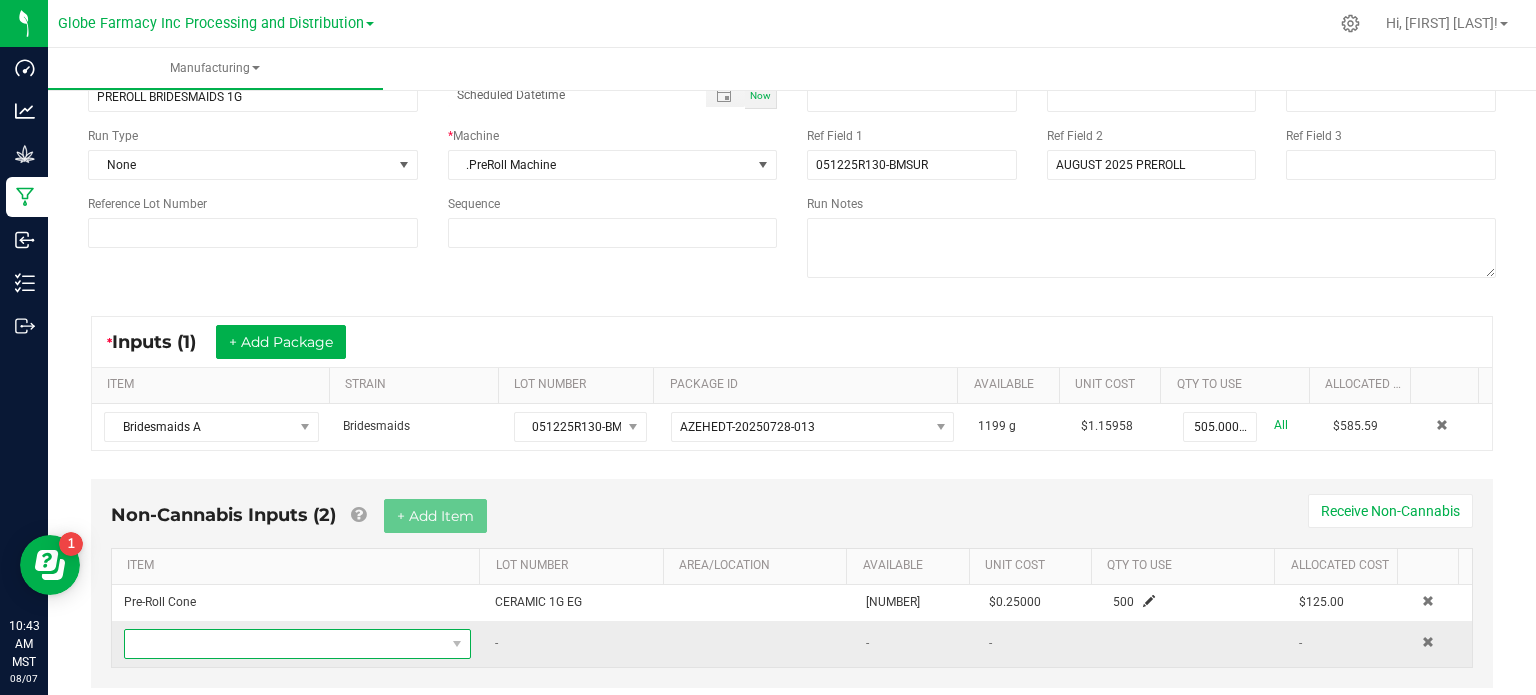 click at bounding box center [285, 644] 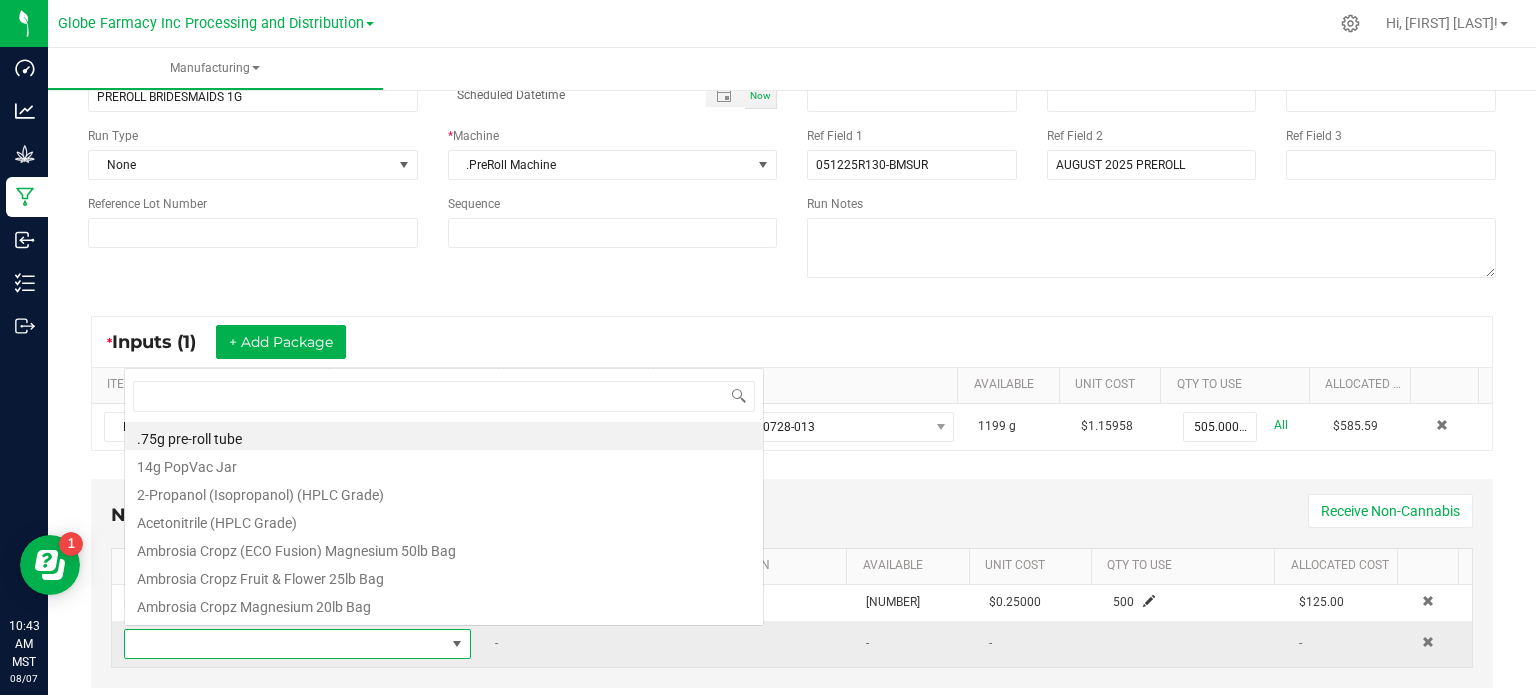 scroll, scrollTop: 0, scrollLeft: 0, axis: both 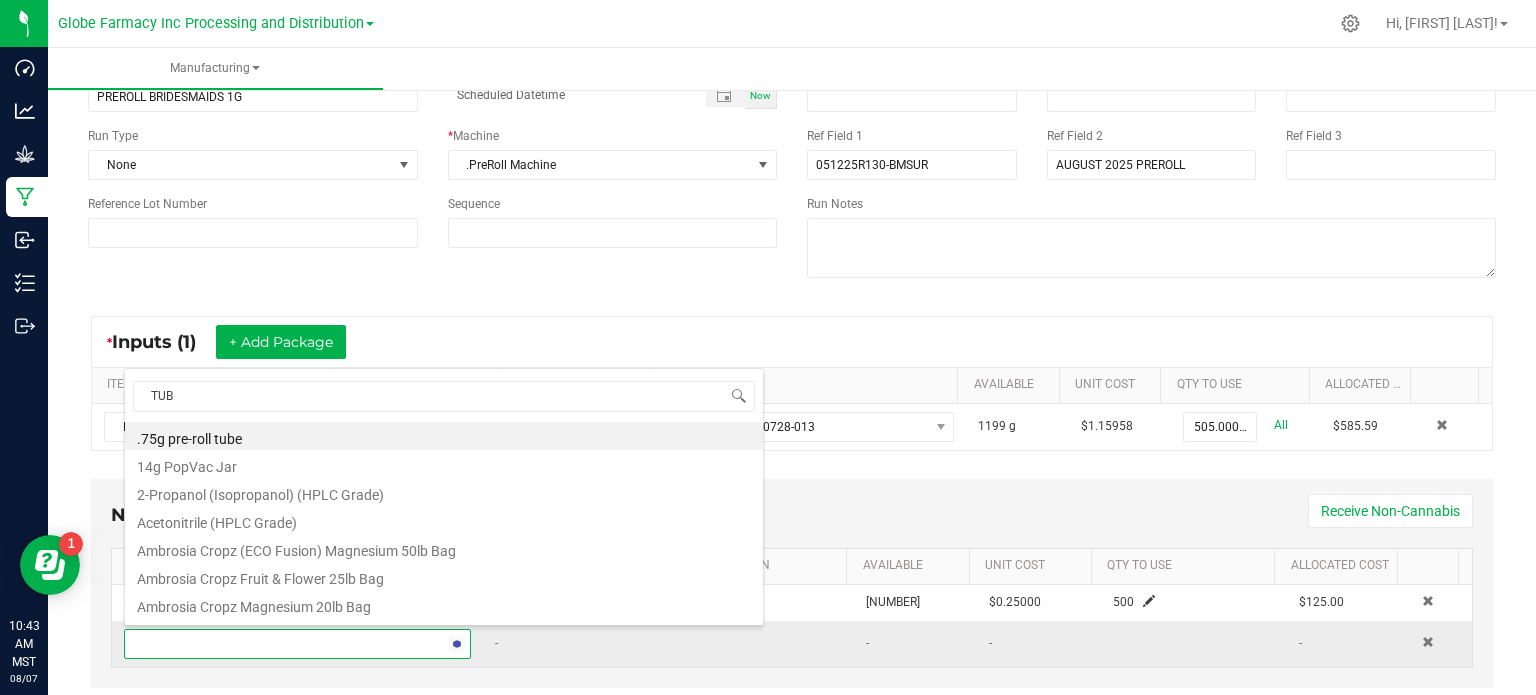 type on "TUBE" 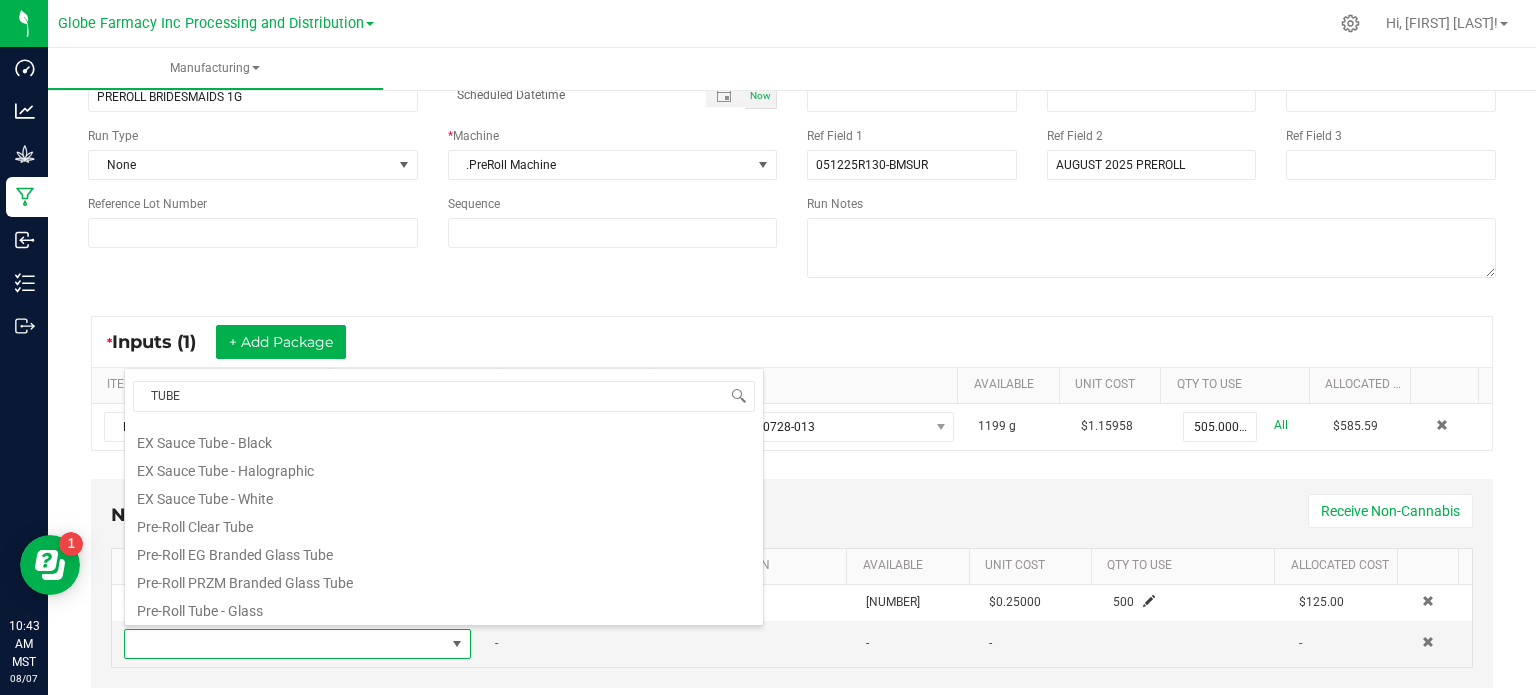 scroll, scrollTop: 472, scrollLeft: 0, axis: vertical 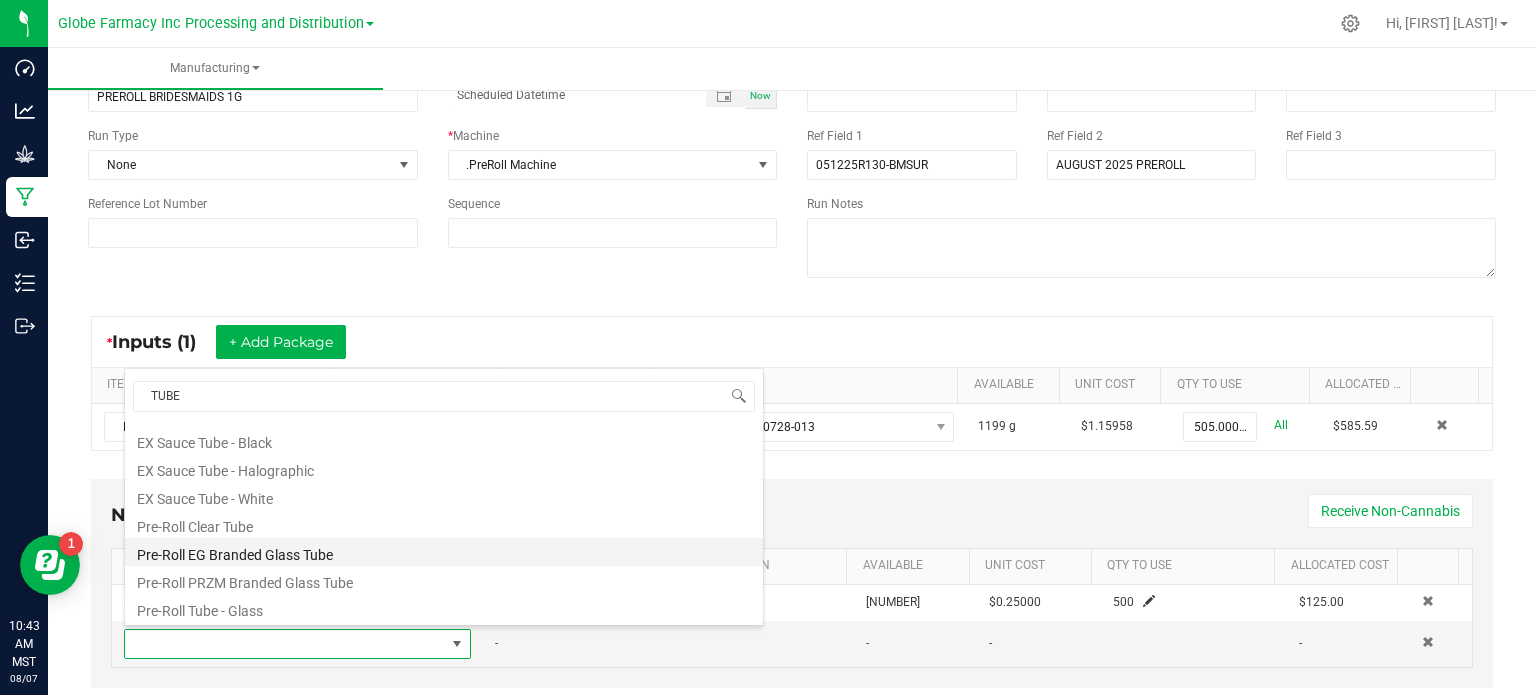 click on "Pre-Roll EG Branded Glass Tube" at bounding box center (444, 552) 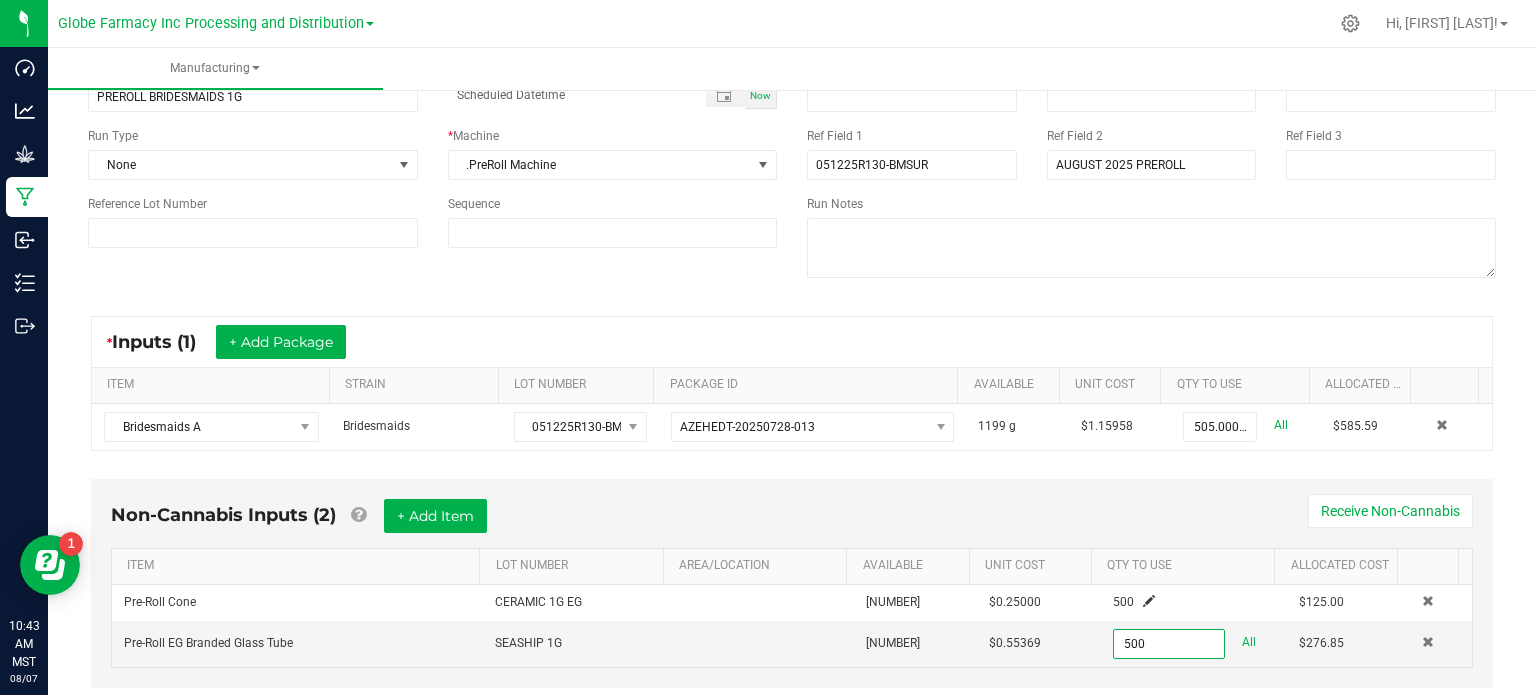 type on "500 ea" 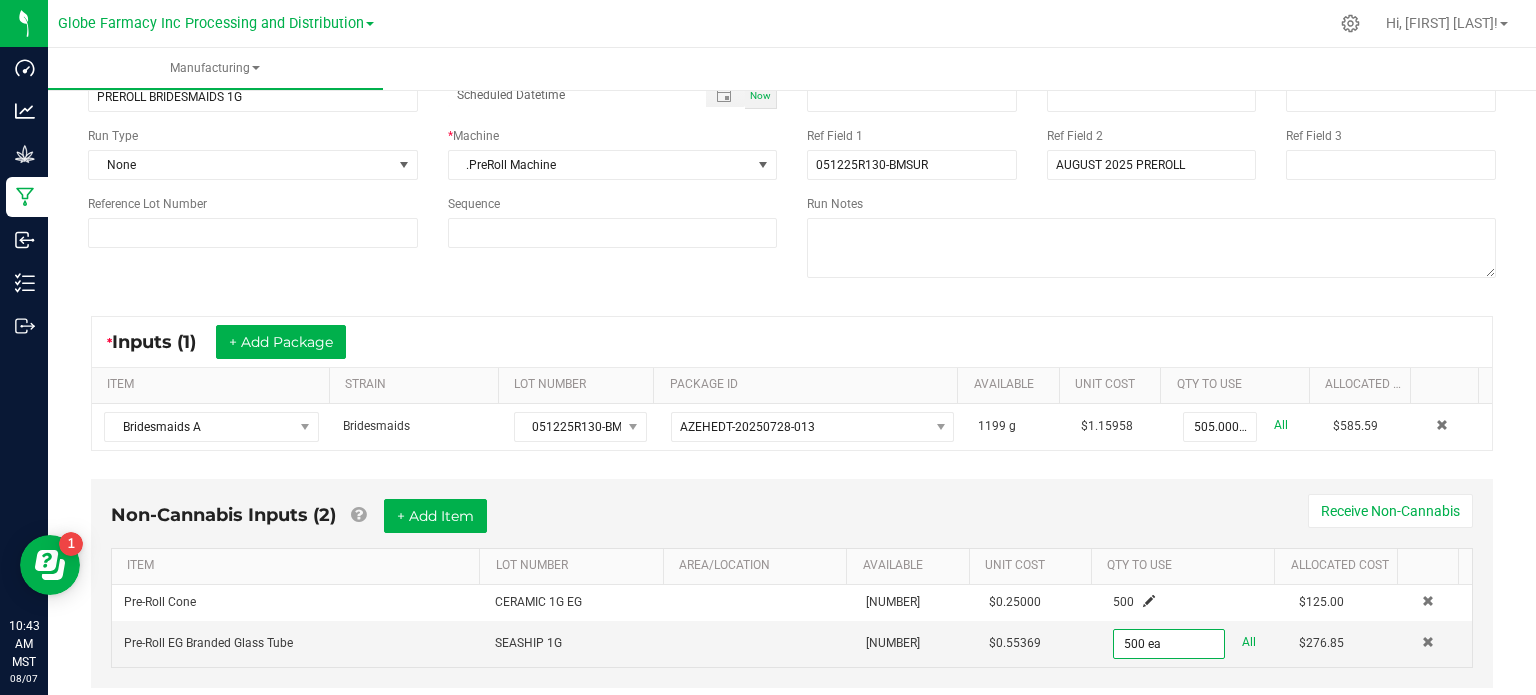 click on "Non-Cannabis Inputs ([NUMBER])  + Add Item   Receive Non-Cannabis  ITEM LOT NUMBER AREA/LOCATION AVAILABLE Unit Cost QTY TO USE Allocated Cost  Pre-Roll Cone   CERAMIC 1G EG      [NUMBER]   $[PRICE]   [NUMBER]        $[PRICE]   Pre-Roll EG Branded Glass Tube   SEASHIP 1G       [NUMBER]    $[PRICE]  [NUMBER] ea All  $[PRICE]" at bounding box center [792, 583] 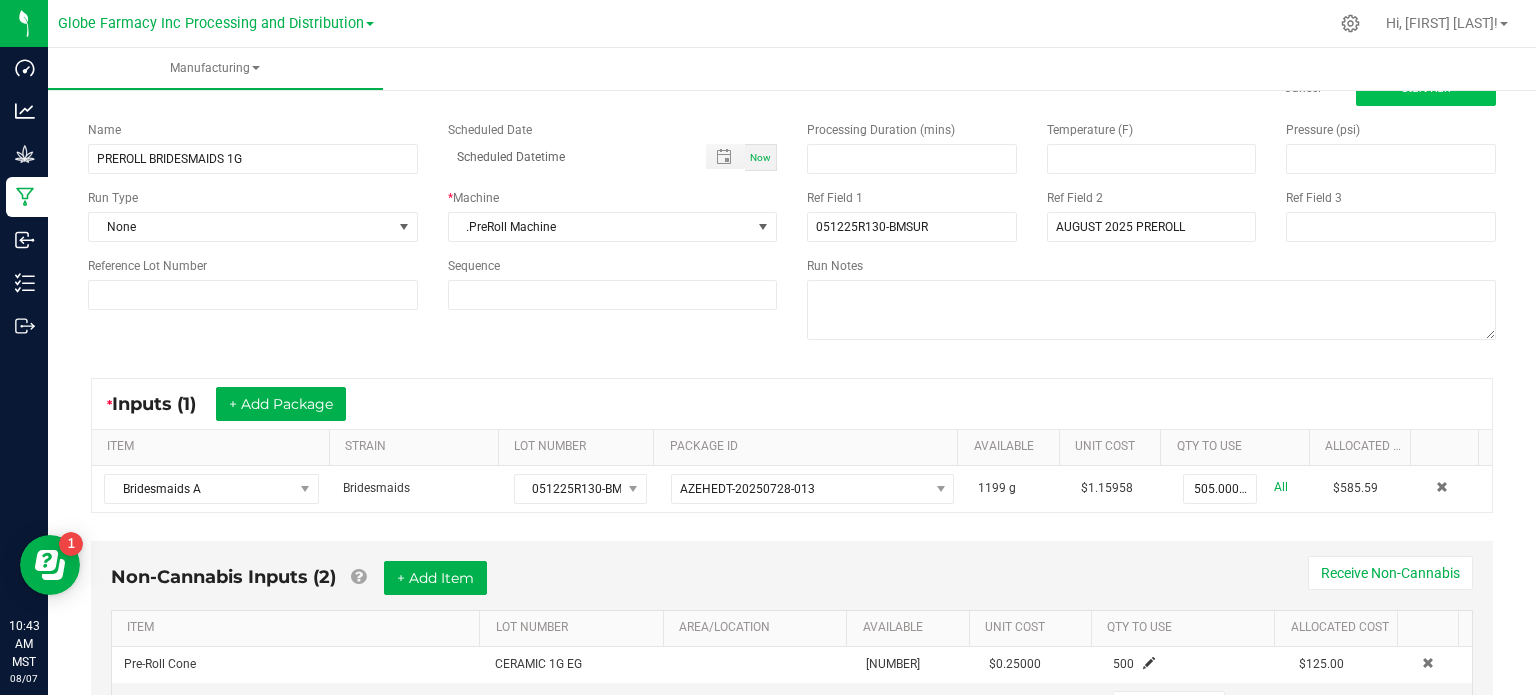 scroll, scrollTop: 0, scrollLeft: 0, axis: both 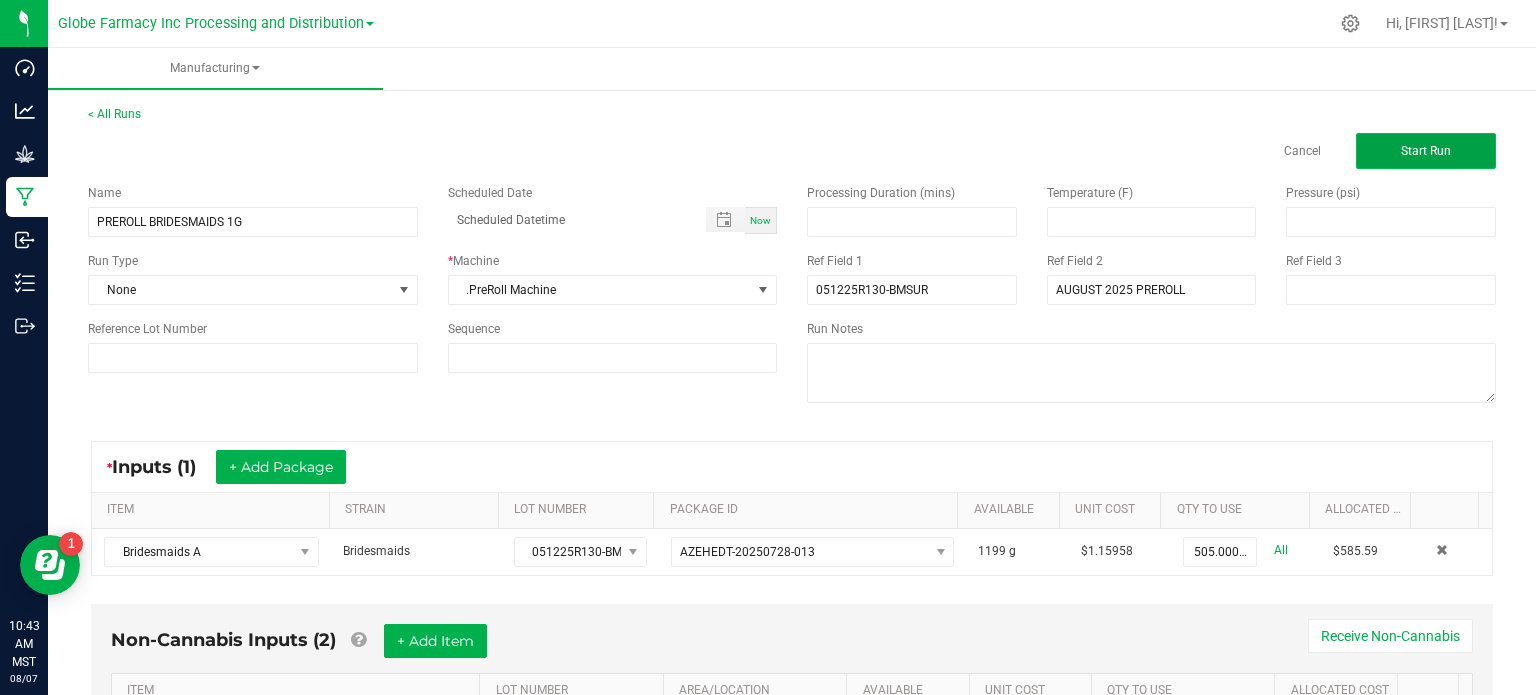 click on "Start Run" 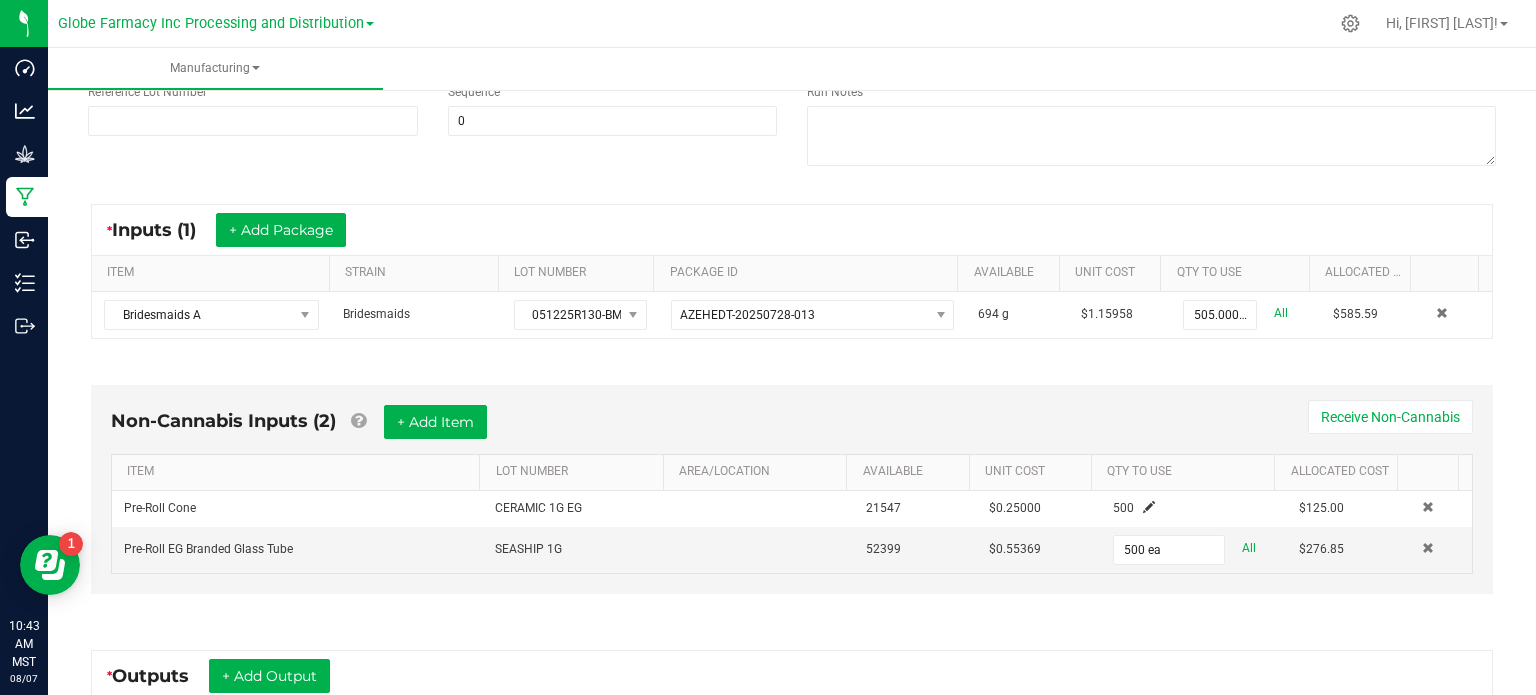 scroll, scrollTop: 564, scrollLeft: 0, axis: vertical 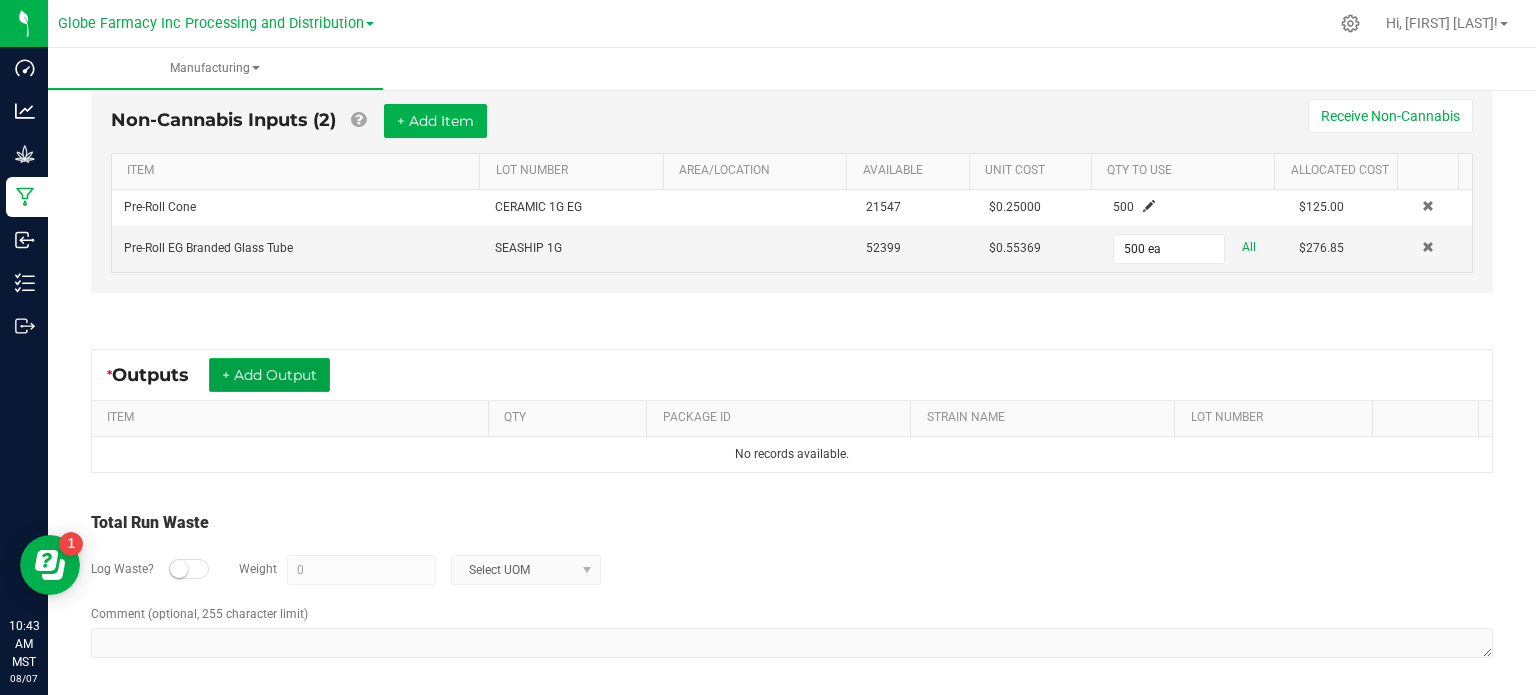 click on "+ Add Output" at bounding box center (269, 375) 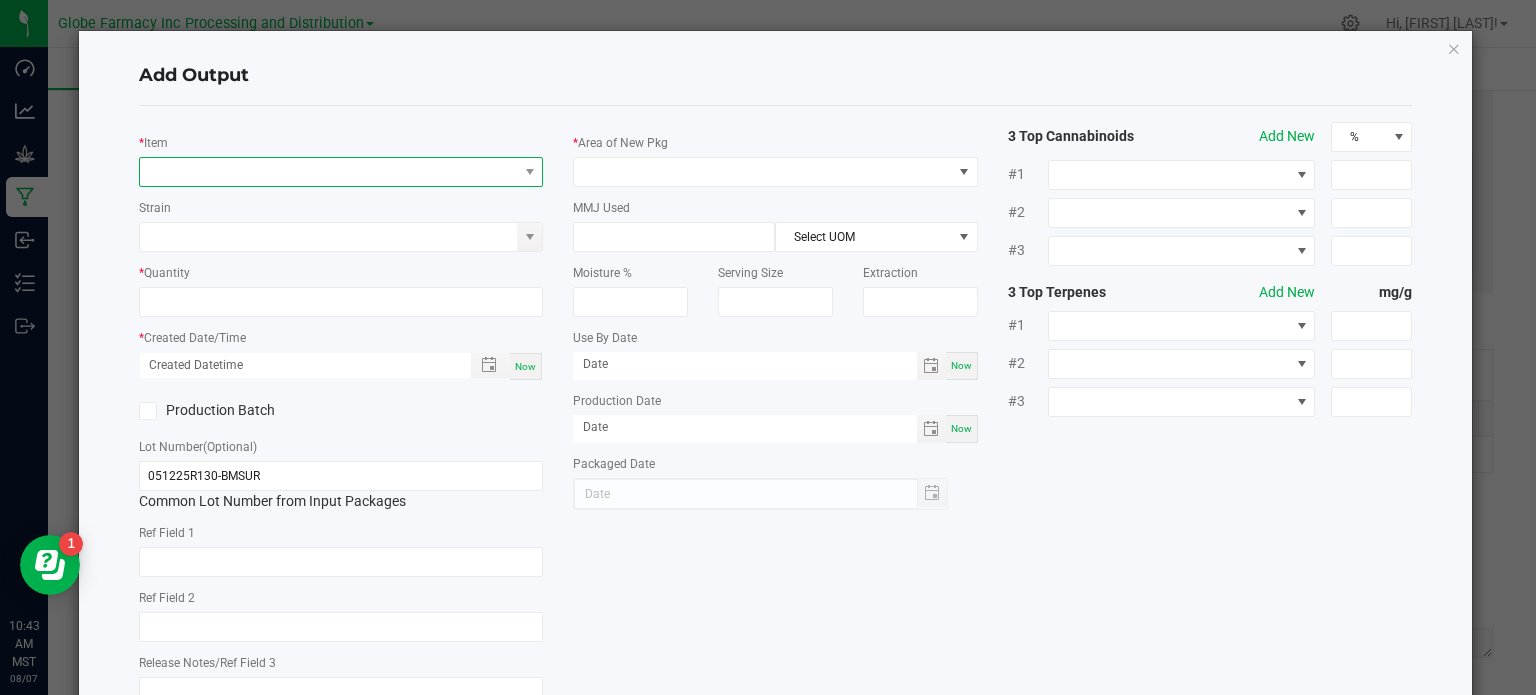 click at bounding box center [329, 172] 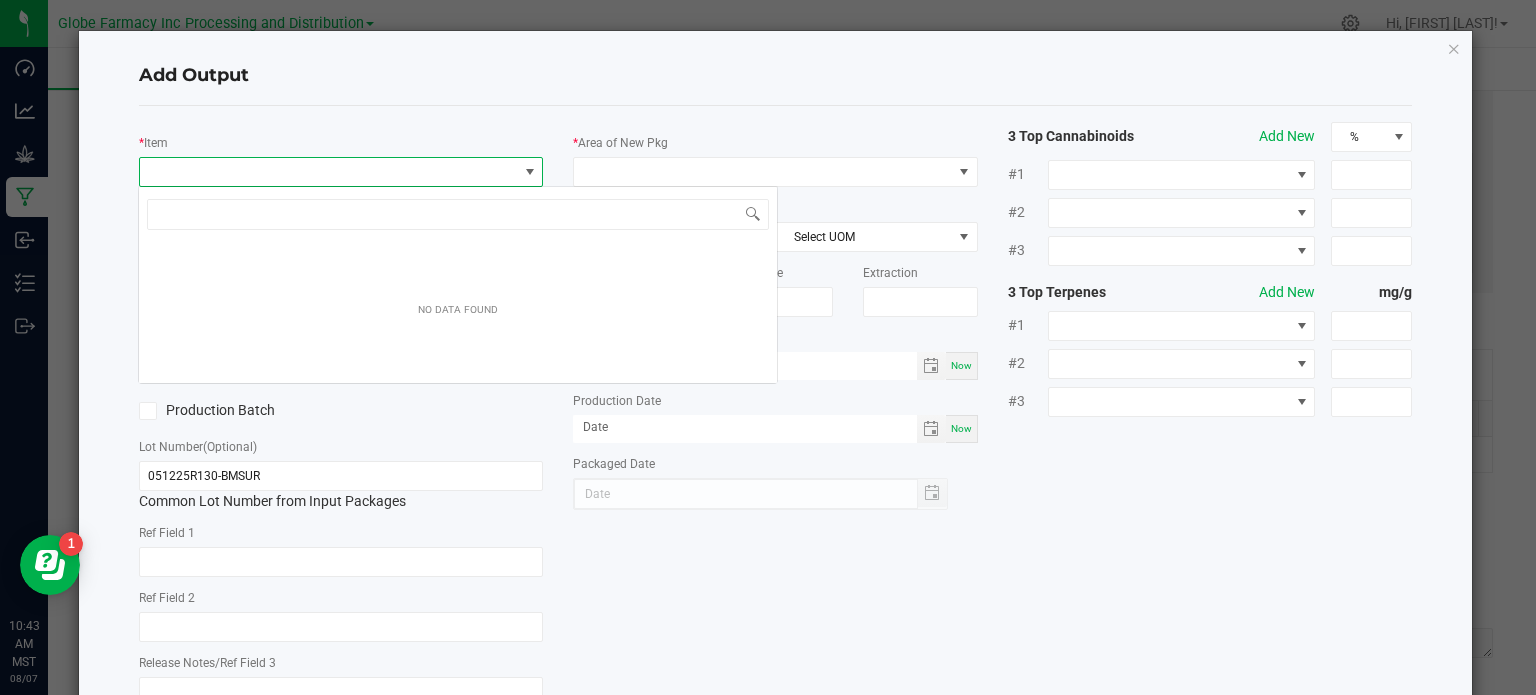 scroll, scrollTop: 99970, scrollLeft: 99600, axis: both 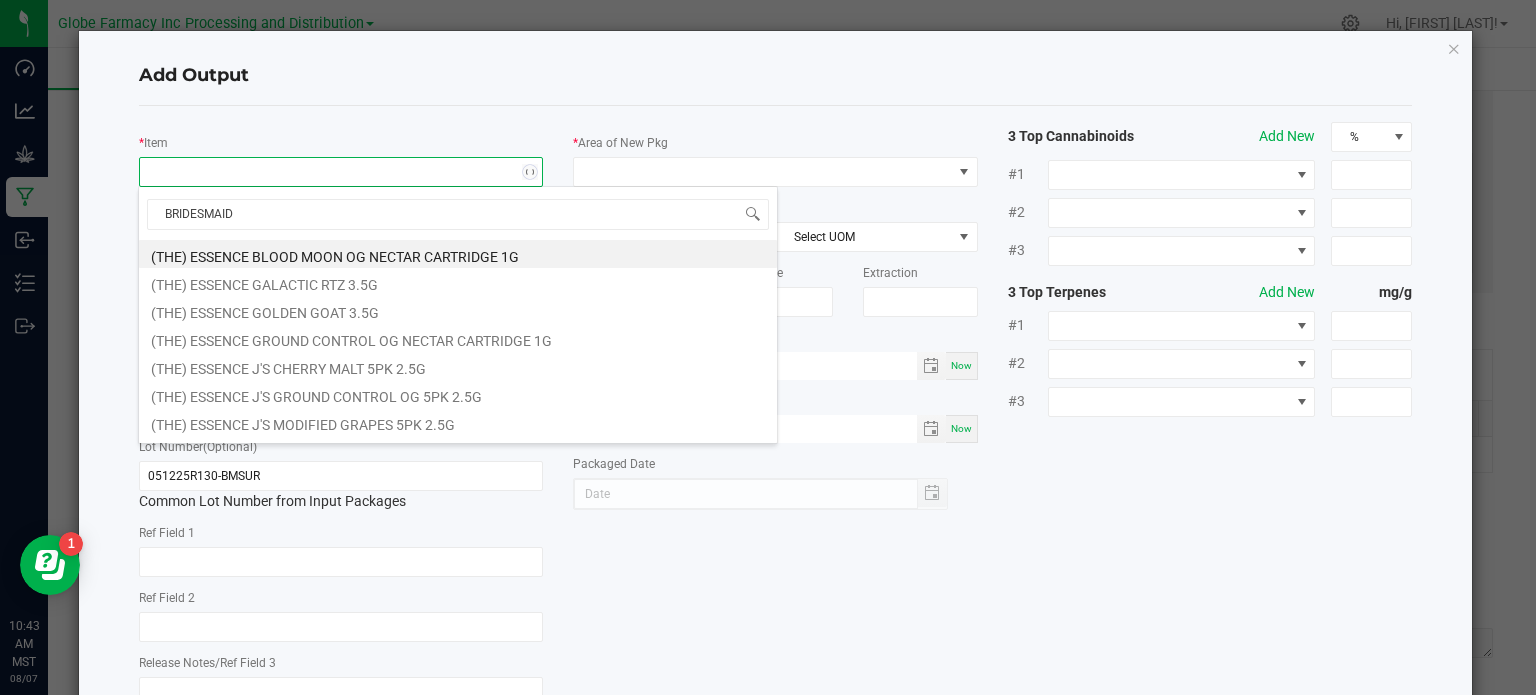 type on "BRIDESMAIDS" 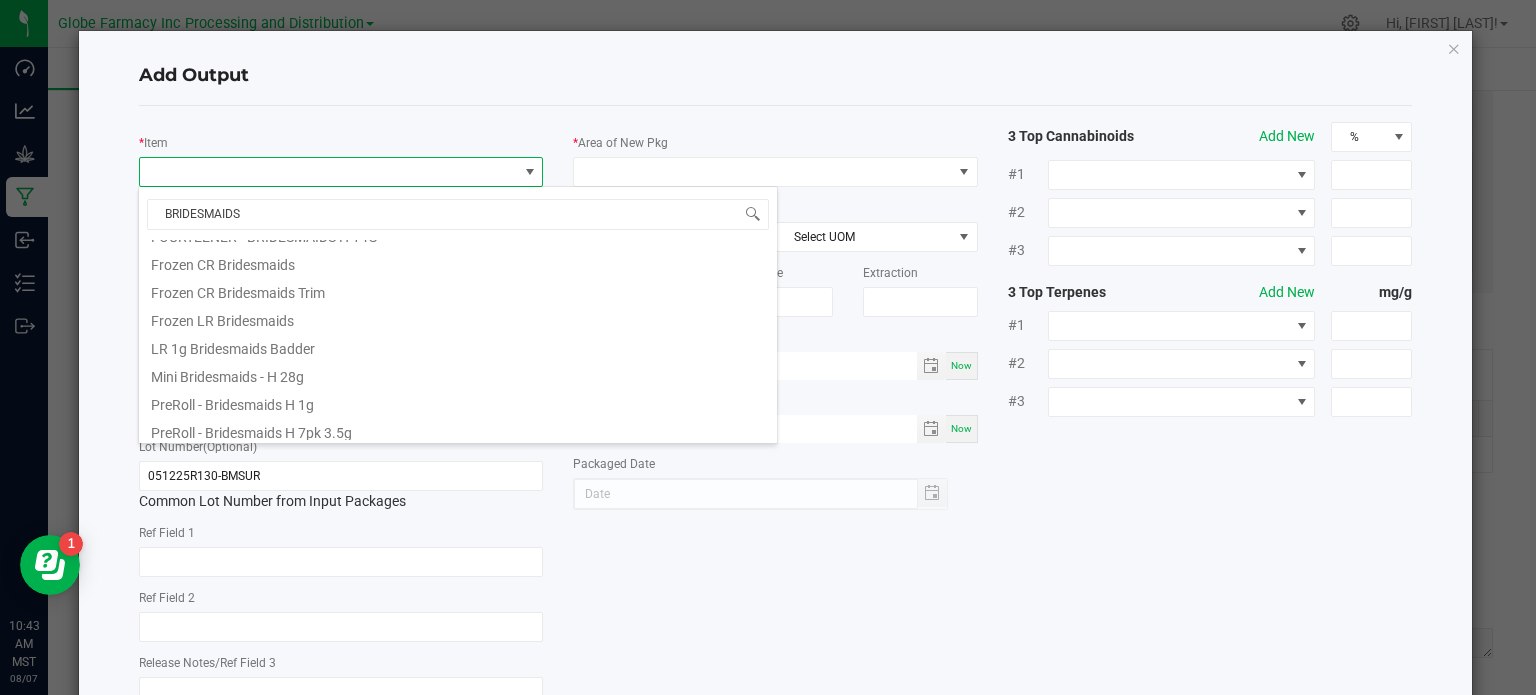 scroll, scrollTop: 304, scrollLeft: 0, axis: vertical 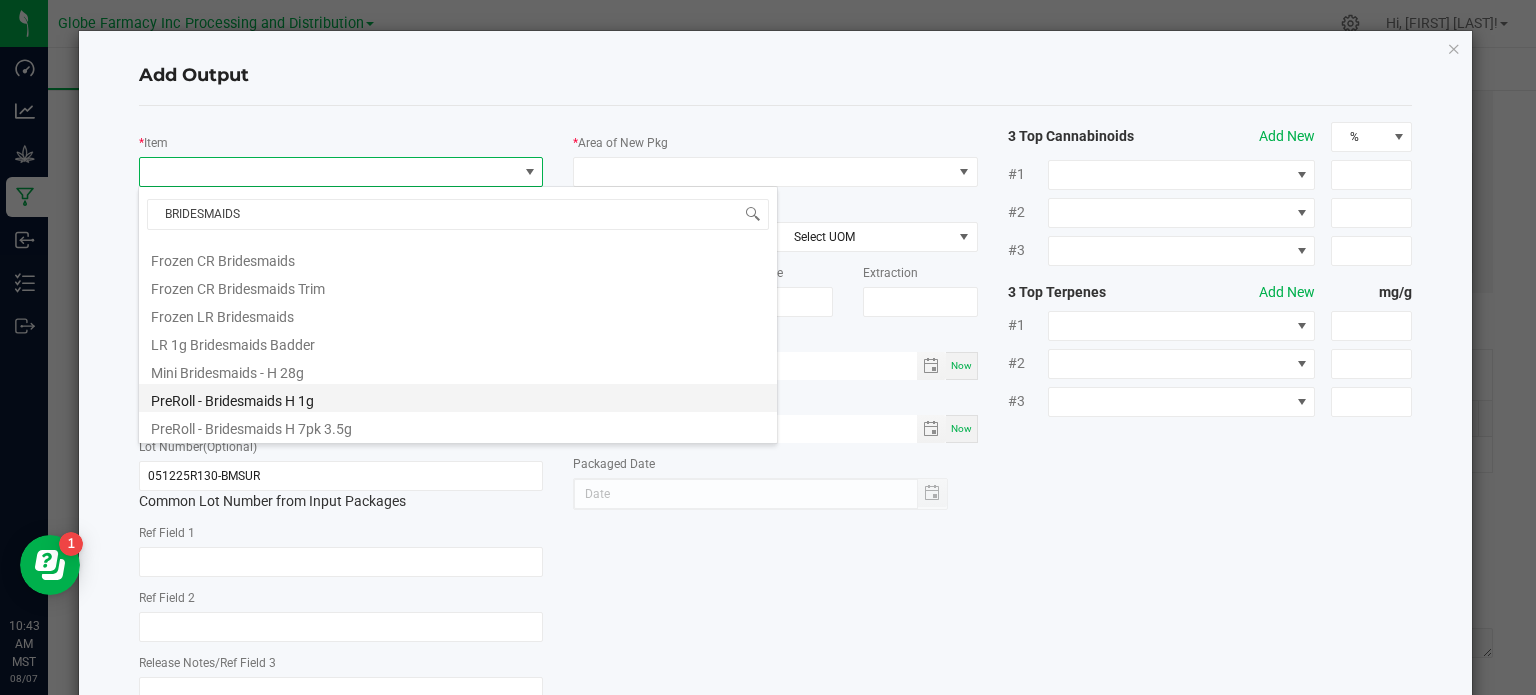 click on "PreRoll - Bridesmaids H 1g" at bounding box center [458, 398] 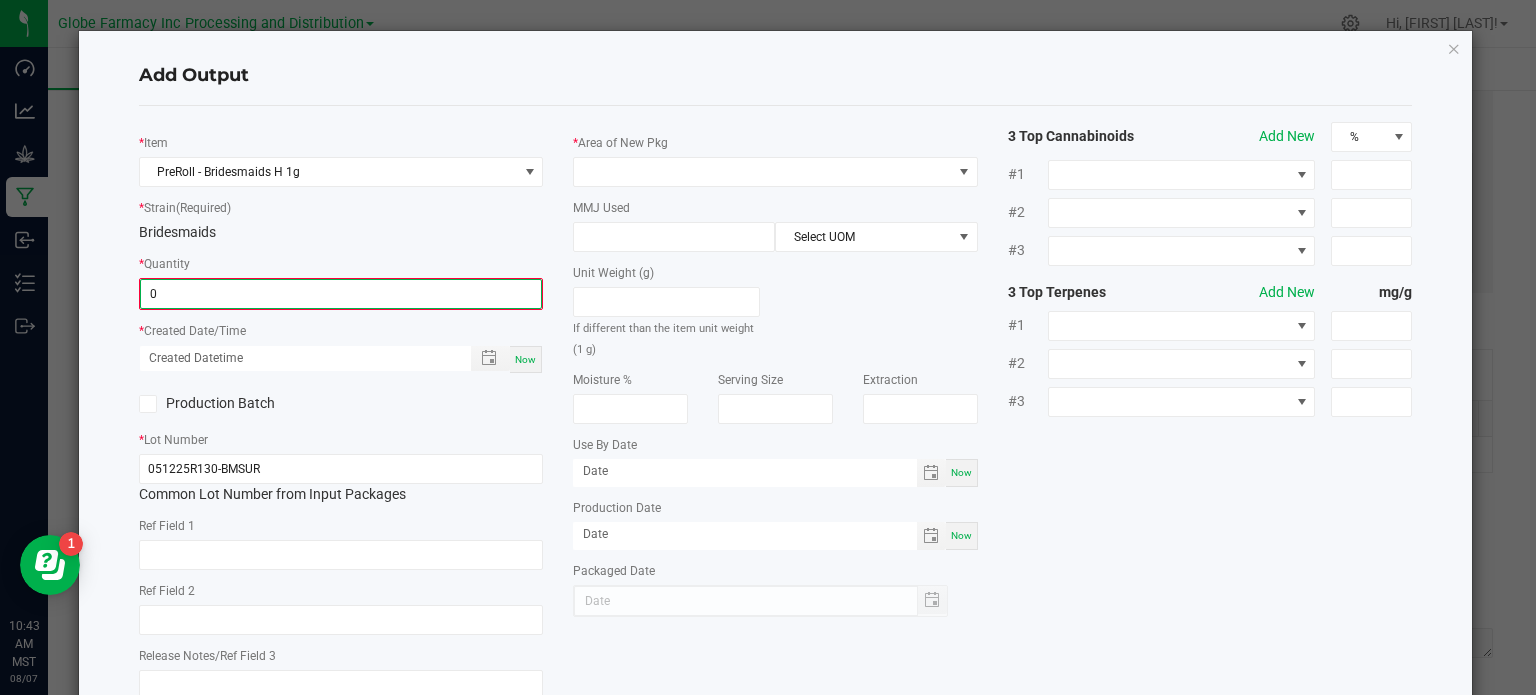 click on "0" at bounding box center (341, 294) 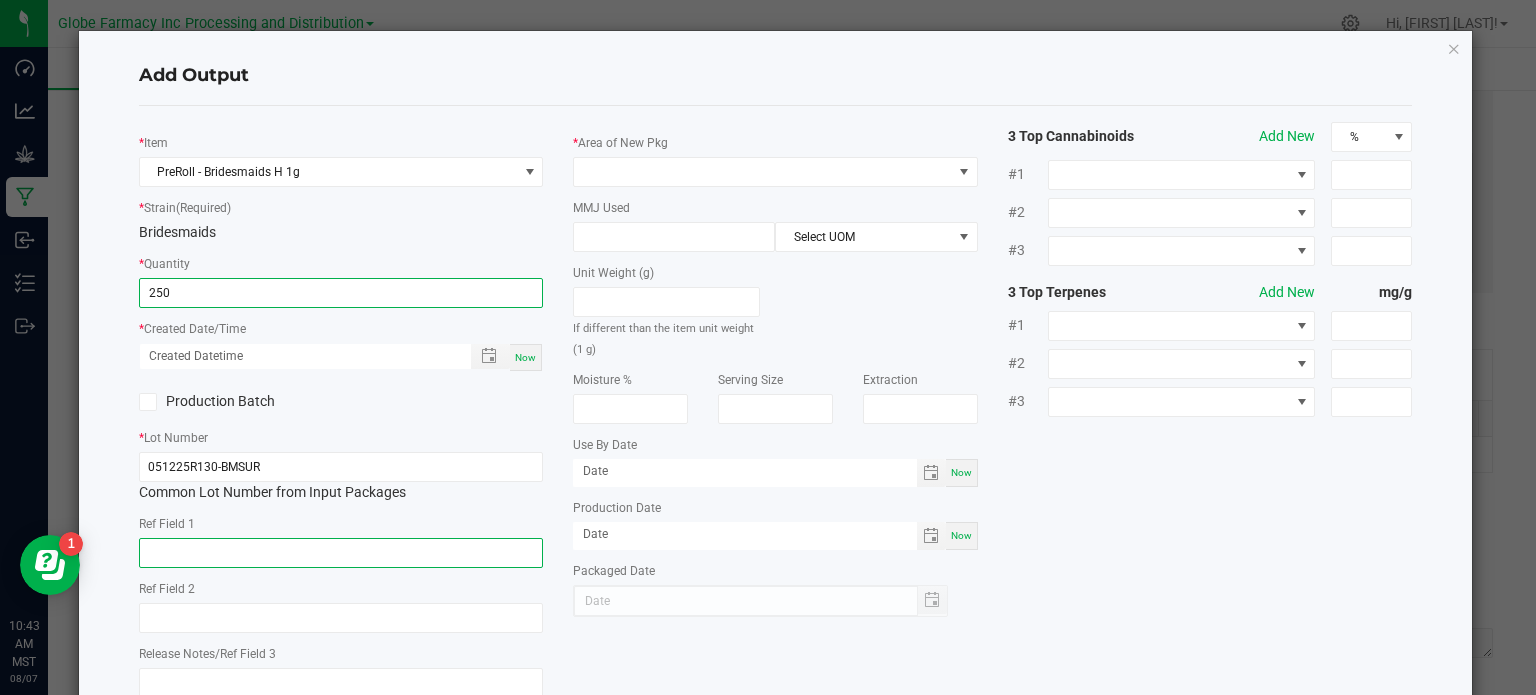 type on "250 ea" 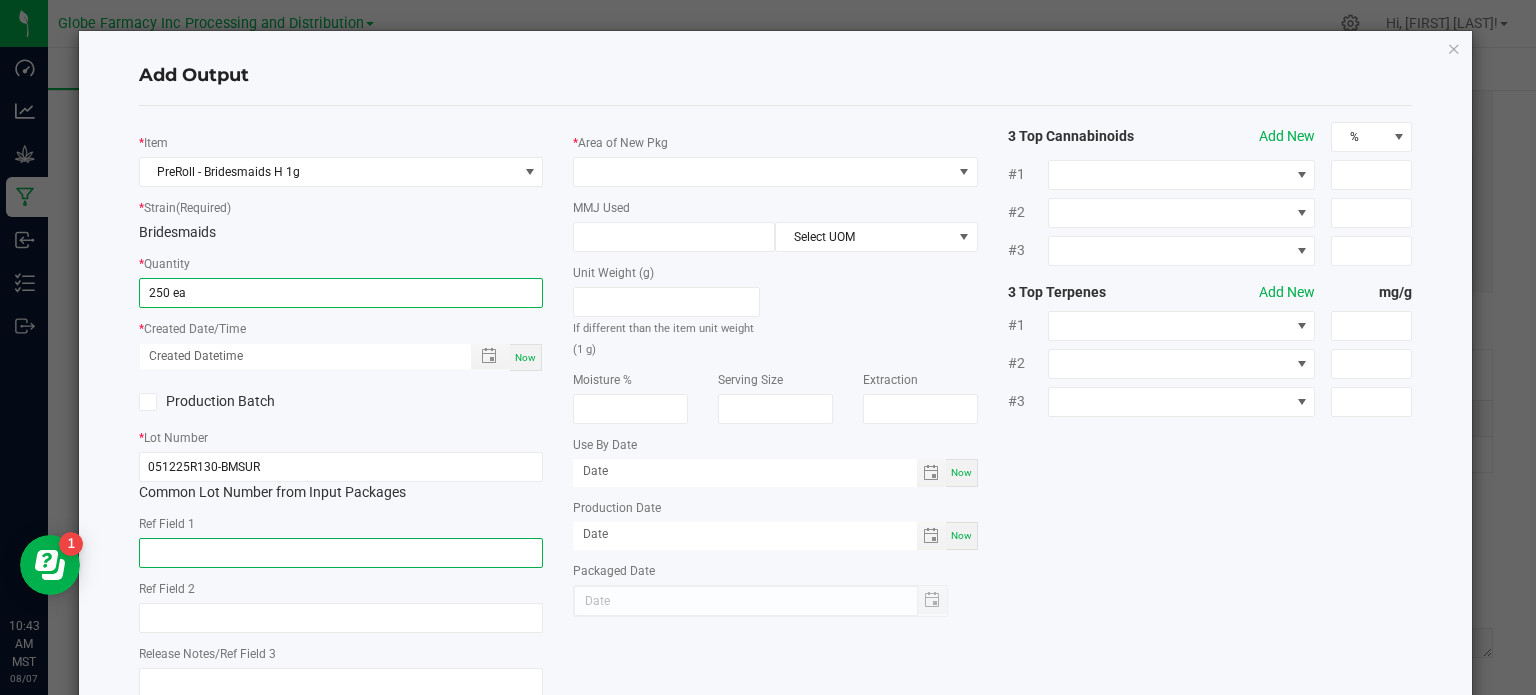 click 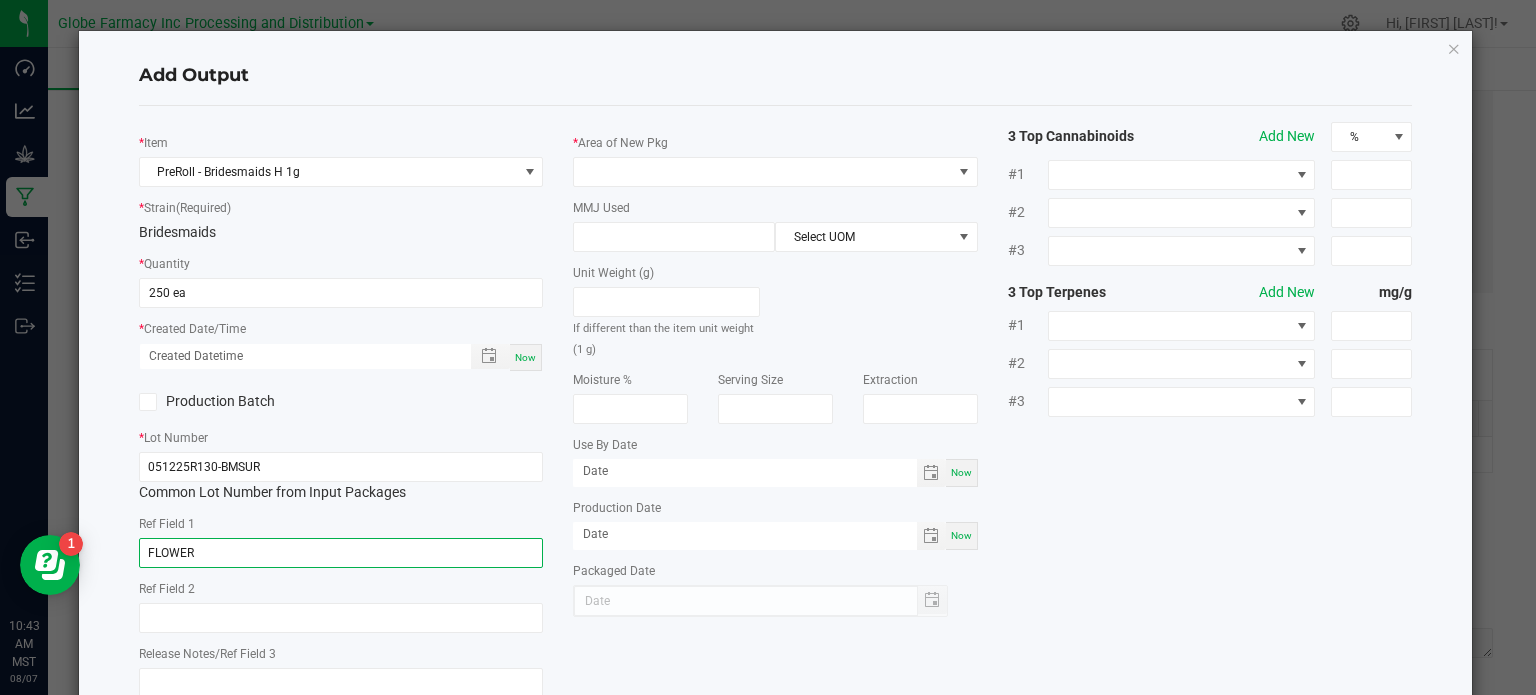 type on "FLOWER" 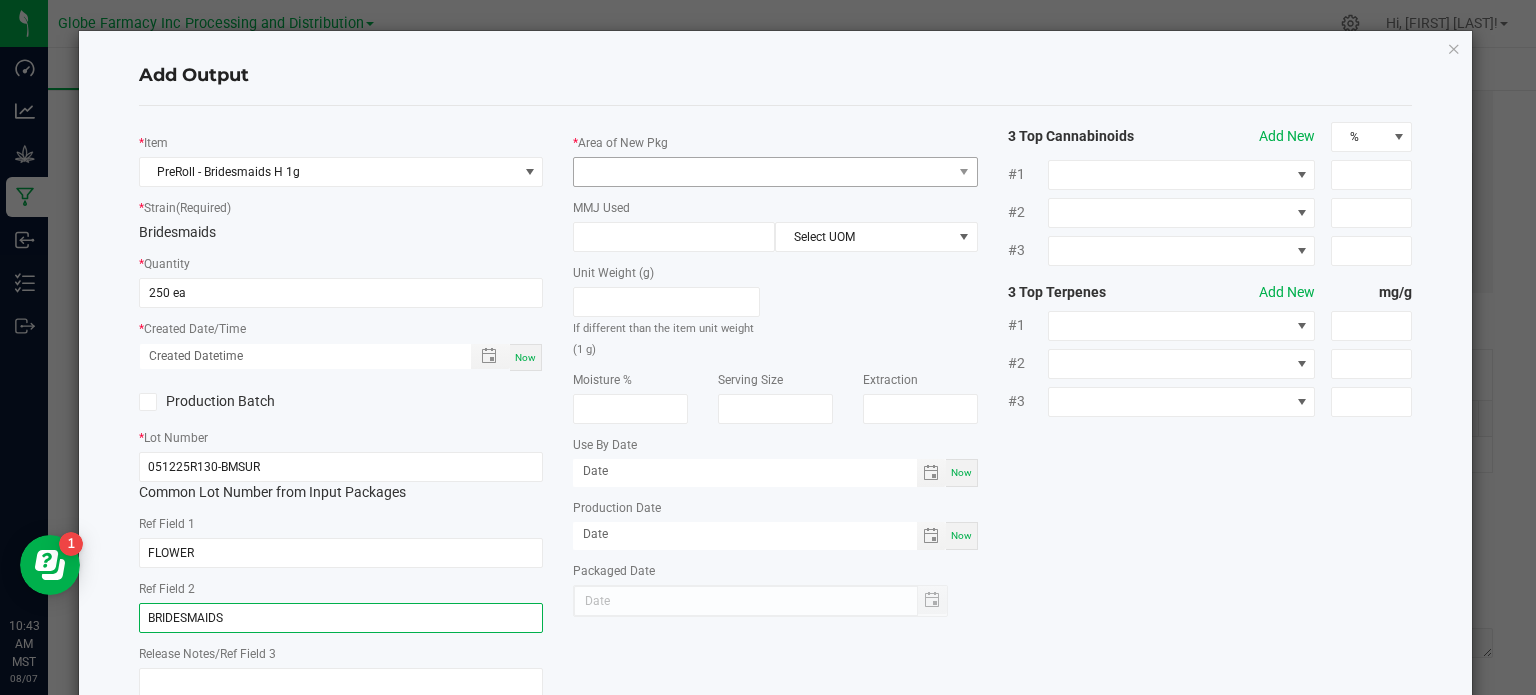 type on "BRIDESMAIDS" 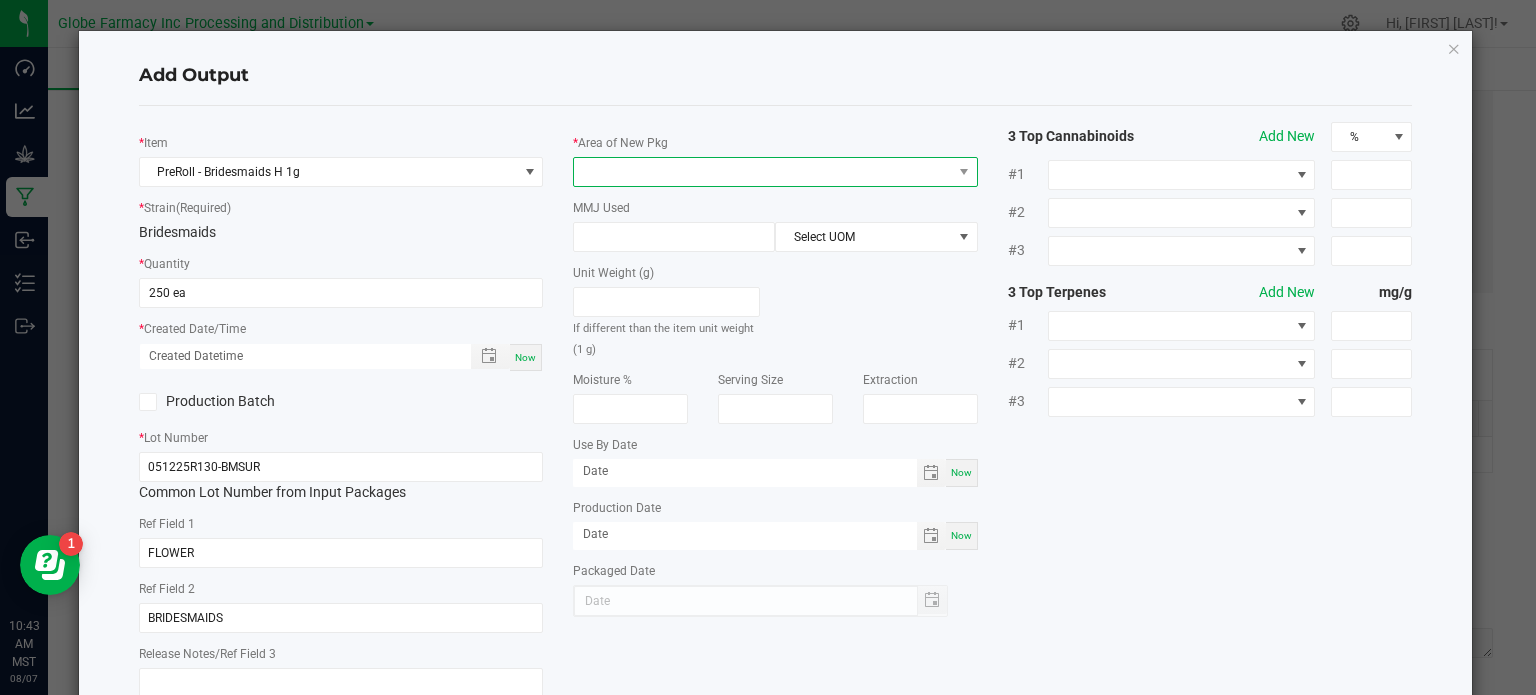 click at bounding box center [763, 172] 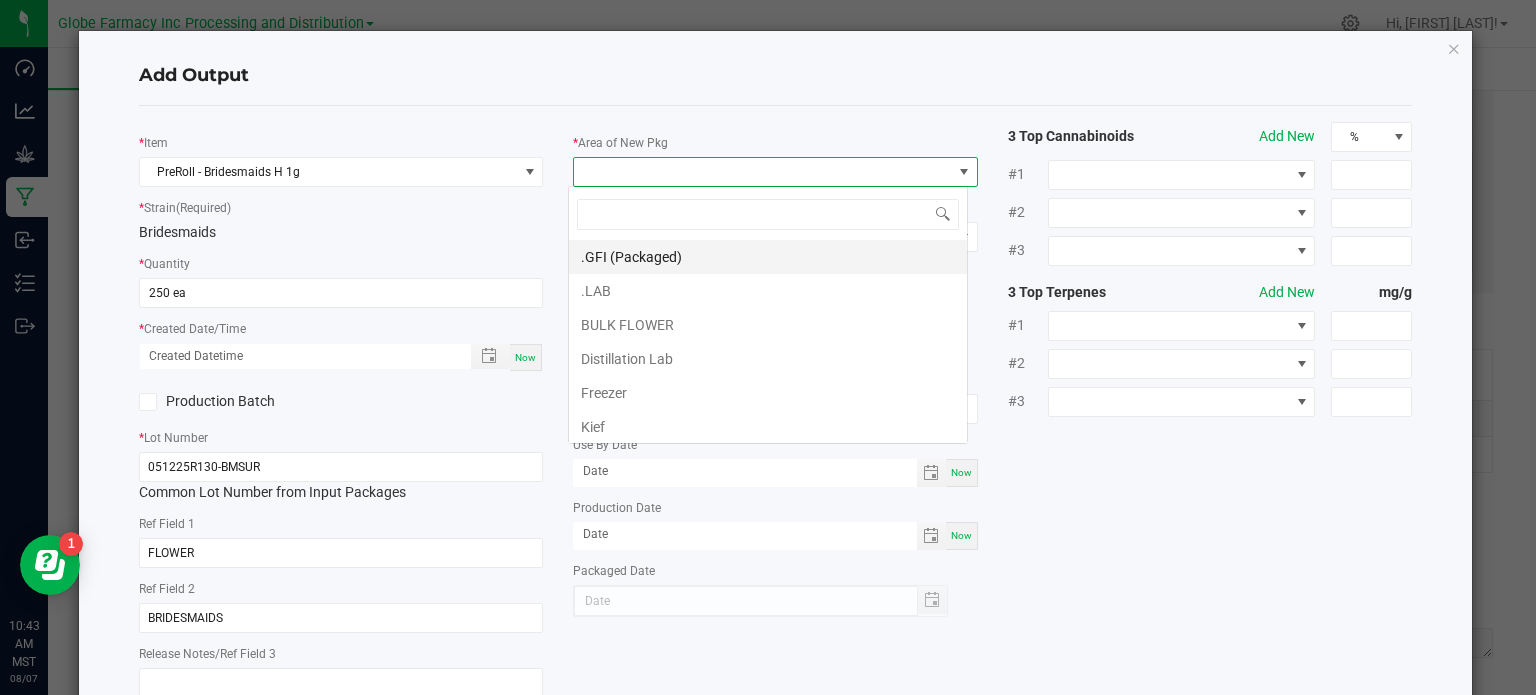 scroll, scrollTop: 99970, scrollLeft: 99600, axis: both 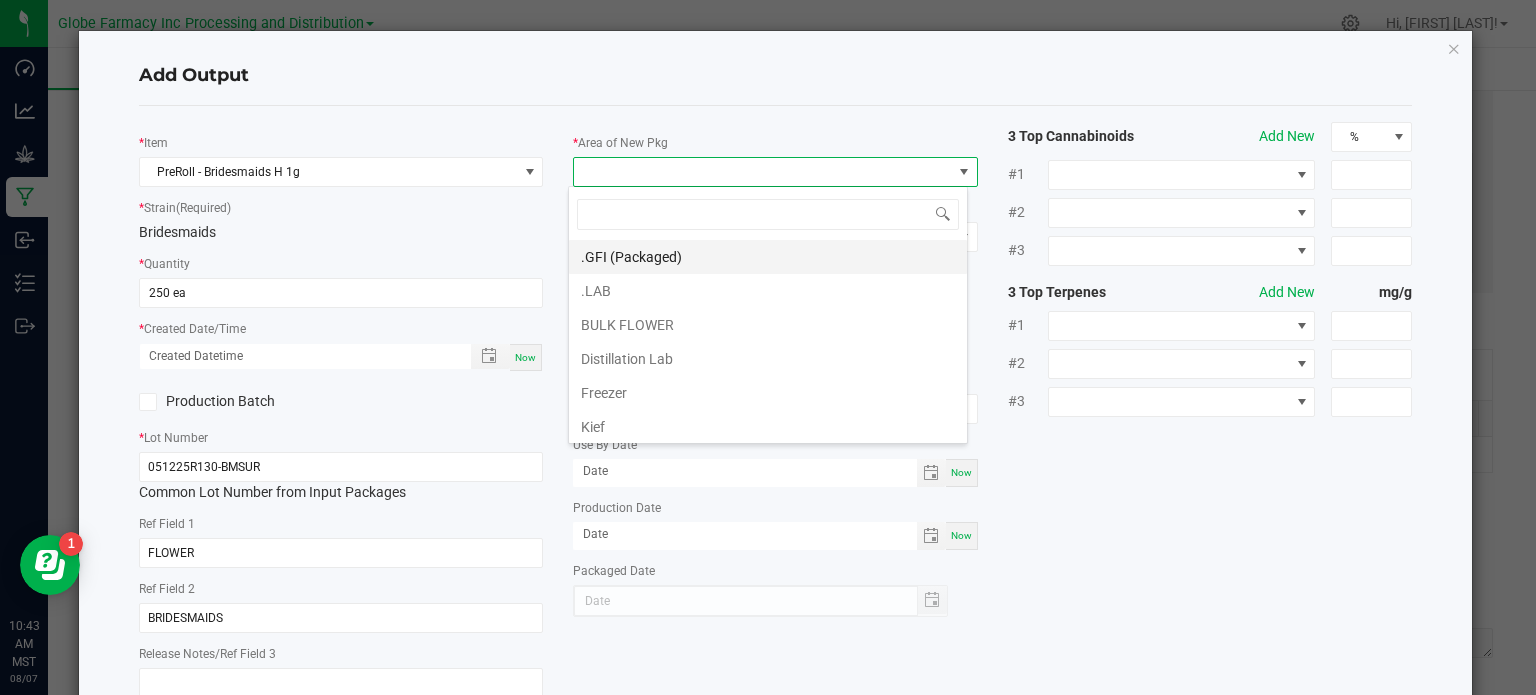 click on ".GFI (Packaged)" at bounding box center (768, 257) 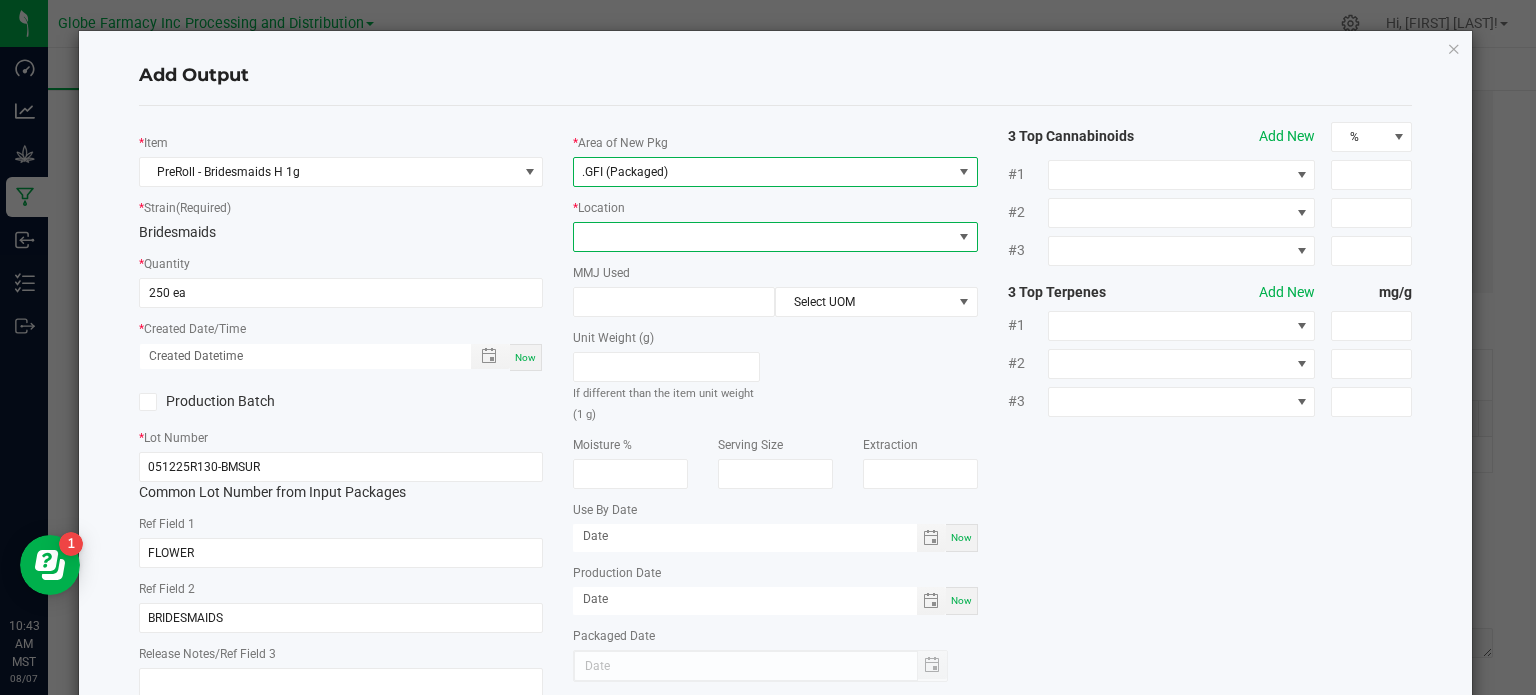click at bounding box center (763, 237) 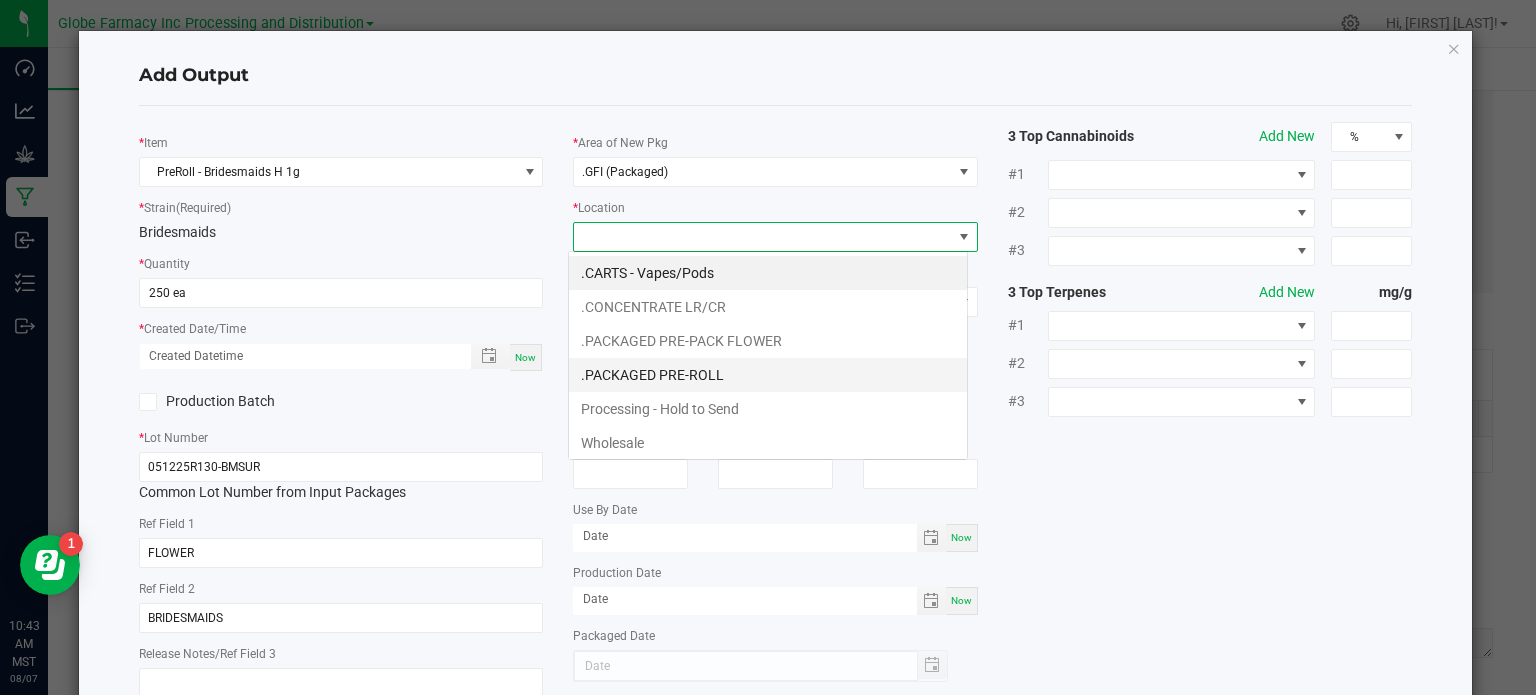 scroll, scrollTop: 99970, scrollLeft: 99600, axis: both 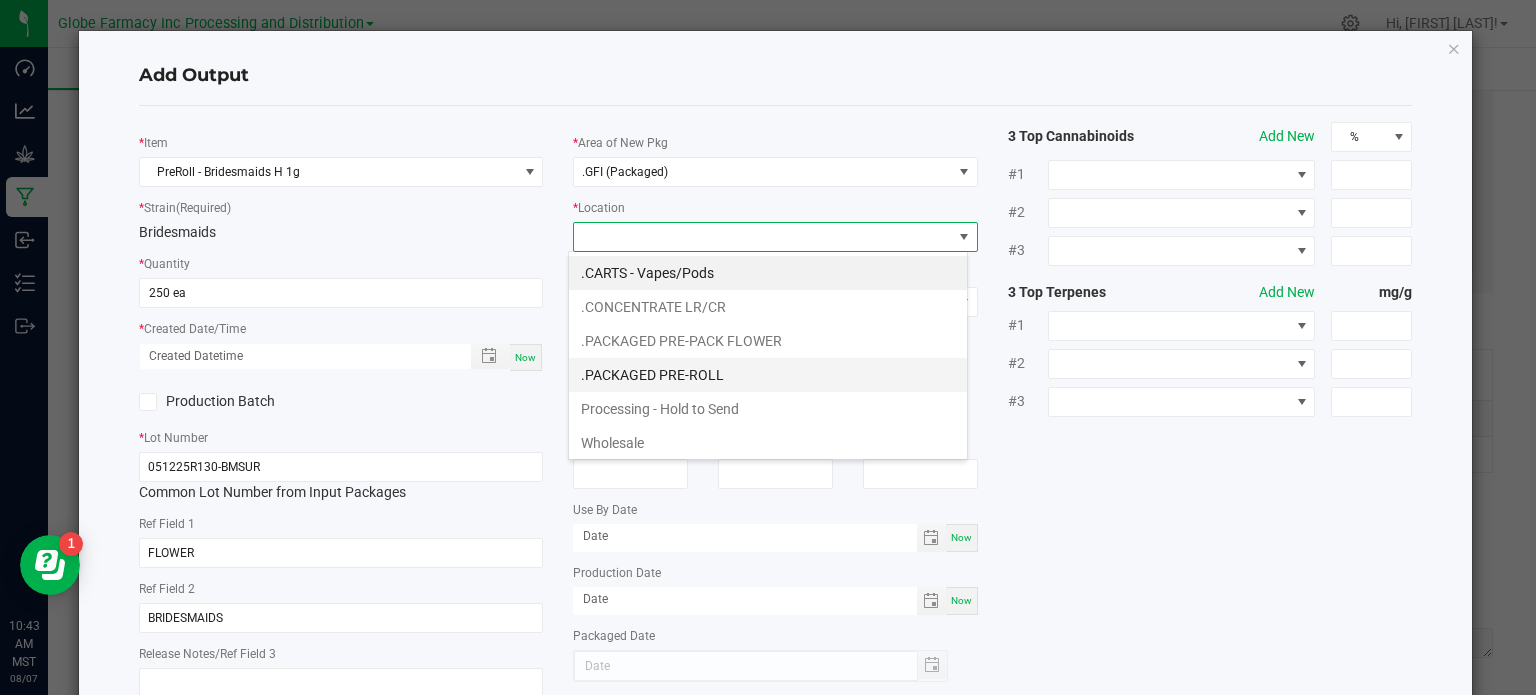 click on ".PACKAGED PRE-ROLL" at bounding box center (768, 375) 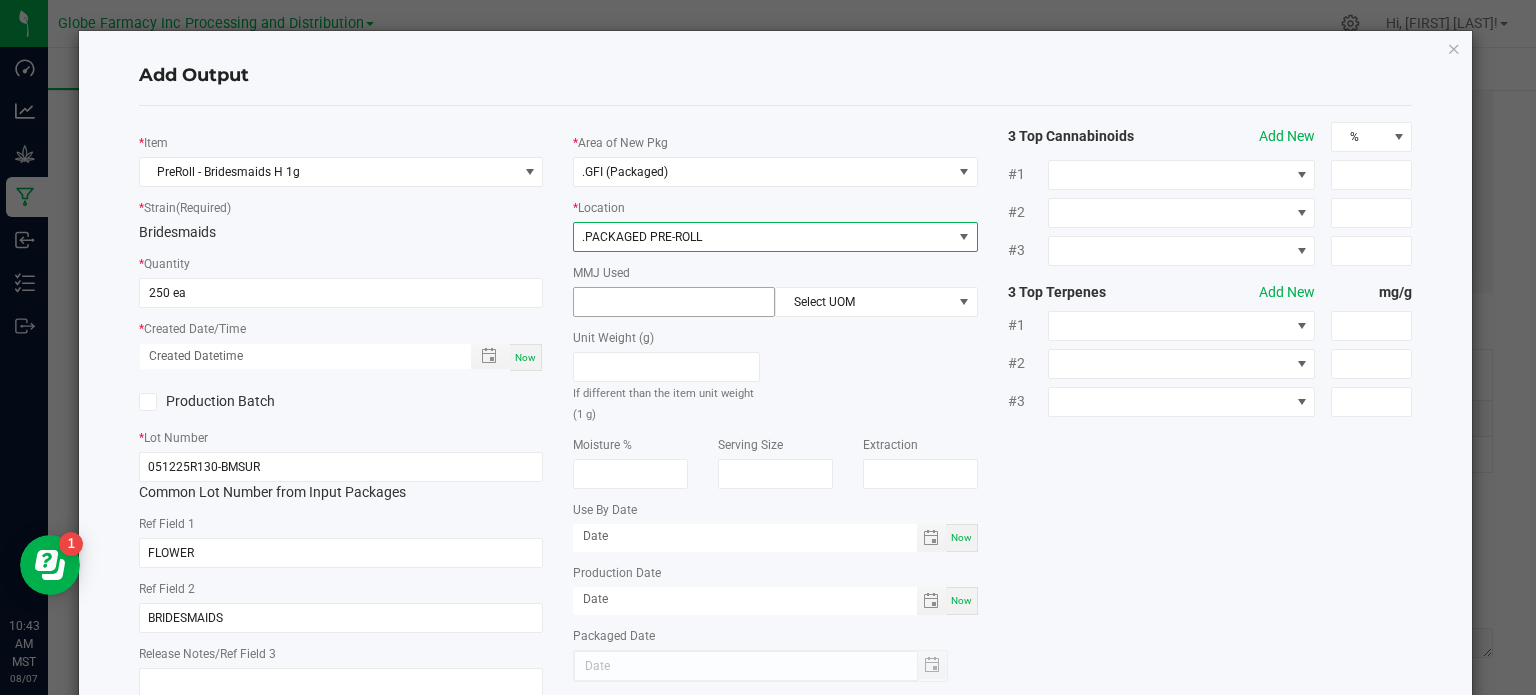 click on "Unit Weight (g)   If different than the item unit weight (1 g)" 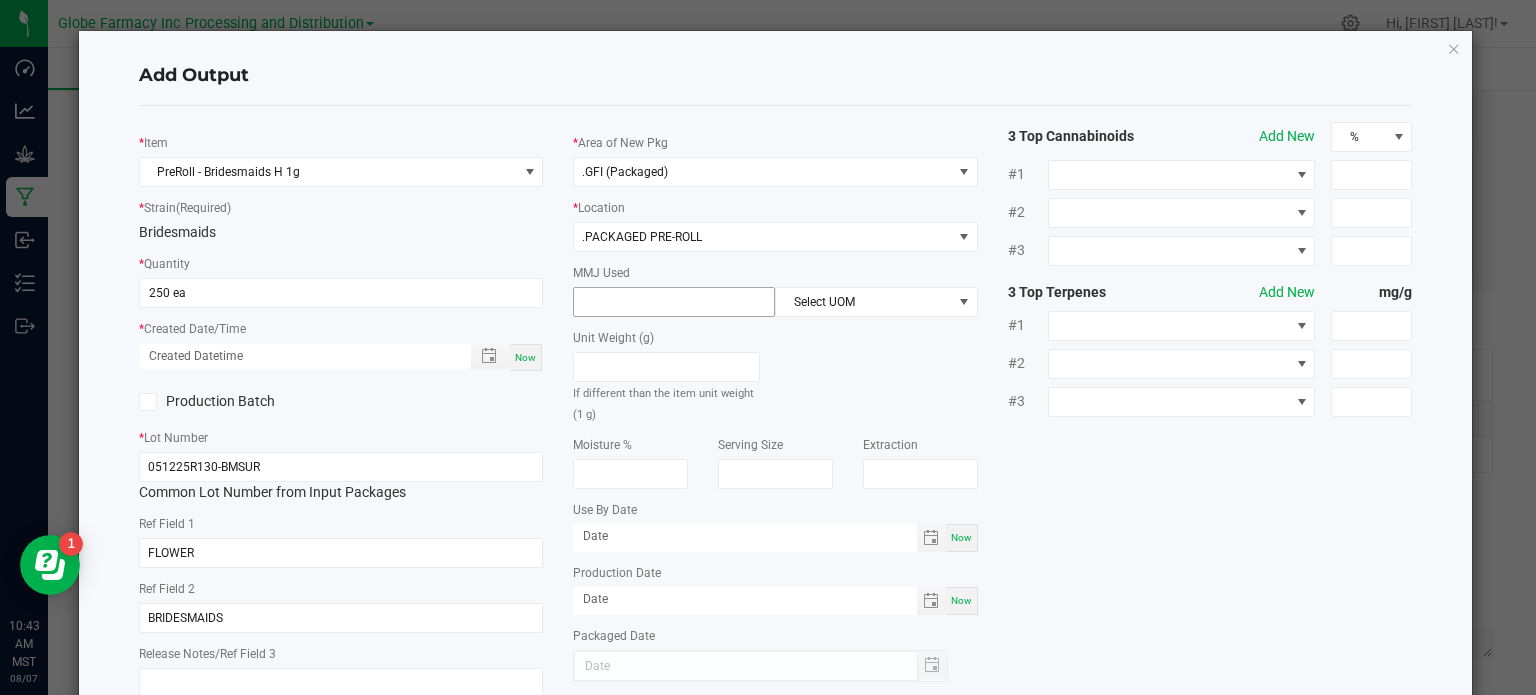 click at bounding box center (674, 302) 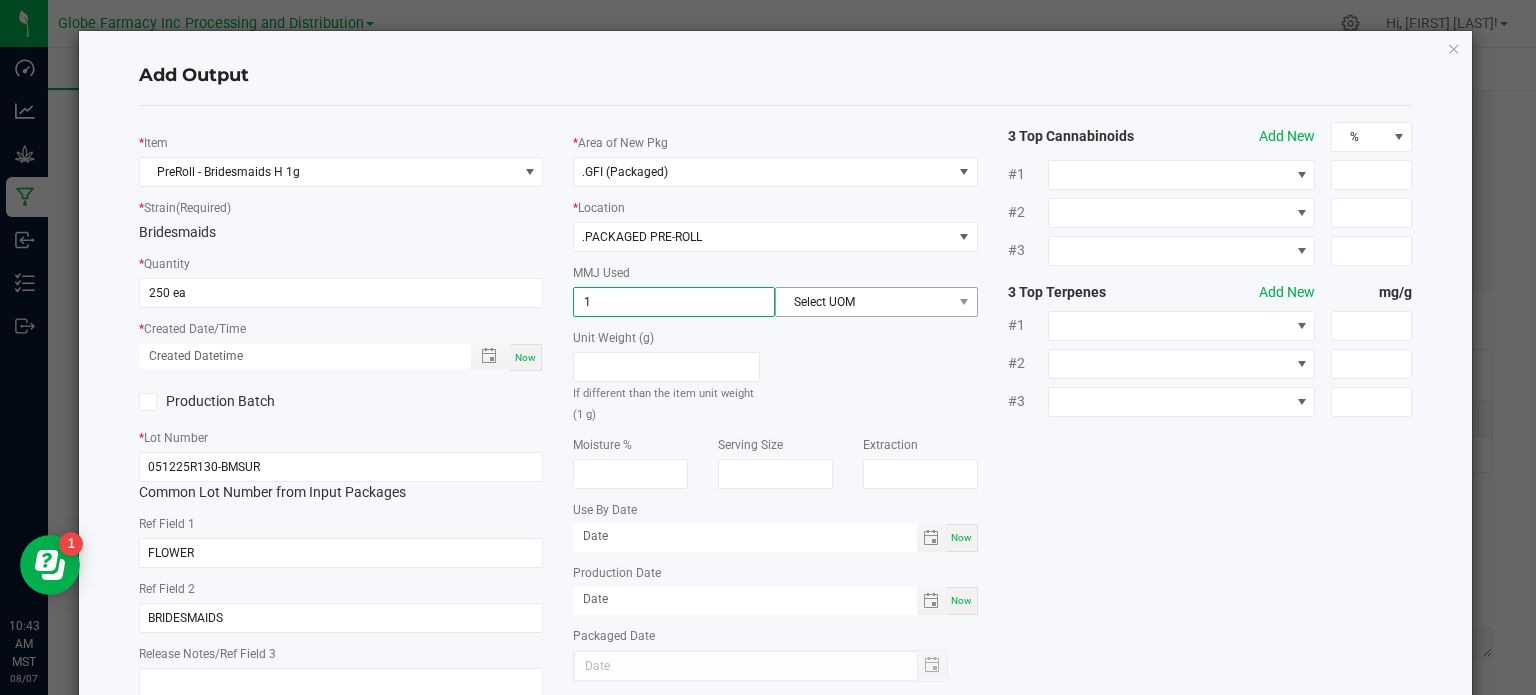 type on "1" 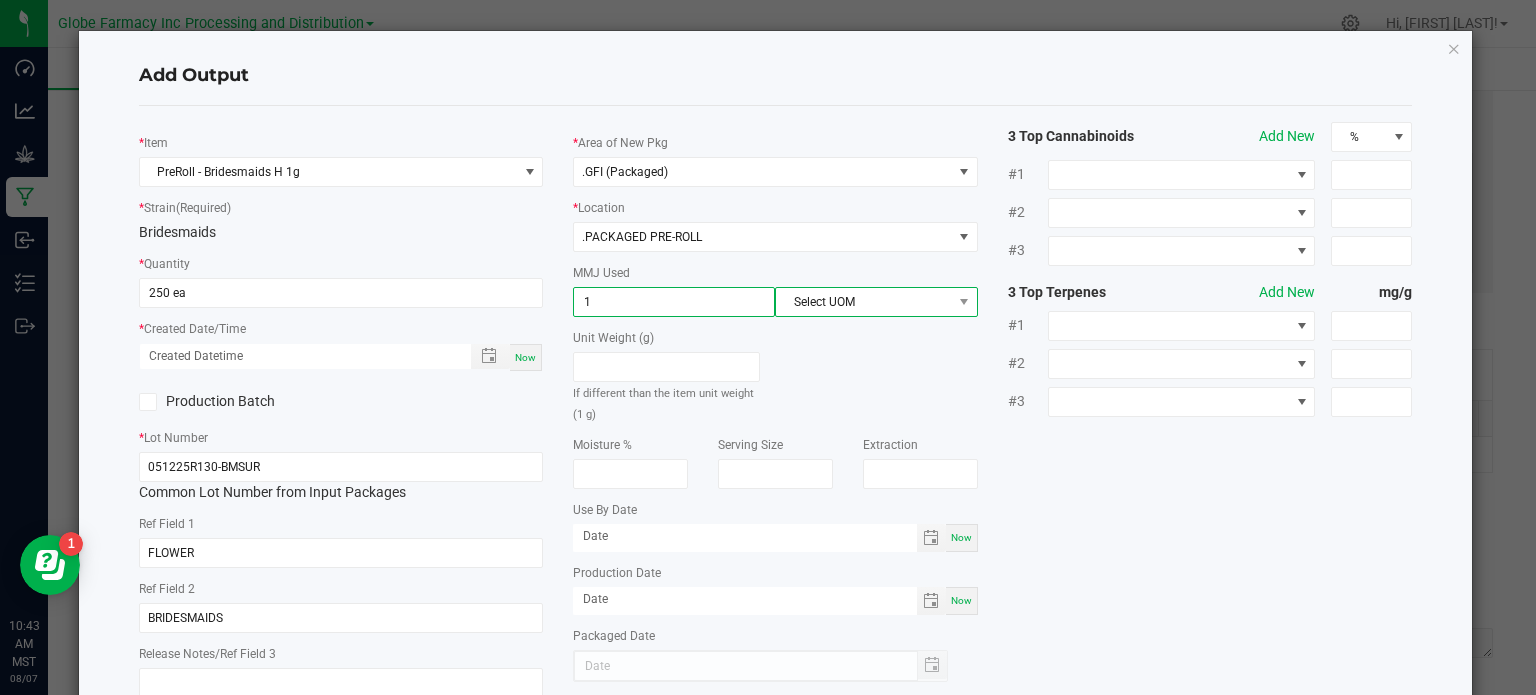 click on "Select UOM" at bounding box center (863, 302) 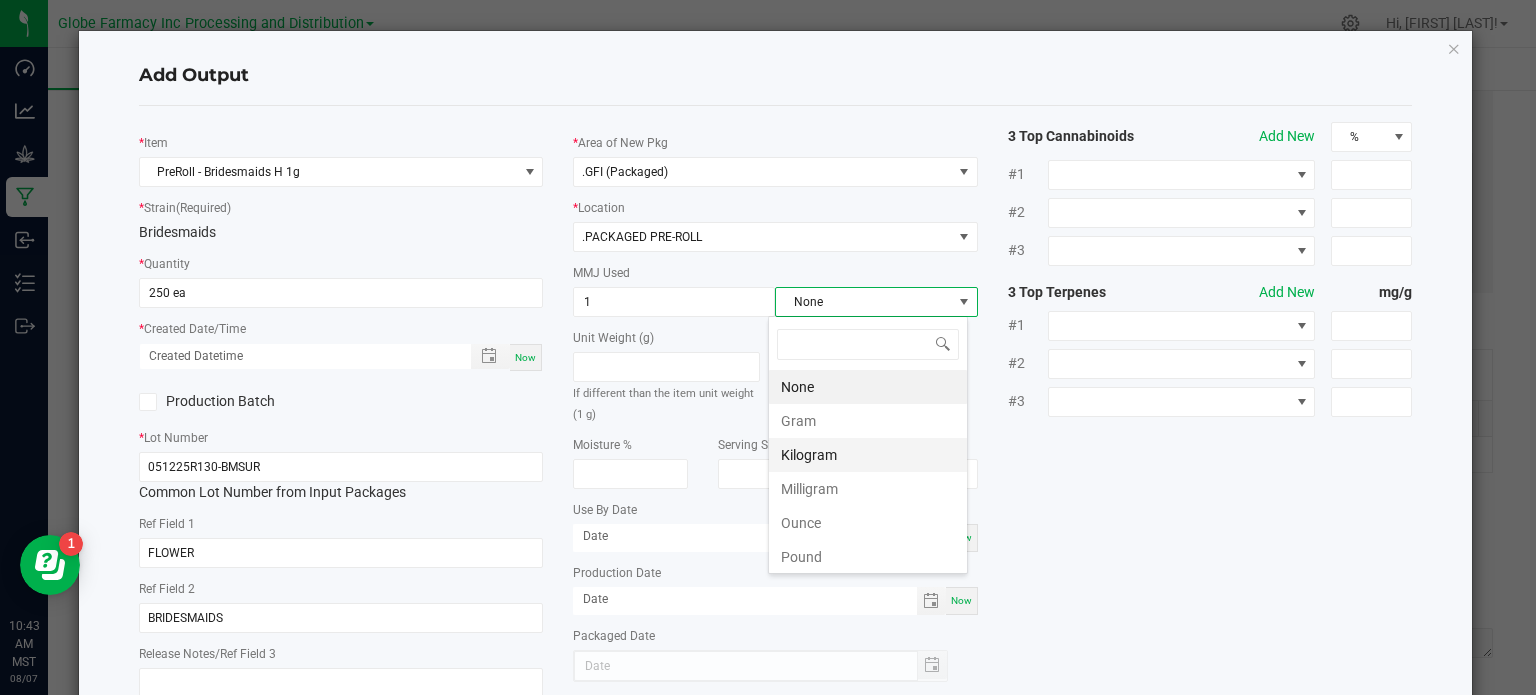 scroll, scrollTop: 99970, scrollLeft: 99800, axis: both 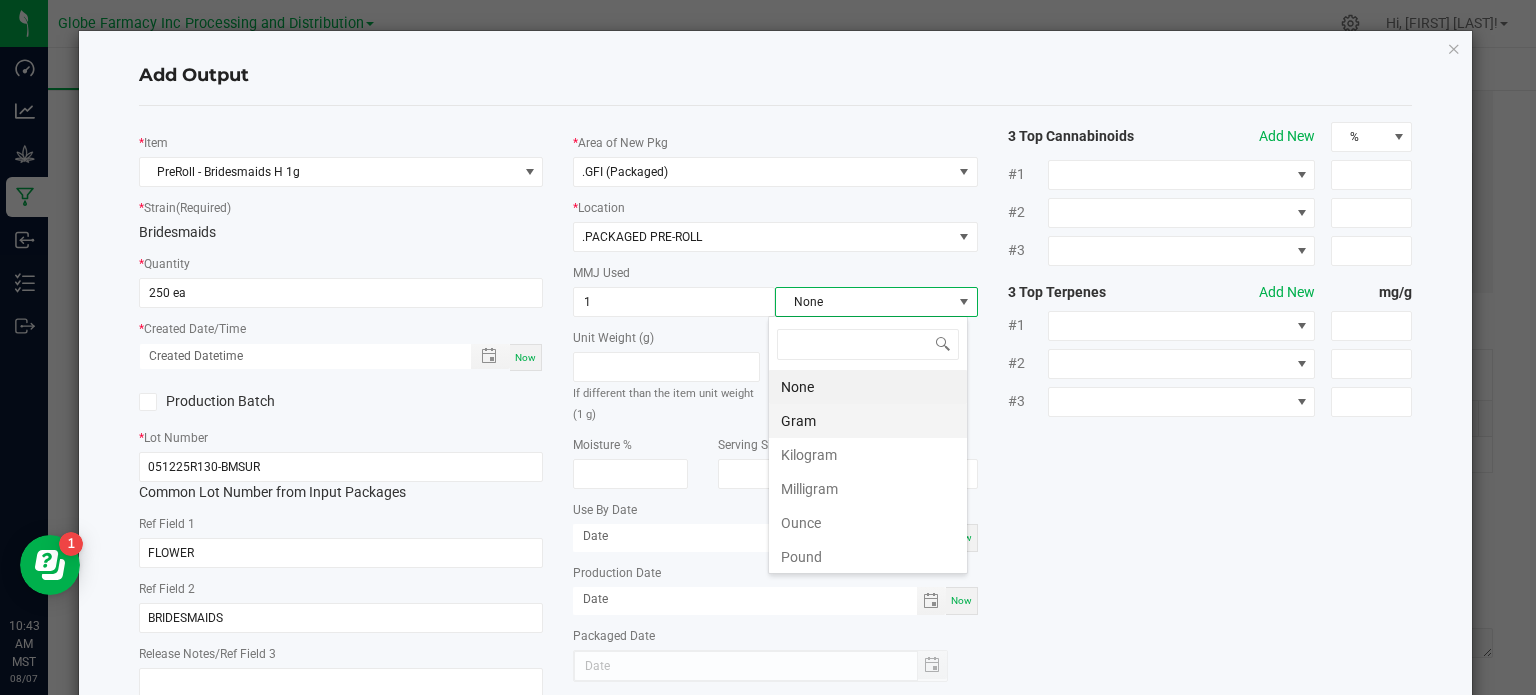 click on "Gram" at bounding box center (868, 421) 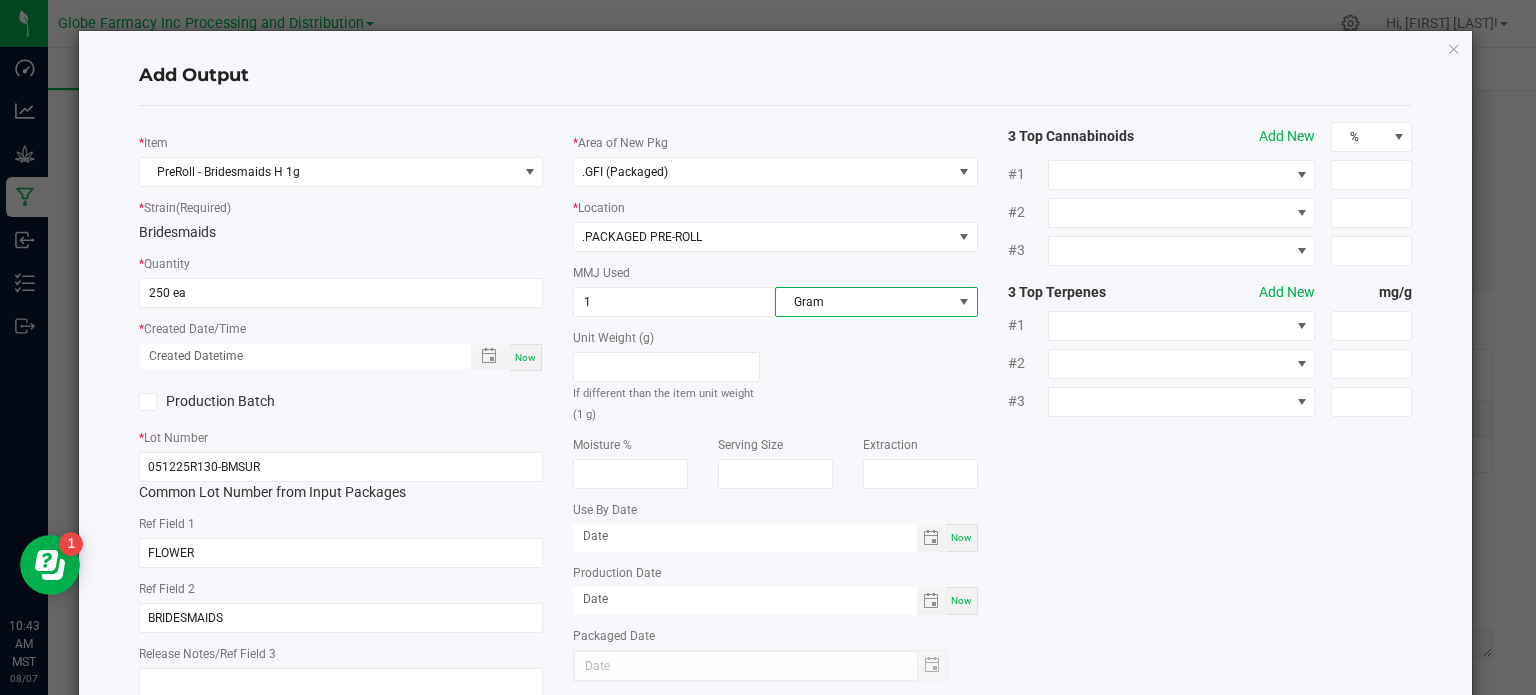 drag, startPoint x: 1079, startPoint y: 475, endPoint x: 1063, endPoint y: 489, distance: 21.260292 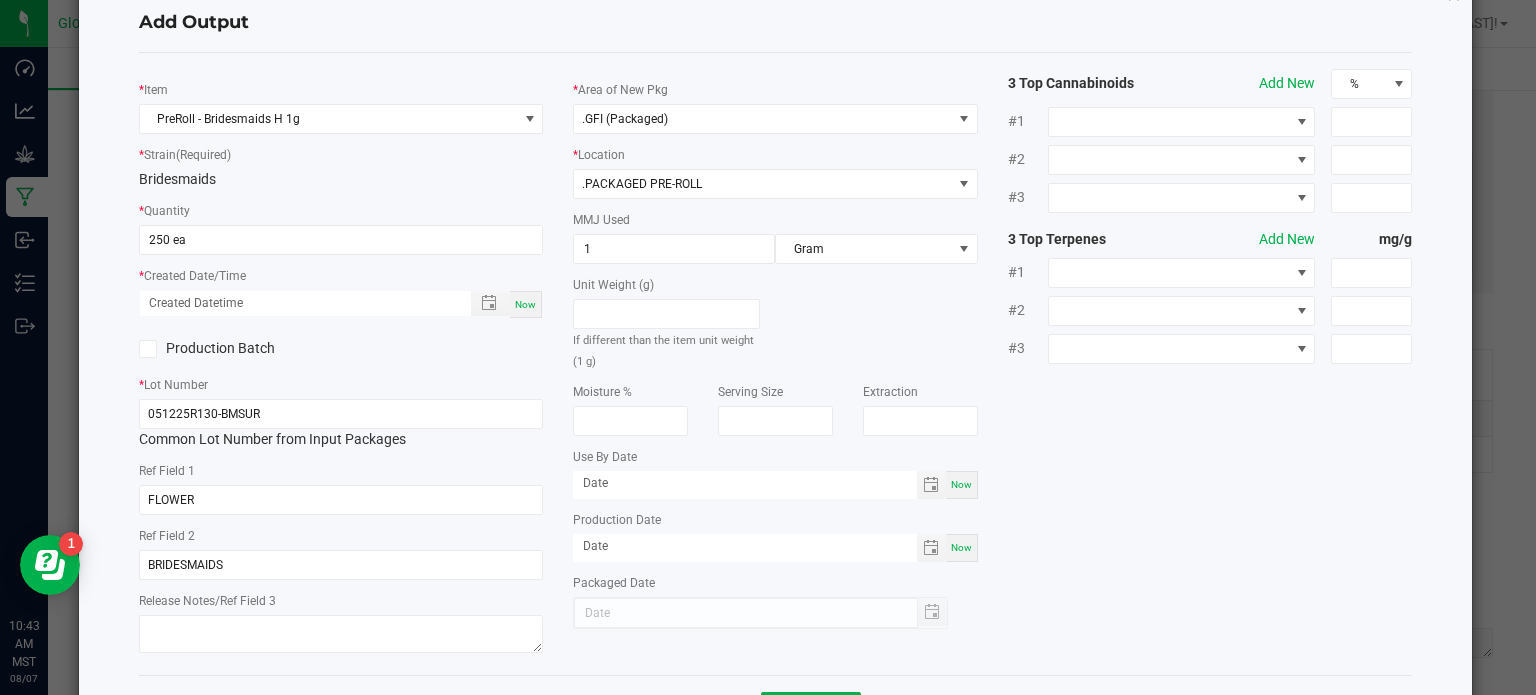 scroll, scrollTop: 133, scrollLeft: 0, axis: vertical 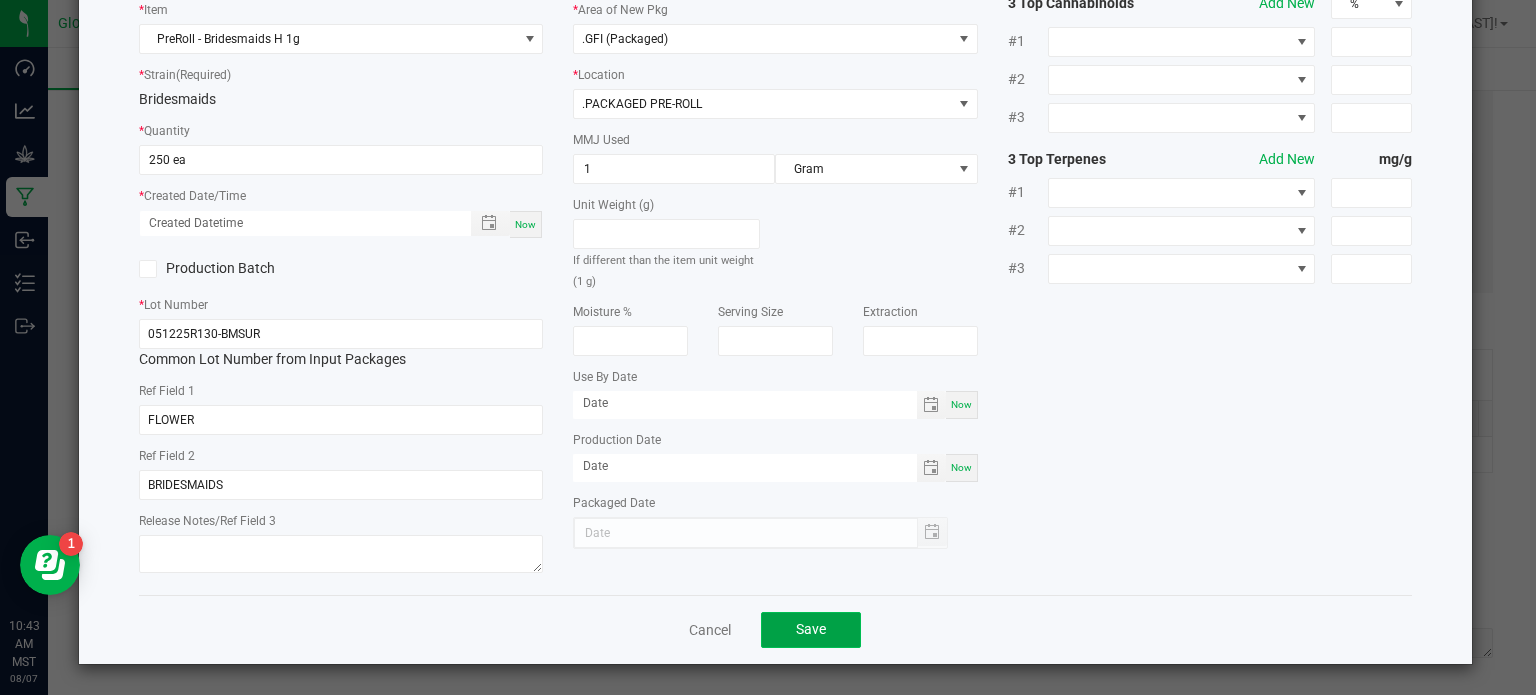 click on "Save" 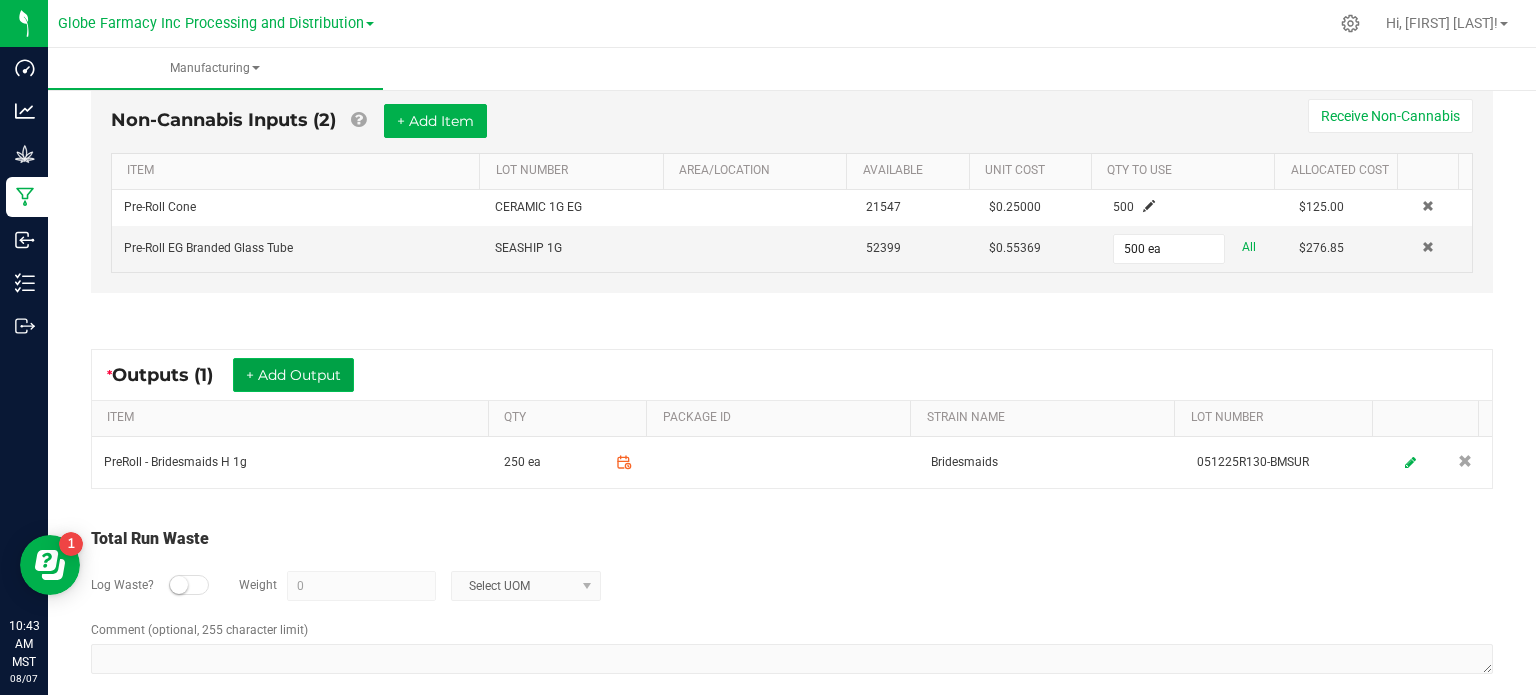 click on "+ Add Output" at bounding box center (293, 375) 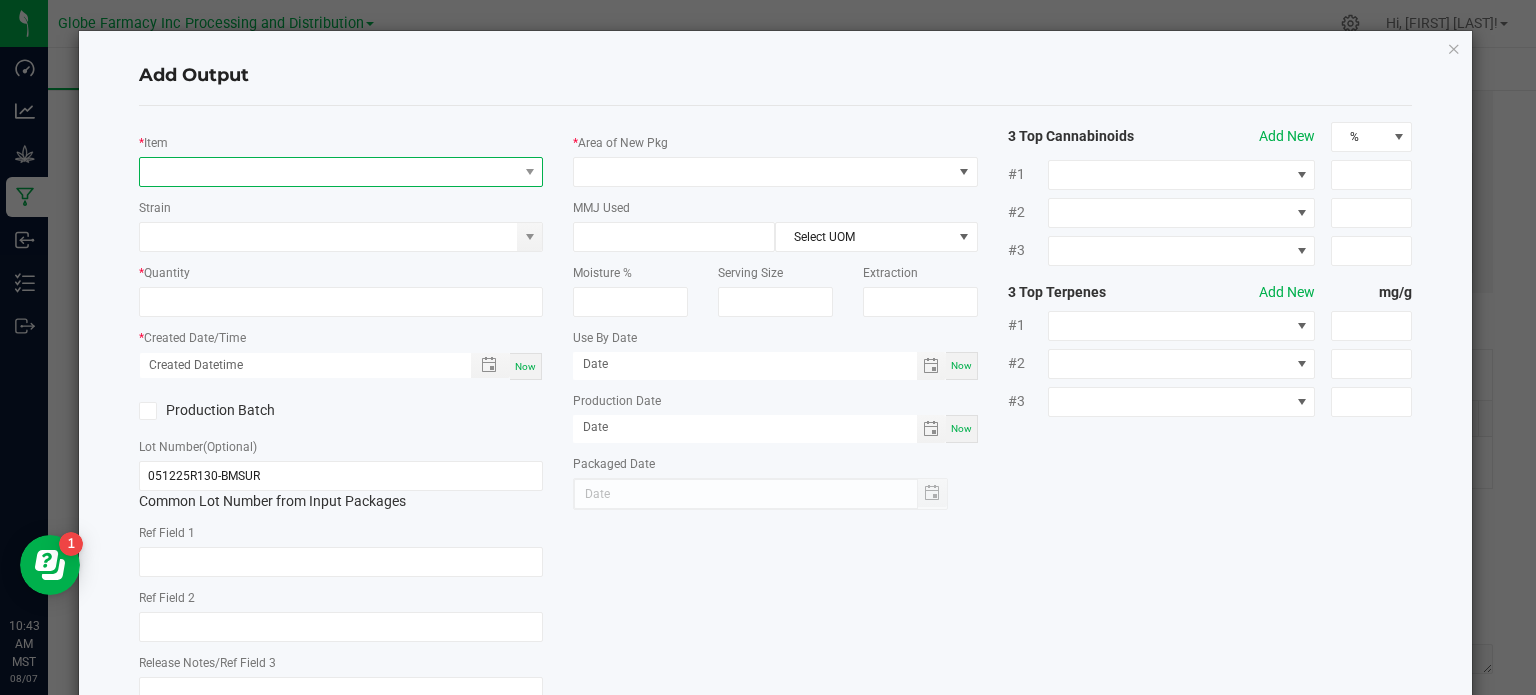 click at bounding box center (329, 172) 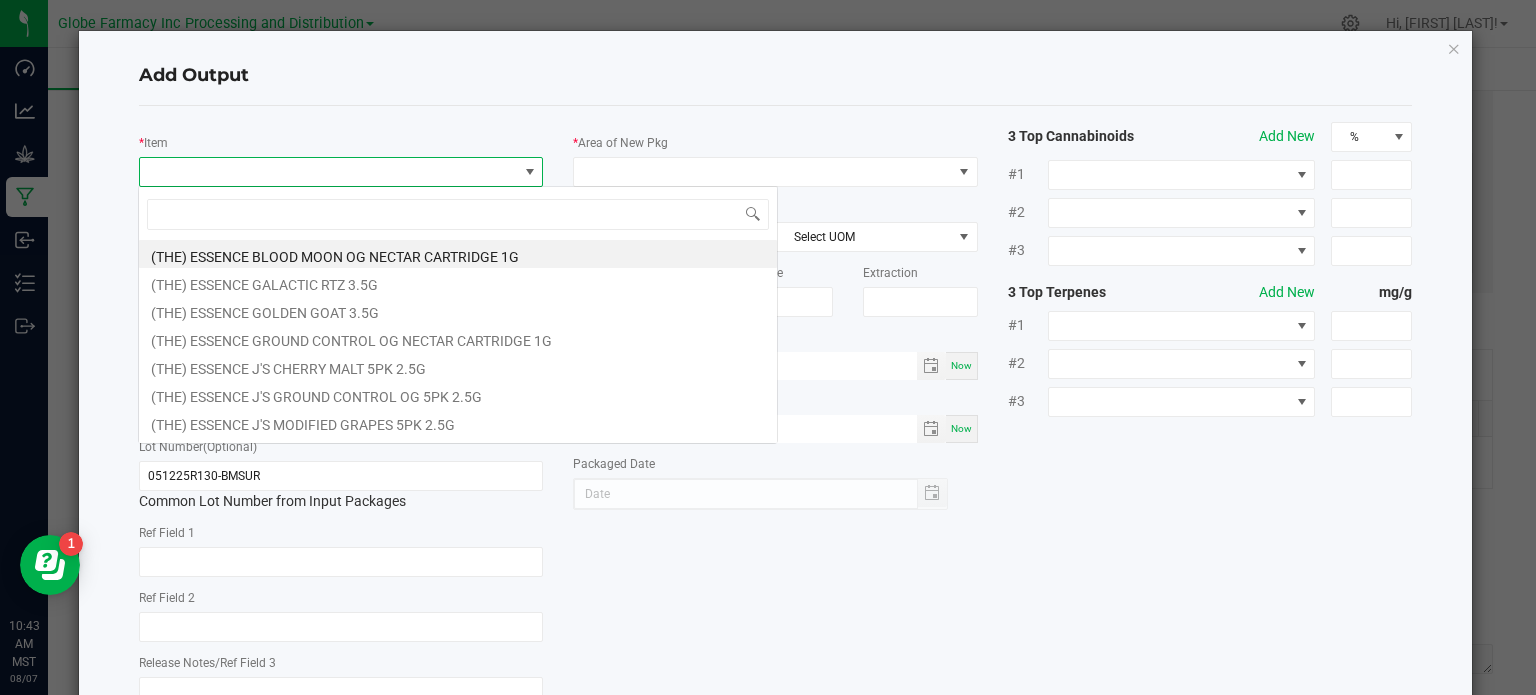 scroll, scrollTop: 99970, scrollLeft: 99600, axis: both 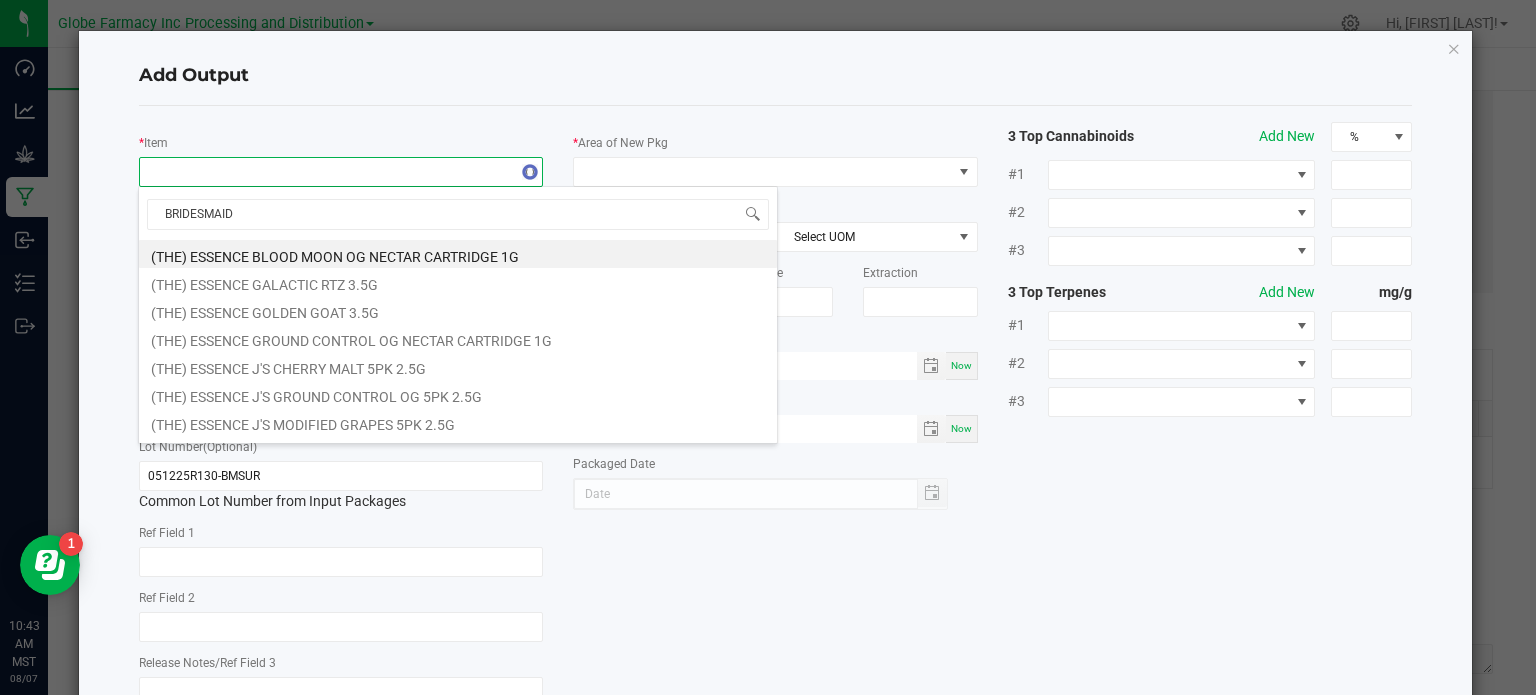 type on "BRIDESMAIDS" 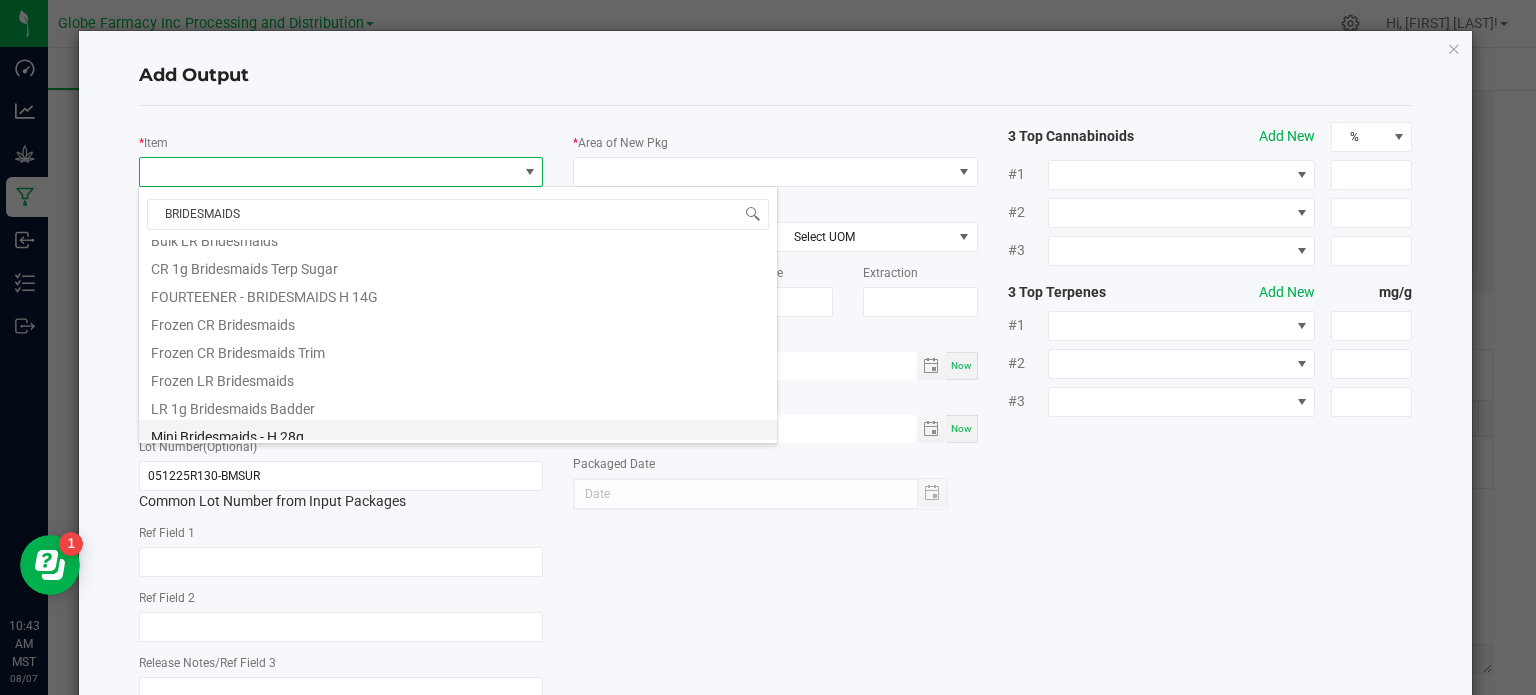 scroll, scrollTop: 304, scrollLeft: 0, axis: vertical 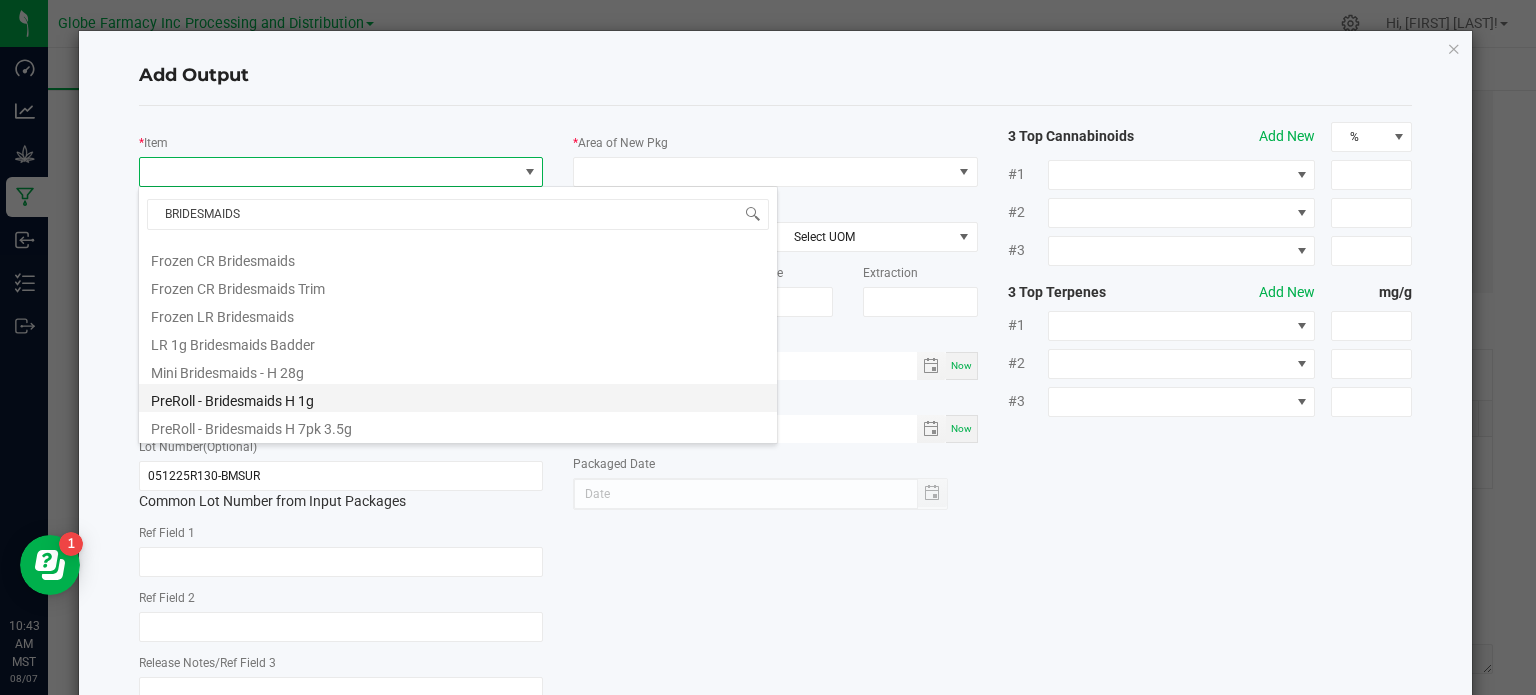 click on "PreRoll - Bridesmaids H 1g" at bounding box center [458, 398] 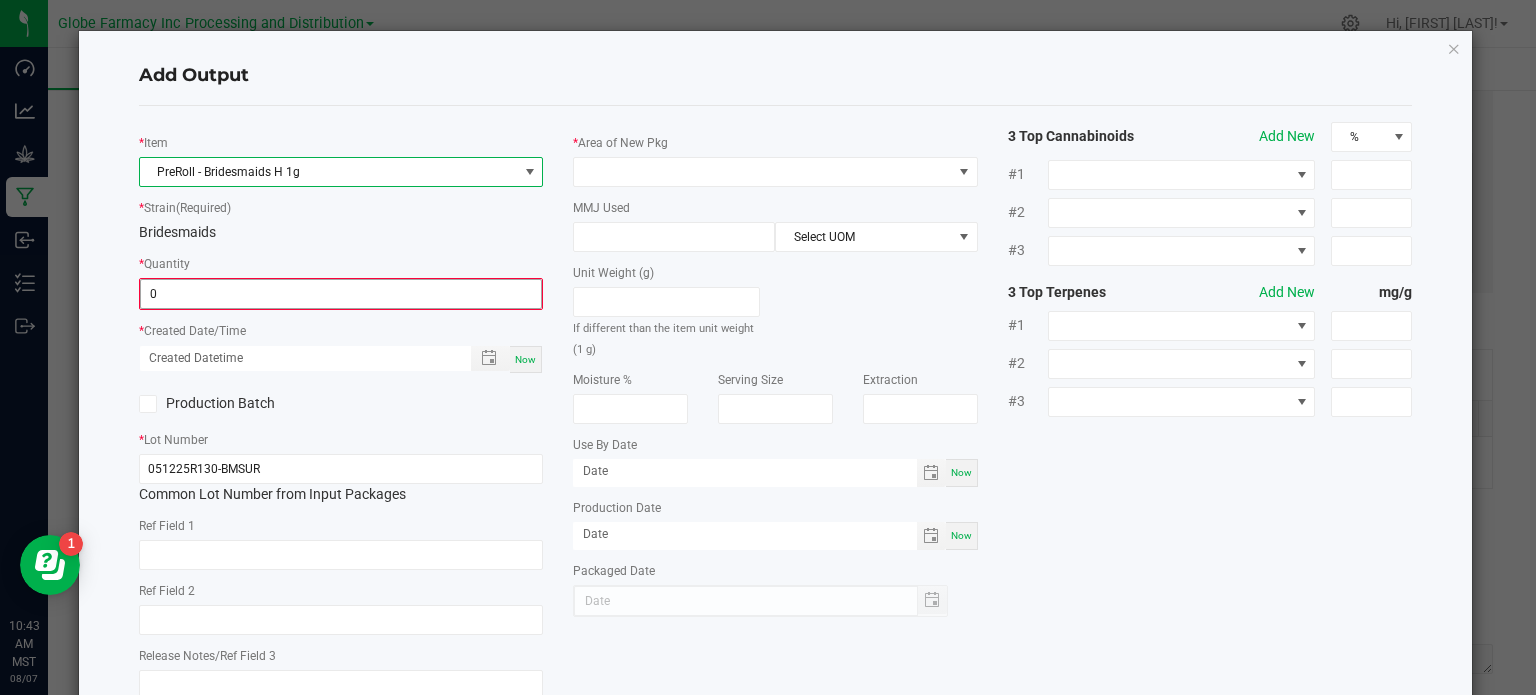 click on "0" at bounding box center [341, 294] 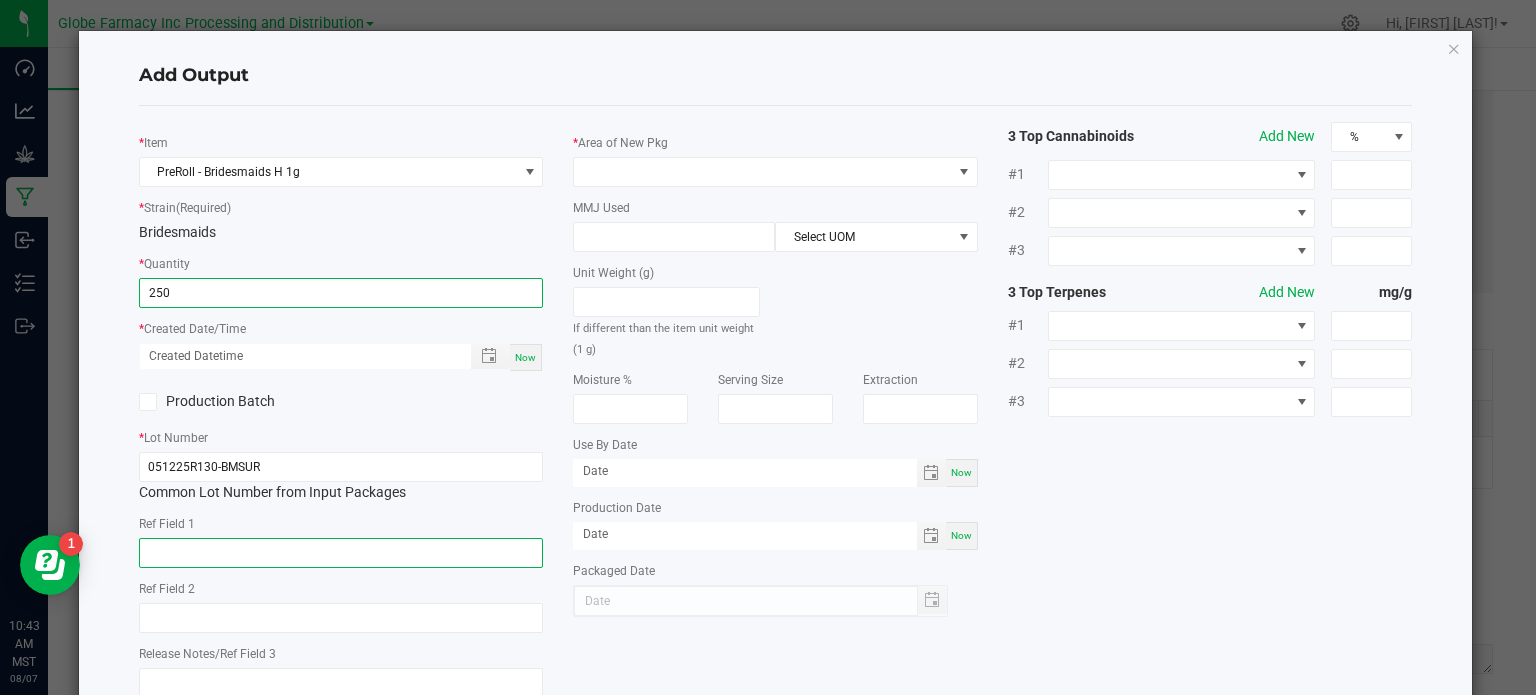 type on "250 ea" 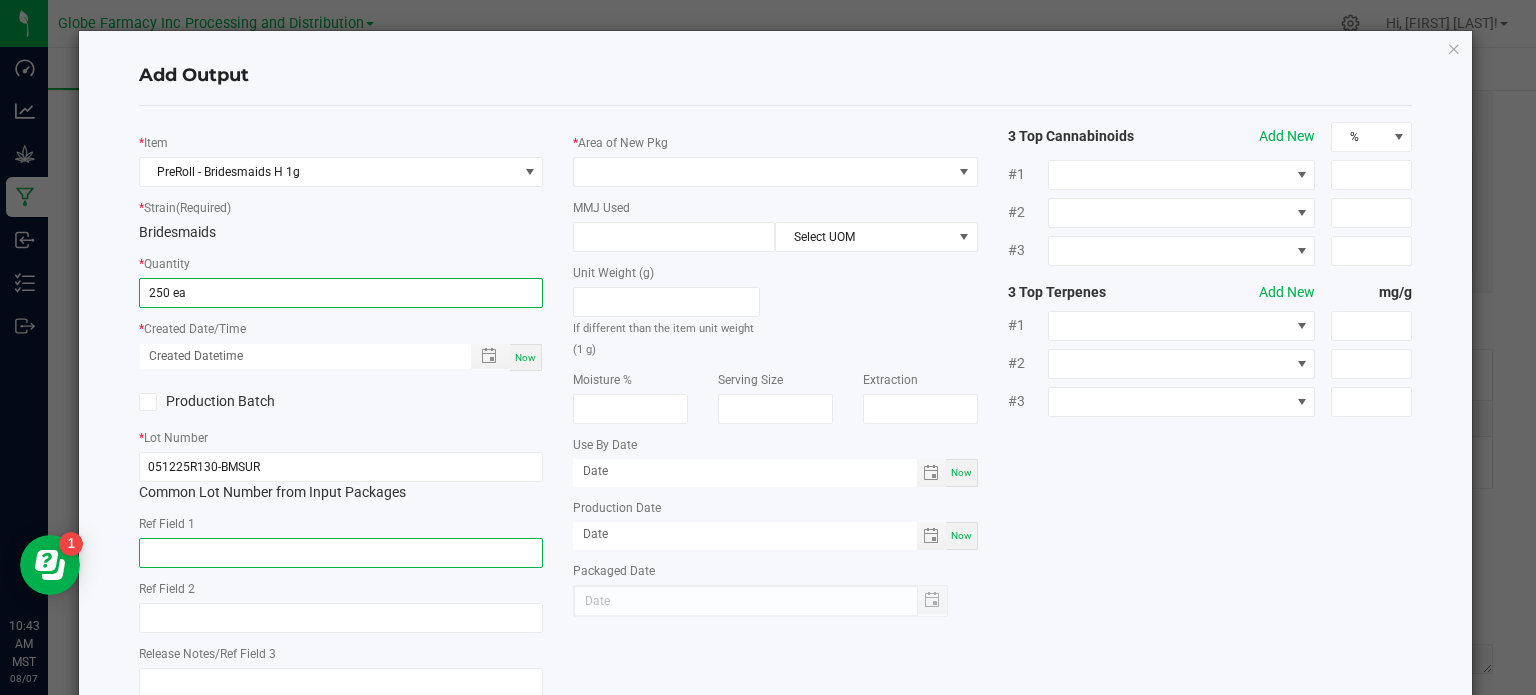 click 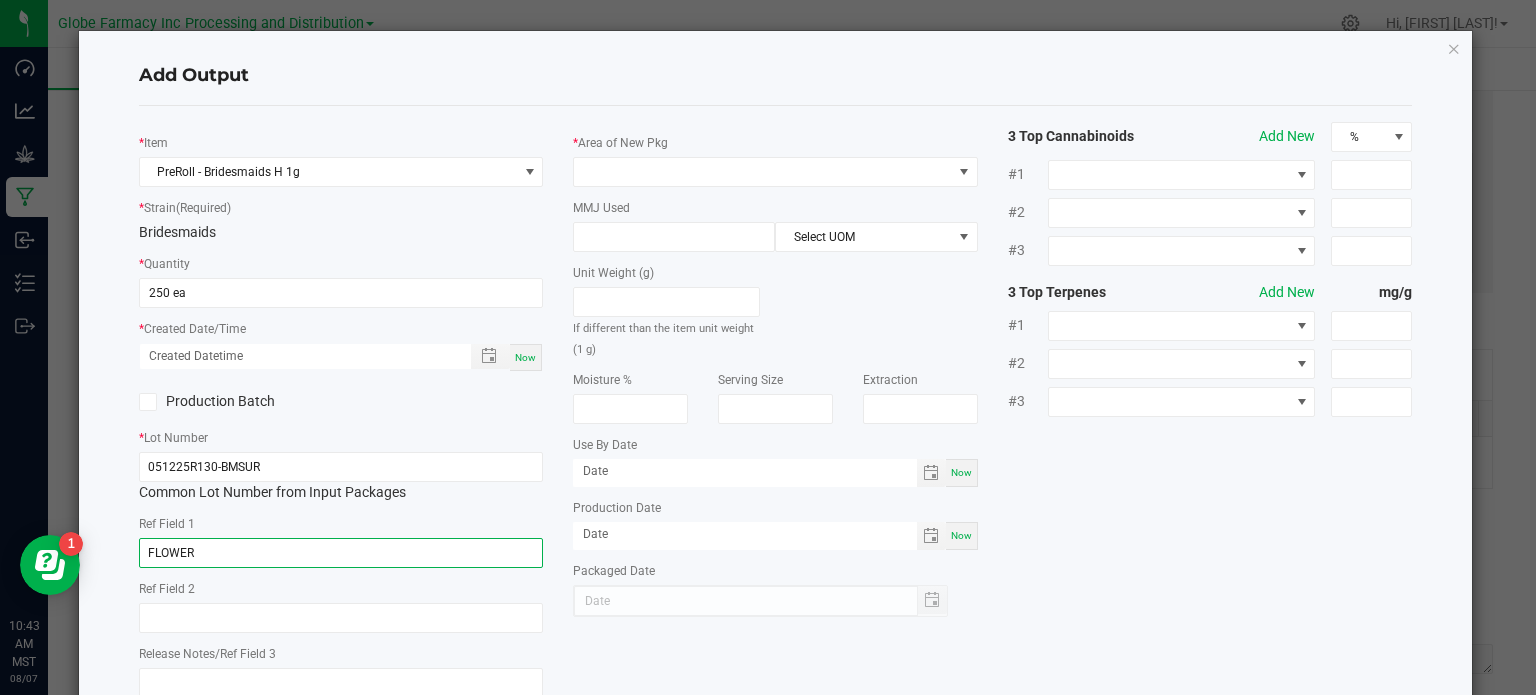 type on "FLOWER" 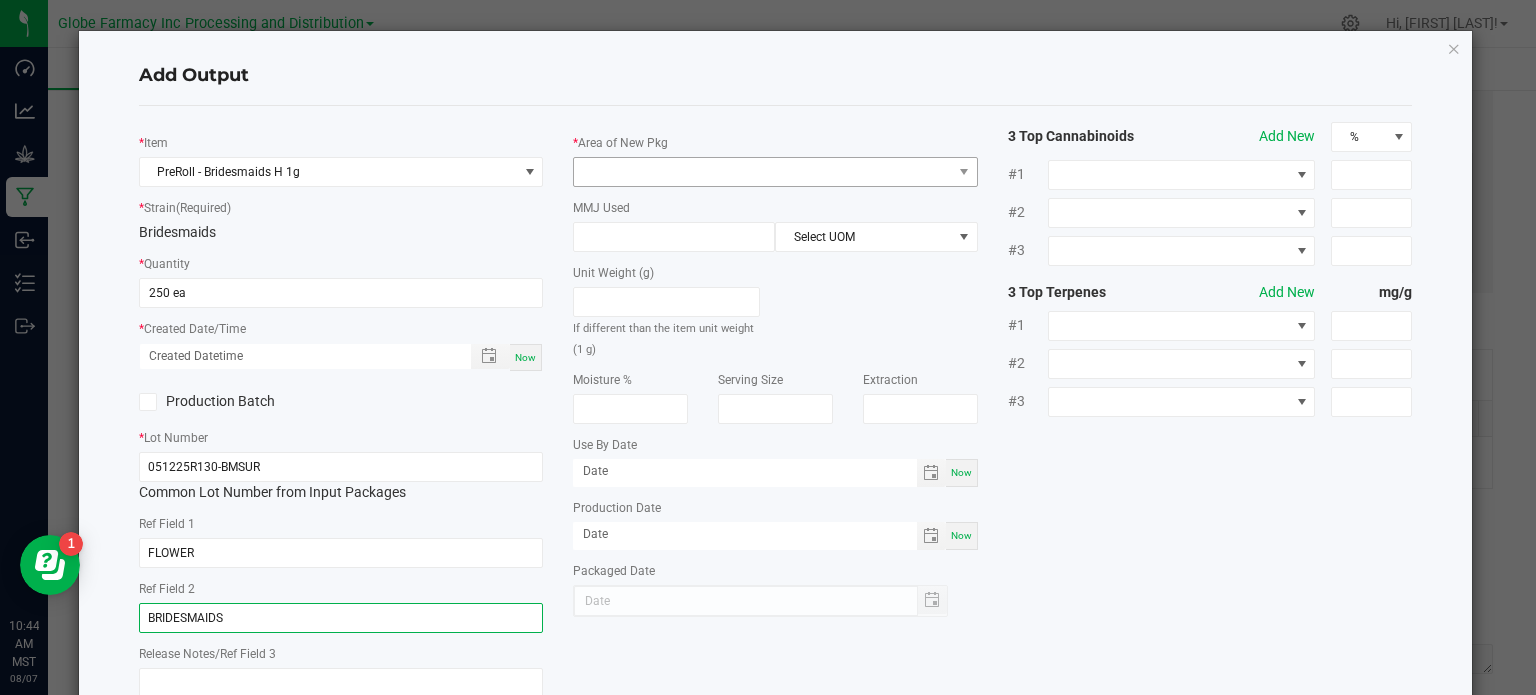 type on "BRIDESMAIDS" 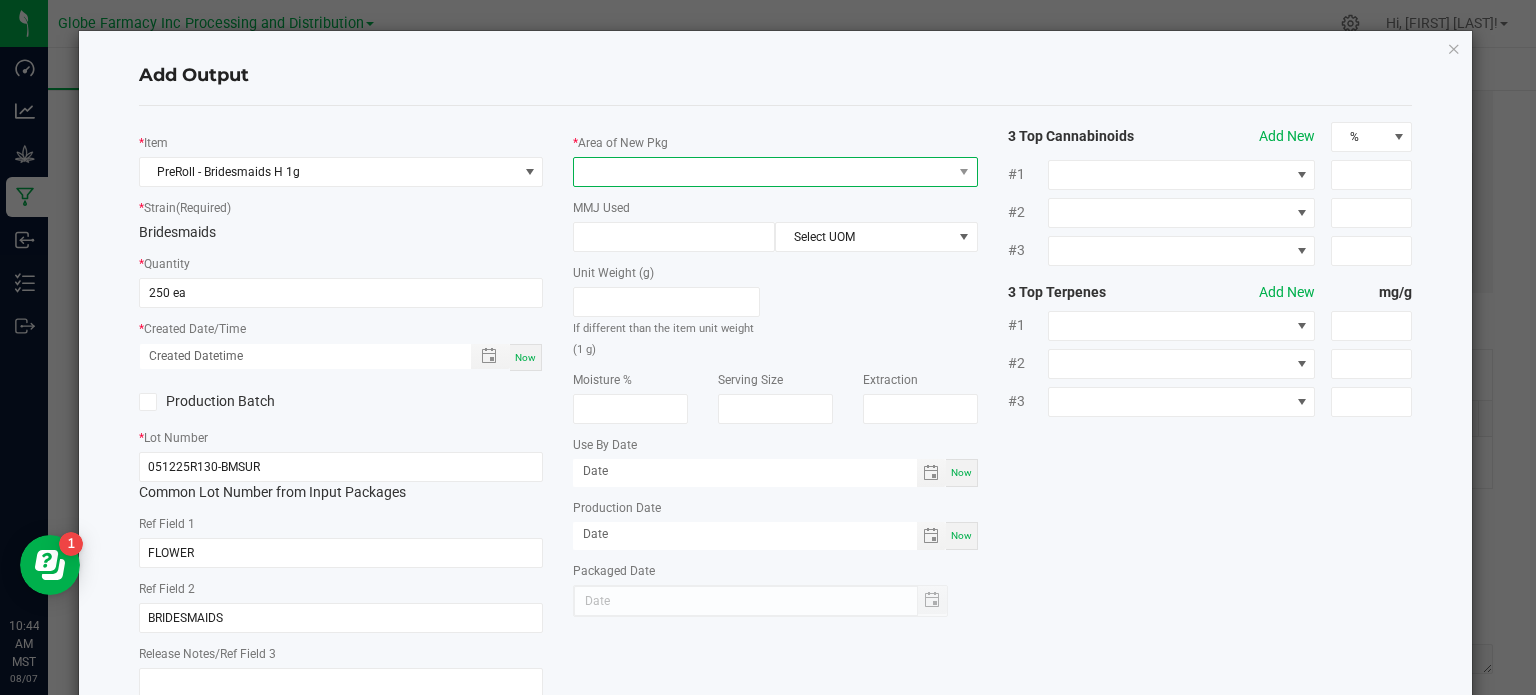 click at bounding box center [763, 172] 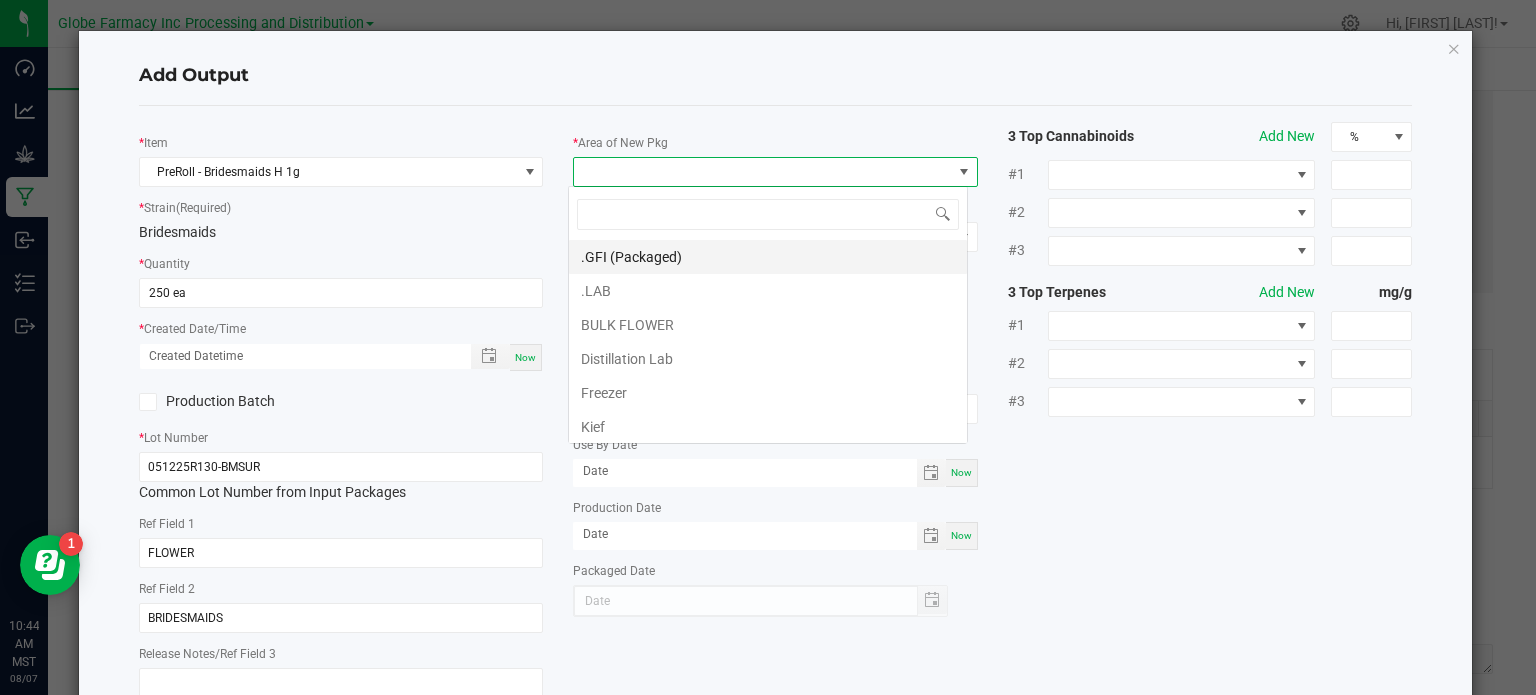 scroll, scrollTop: 99970, scrollLeft: 99600, axis: both 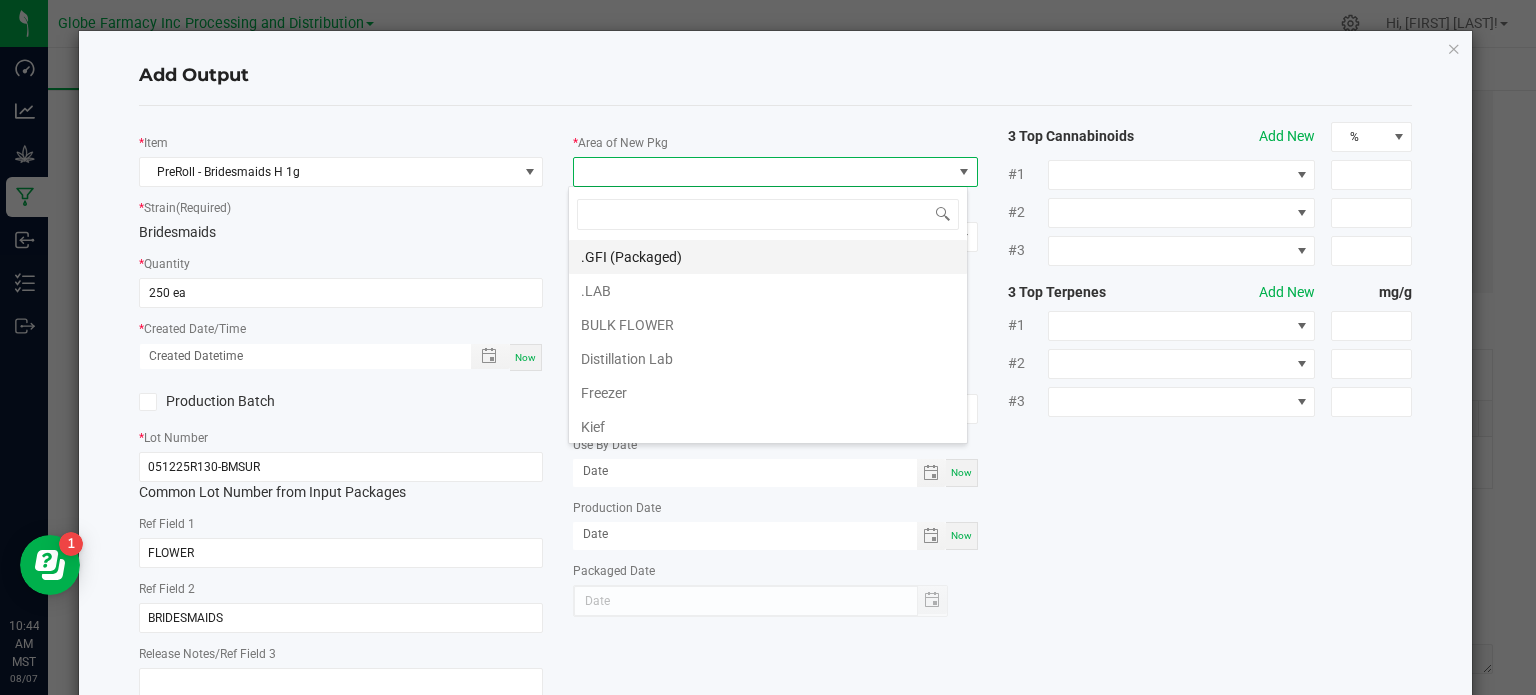 click on ".GFI (Packaged)" at bounding box center [768, 257] 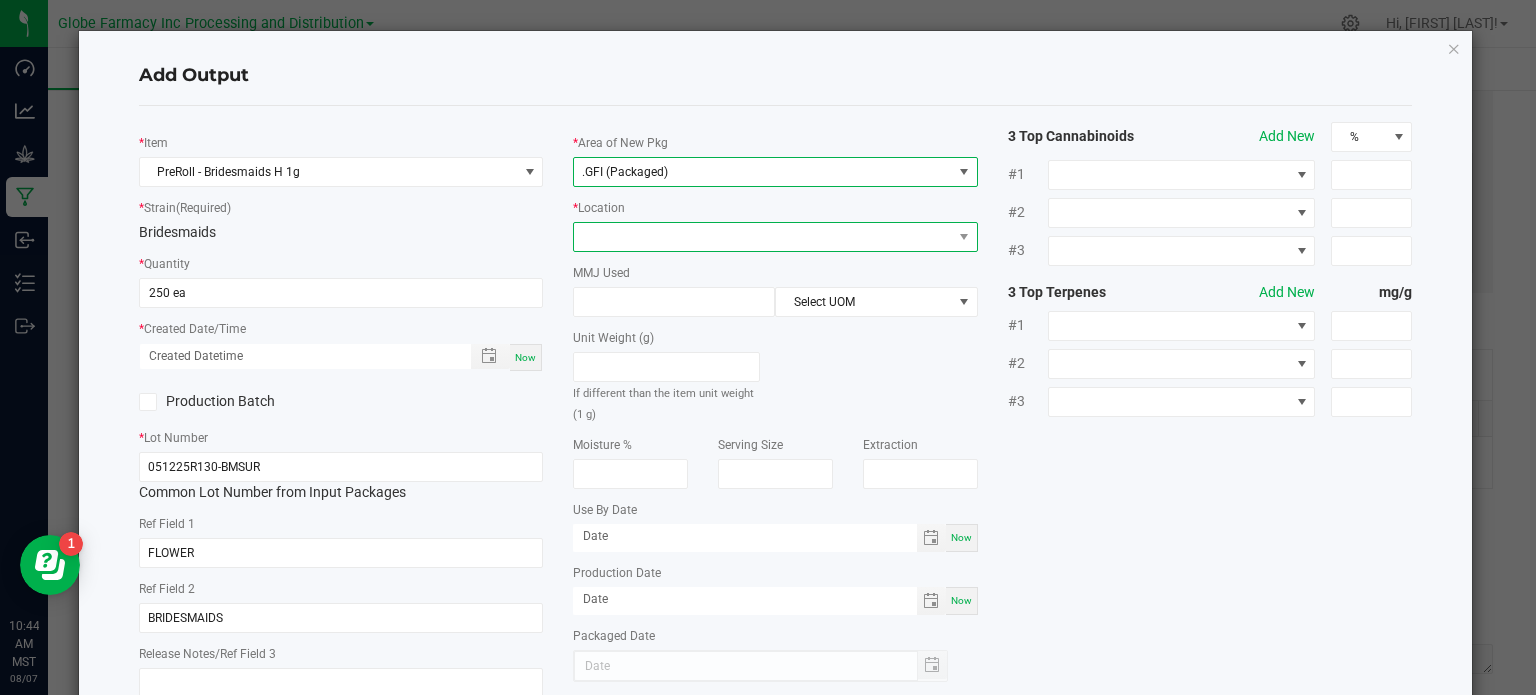 click at bounding box center [763, 237] 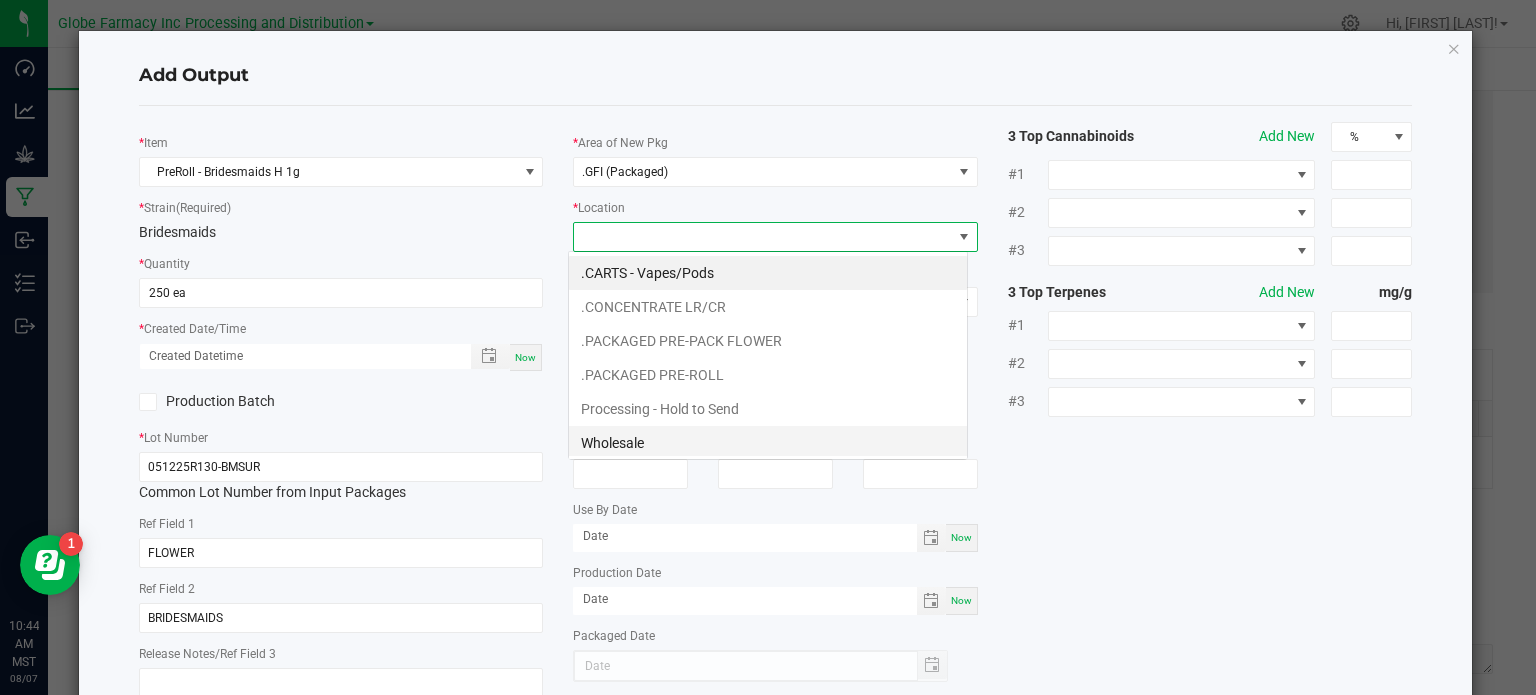 scroll, scrollTop: 99970, scrollLeft: 99600, axis: both 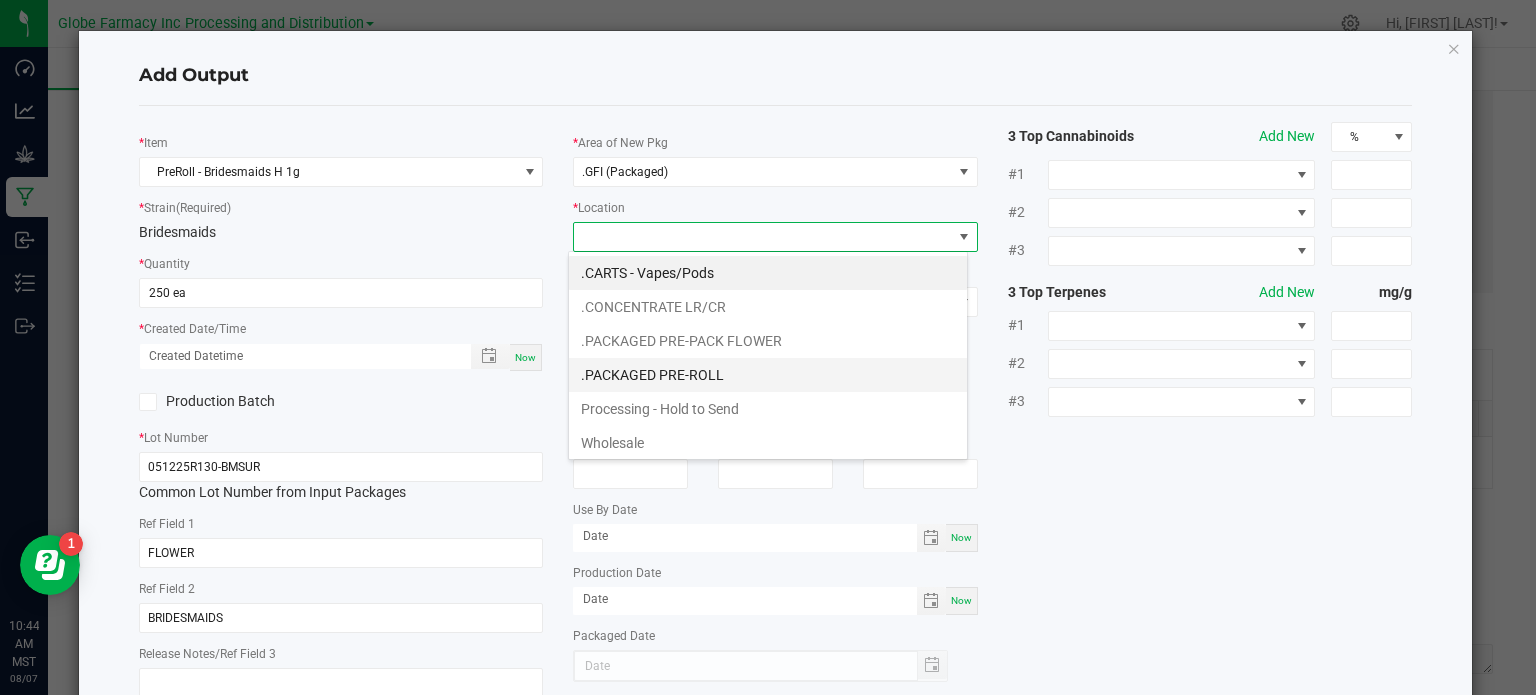 click on ".PACKAGED PRE-ROLL" at bounding box center [768, 375] 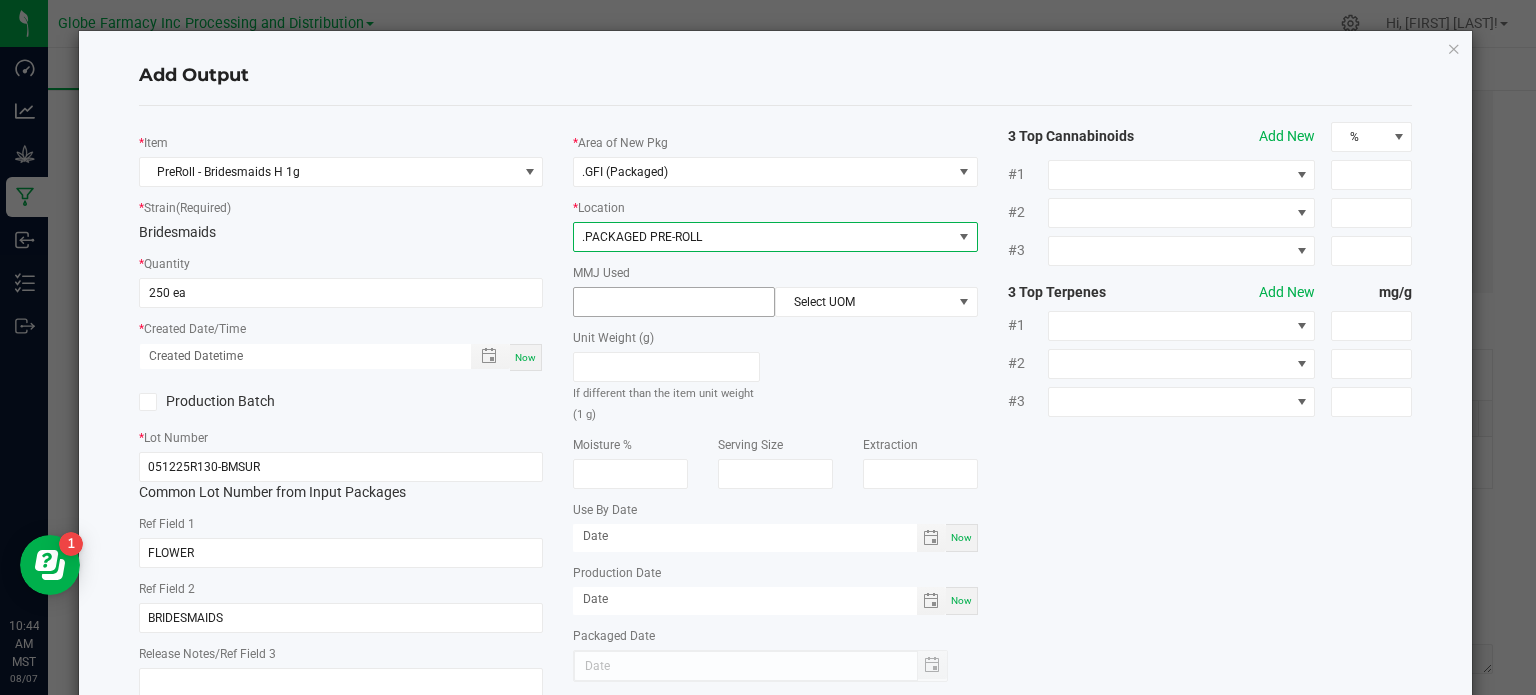 click at bounding box center (674, 302) 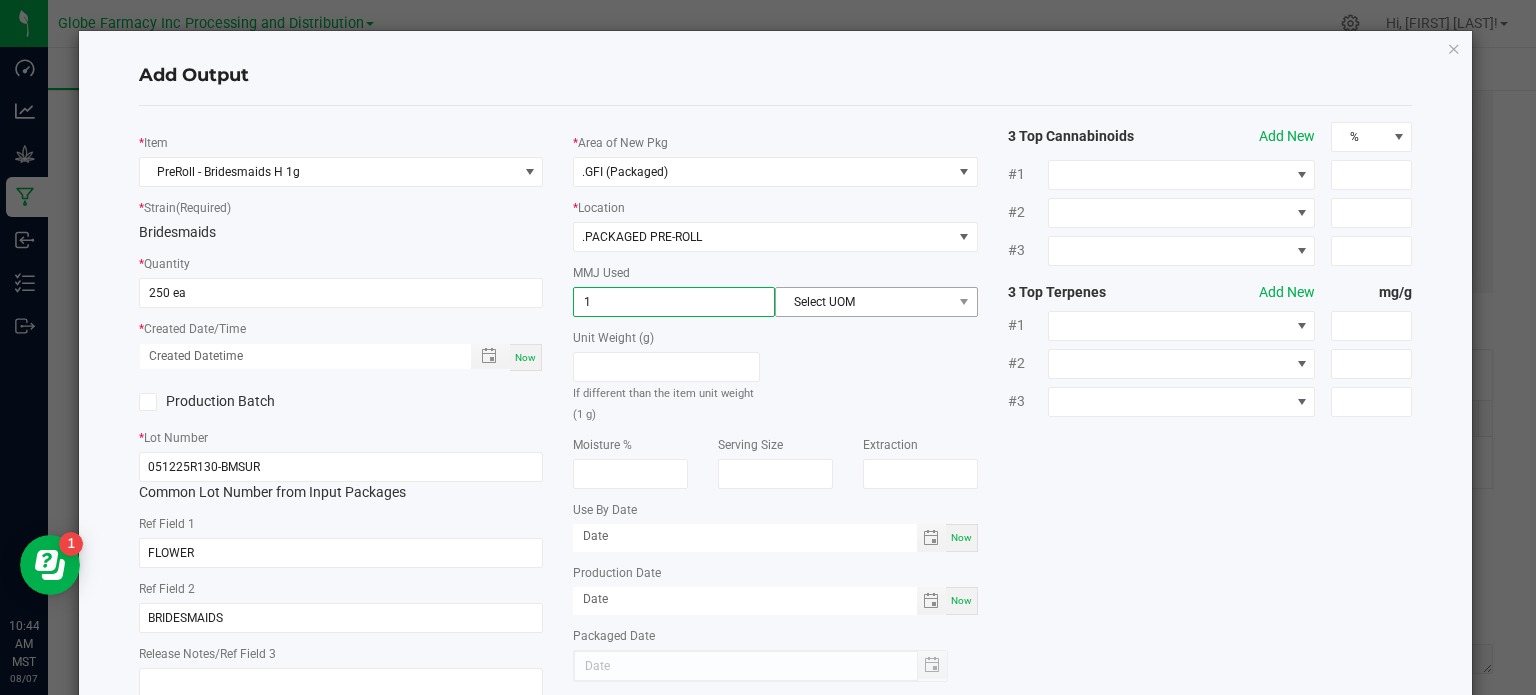 type on "1" 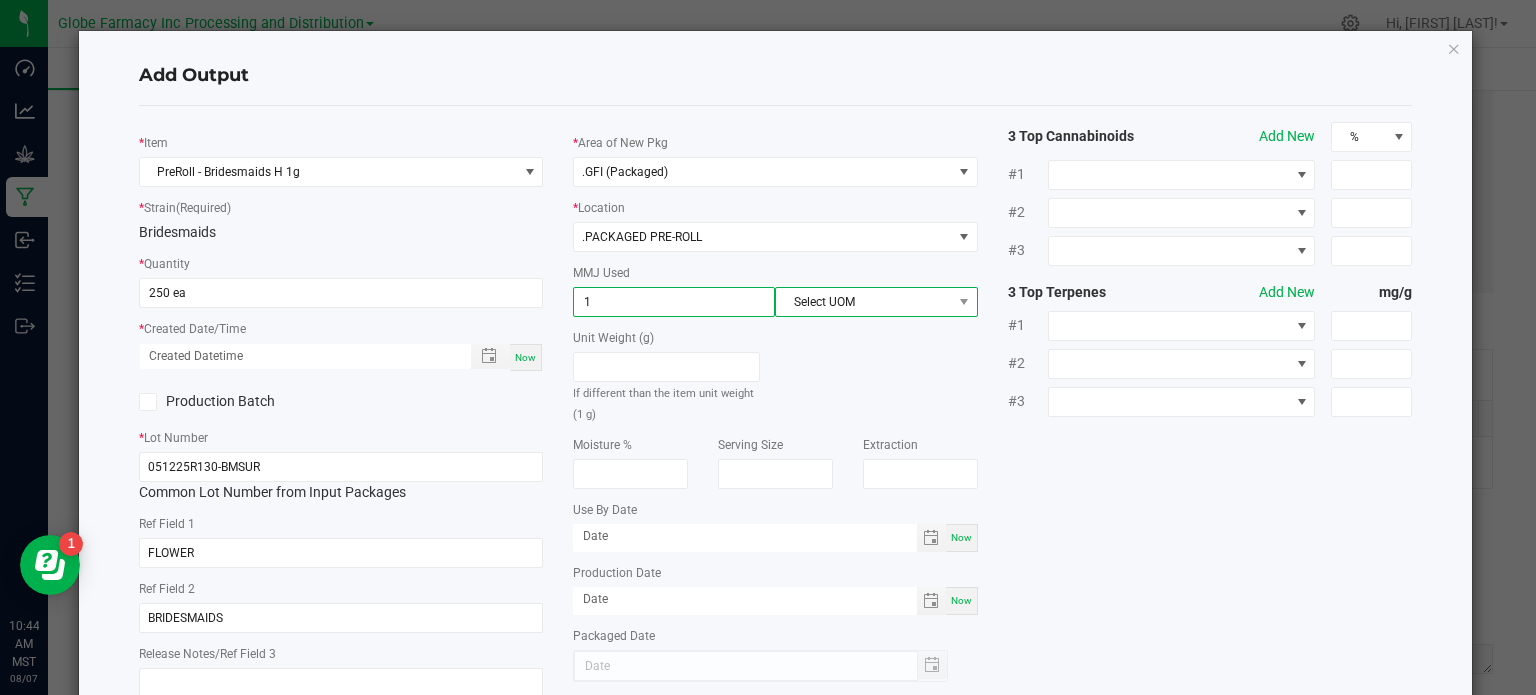 click on "Select UOM" at bounding box center [863, 302] 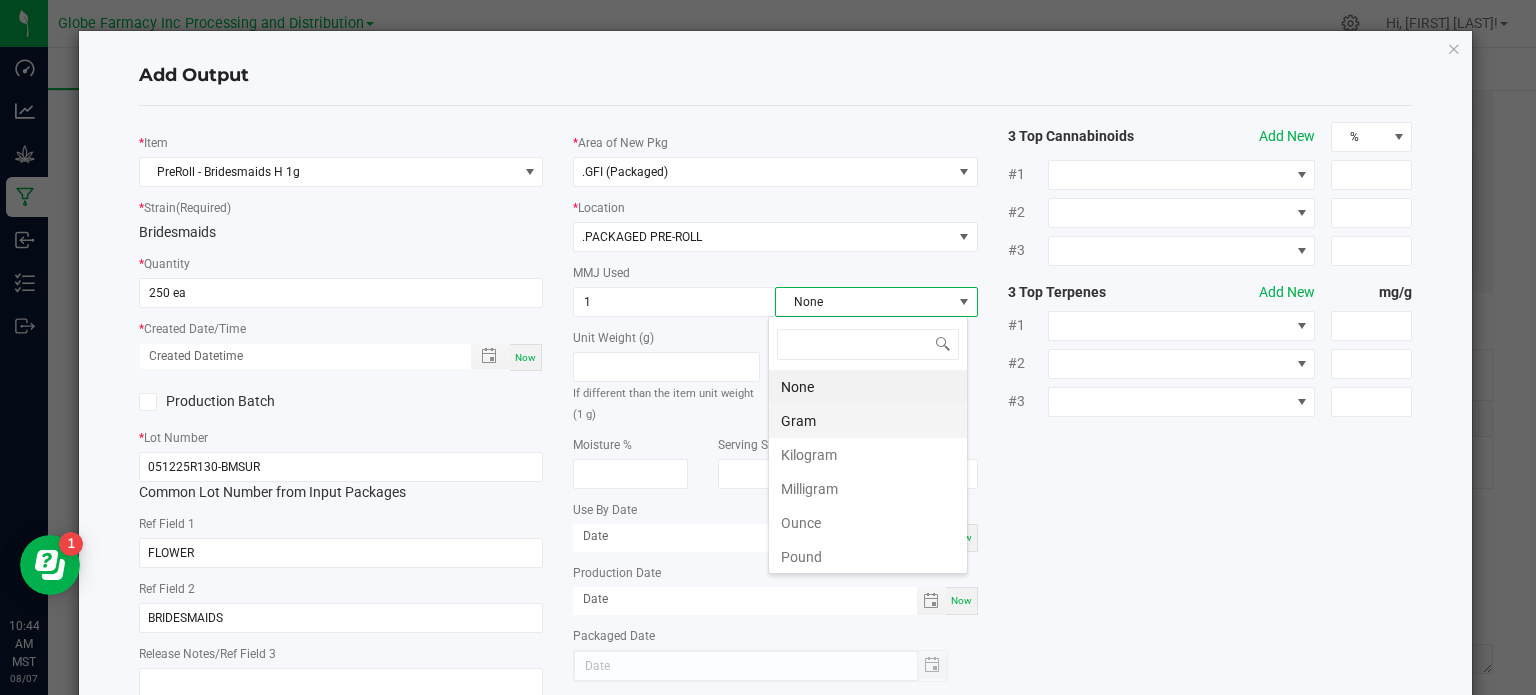 scroll, scrollTop: 99970, scrollLeft: 99800, axis: both 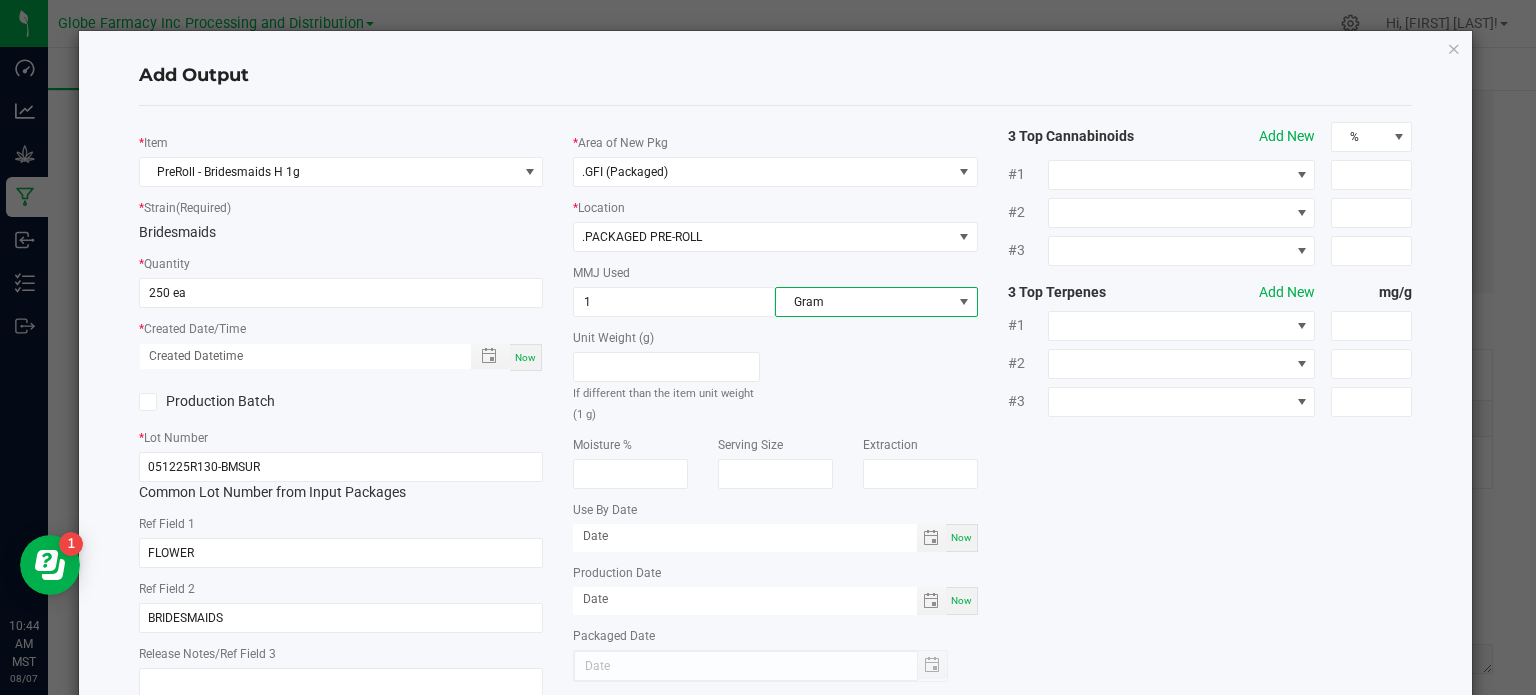 click on "*   Item  PreRoll - Bridesmaids H 1g  *   Strain  (Required)  Bridesmaids   *   Quantity  [NUMBER] ea  *   Created Date/Time  Now  Production Batch   *   Lot Number  [LOT_NUMBER]  Common Lot Number from Input Packages   Ref Field 1  FLOWER  Ref Field 2  BRIDESMAIDS  Release Notes/Ref Field 3   *   Area of New Pkg  .GFI (Packaged)  *   Location  .PACKAGED PRE-ROLL  MMJ Used  1 Gram  Unit Weight (g)   If different than the item unit weight (1 g)   Moisture %   Serving Size   Extraction   Use By Date  Now  Production Date  Now  Packaged Date  3 Top Cannabinoids  Add New  % #1 #2 #3 3 Top Terpenes  Add New  mg/g #1 #2 #3" 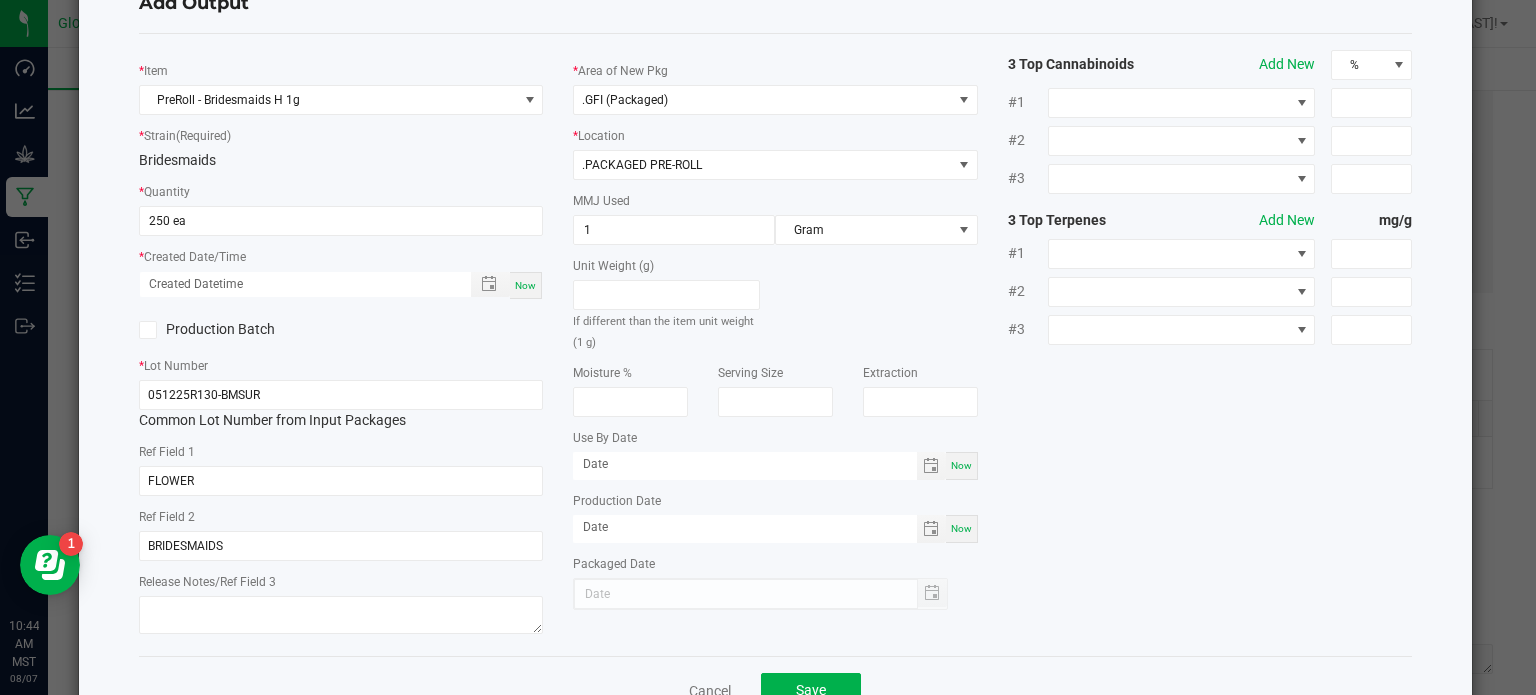 scroll 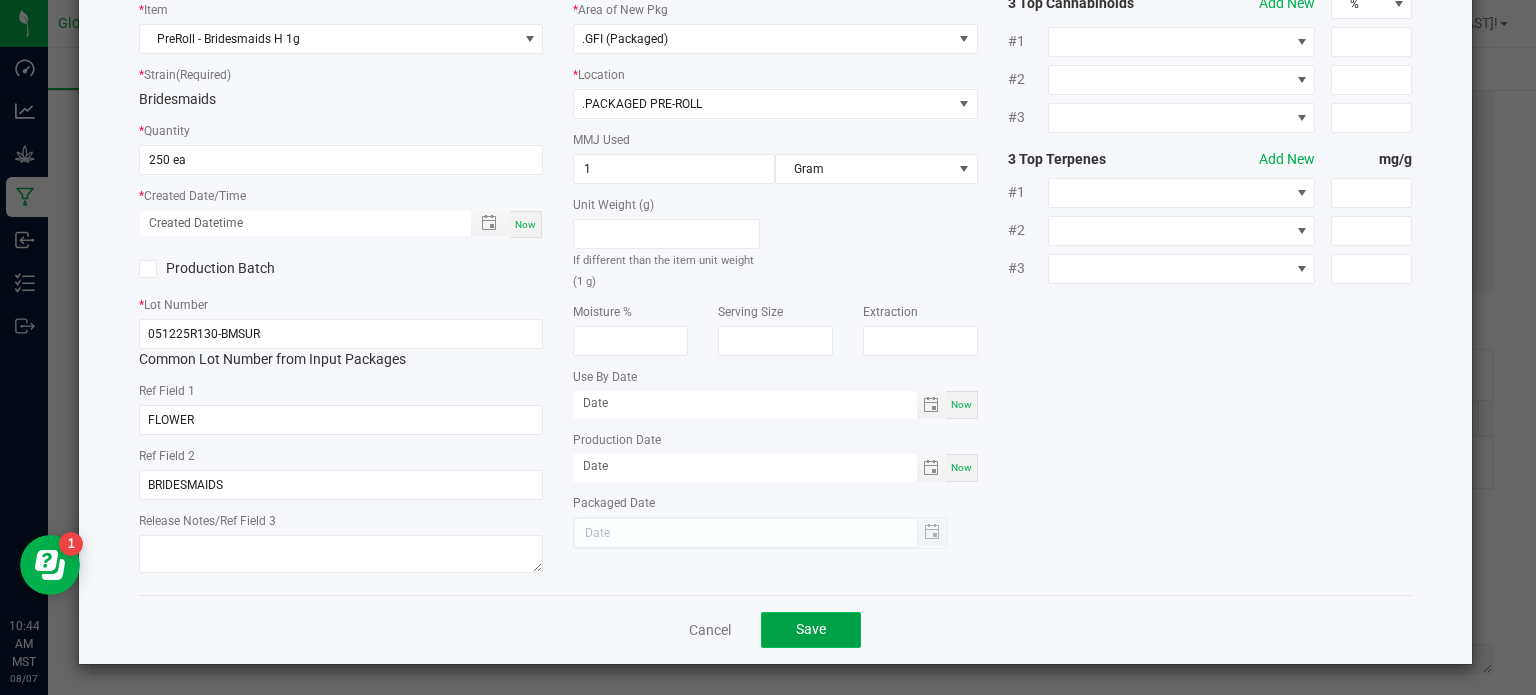 click on "Save" 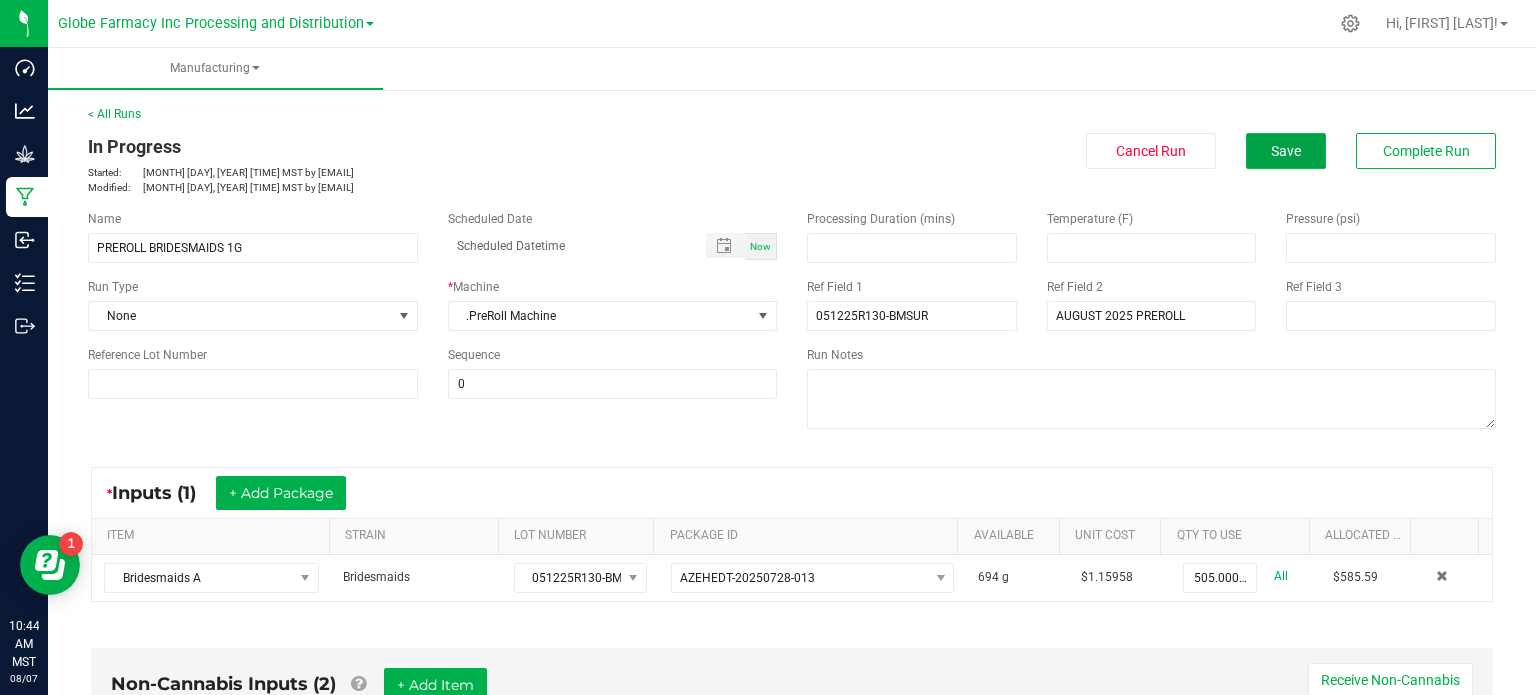 click on "Save" at bounding box center [1286, 151] 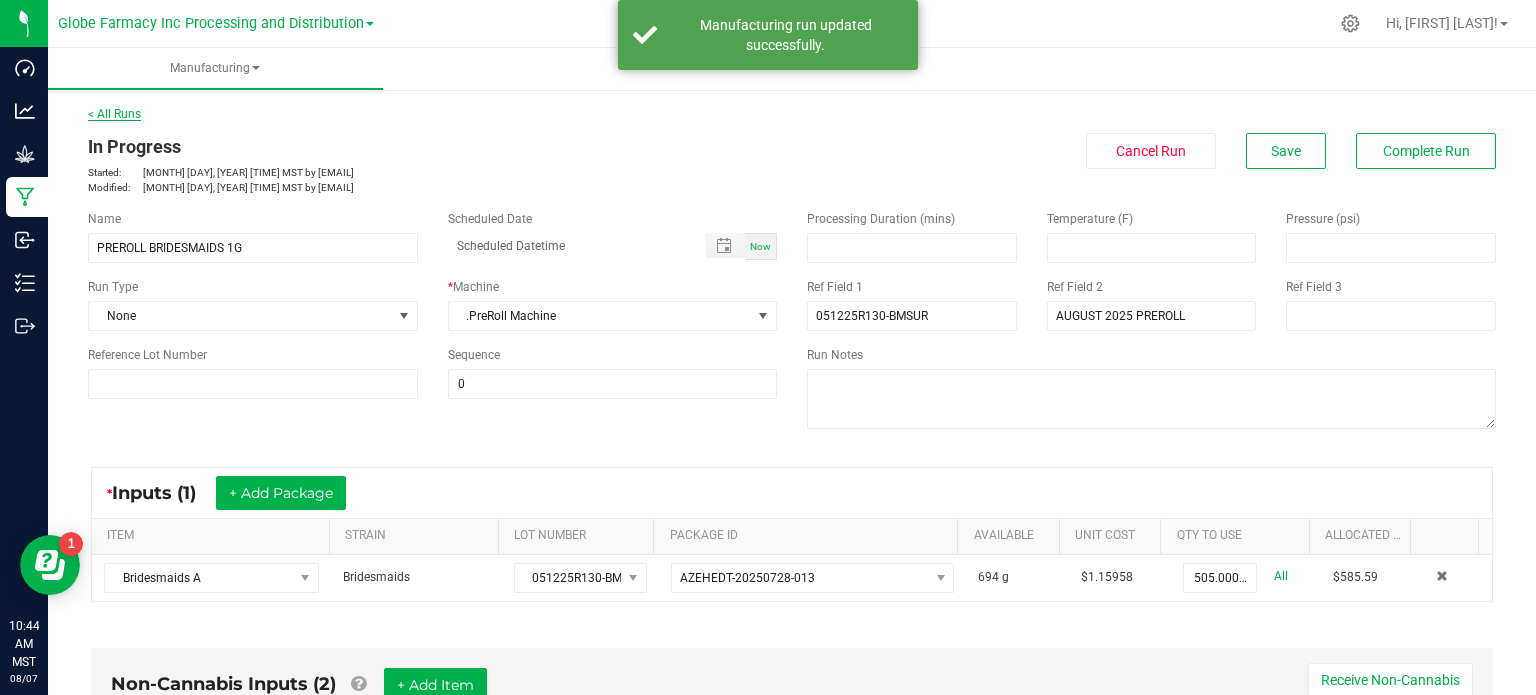 click on "< All Runs" at bounding box center (114, 114) 